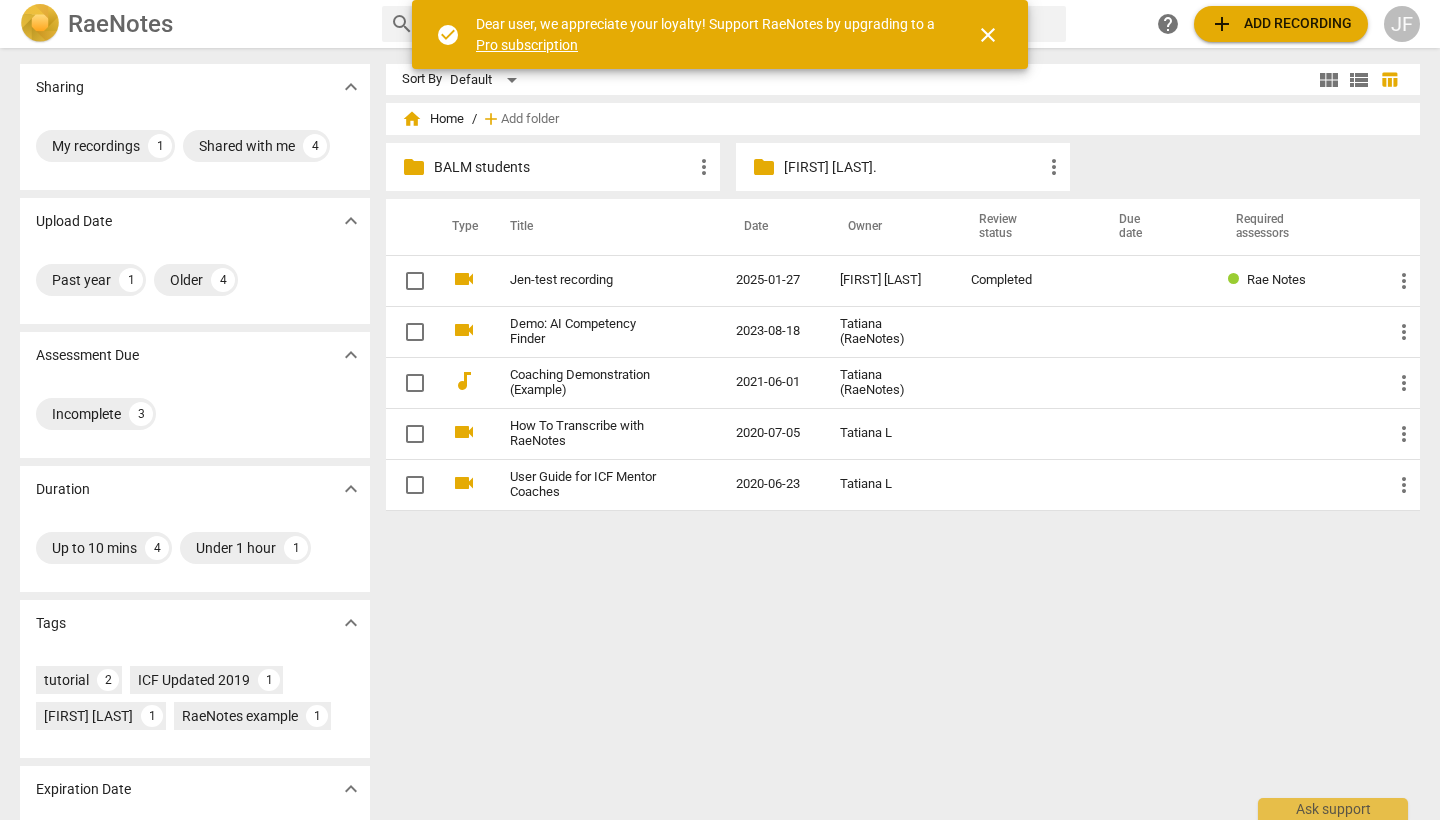 scroll, scrollTop: 0, scrollLeft: 0, axis: both 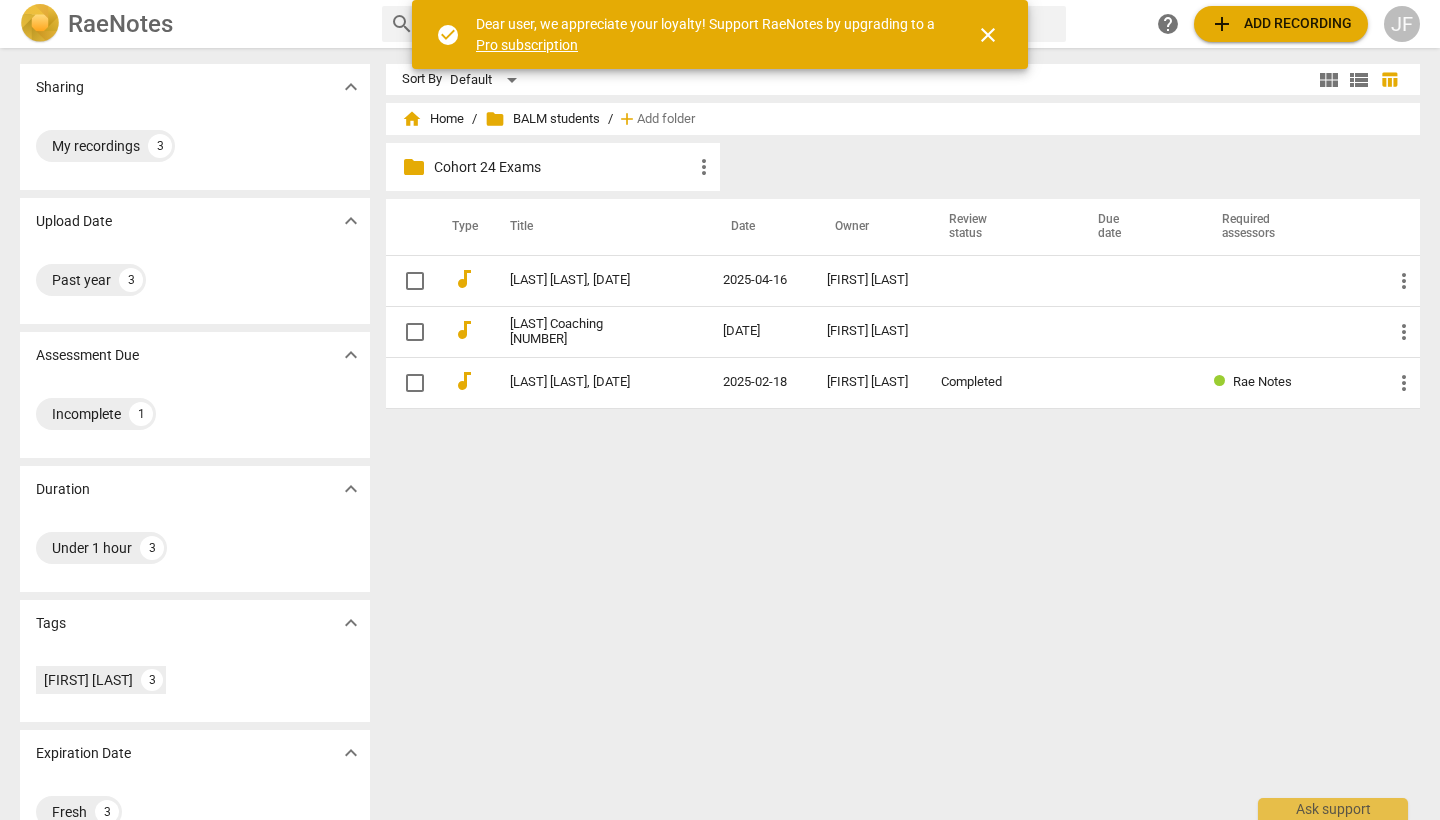 click on "Cohort 24 Exams" at bounding box center [563, 167] 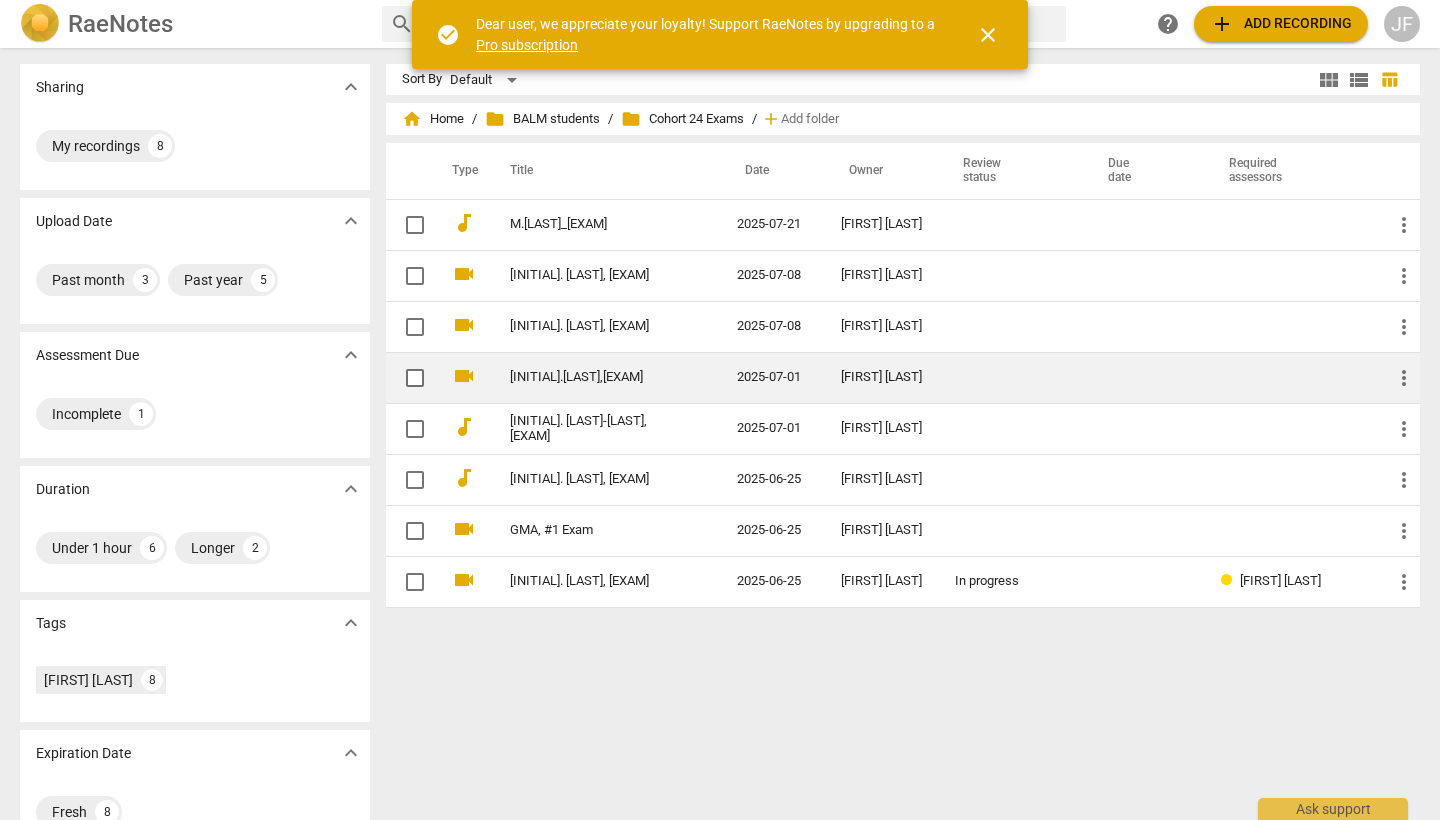 click on "[INITIAL].[LAST],[EXAM]" at bounding box center (587, 377) 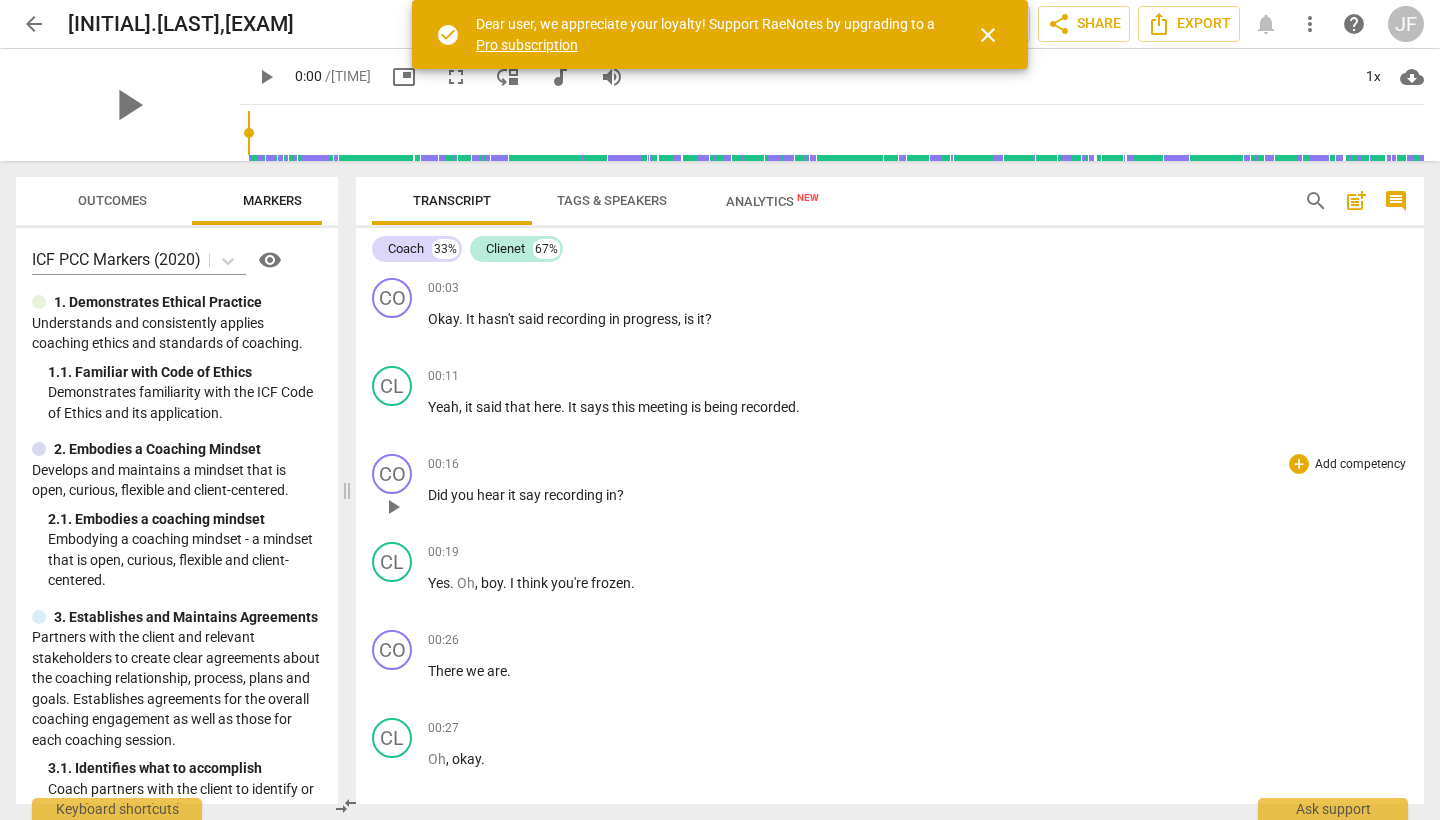 drag, startPoint x: 717, startPoint y: 489, endPoint x: 249, endPoint y: 524, distance: 469.30695 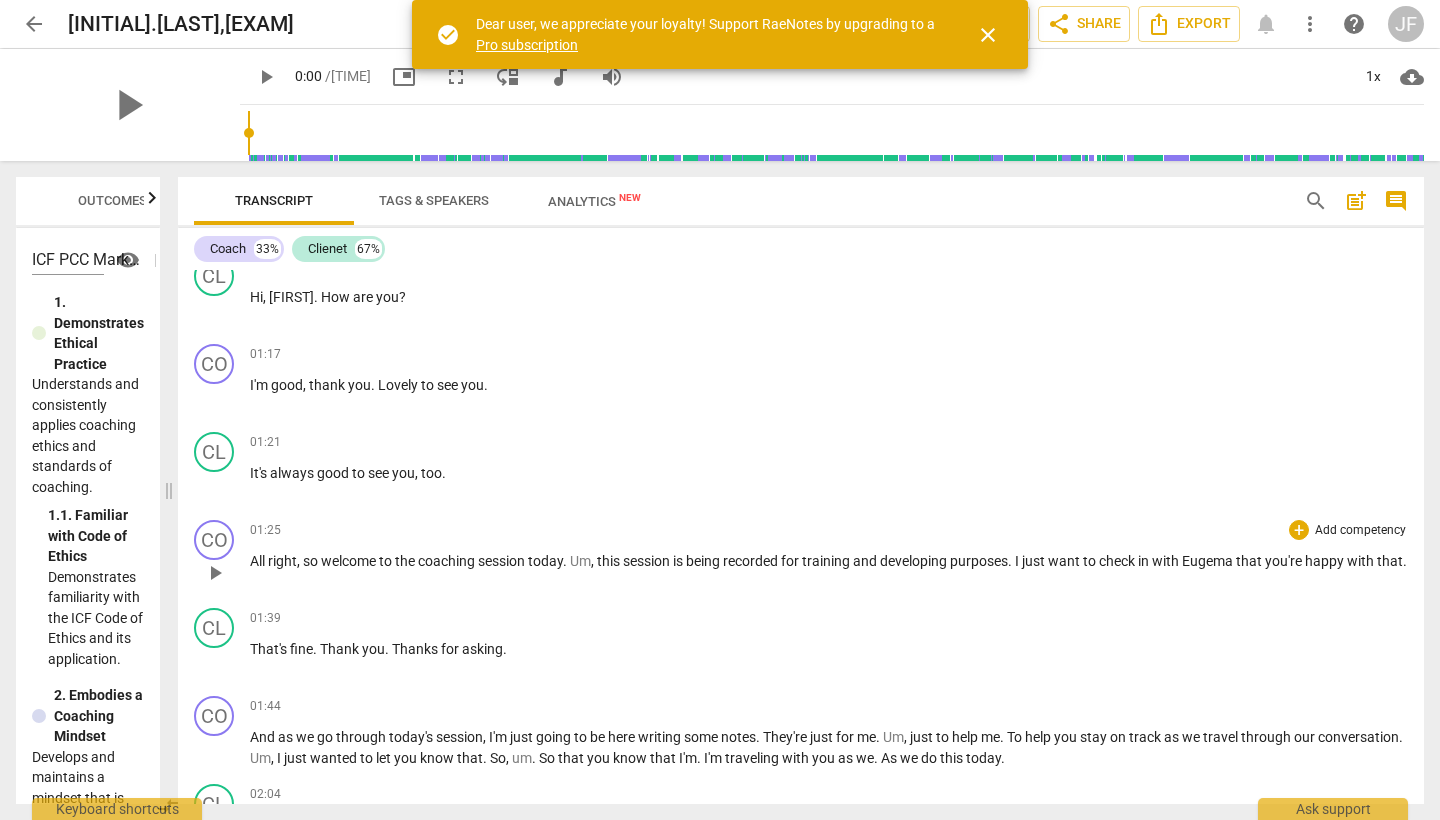 scroll, scrollTop: 997, scrollLeft: 0, axis: vertical 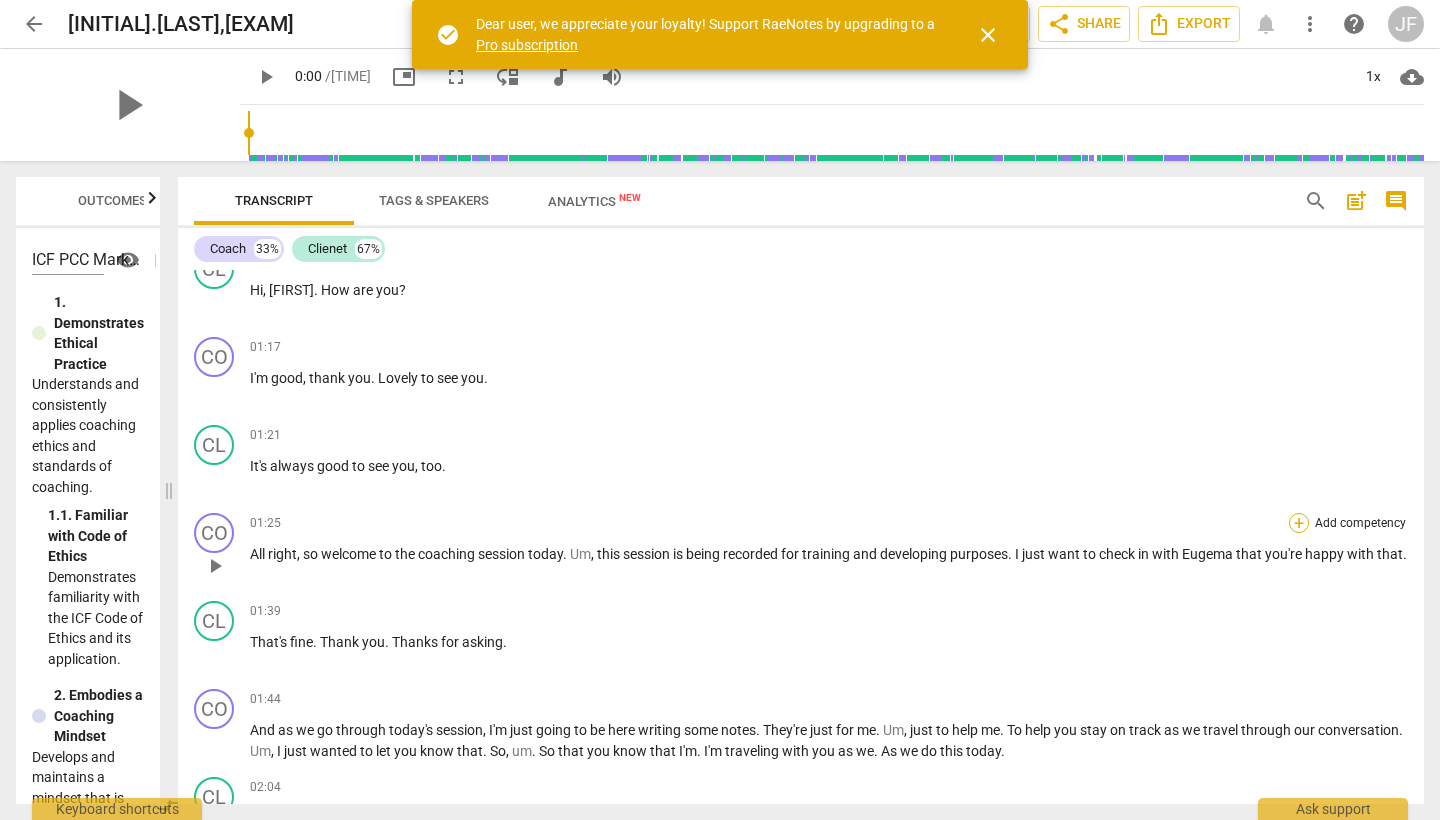 click on "+" at bounding box center (1299, 523) 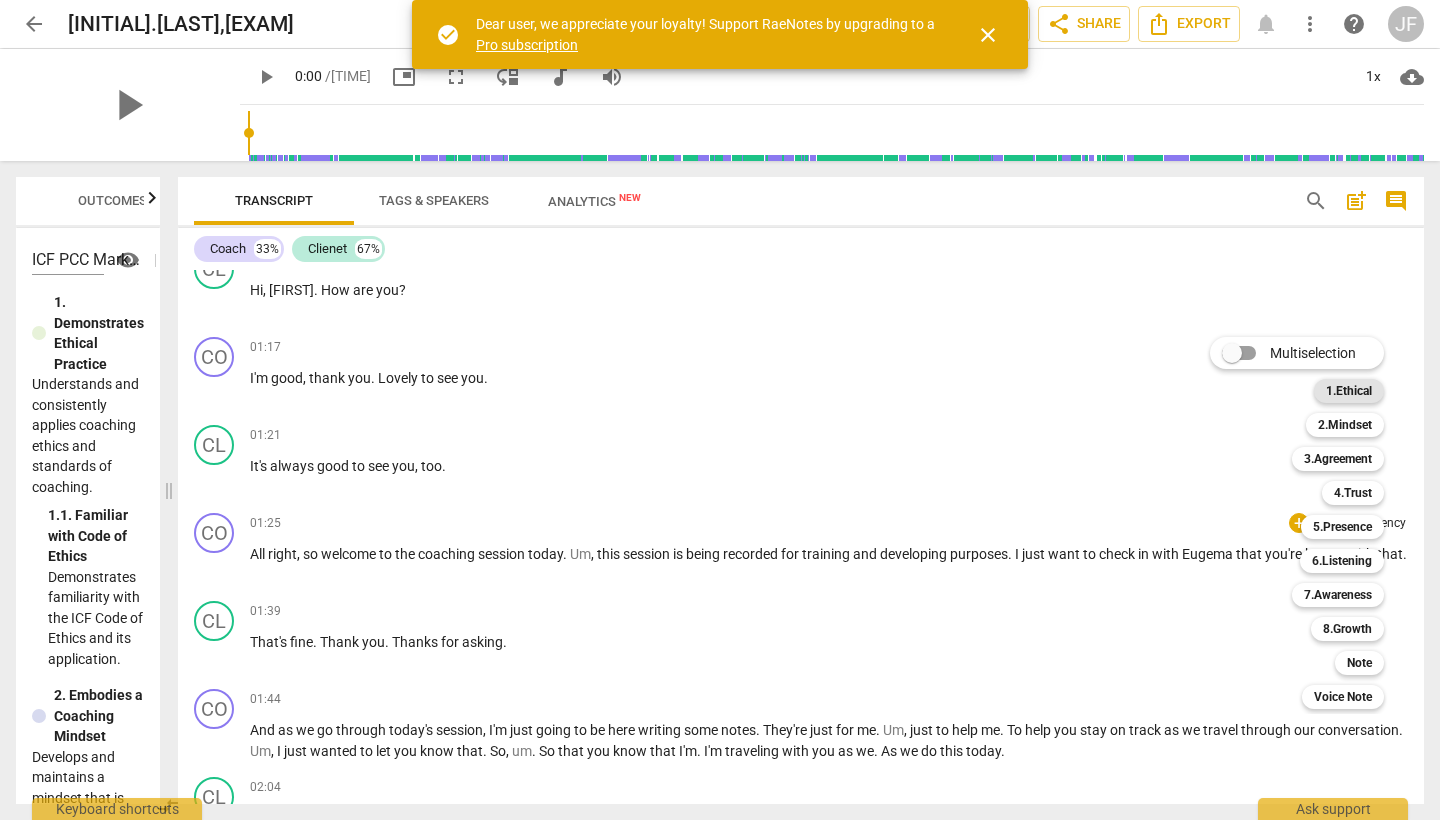 click on "1.Ethical" at bounding box center [1349, 391] 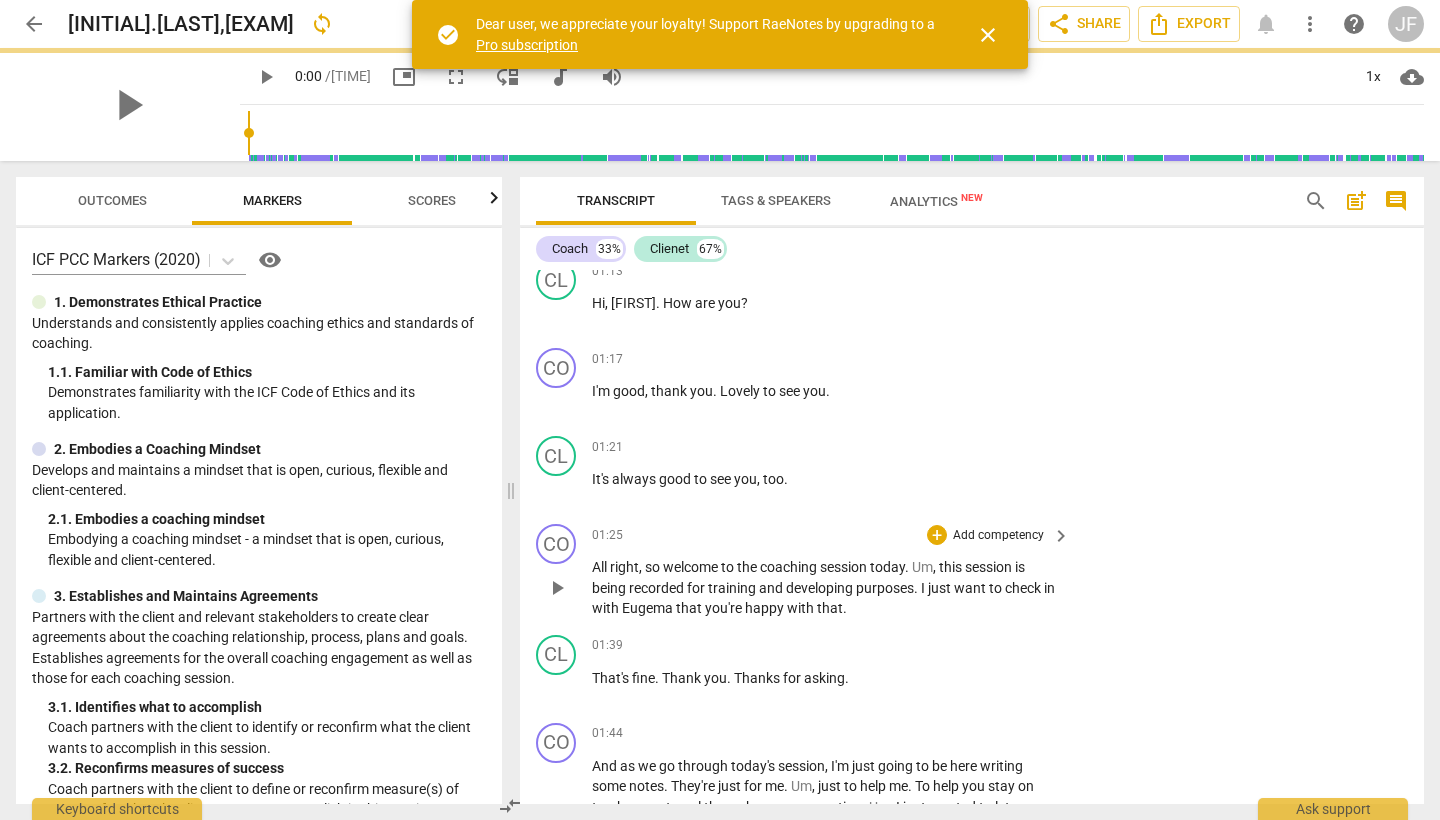 scroll, scrollTop: 1159, scrollLeft: 0, axis: vertical 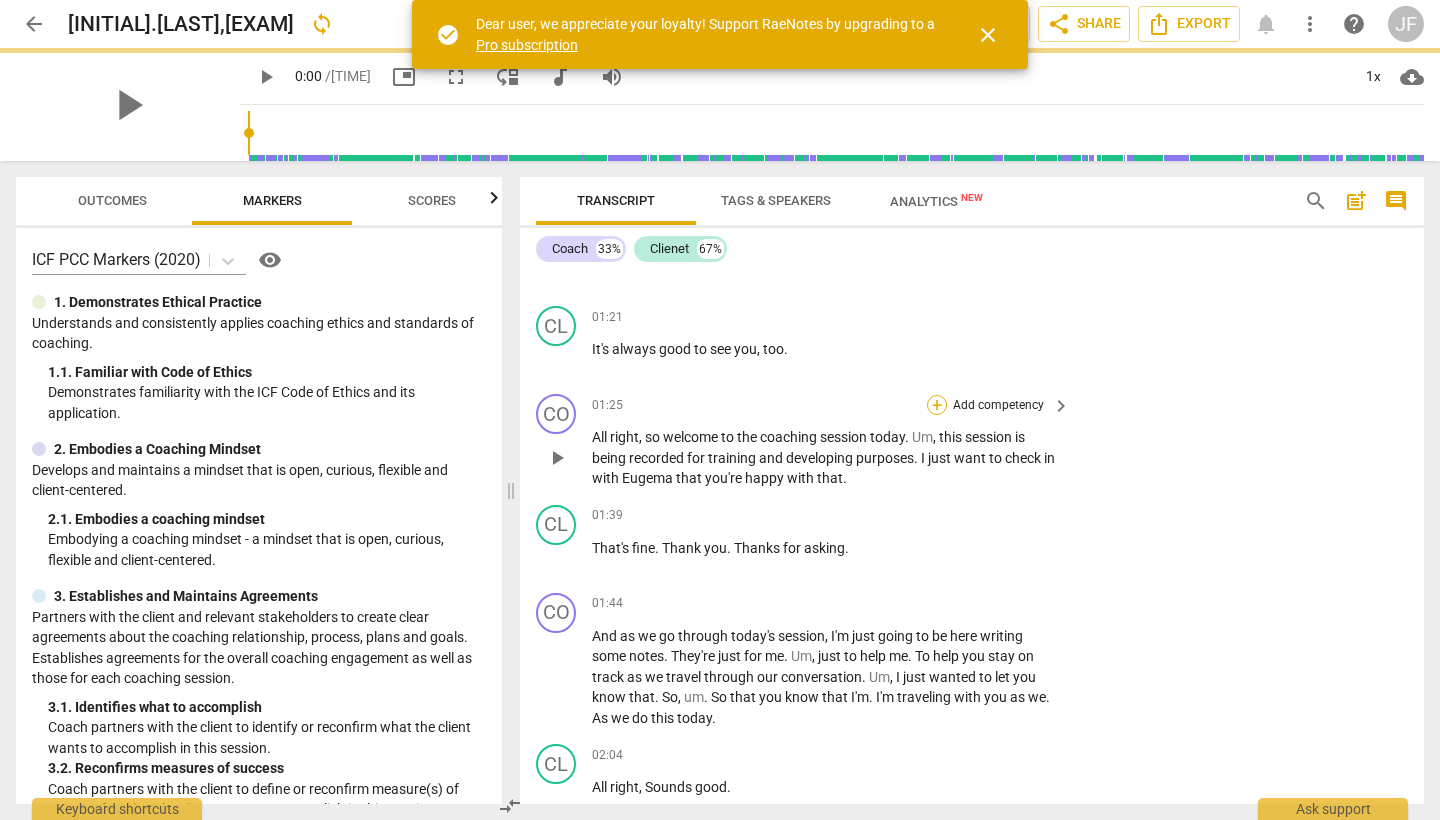 click on "+" at bounding box center (937, 405) 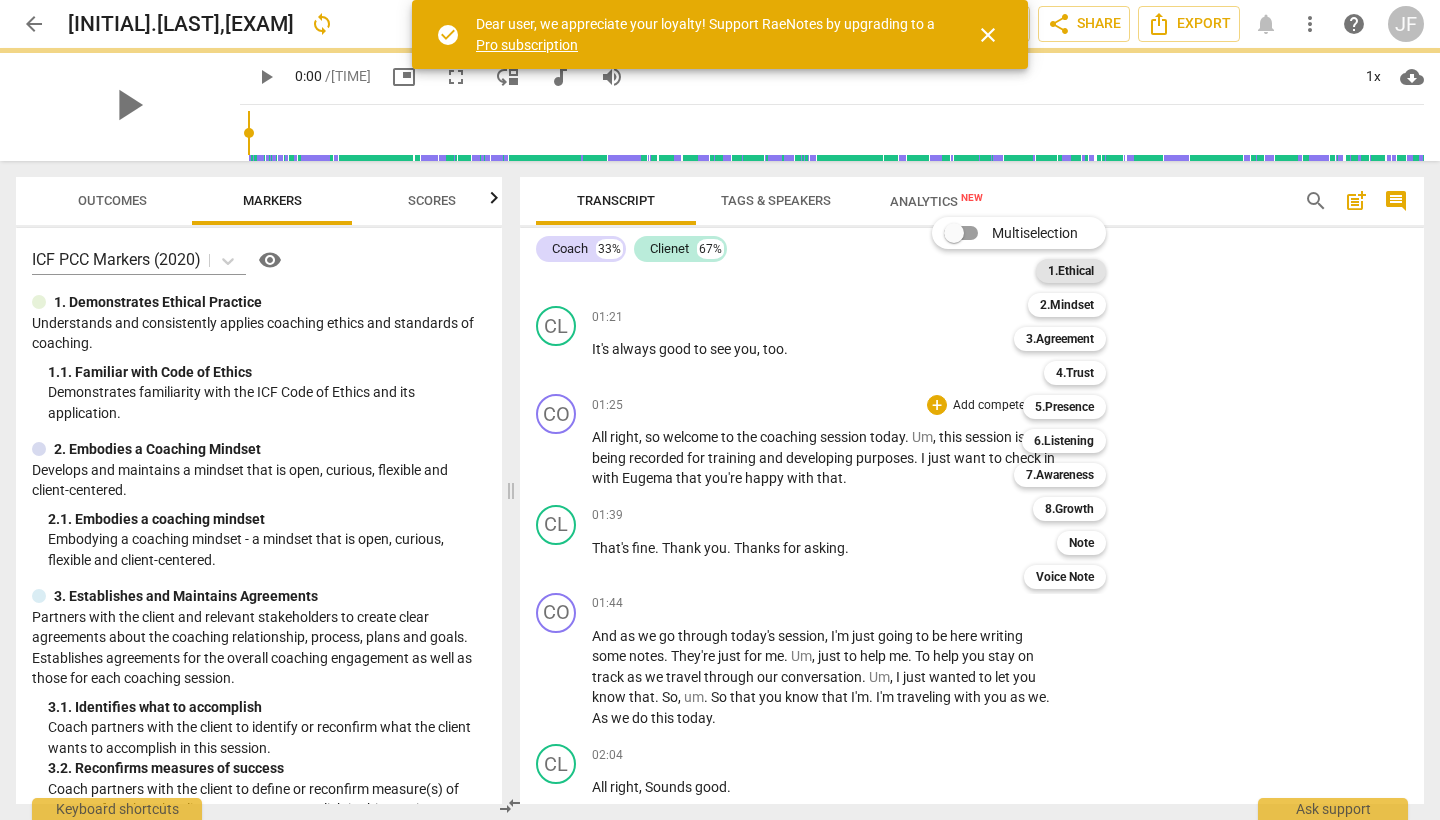 click on "1.Ethical" at bounding box center [1071, 271] 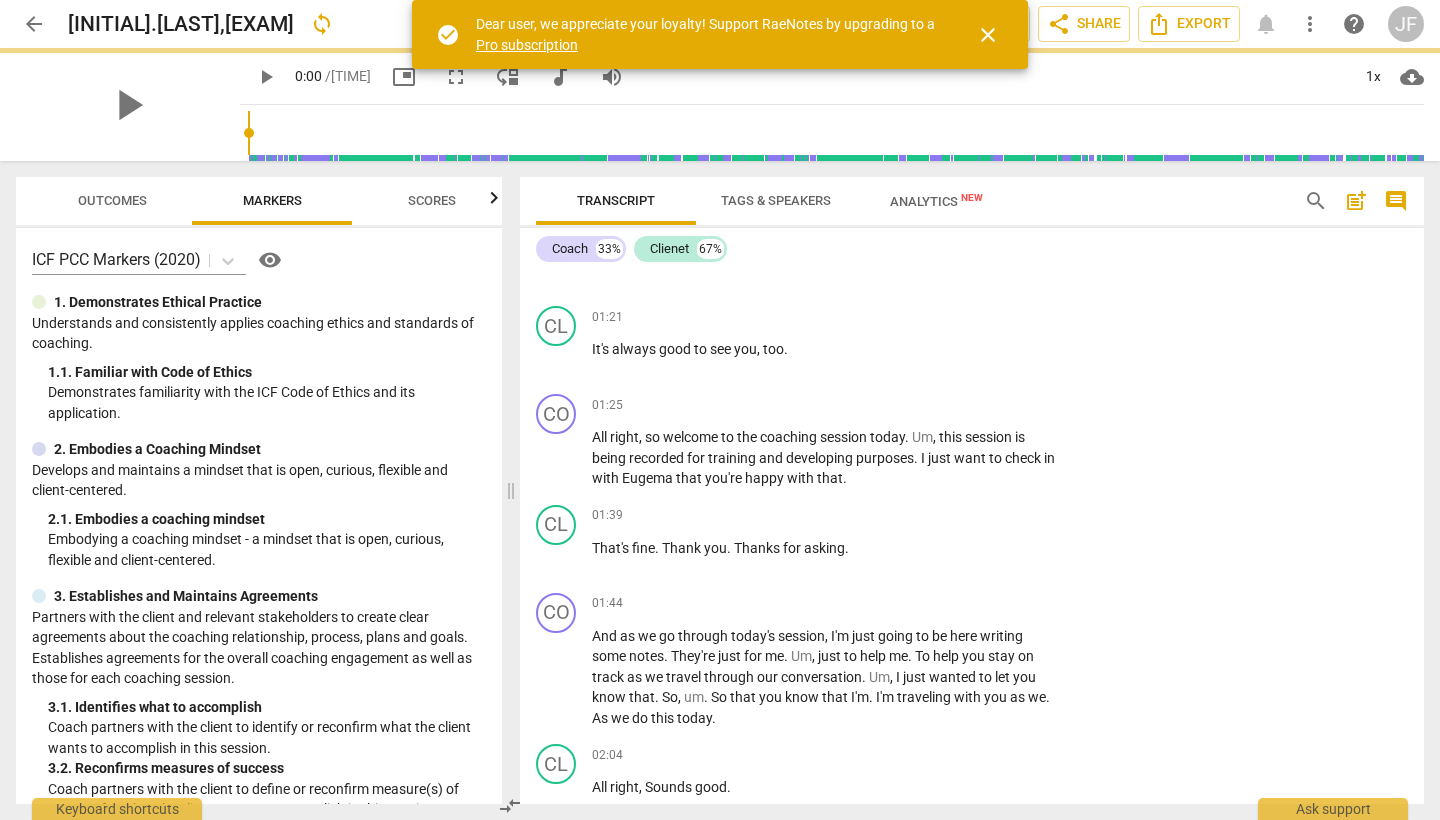 click on "close" at bounding box center [988, 35] 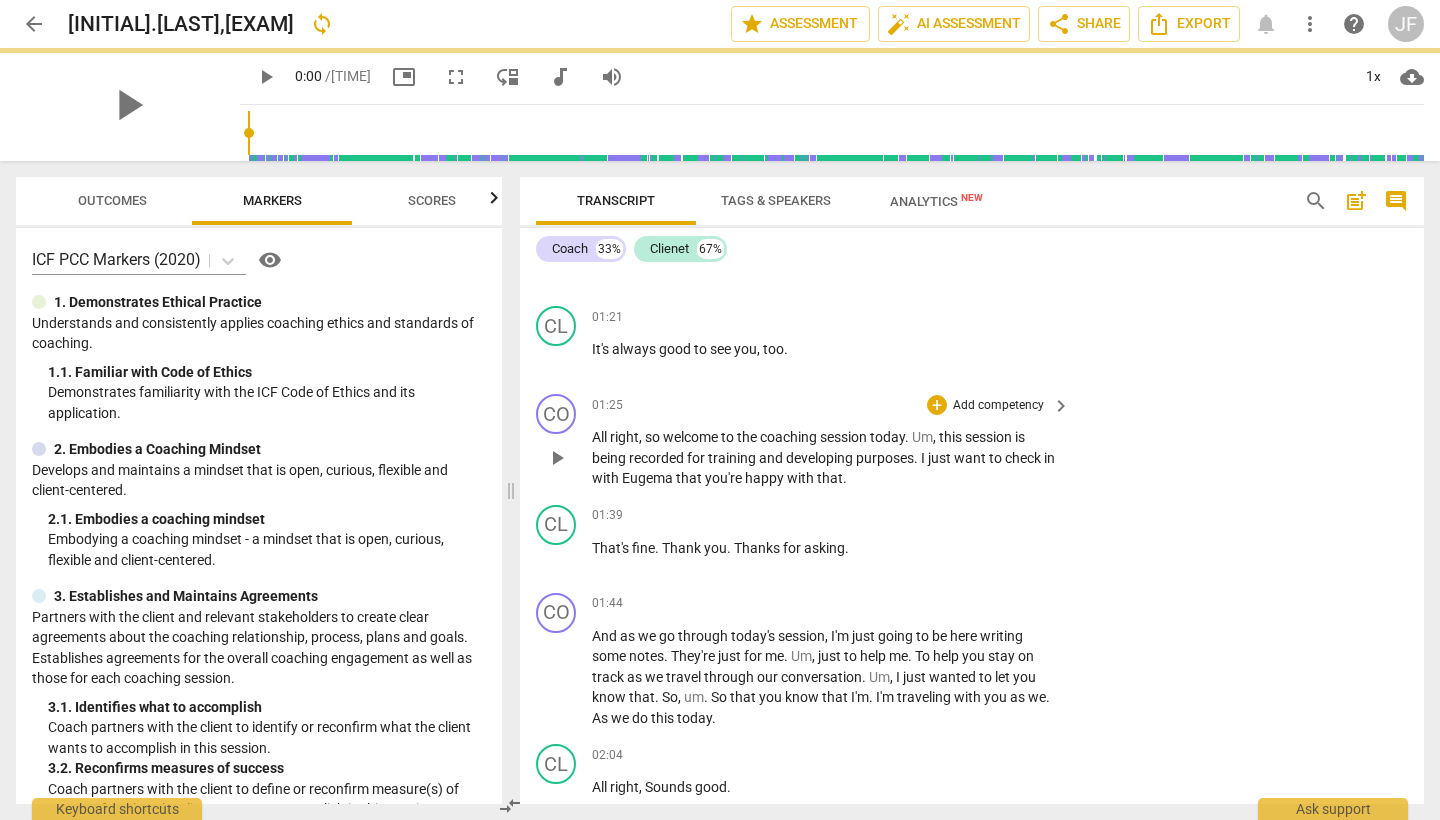 click on "keyboard_arrow_right" at bounding box center (1061, 406) 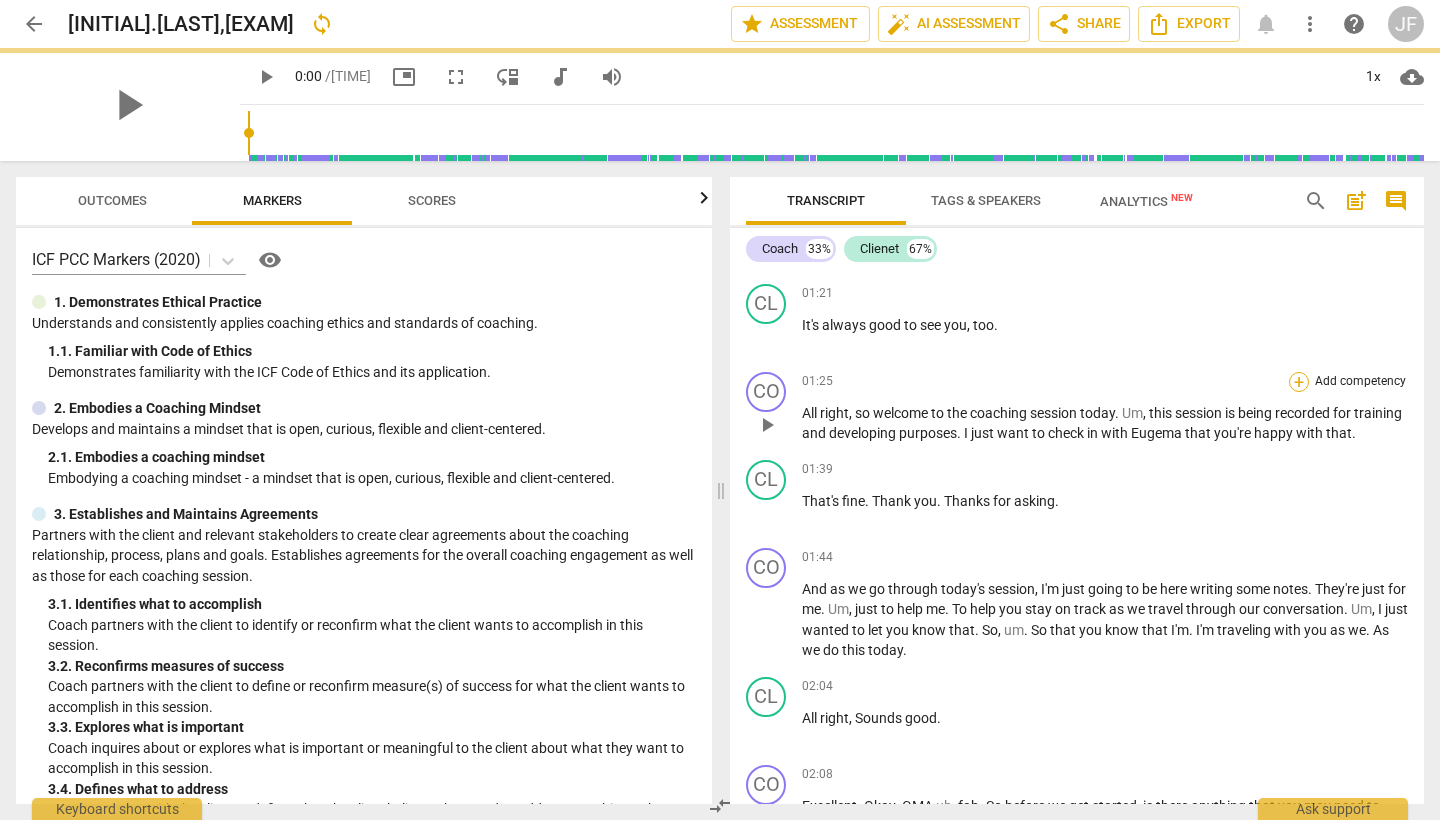 click on "+" at bounding box center [1299, 382] 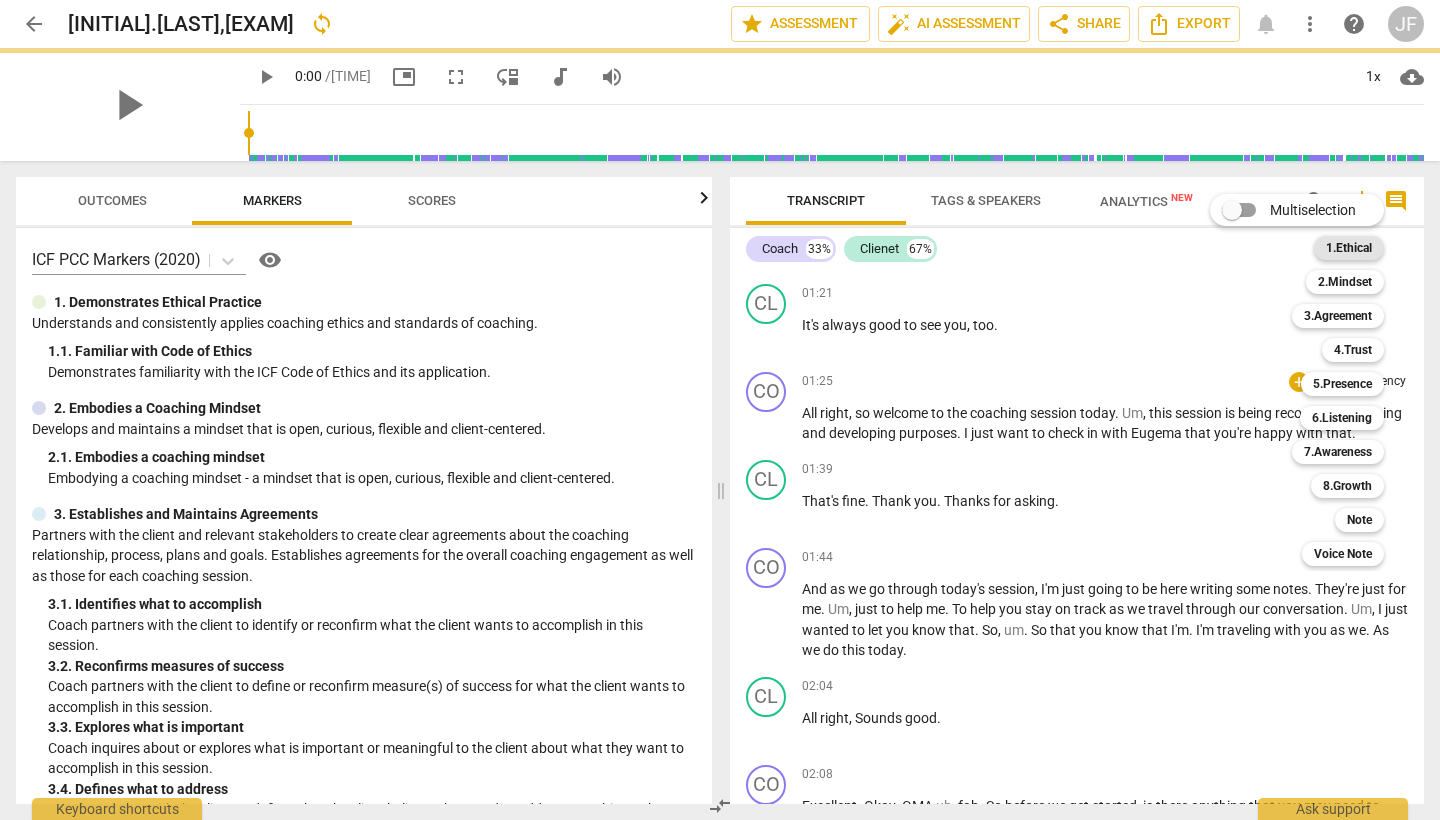 click on "1.Ethical" at bounding box center [1349, 248] 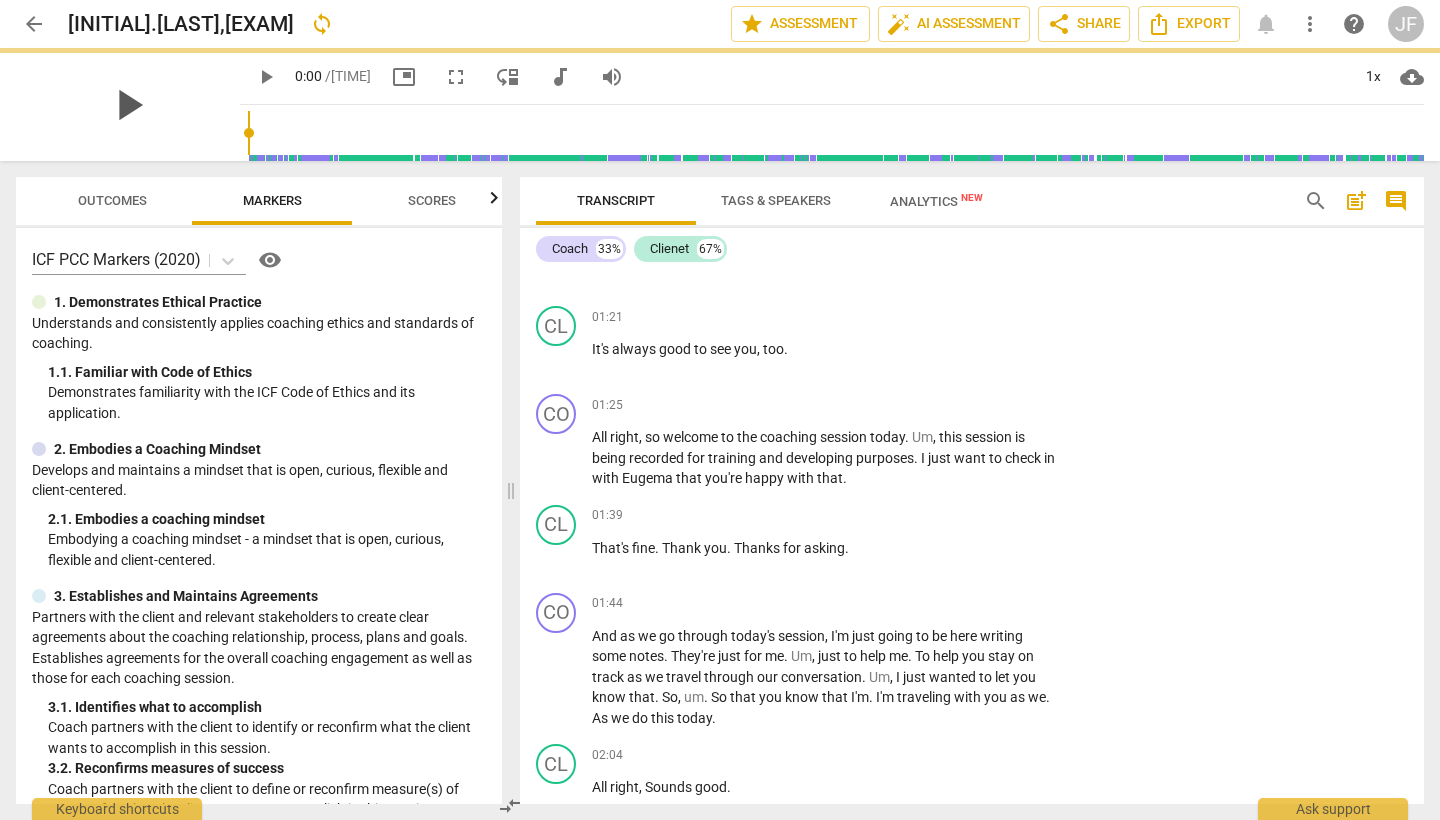 click on "play_arrow" at bounding box center [128, 105] 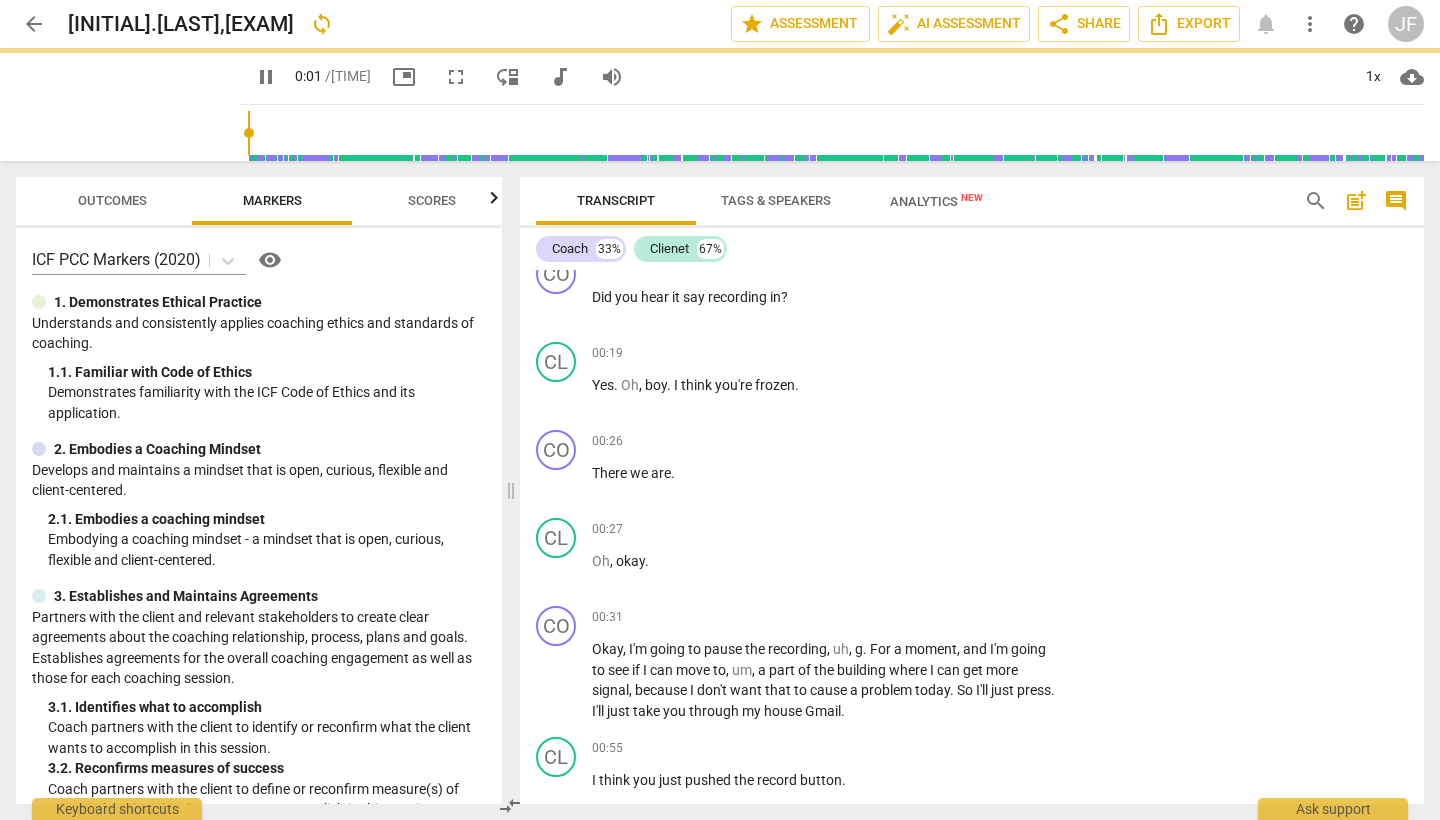scroll, scrollTop: 0, scrollLeft: 0, axis: both 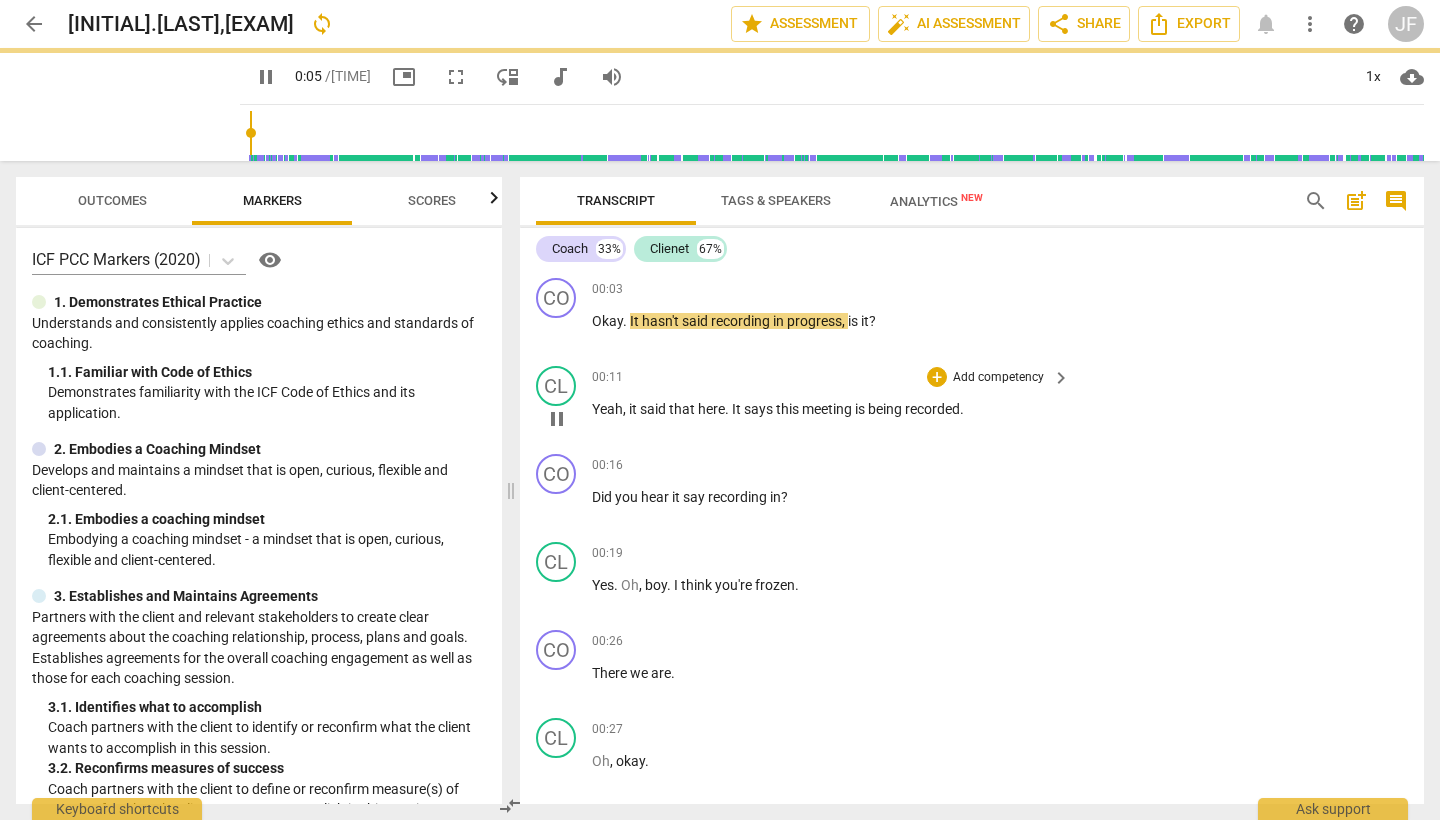 type on "6" 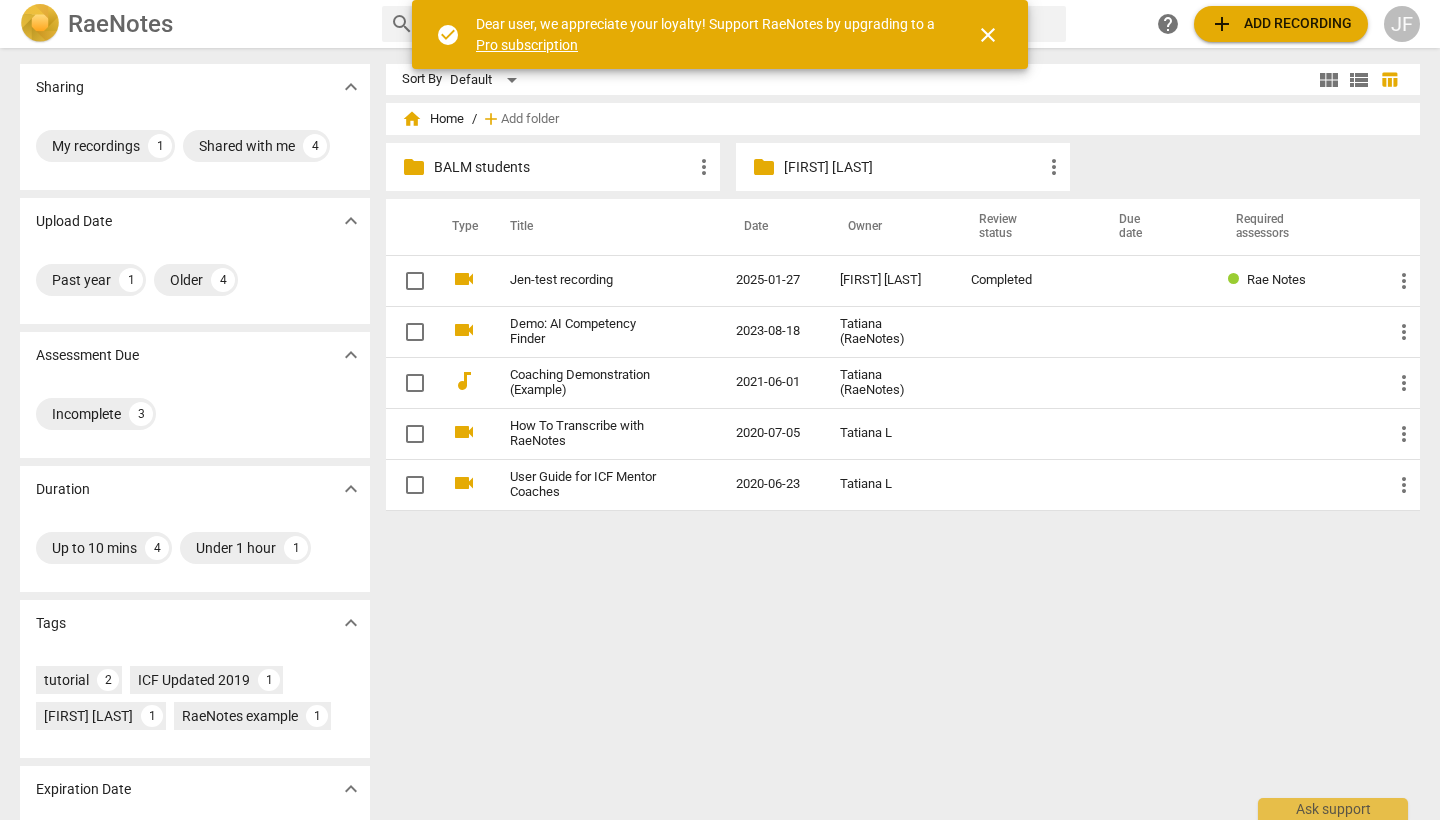 scroll, scrollTop: 0, scrollLeft: 0, axis: both 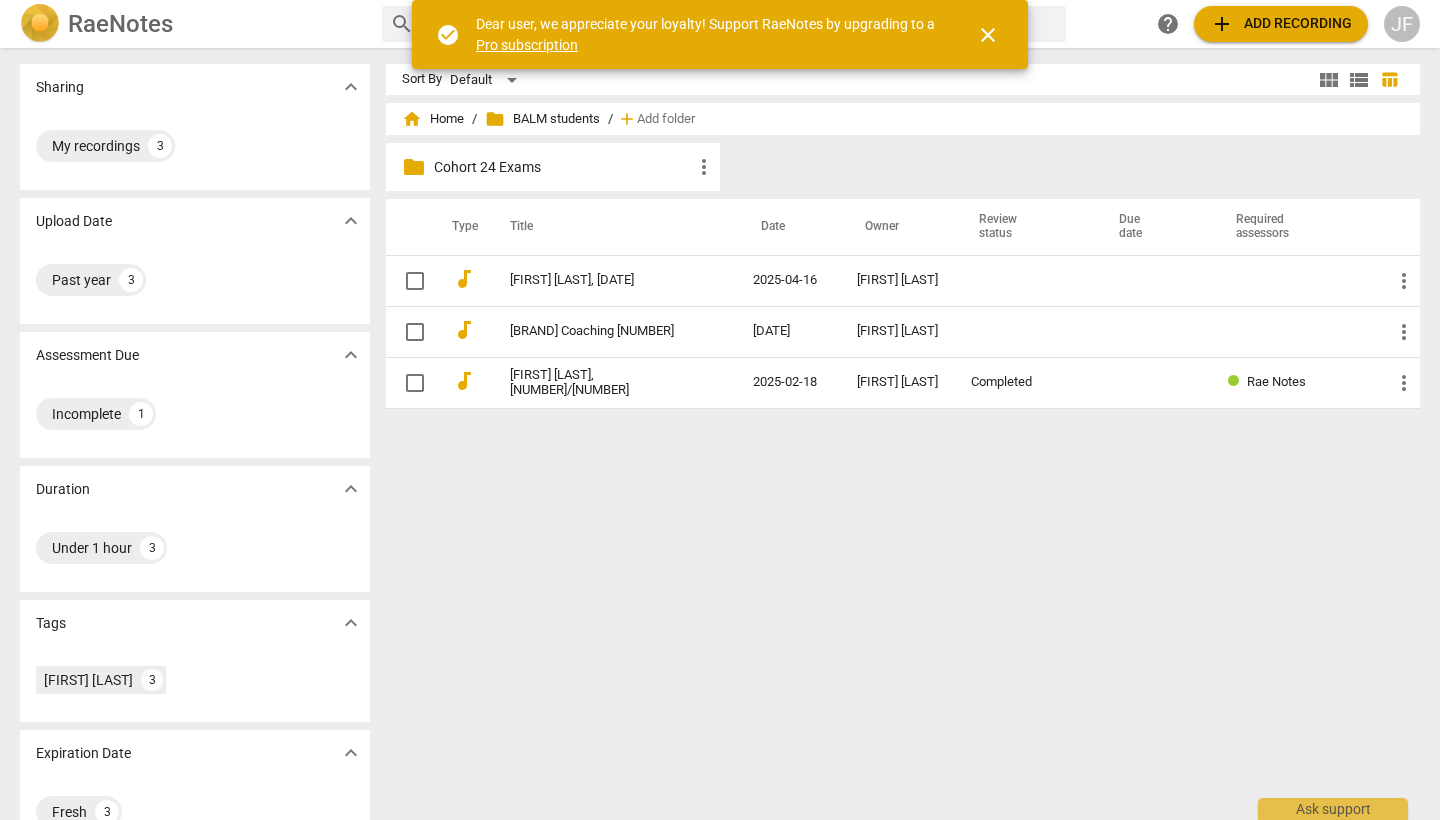 click on "Cohort 24 Exams" at bounding box center (563, 167) 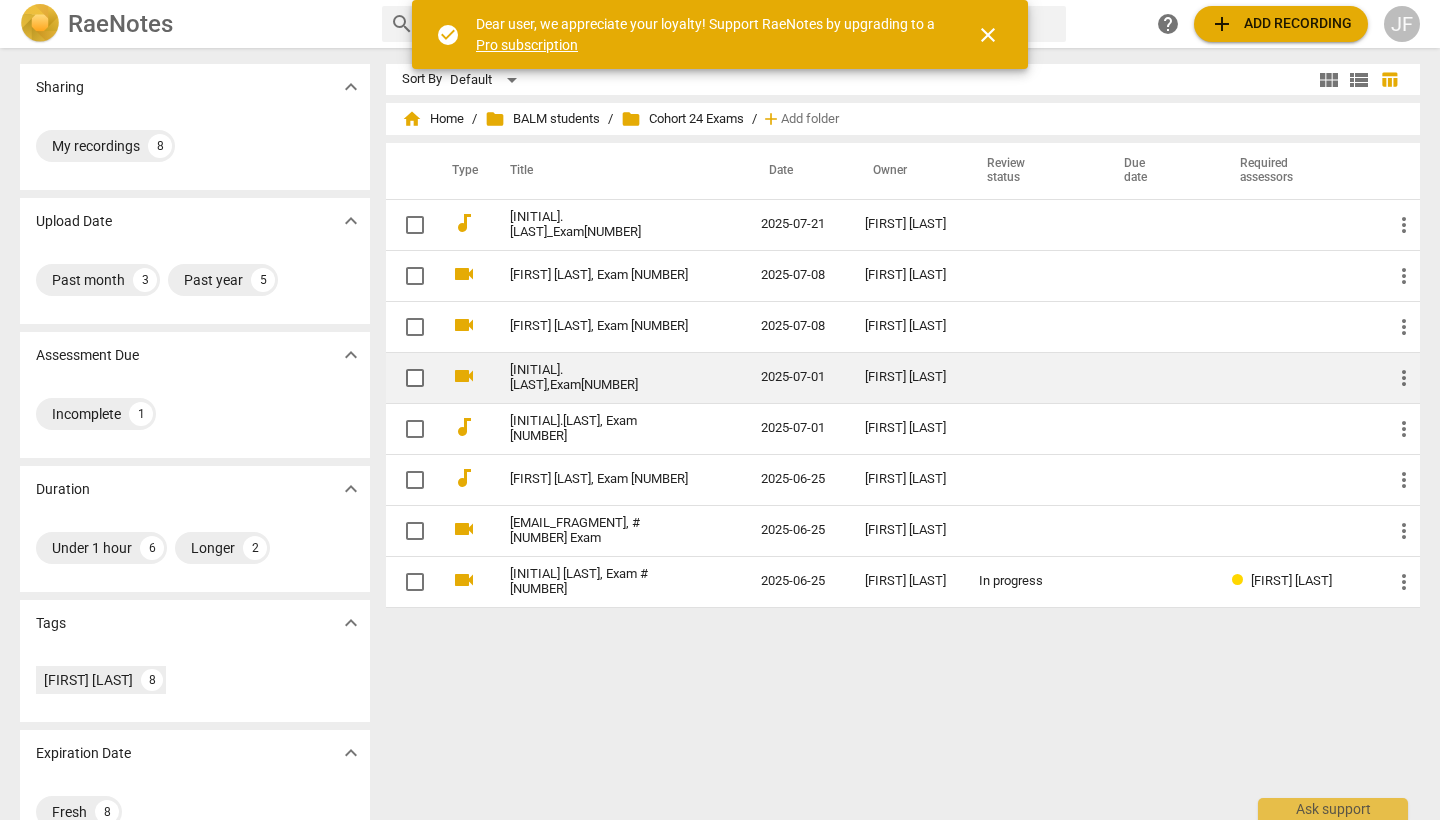click on "[INITIAL].[LAST],Exam[NUMBER]" at bounding box center (615, 377) 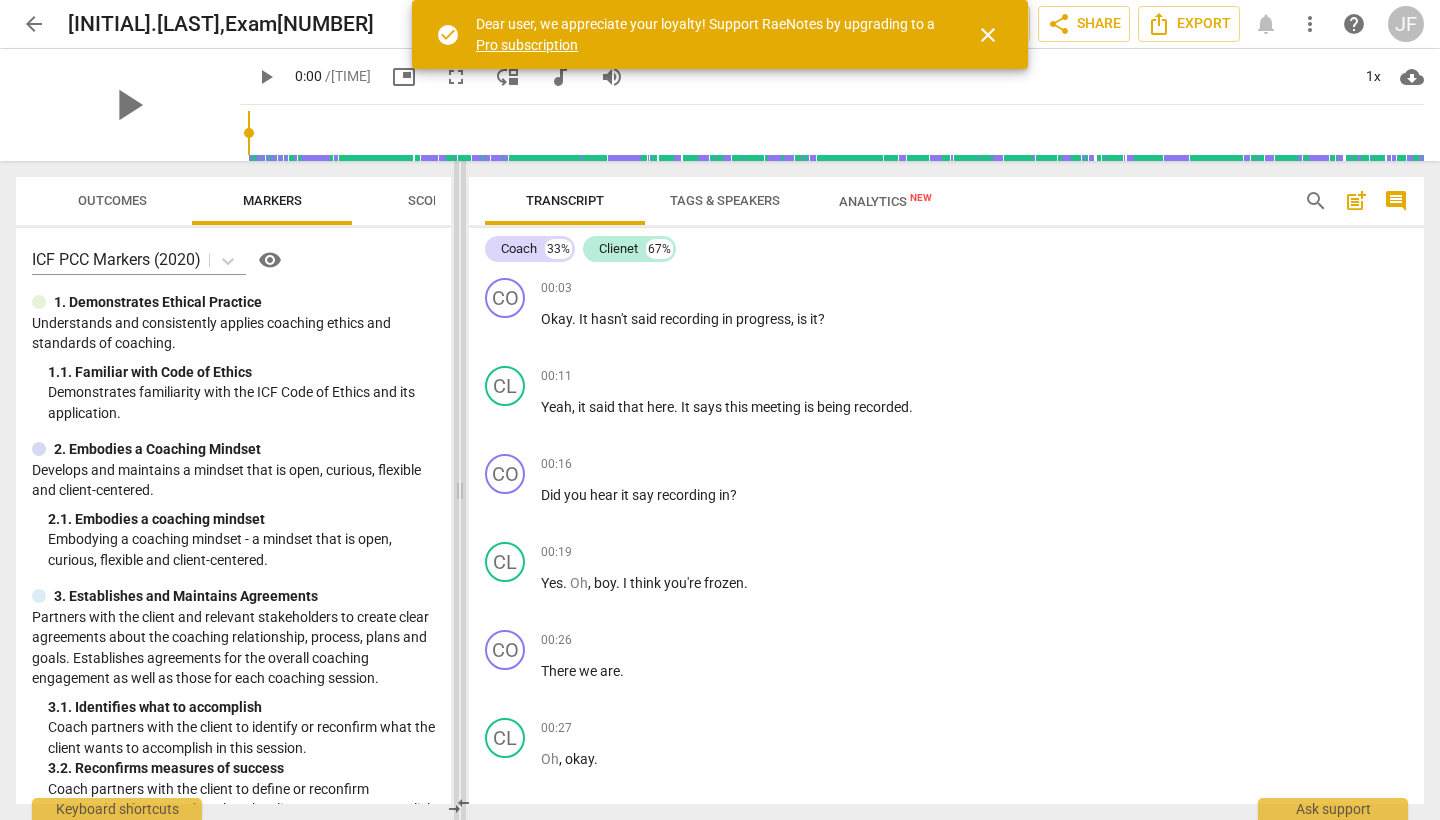 drag, startPoint x: 723, startPoint y: 489, endPoint x: 462, endPoint y: 499, distance: 261.1915 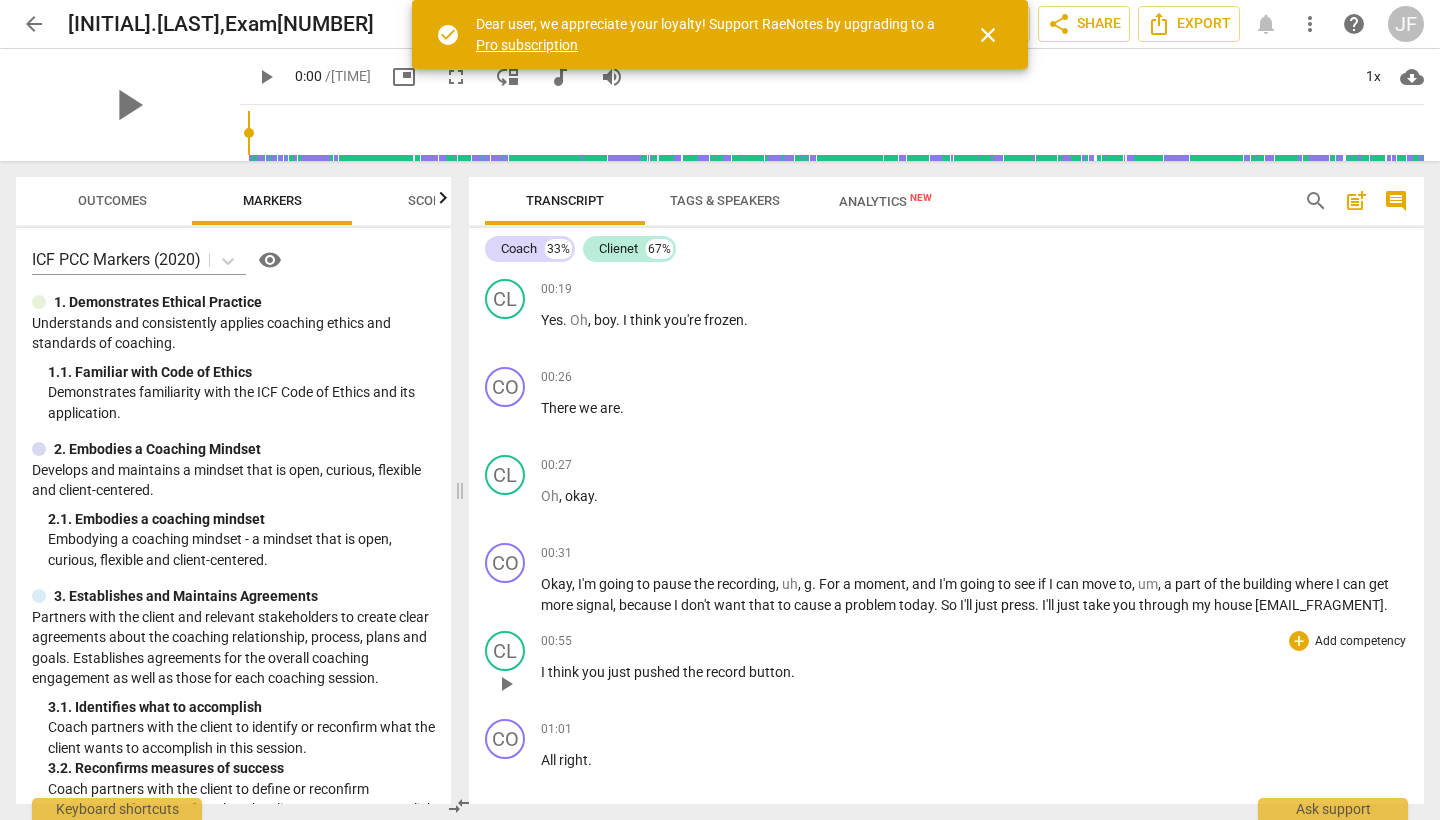 scroll, scrollTop: 293, scrollLeft: 0, axis: vertical 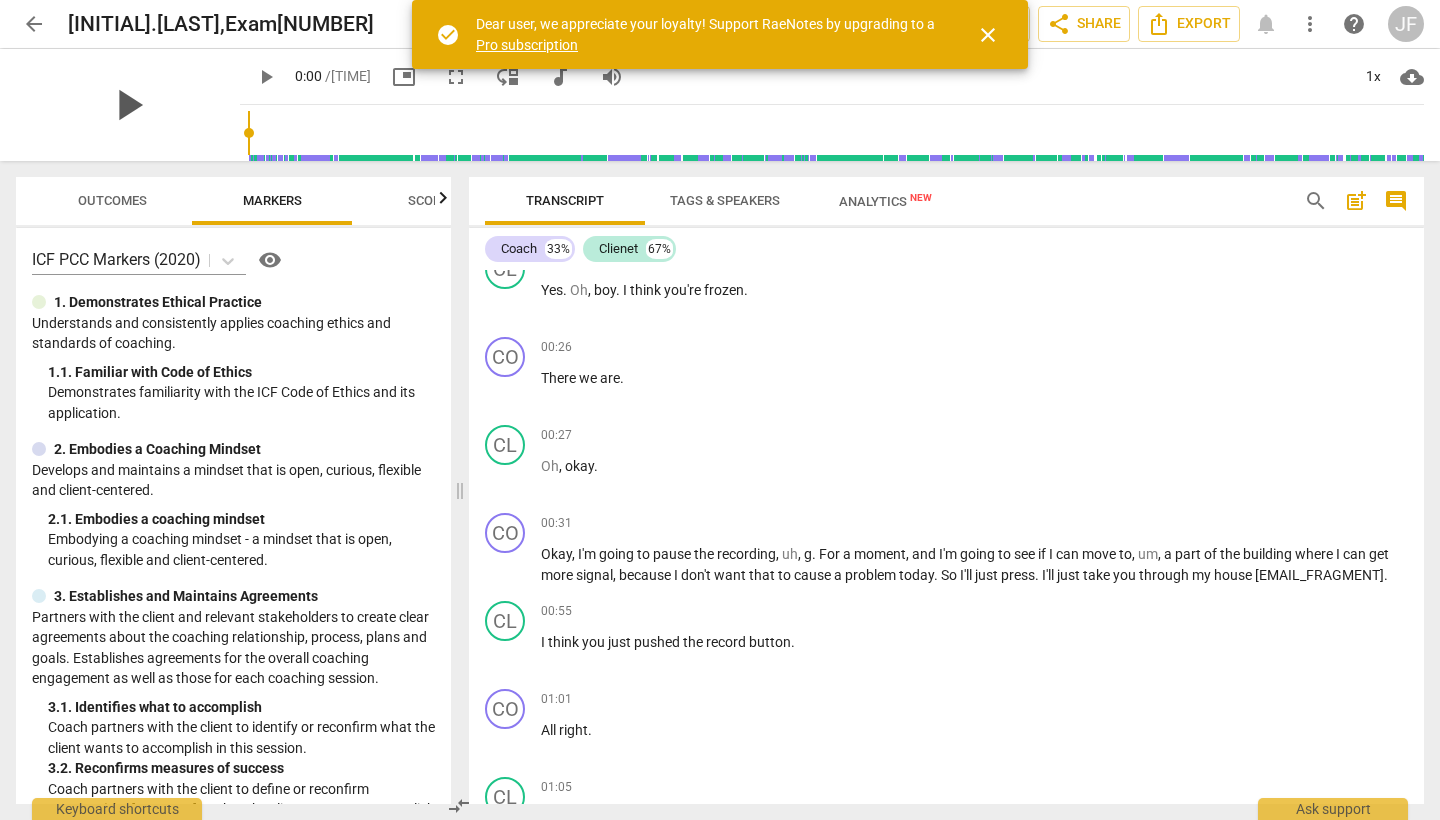 click on "play_arrow" at bounding box center [128, 105] 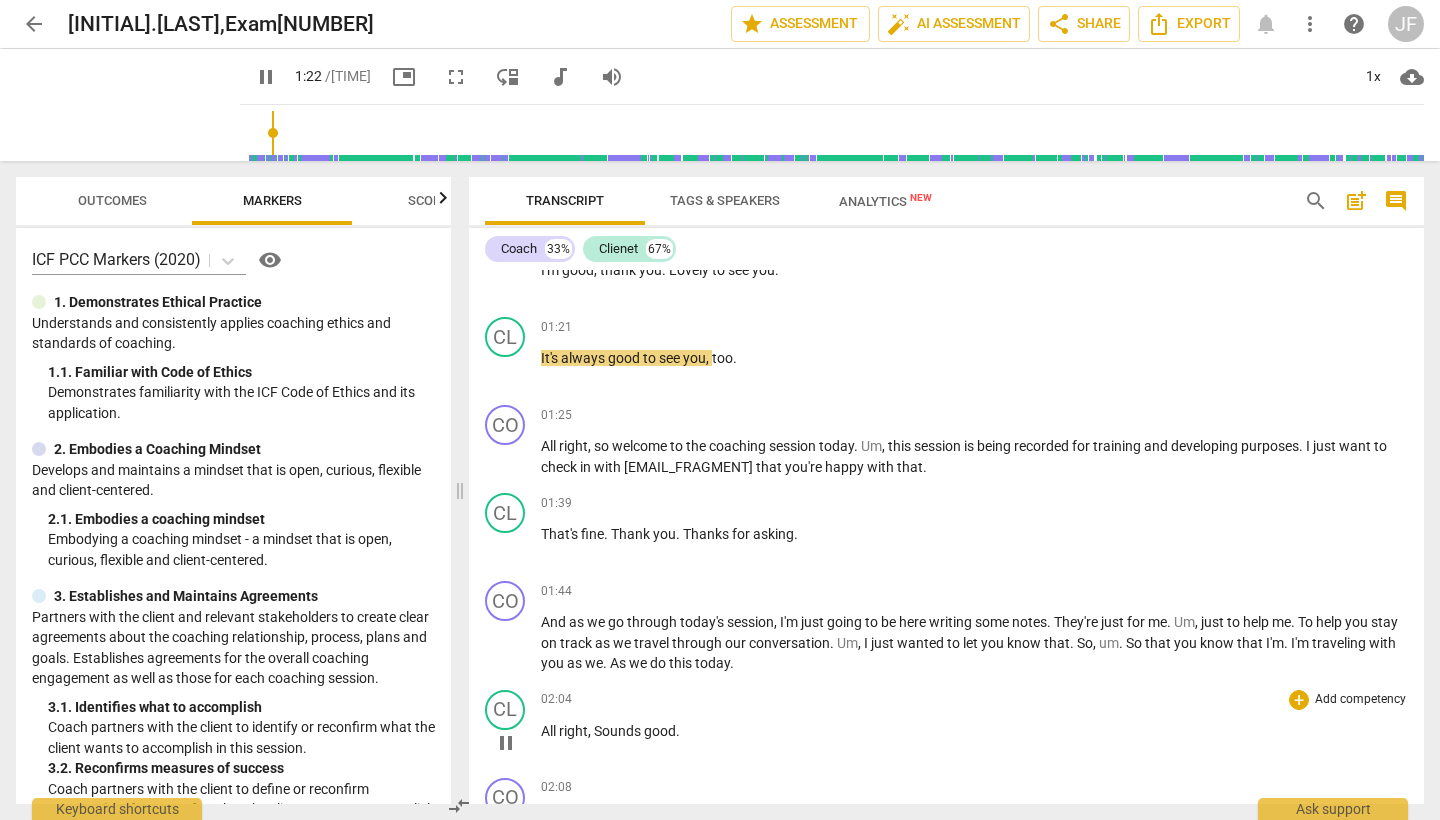 scroll, scrollTop: 1136, scrollLeft: 0, axis: vertical 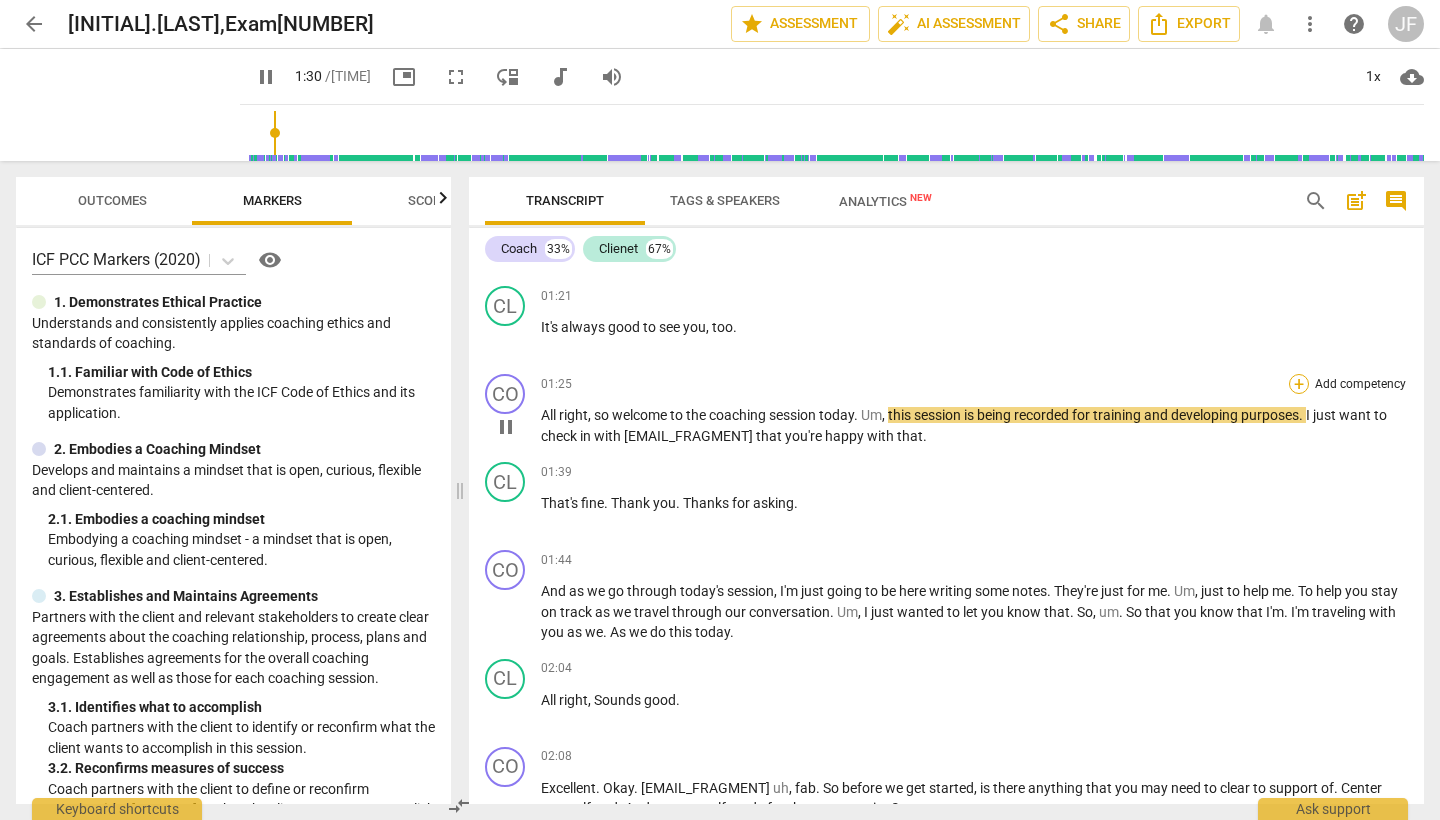 click on "+" at bounding box center [1299, 384] 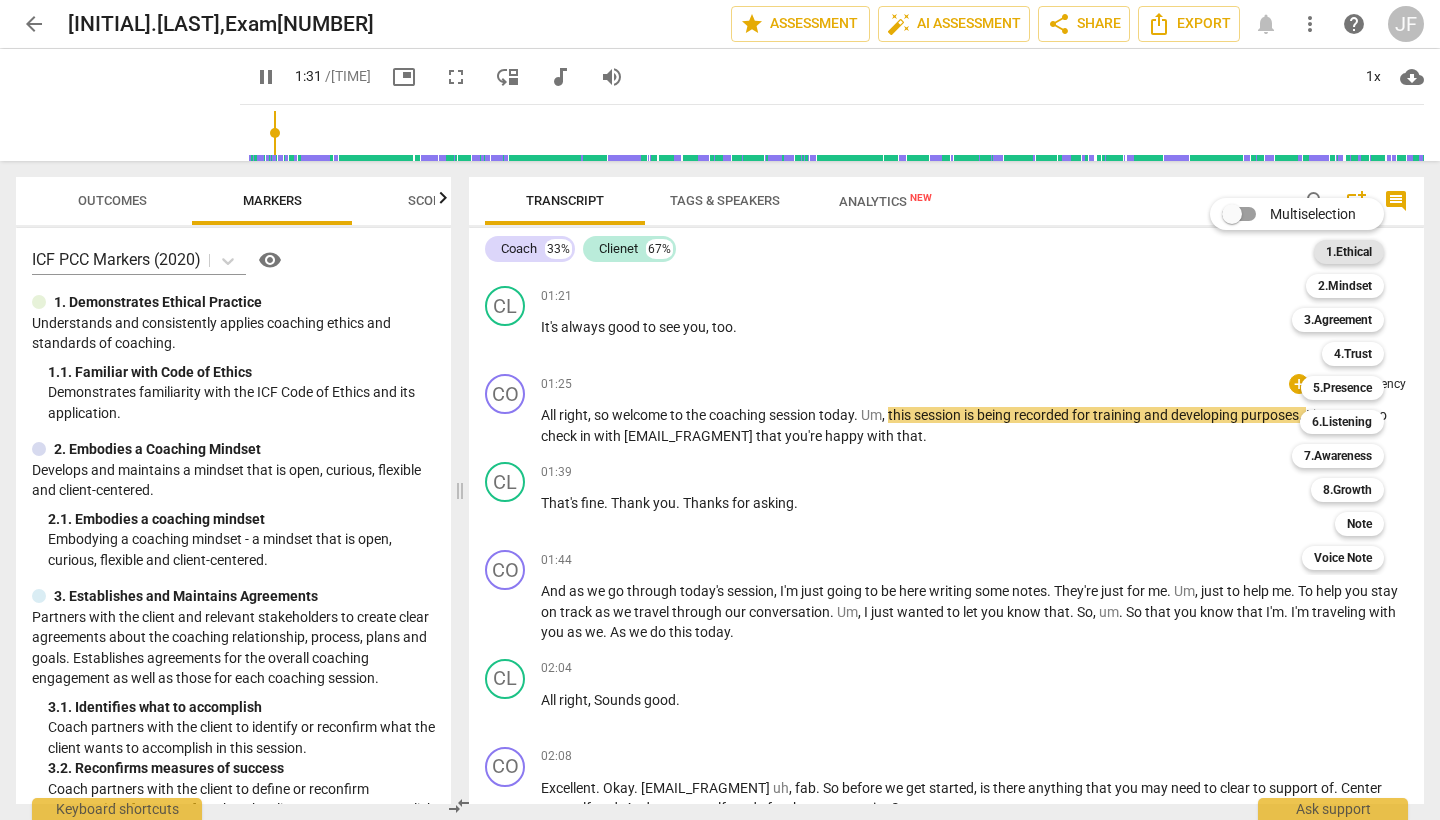 click on "1.Ethical" at bounding box center [1349, 252] 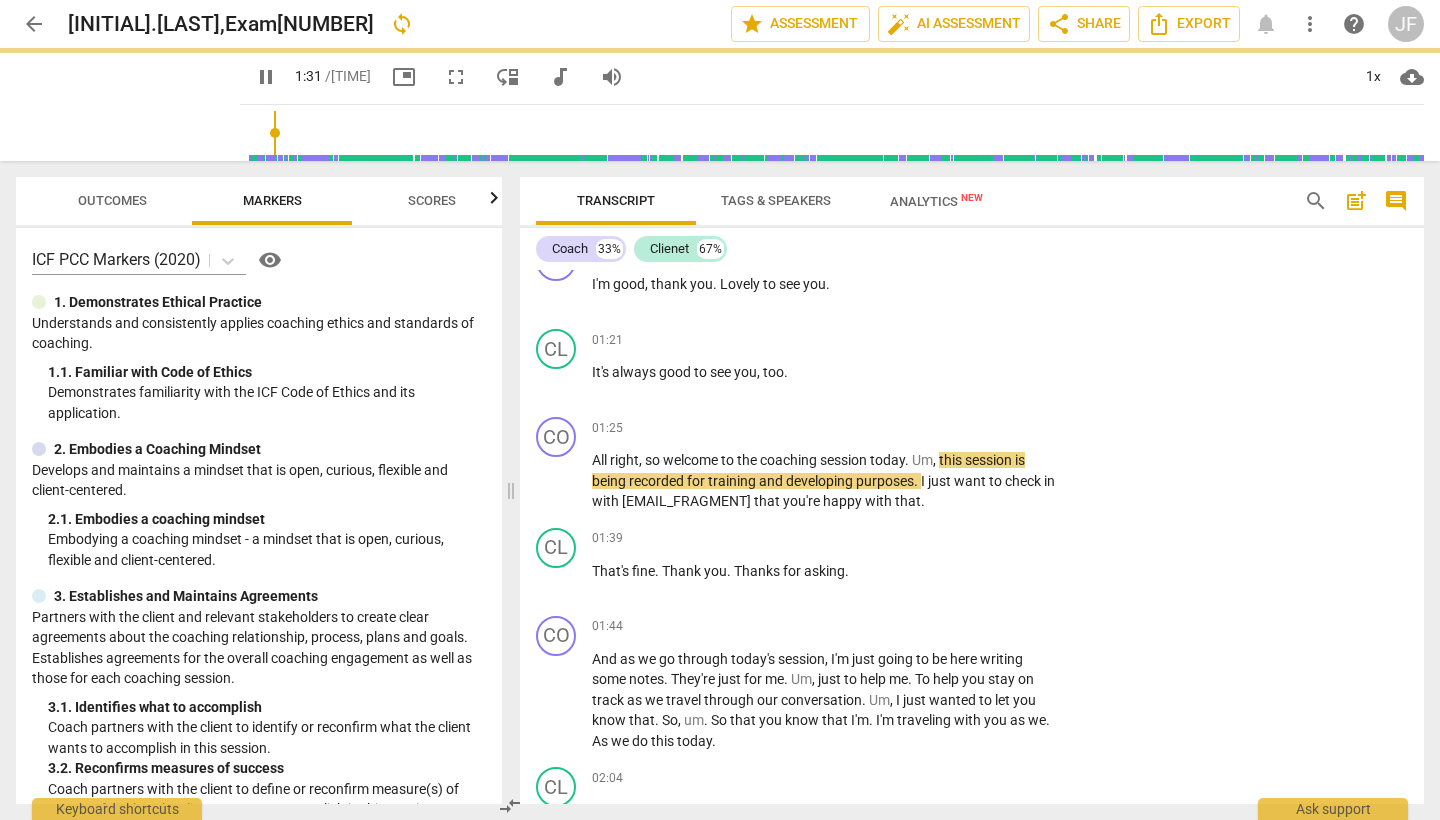 type on "93" 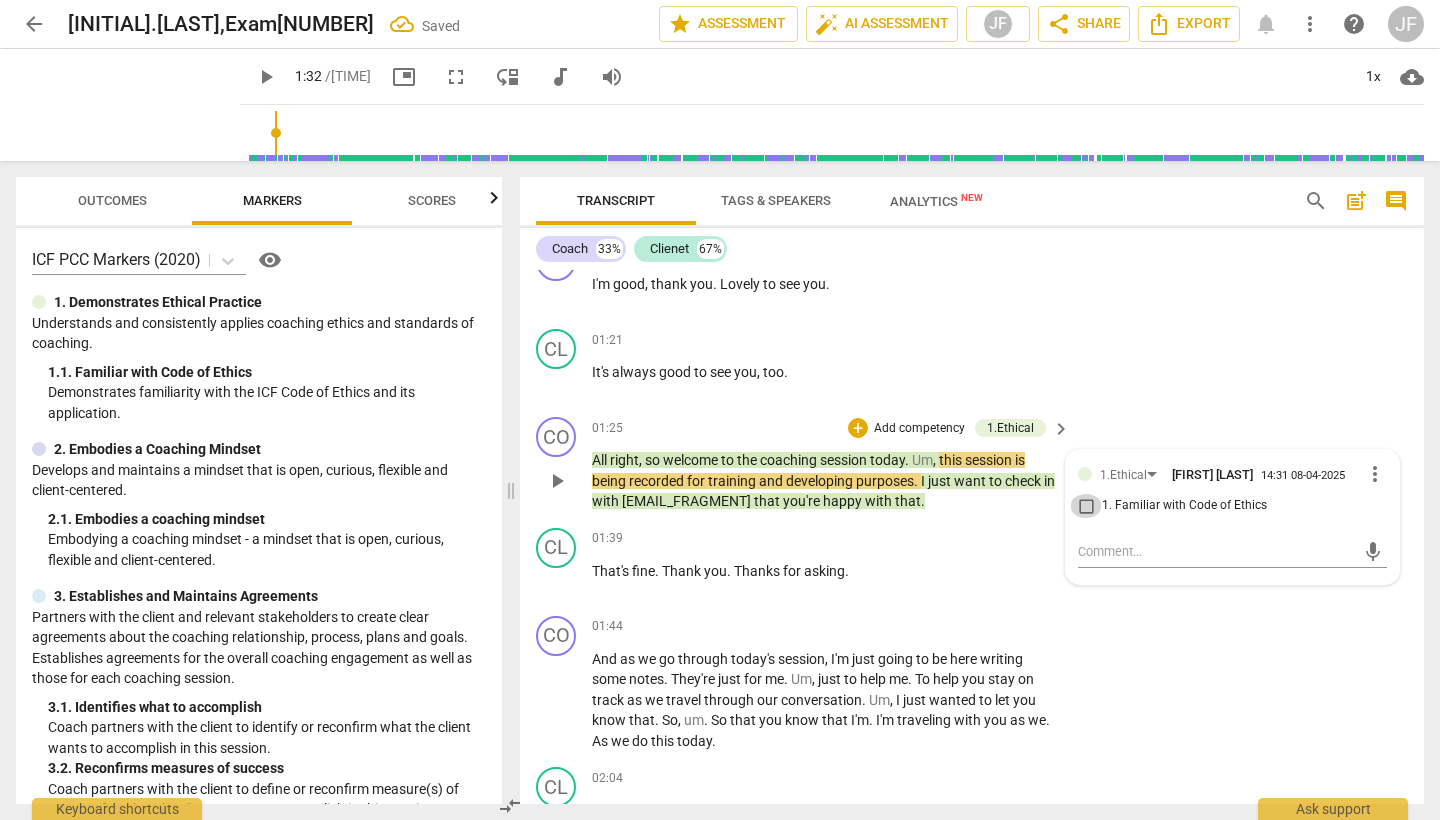 click on "1. Familiar with Code of Ethics" at bounding box center [1086, 506] 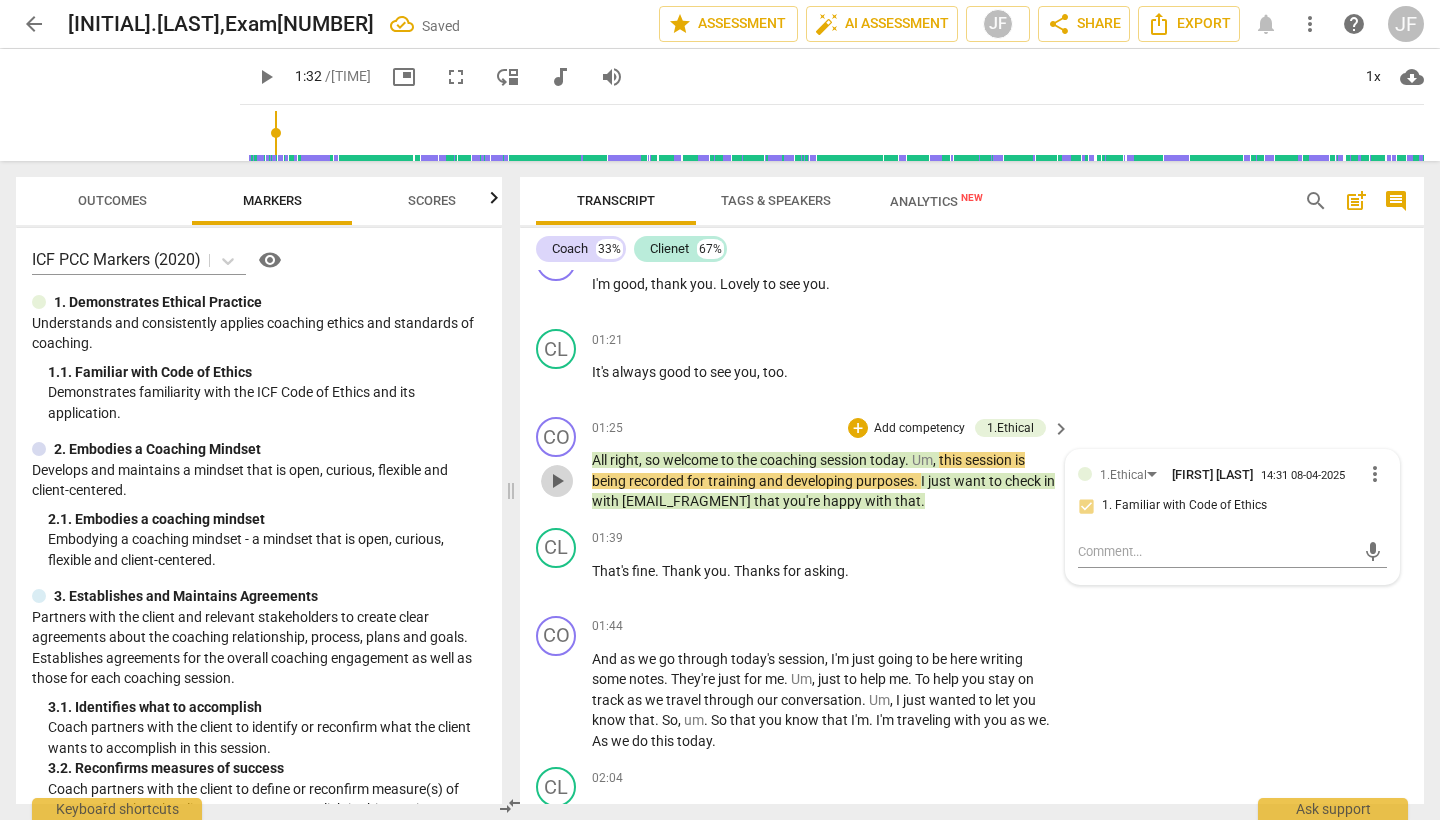 click on "play_arrow" at bounding box center [557, 481] 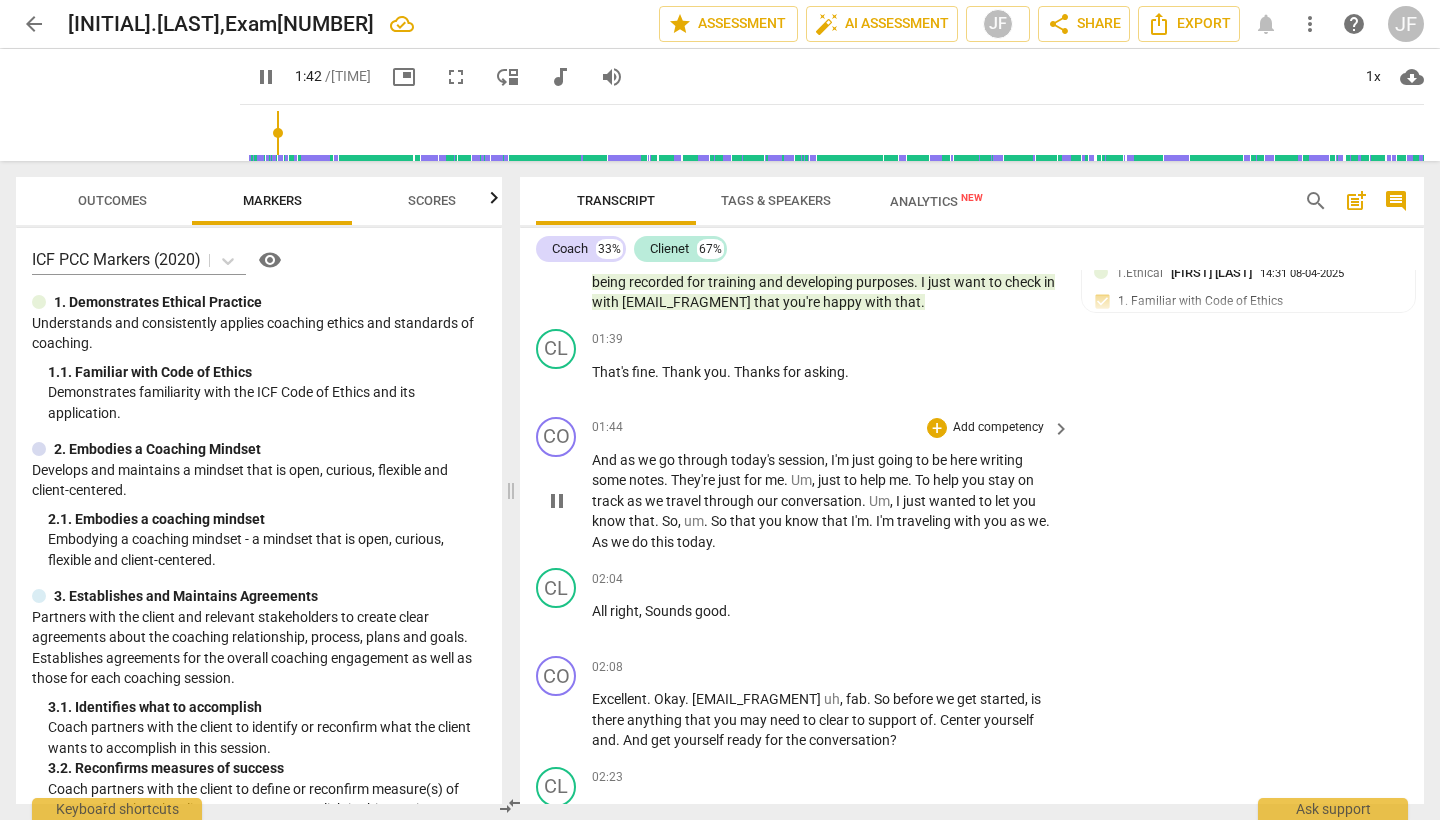 scroll, scrollTop: 1377, scrollLeft: 0, axis: vertical 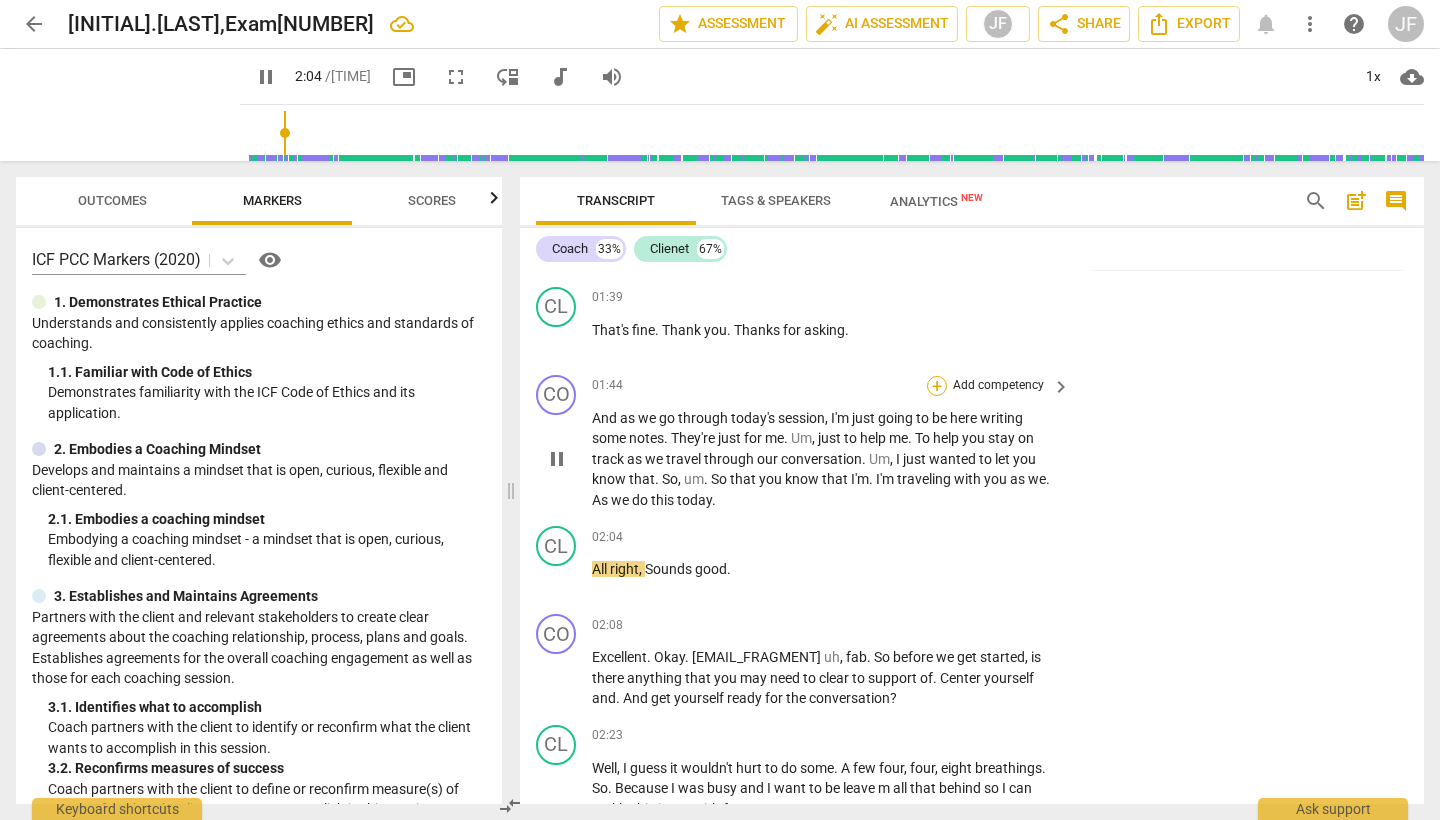 click on "+" at bounding box center [937, 386] 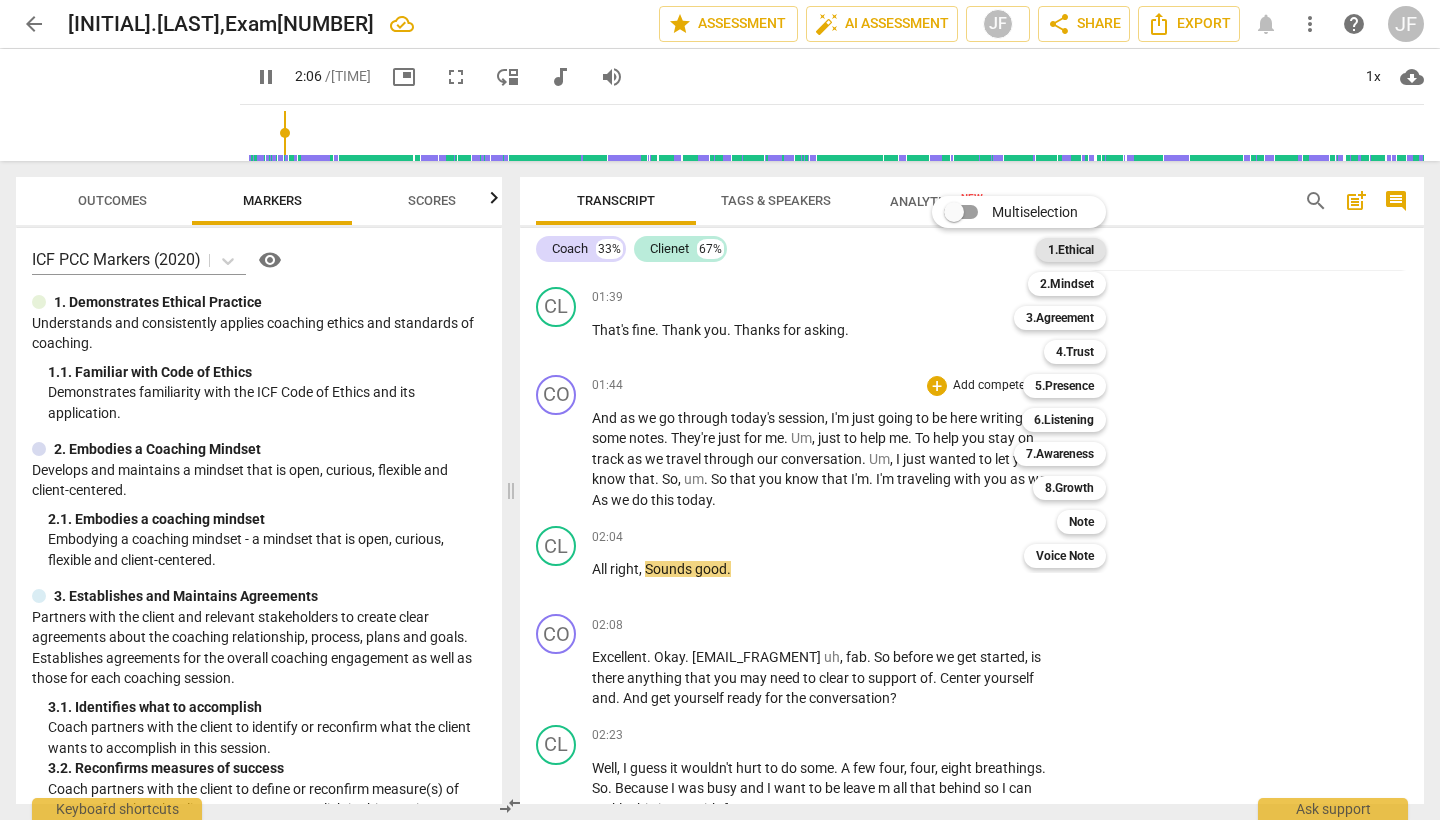 click on "1.Ethical" at bounding box center [1071, 250] 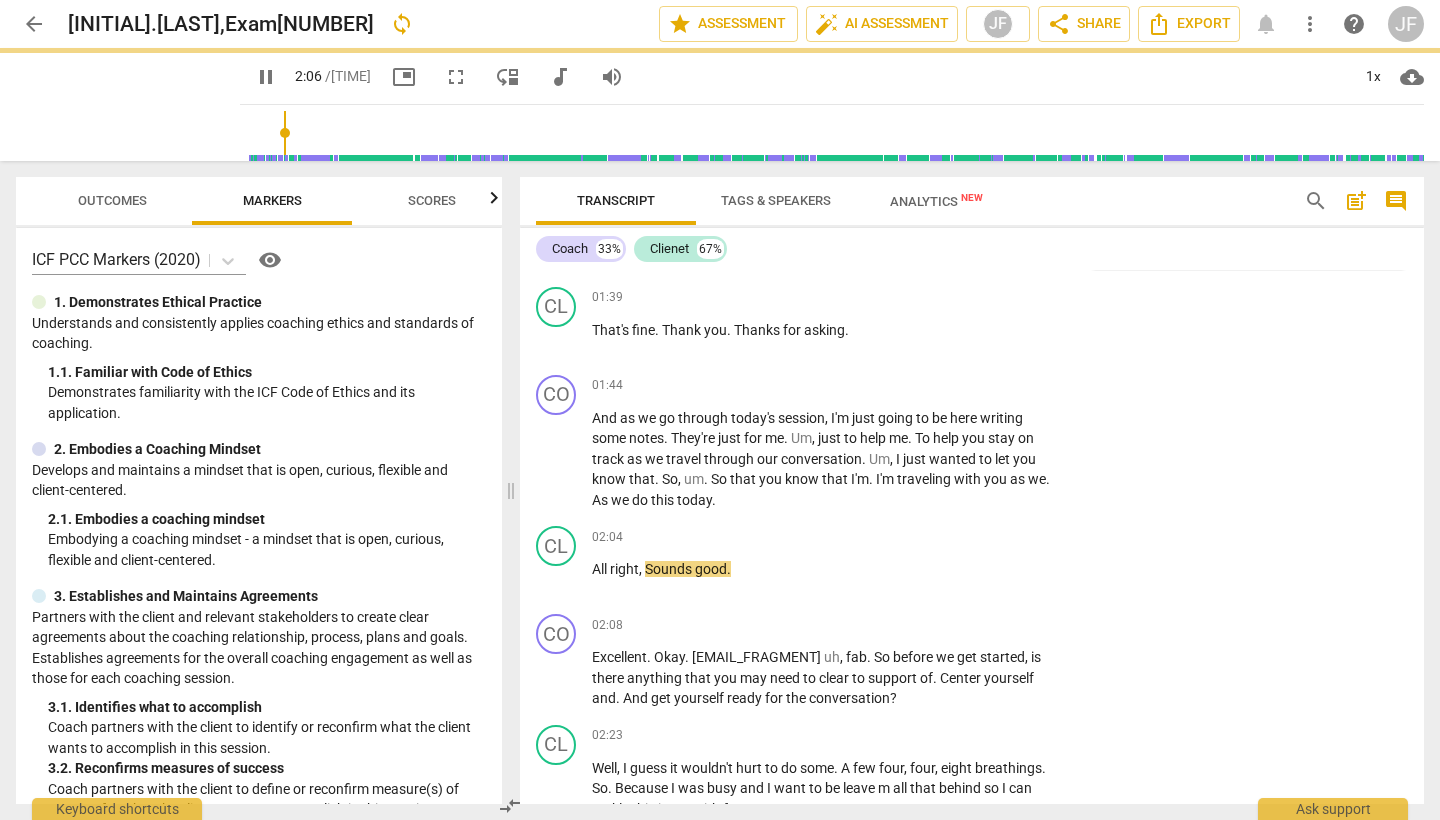 type on "127" 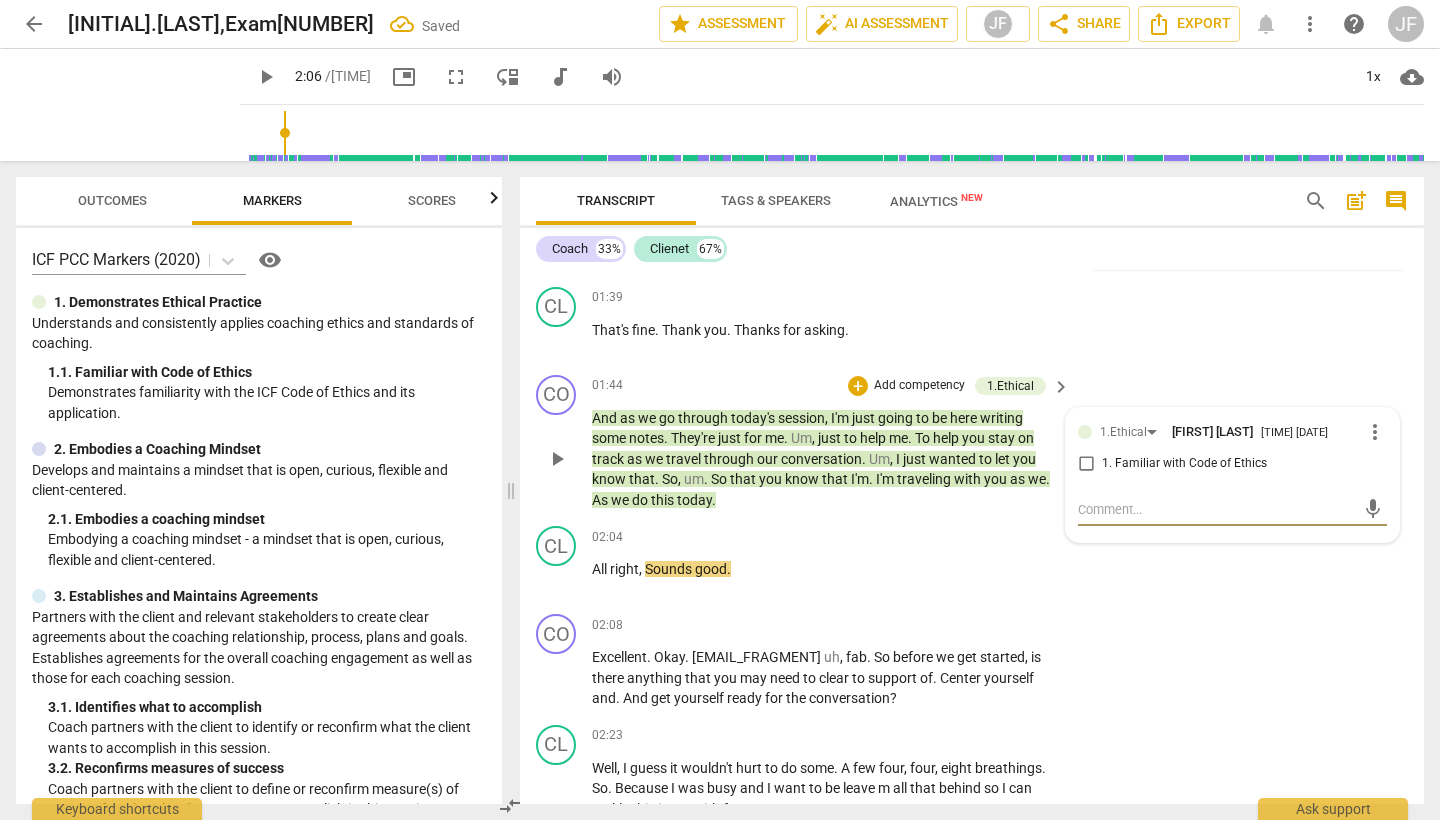click on "1. Familiar with Code of Ethics" at bounding box center [1086, 464] 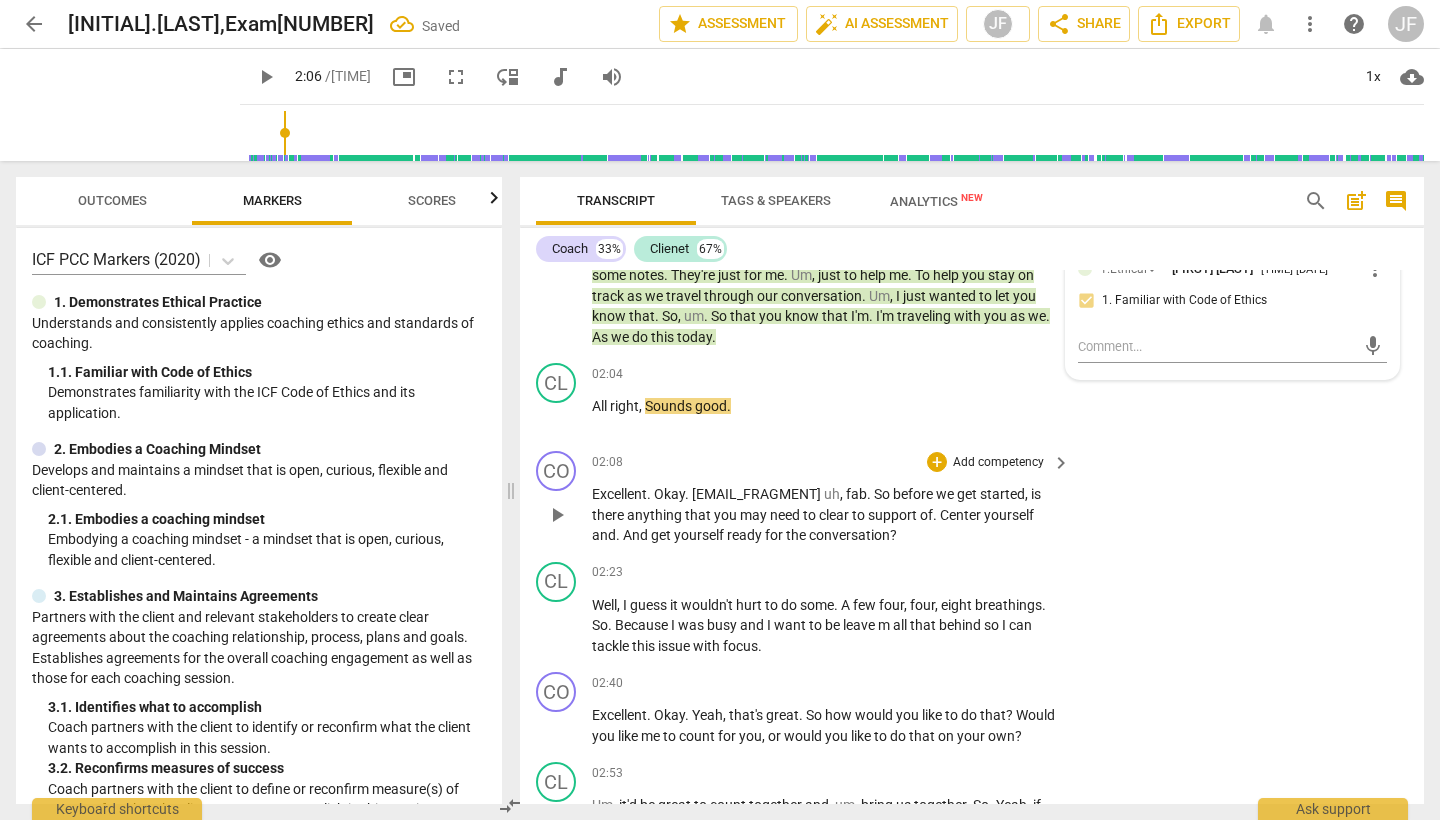 scroll, scrollTop: 1695, scrollLeft: 0, axis: vertical 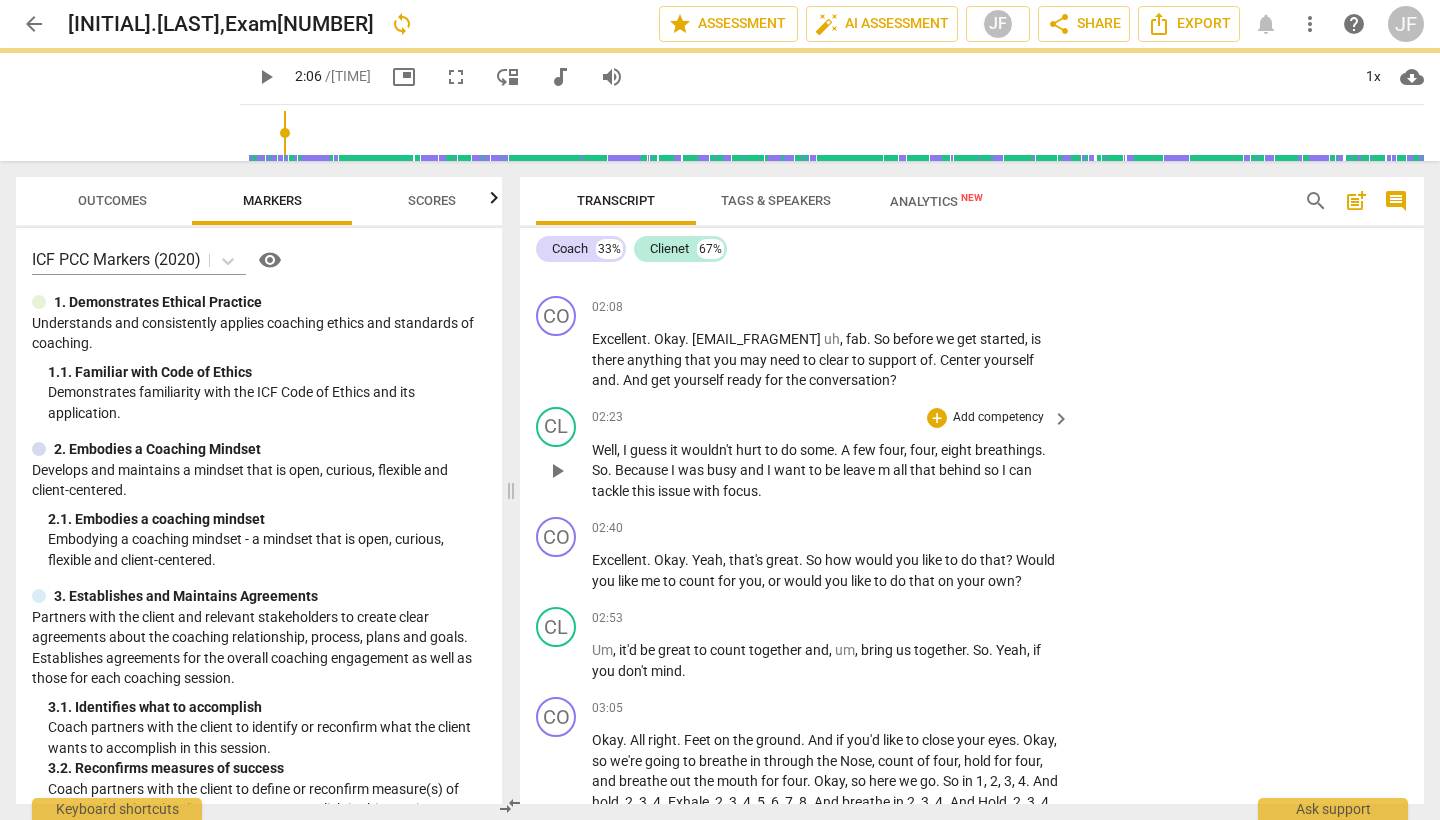 click on "play_arrow" at bounding box center [557, 360] 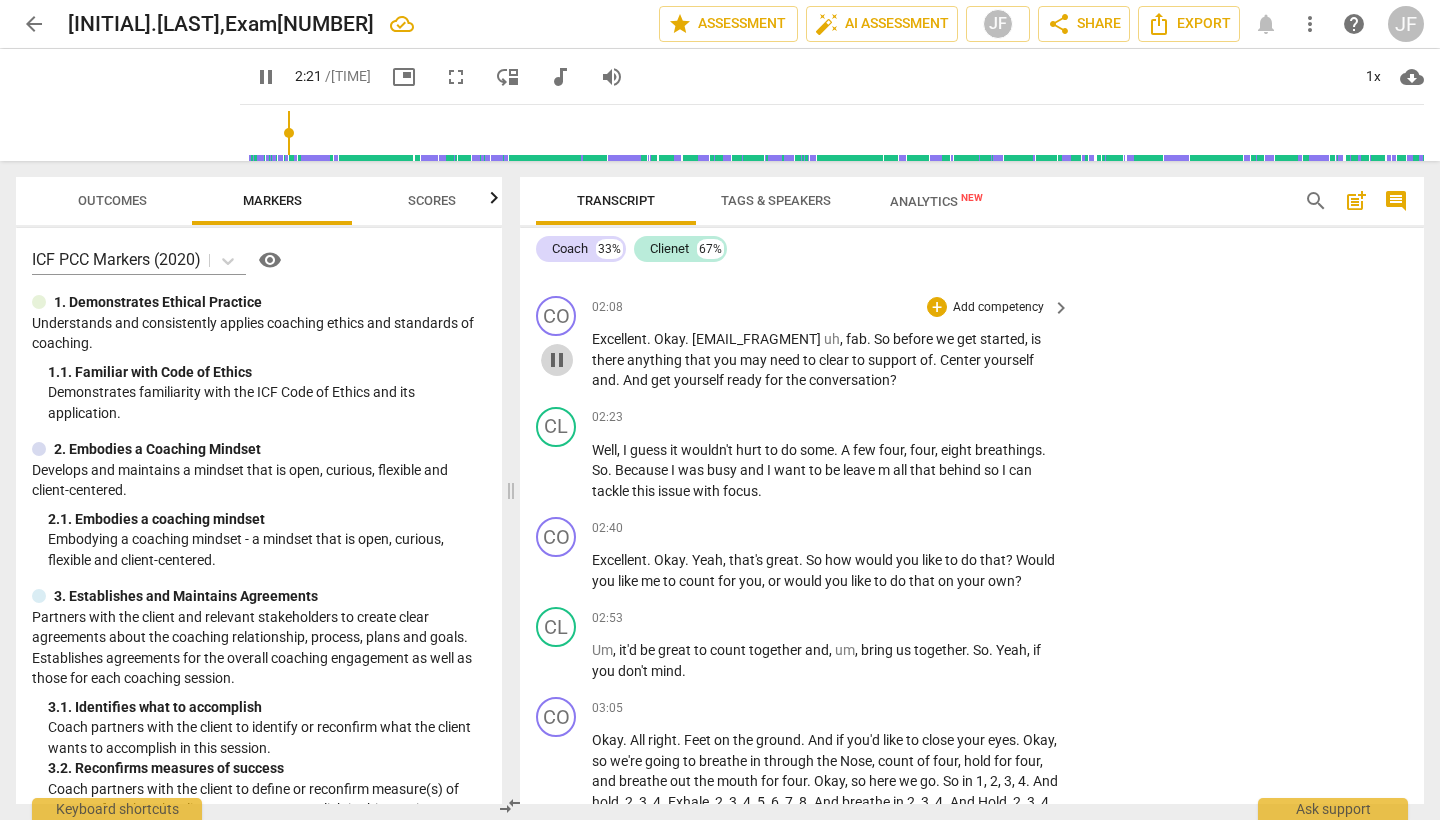 click on "pause" at bounding box center (557, 360) 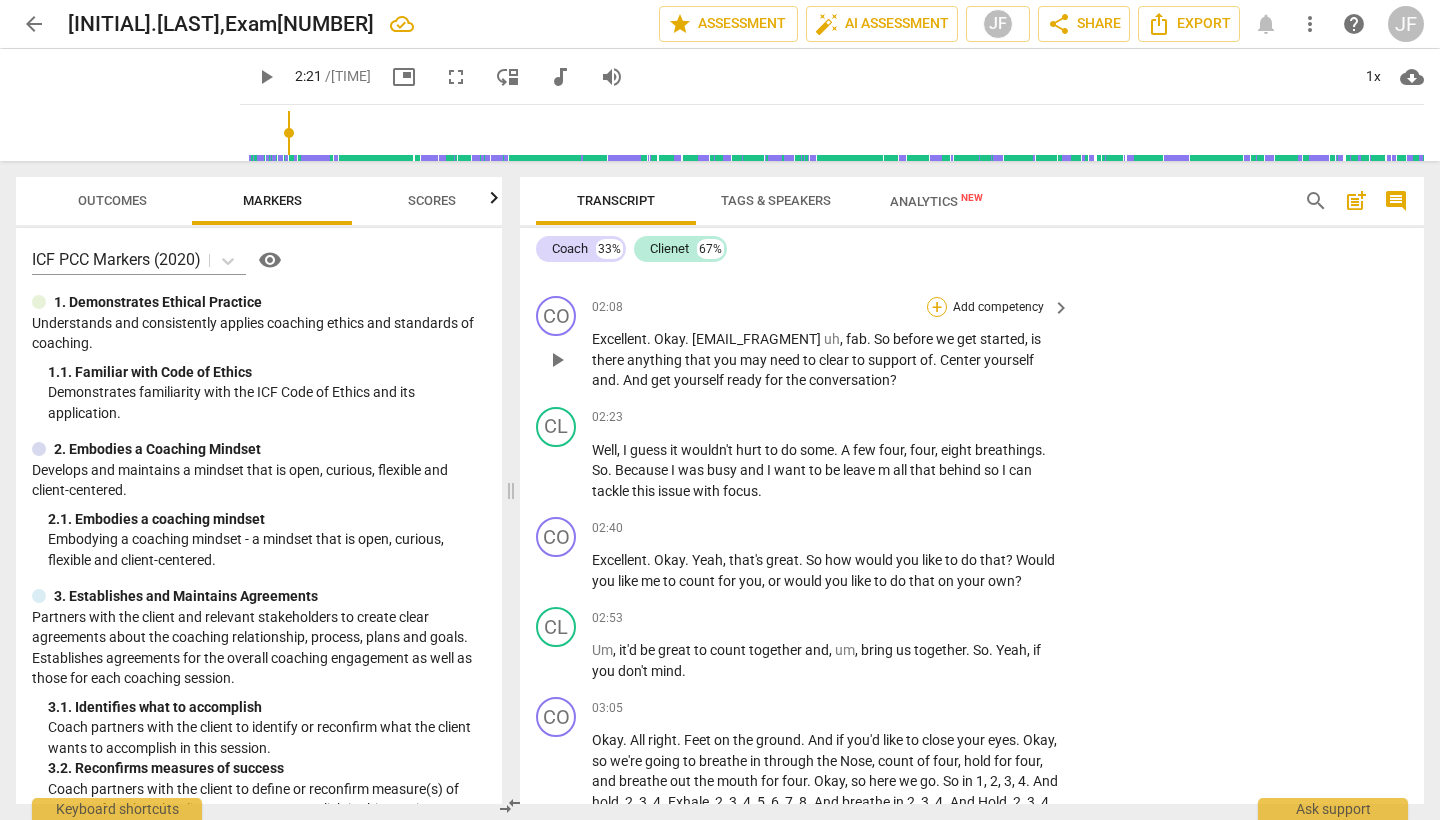 click on "+" at bounding box center [937, 307] 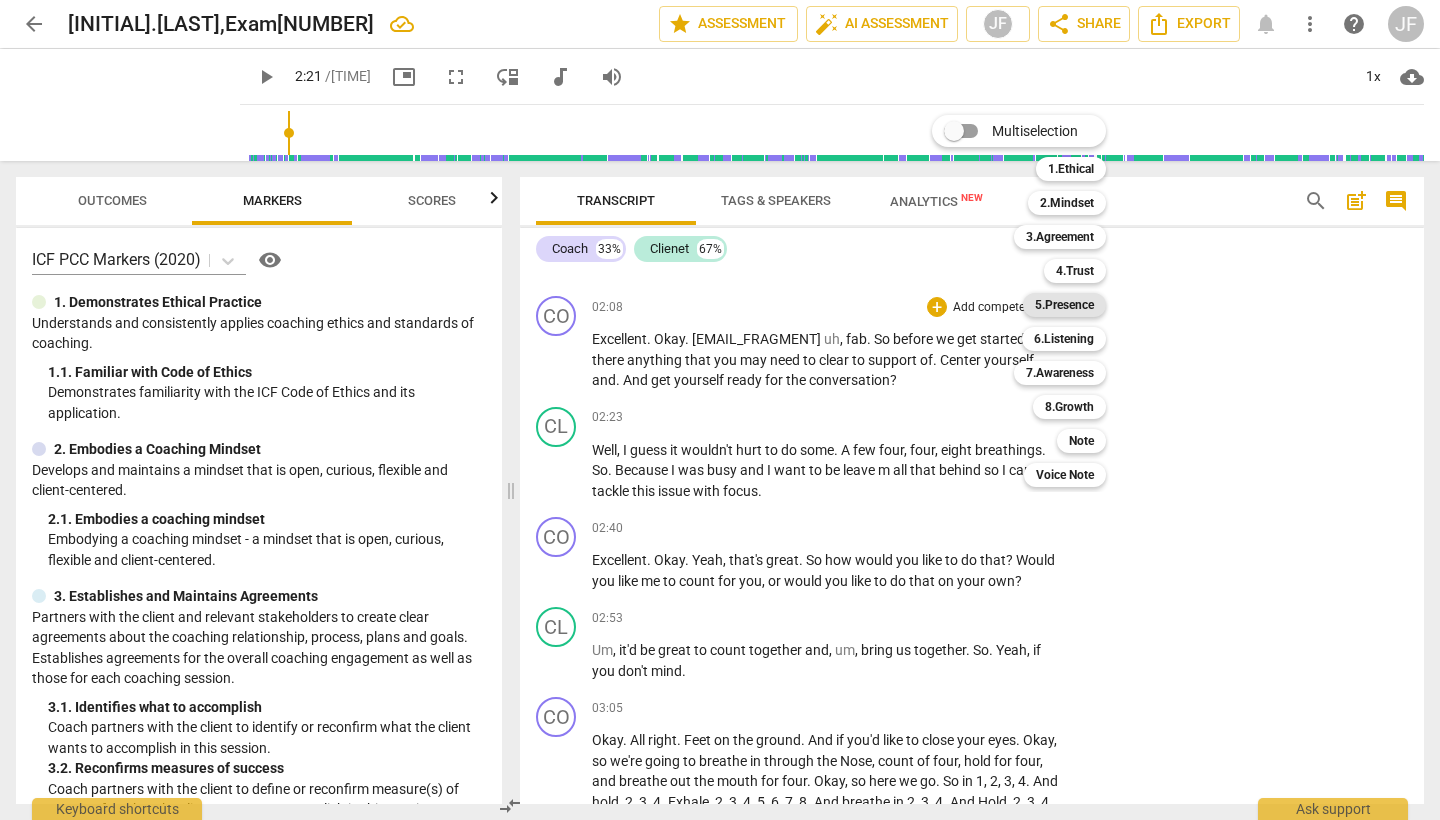click on "5.Presence" at bounding box center (1064, 305) 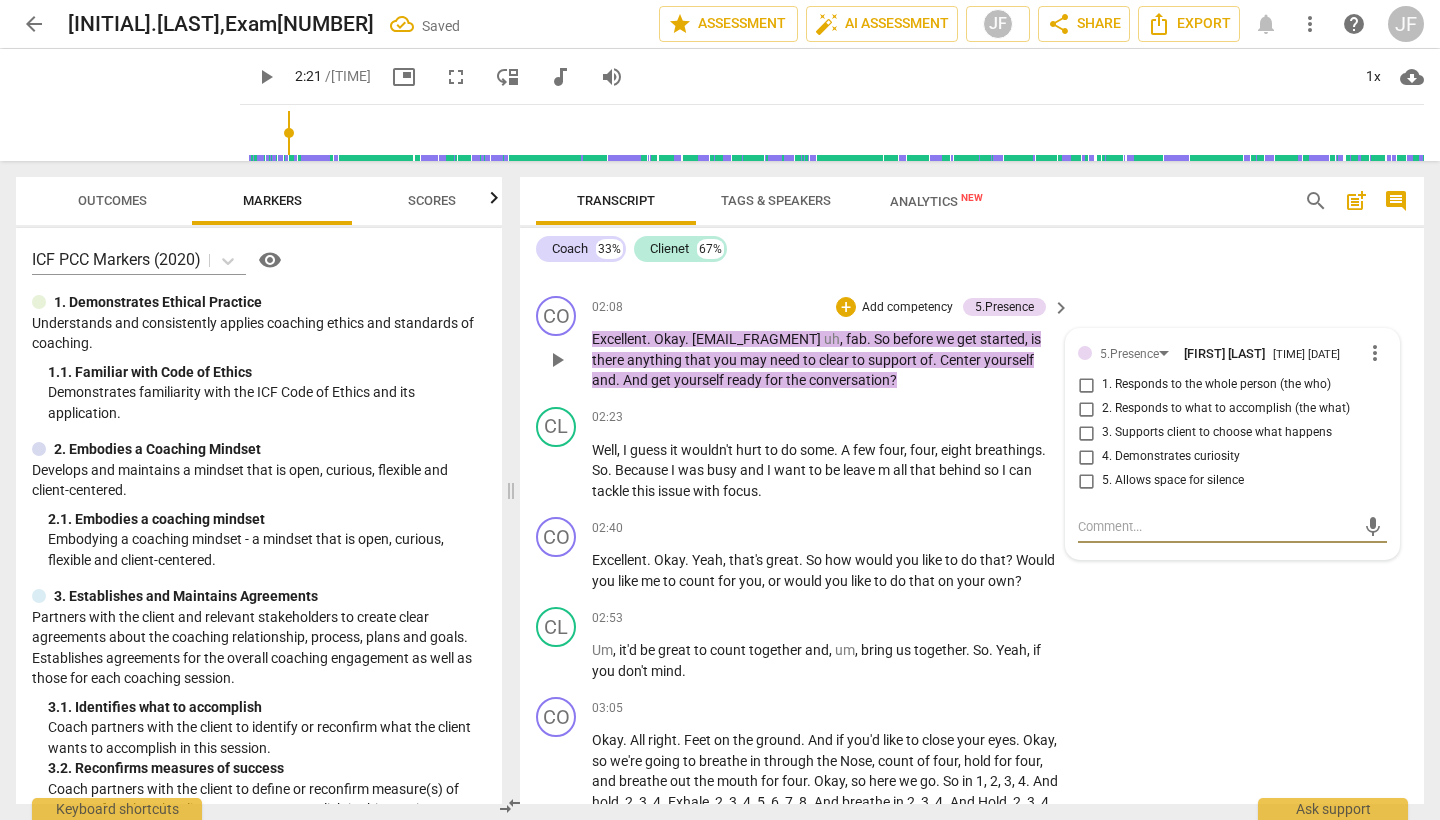 click on "1. Responds to the whole person (the who)" at bounding box center (1086, 385) 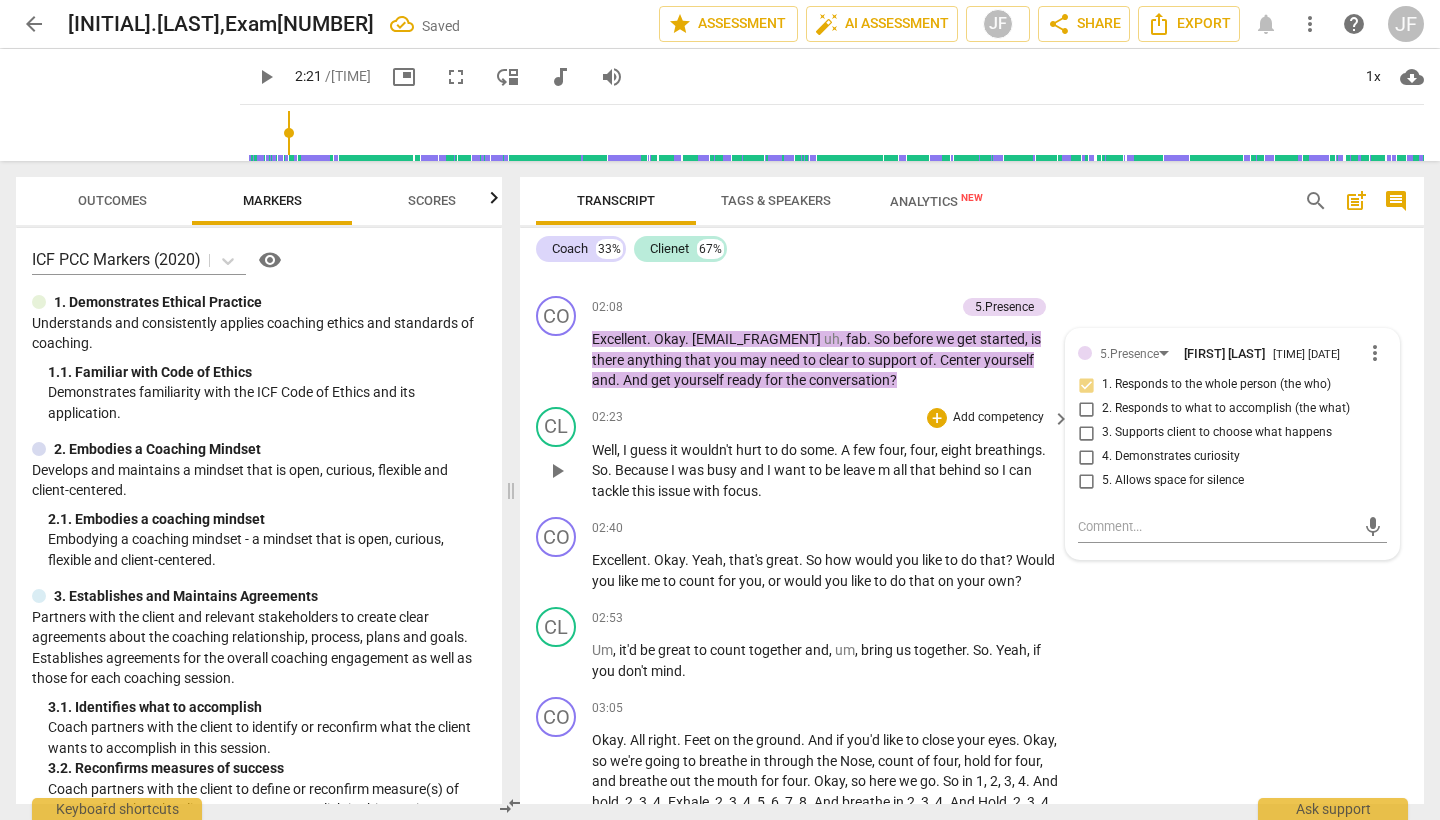 click on "play_arrow" at bounding box center [557, 471] 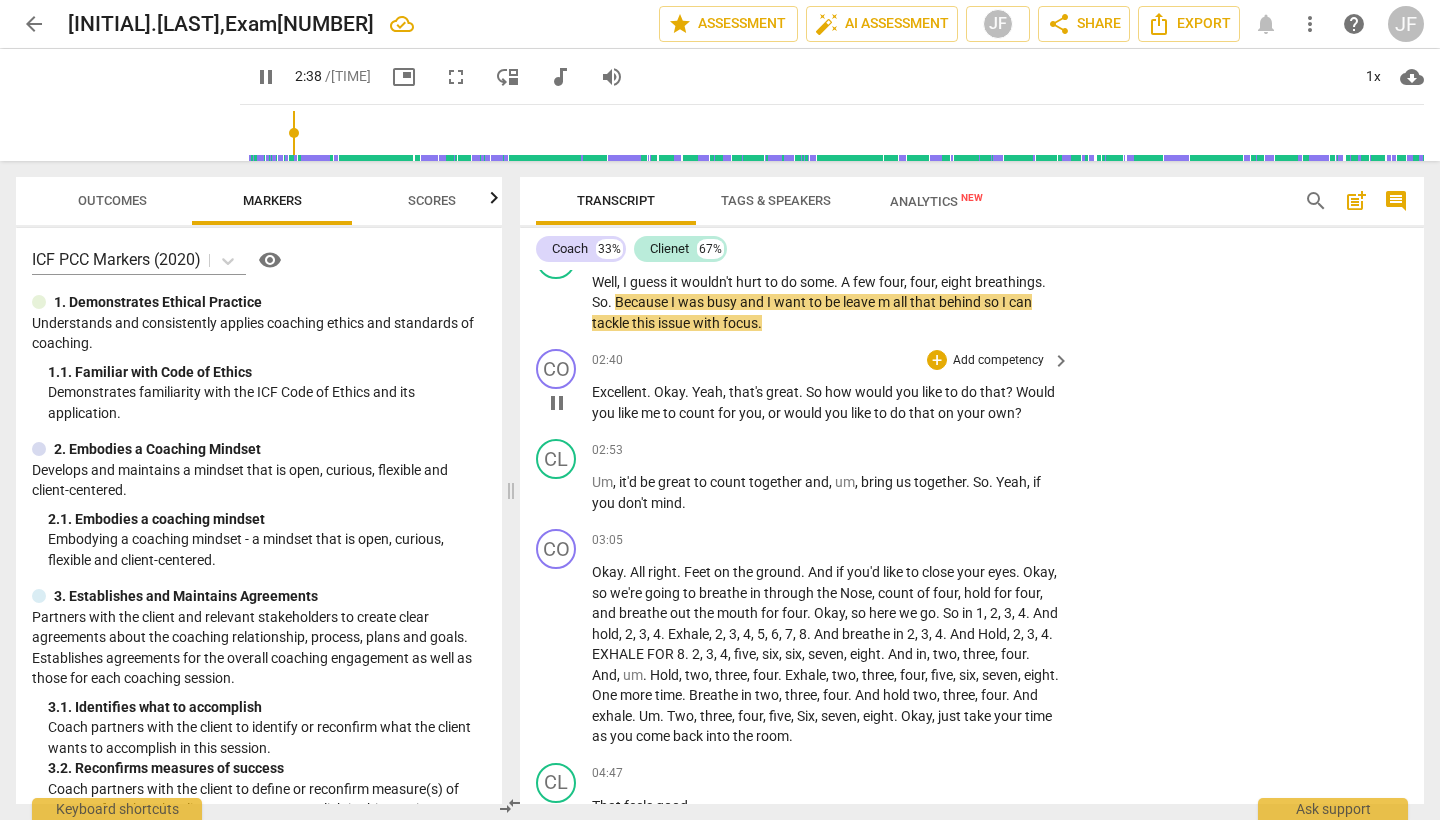 scroll, scrollTop: 1867, scrollLeft: 0, axis: vertical 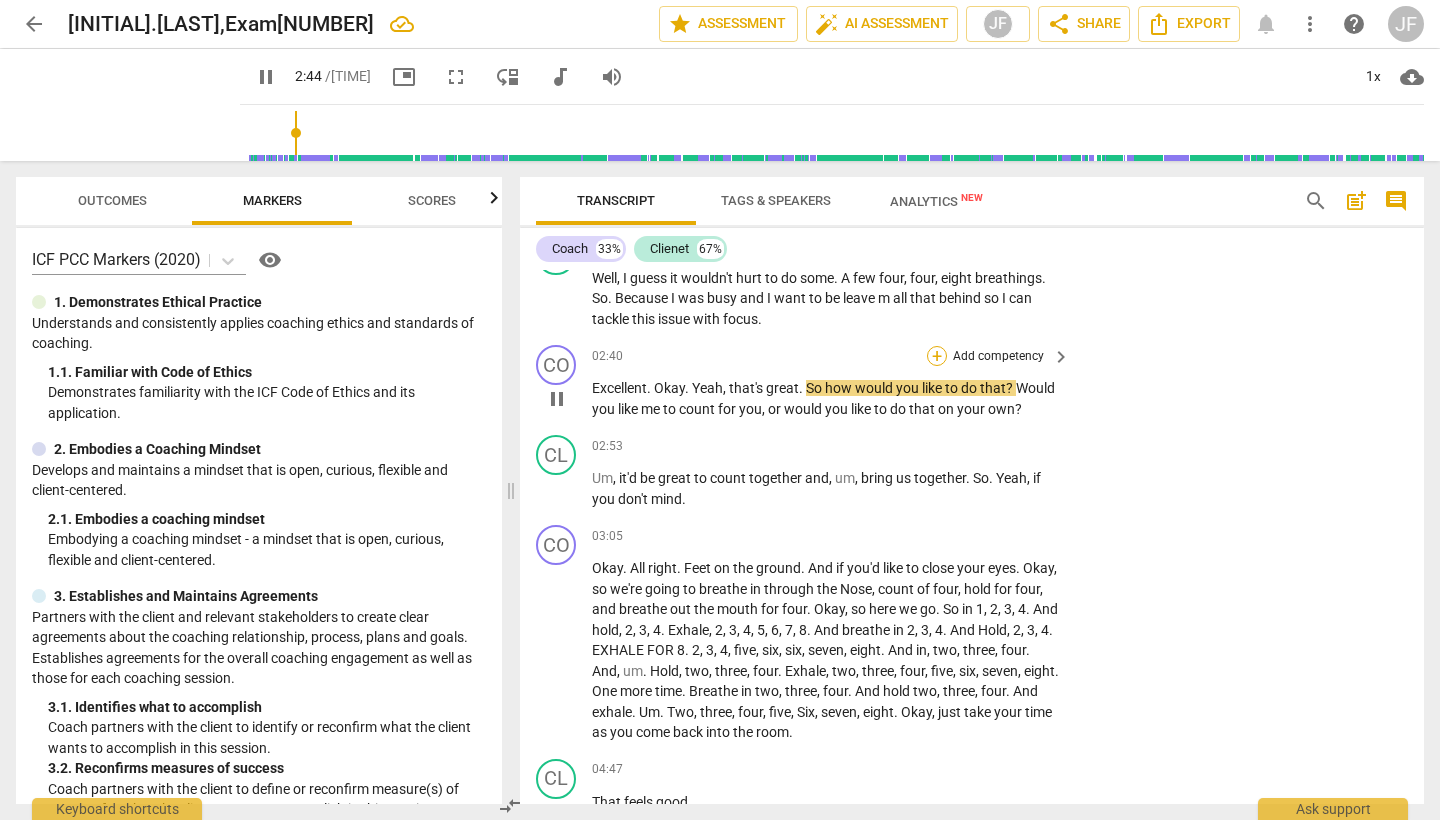 click on "+" at bounding box center [937, 356] 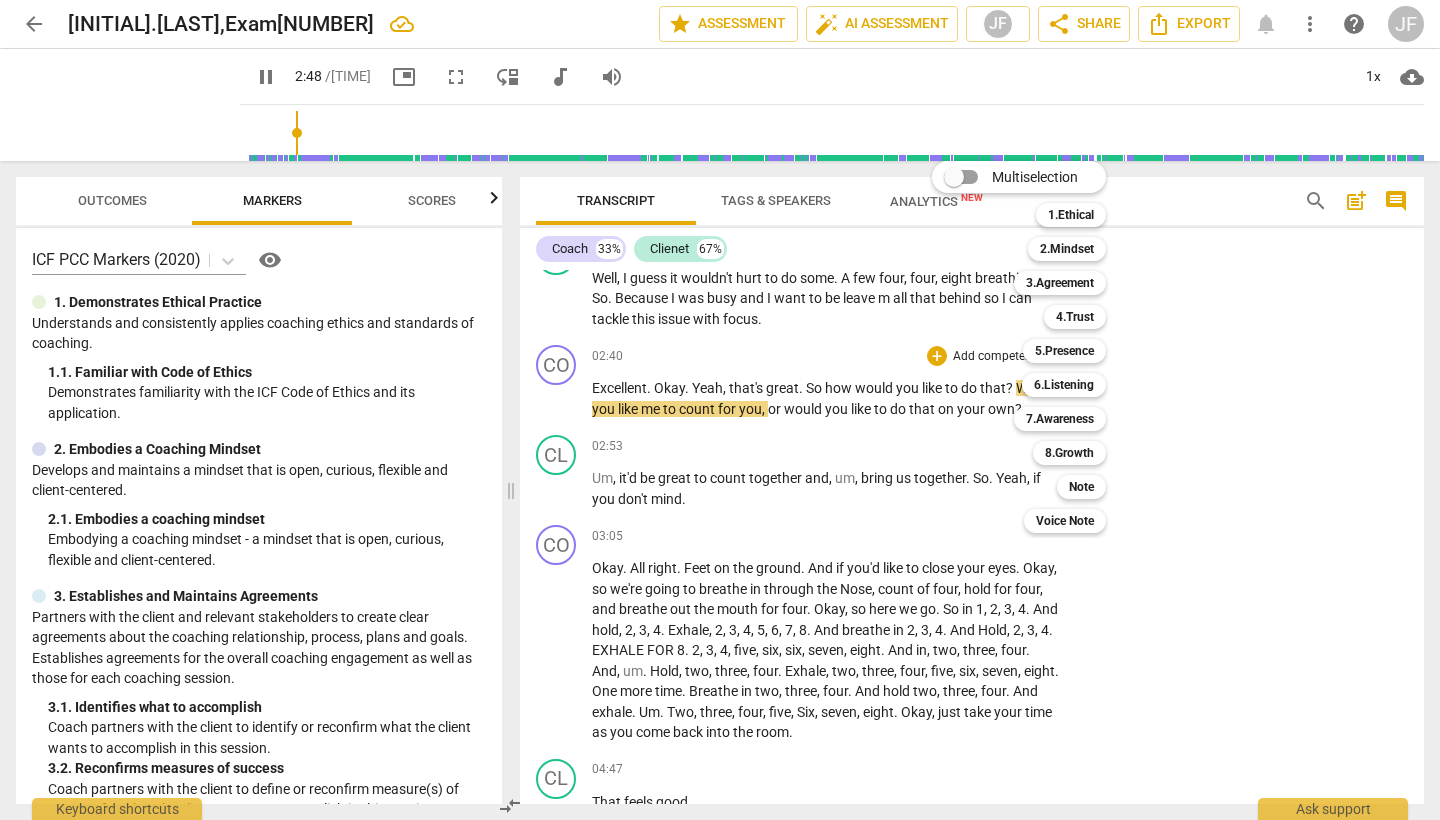click at bounding box center (720, 410) 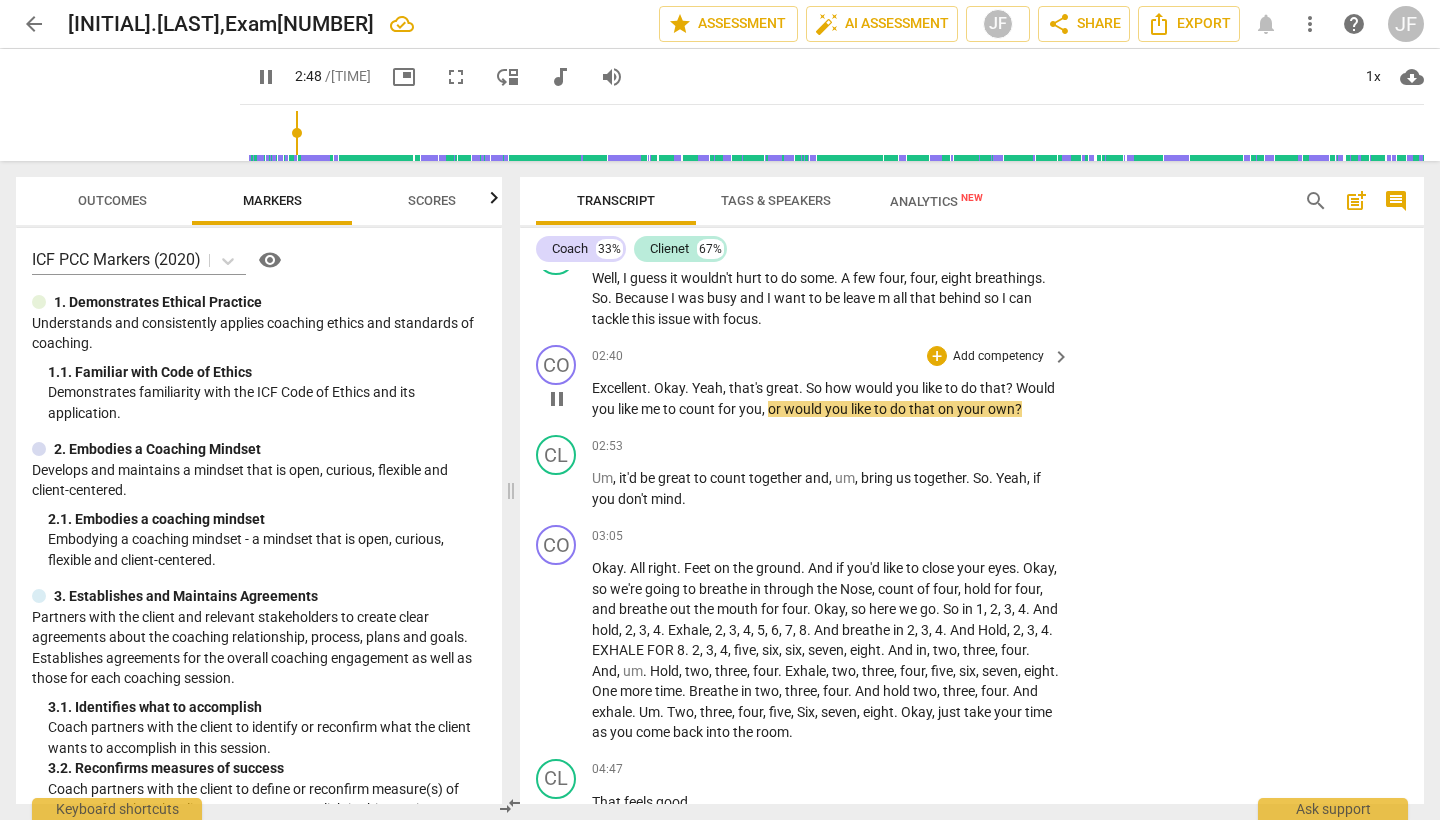 click on "pause" at bounding box center (557, 399) 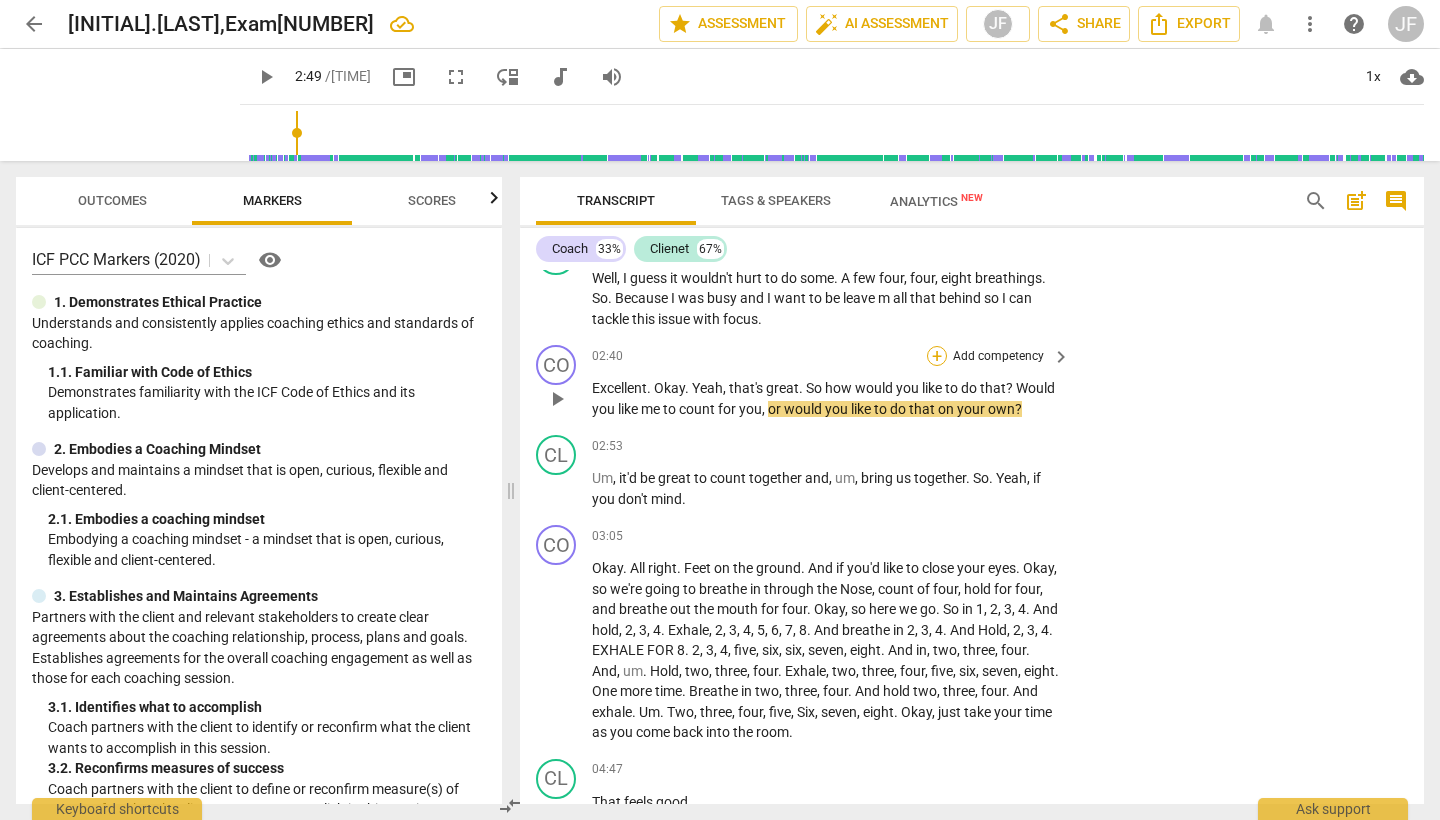click on "+" at bounding box center (937, 356) 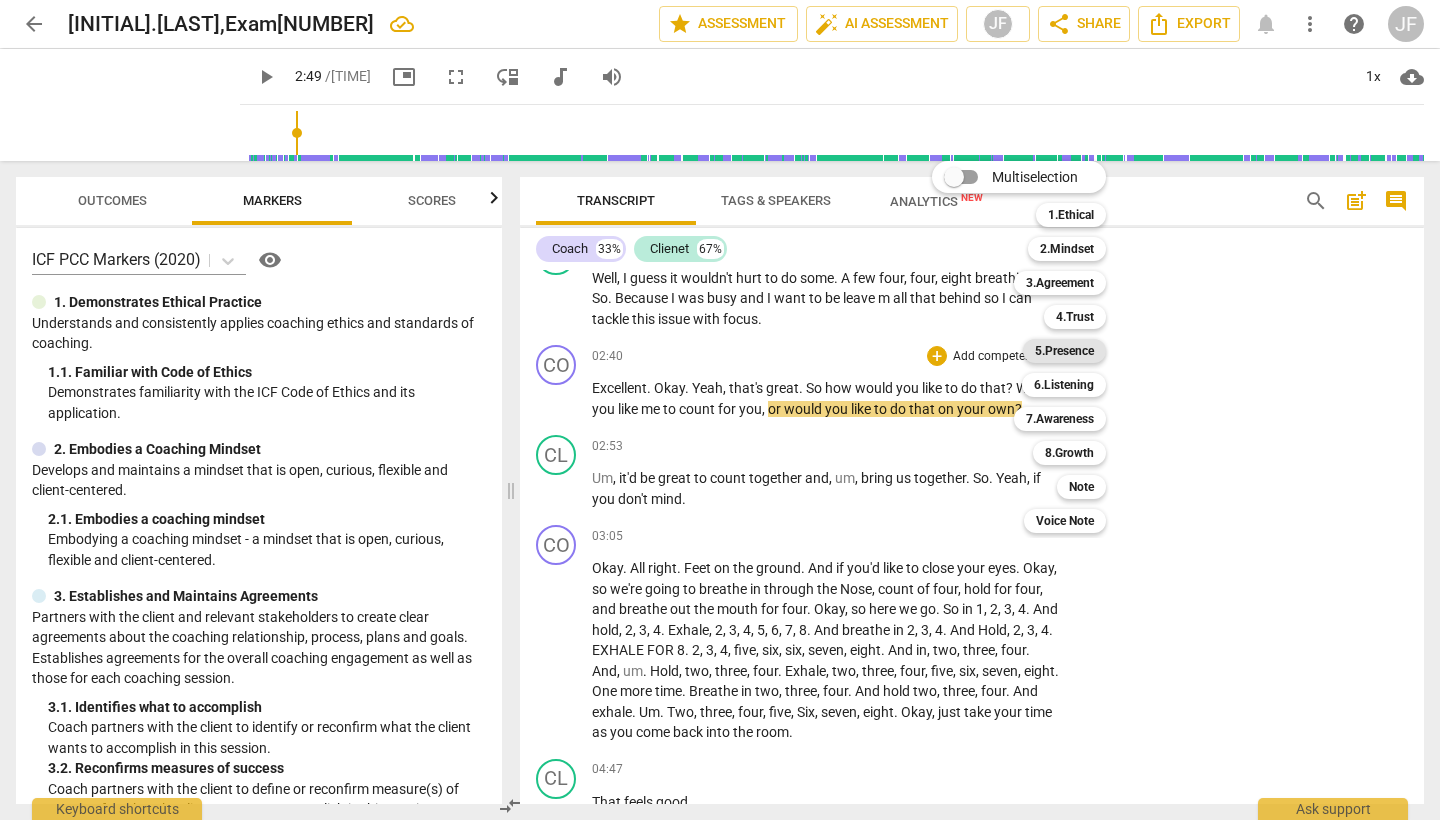 click on "5.Presence" at bounding box center [1064, 351] 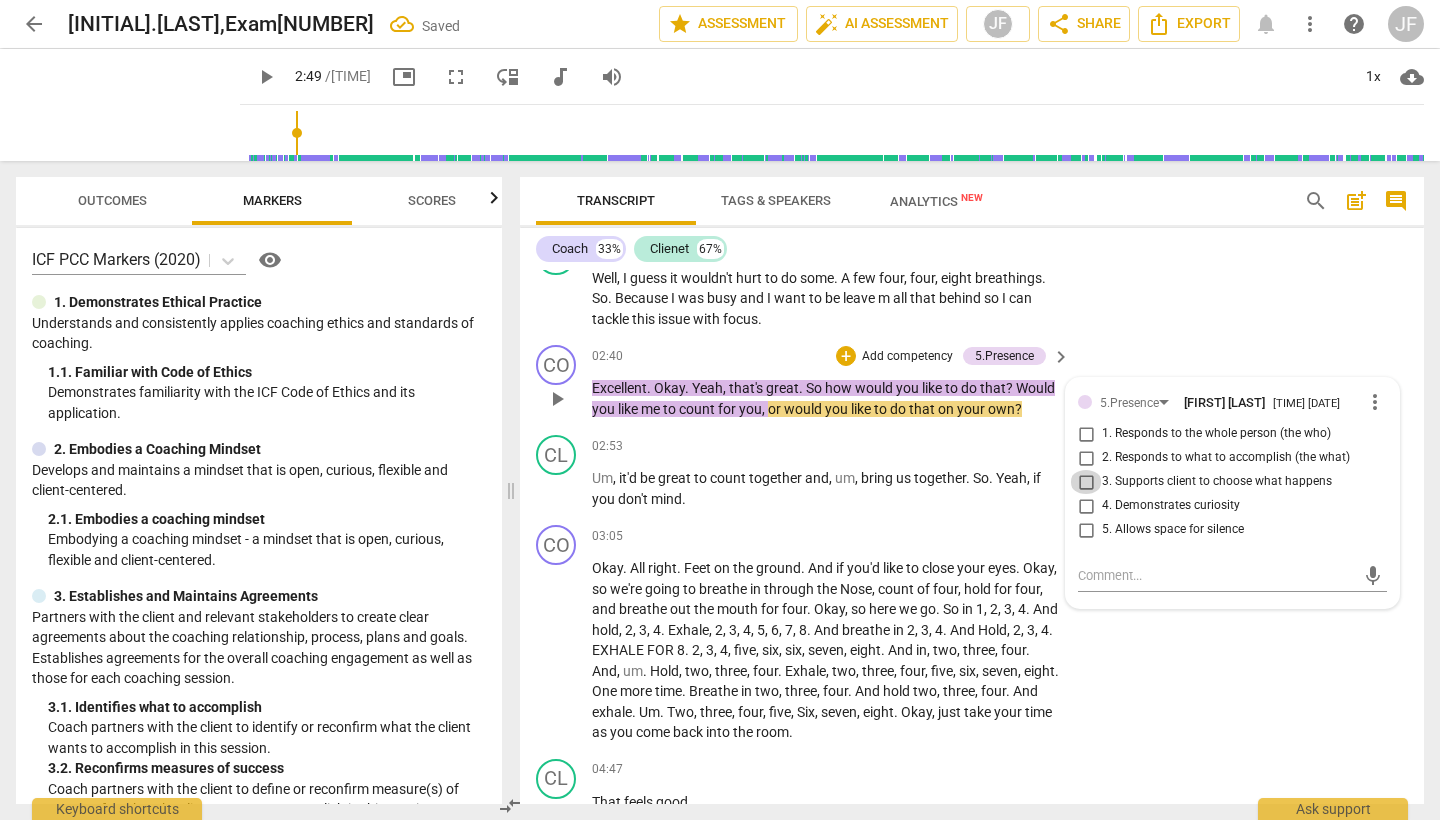 click on "3. Supports client to choose what happens" at bounding box center [1086, 482] 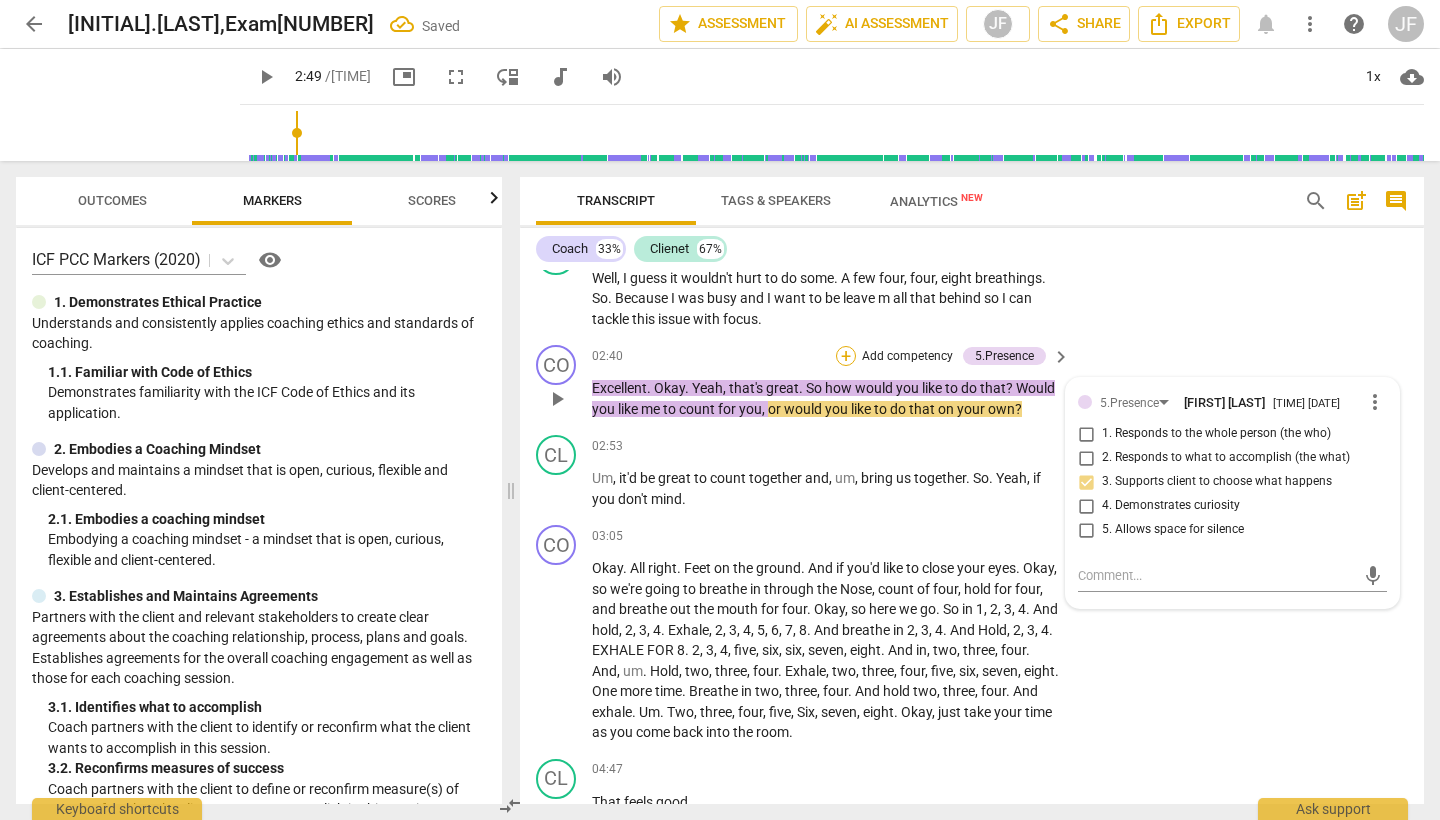 click on "+" at bounding box center [846, 356] 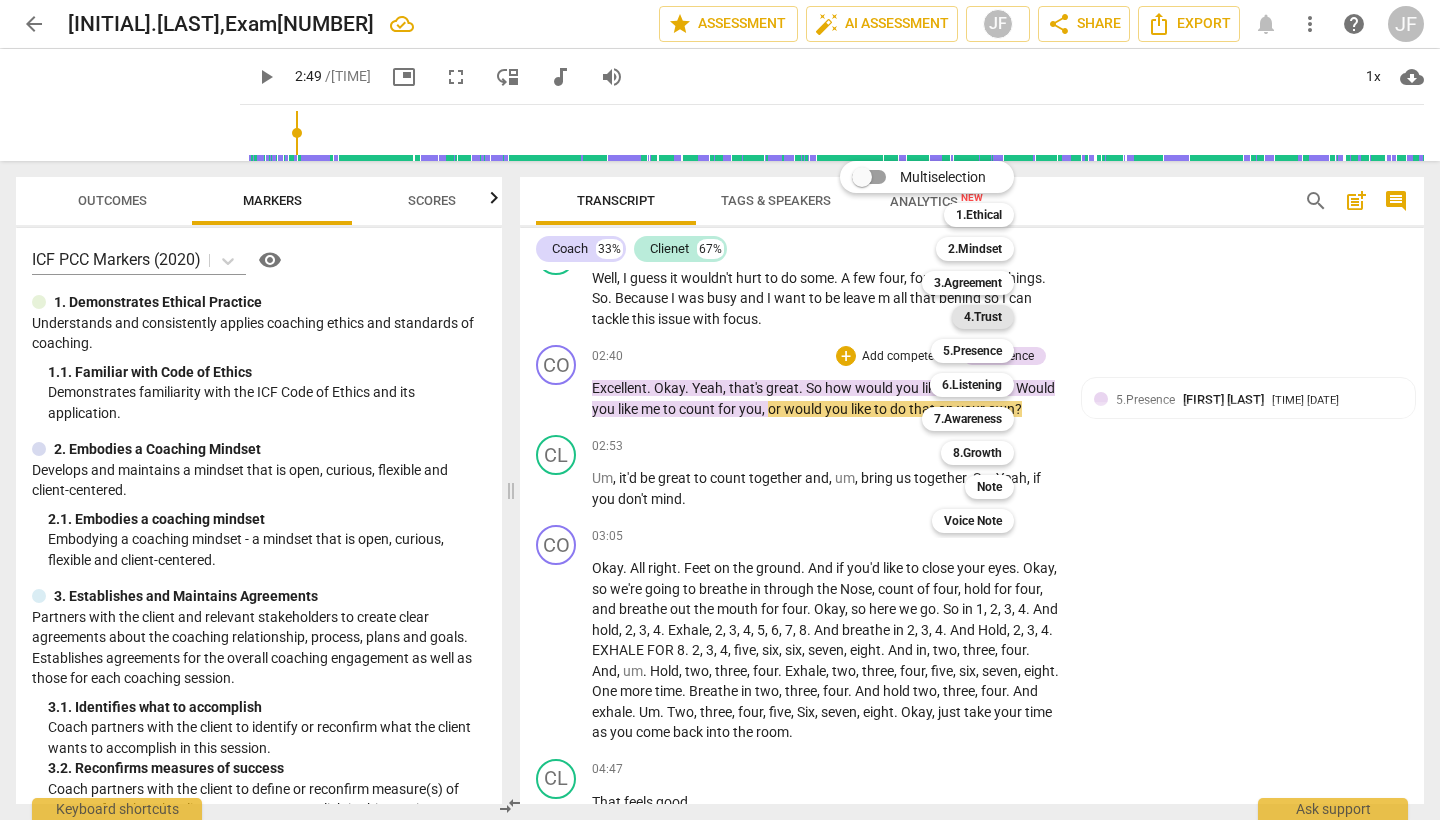 click on "4.Trust" at bounding box center (983, 317) 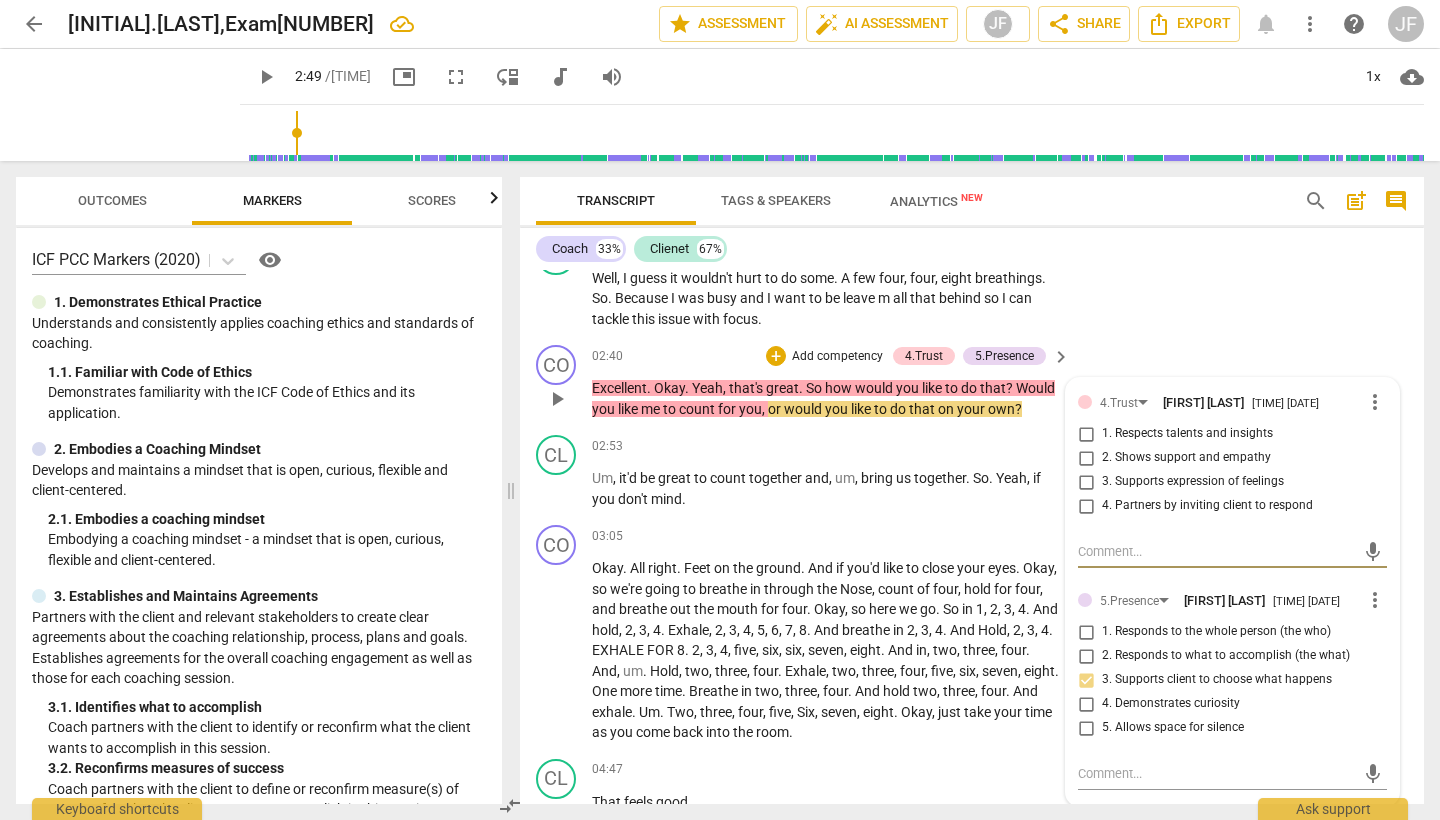 click on "more_vert" at bounding box center [1375, 402] 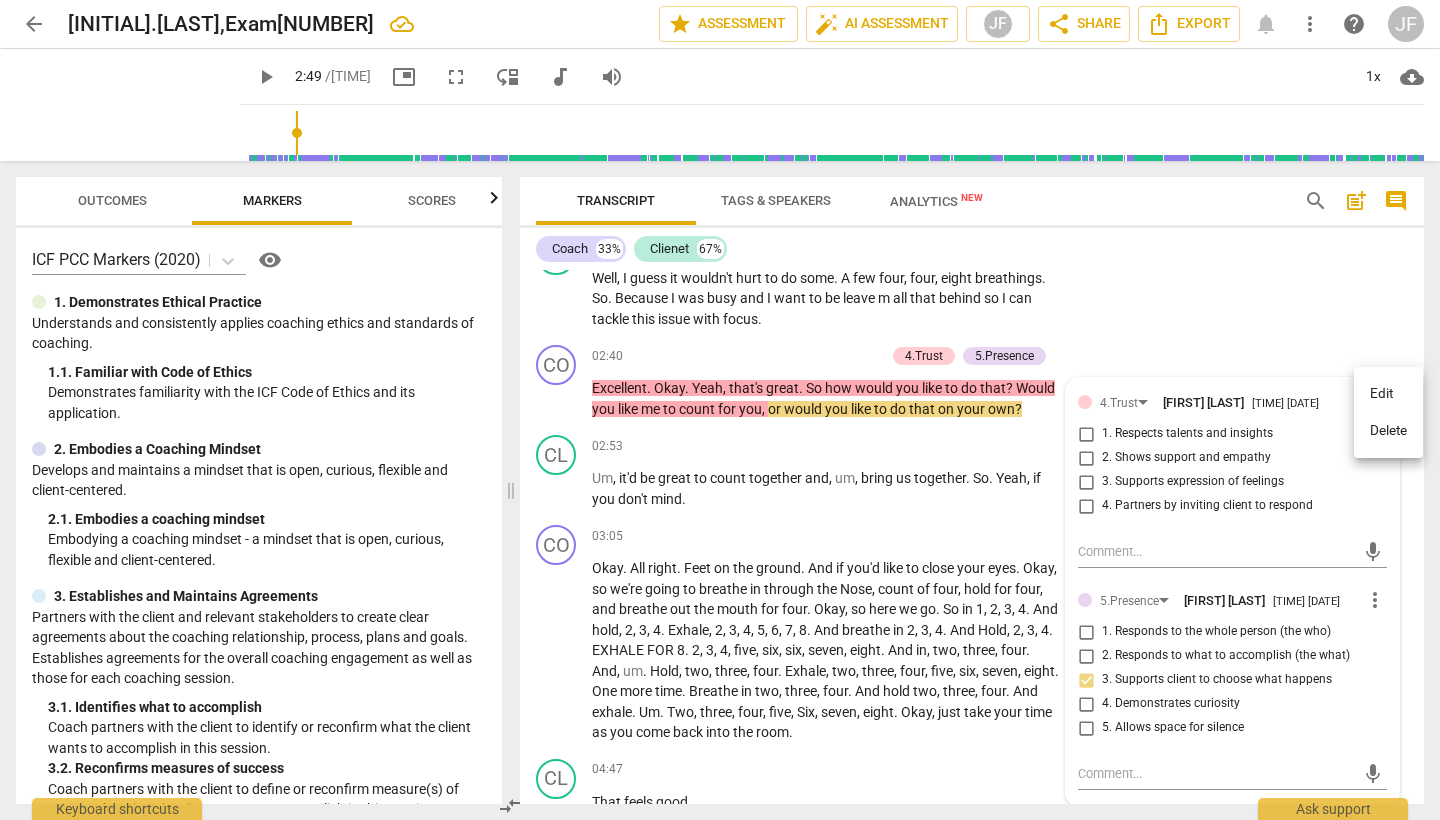 click on "Delete" at bounding box center (1388, 431) 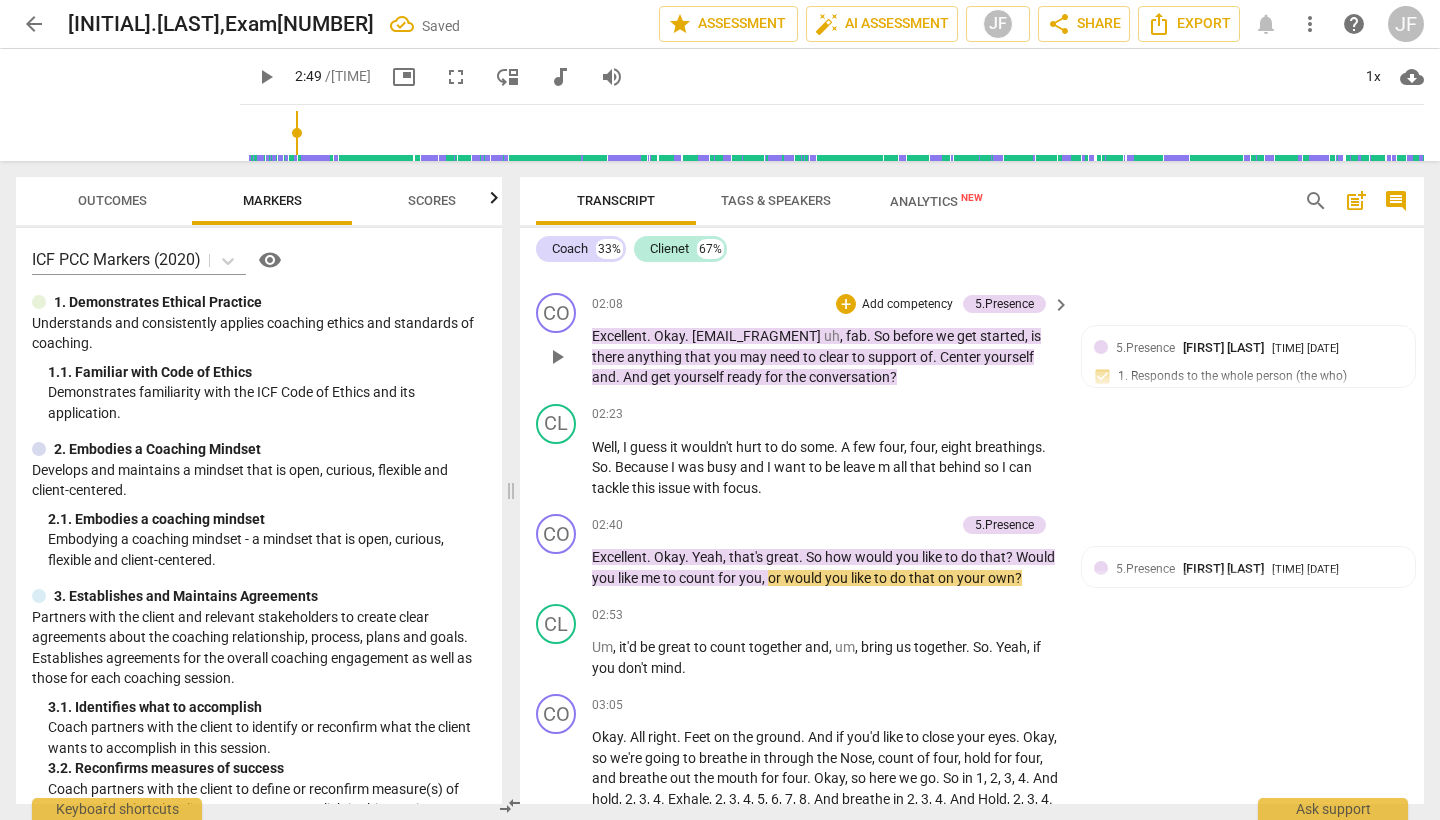 scroll, scrollTop: 1608, scrollLeft: 0, axis: vertical 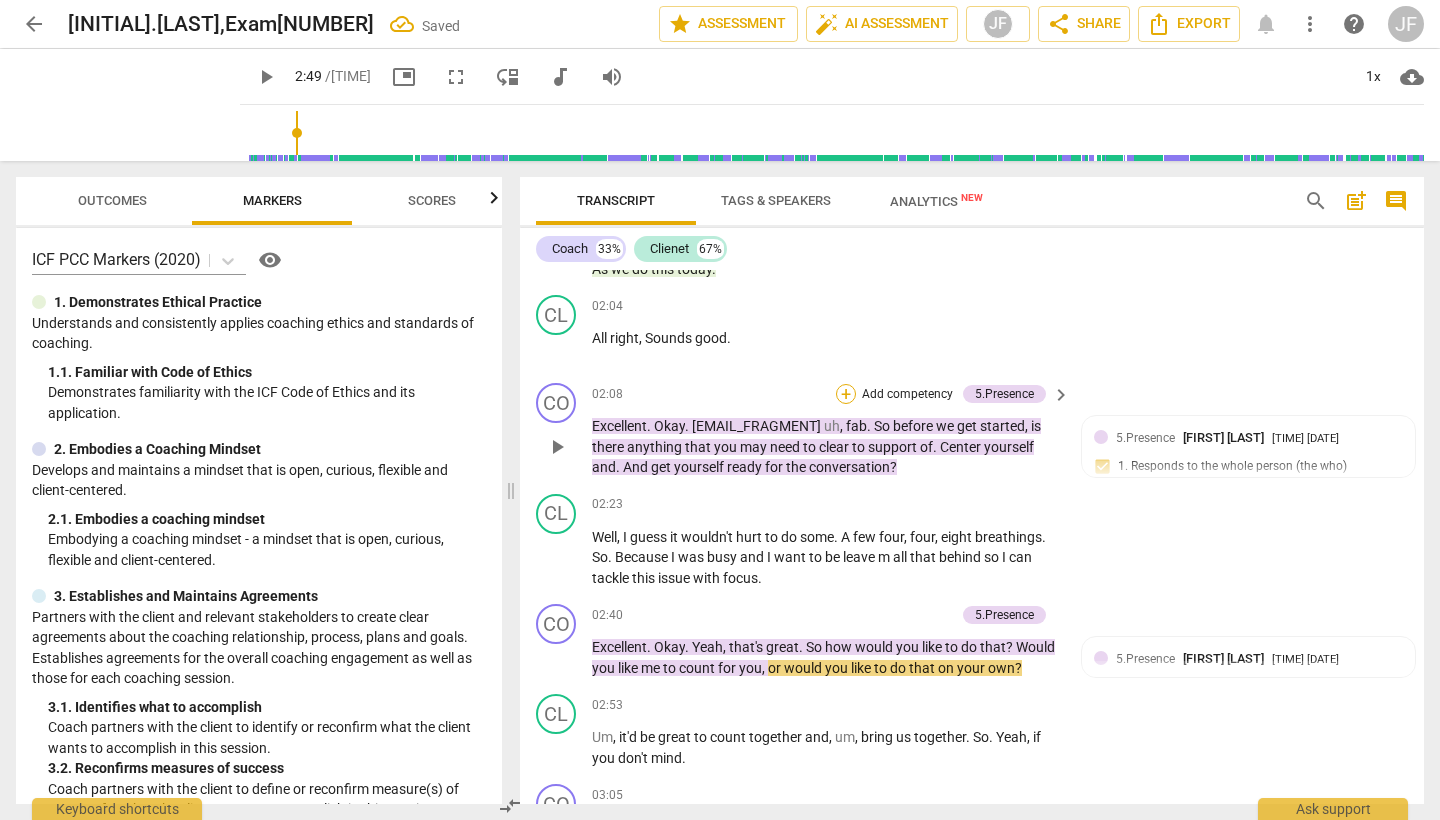 click on "+" at bounding box center (846, 394) 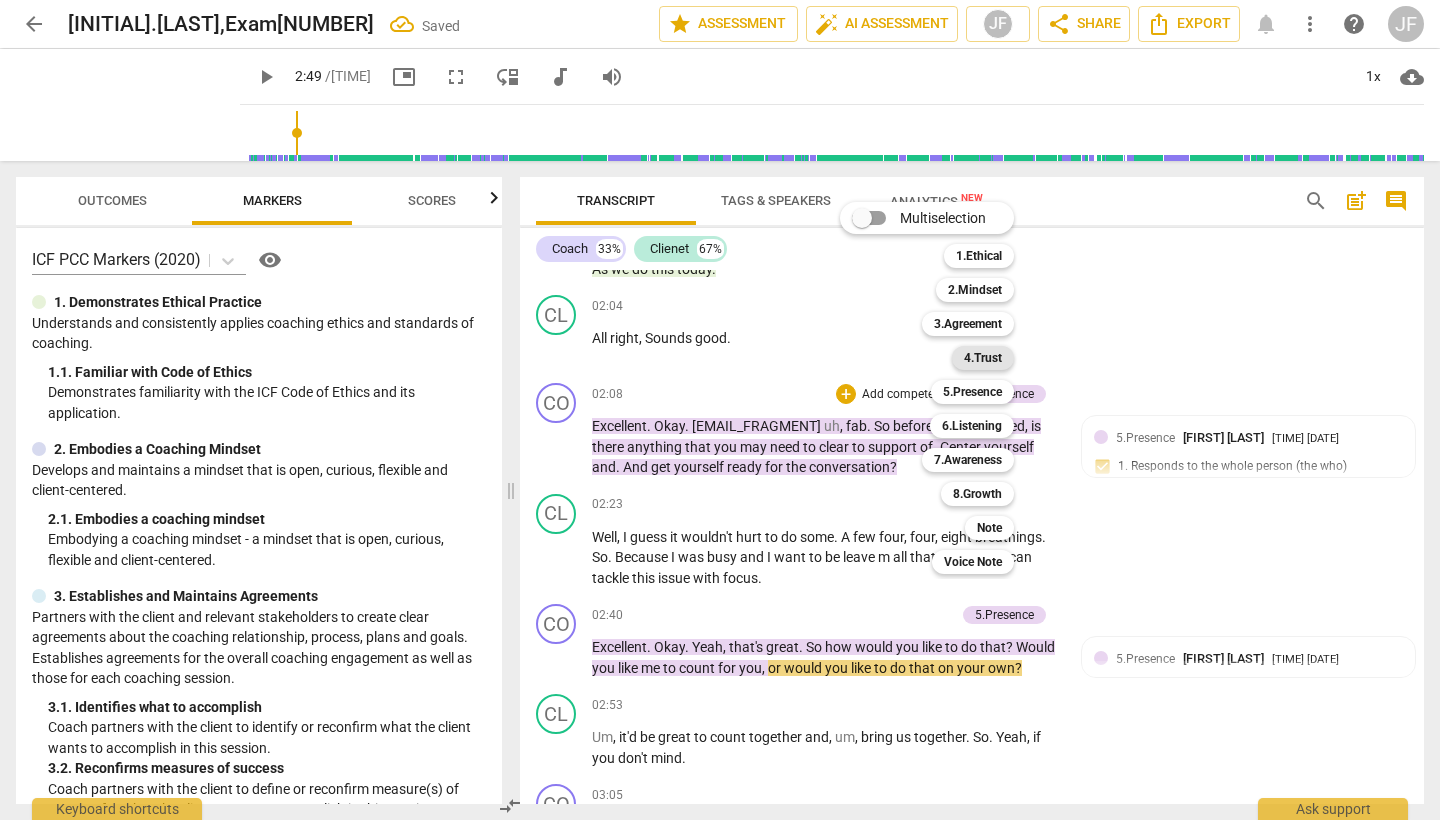 click on "4.Trust" at bounding box center [983, 358] 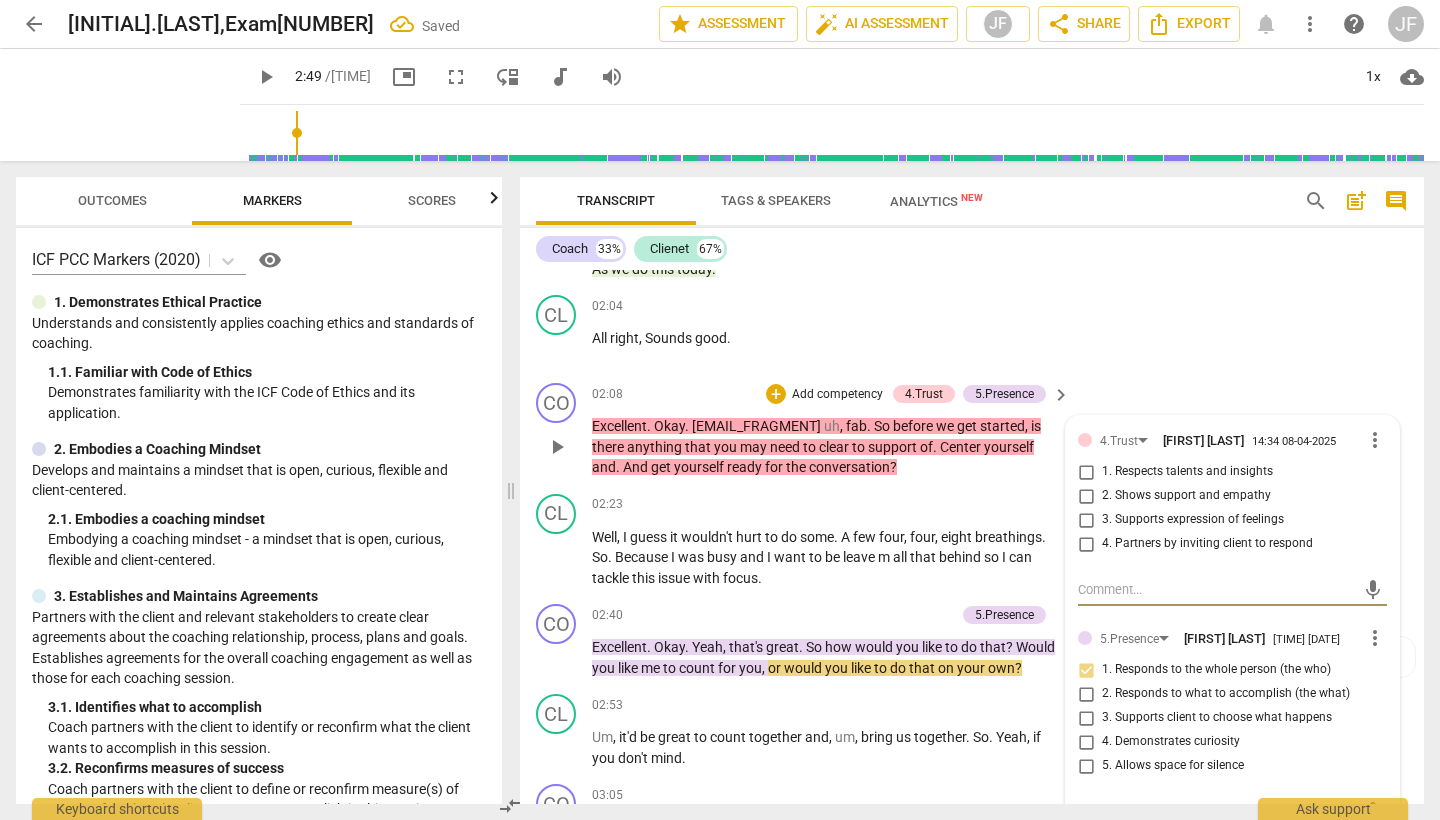 click on "2. Shows support and empathy" at bounding box center [1086, 496] 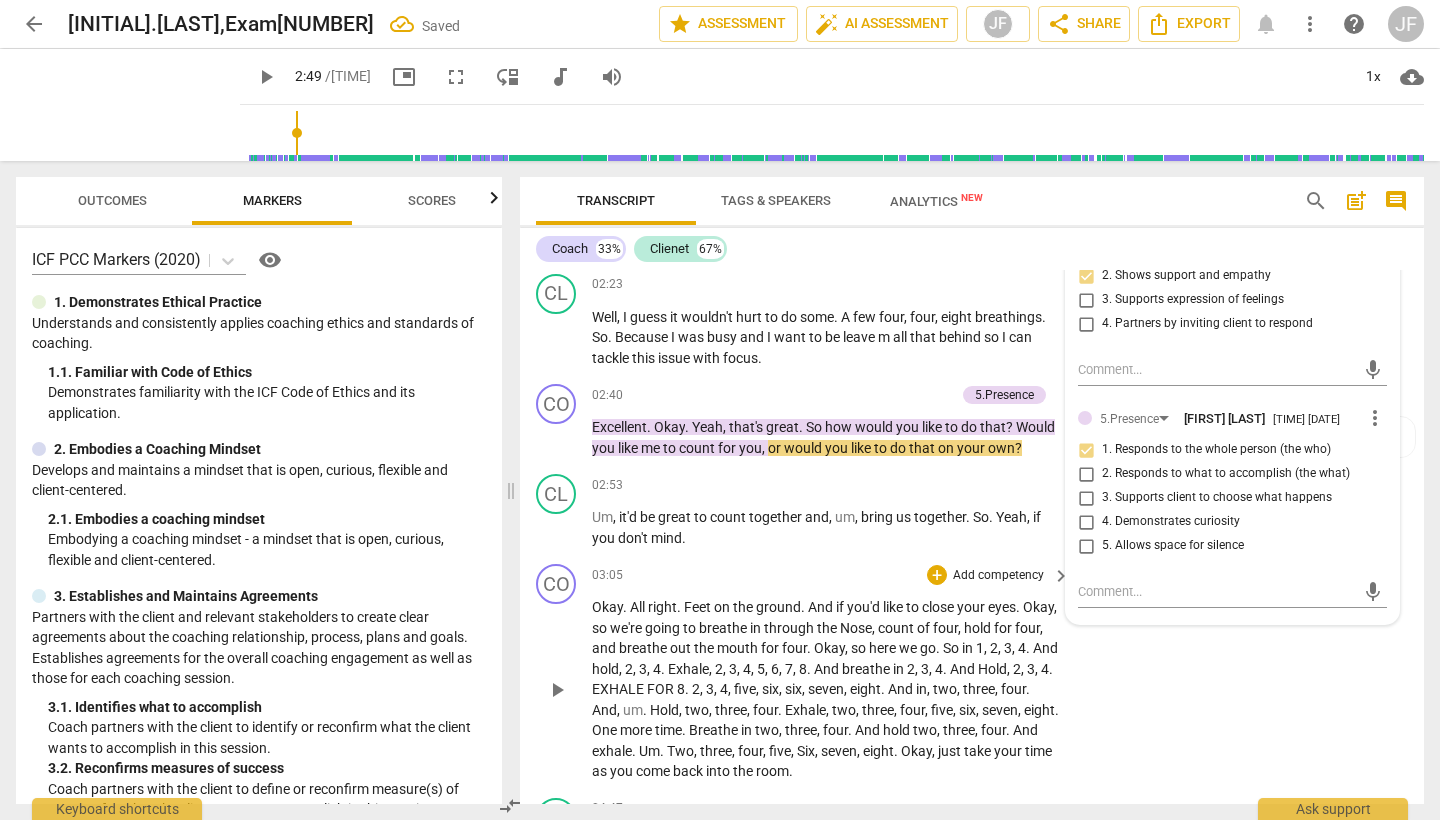 scroll, scrollTop: 1915, scrollLeft: 0, axis: vertical 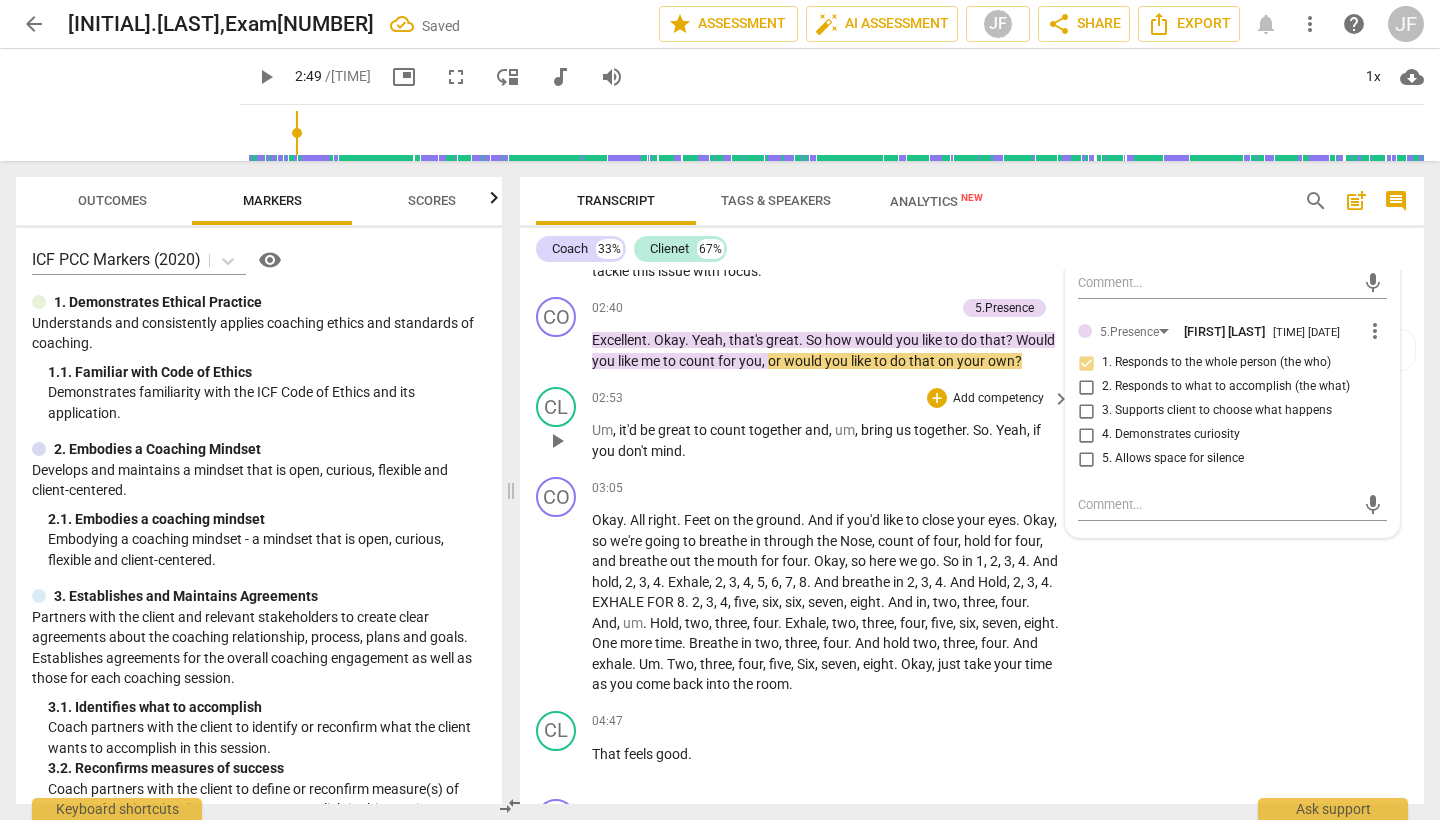 click on "play_arrow" at bounding box center (557, 441) 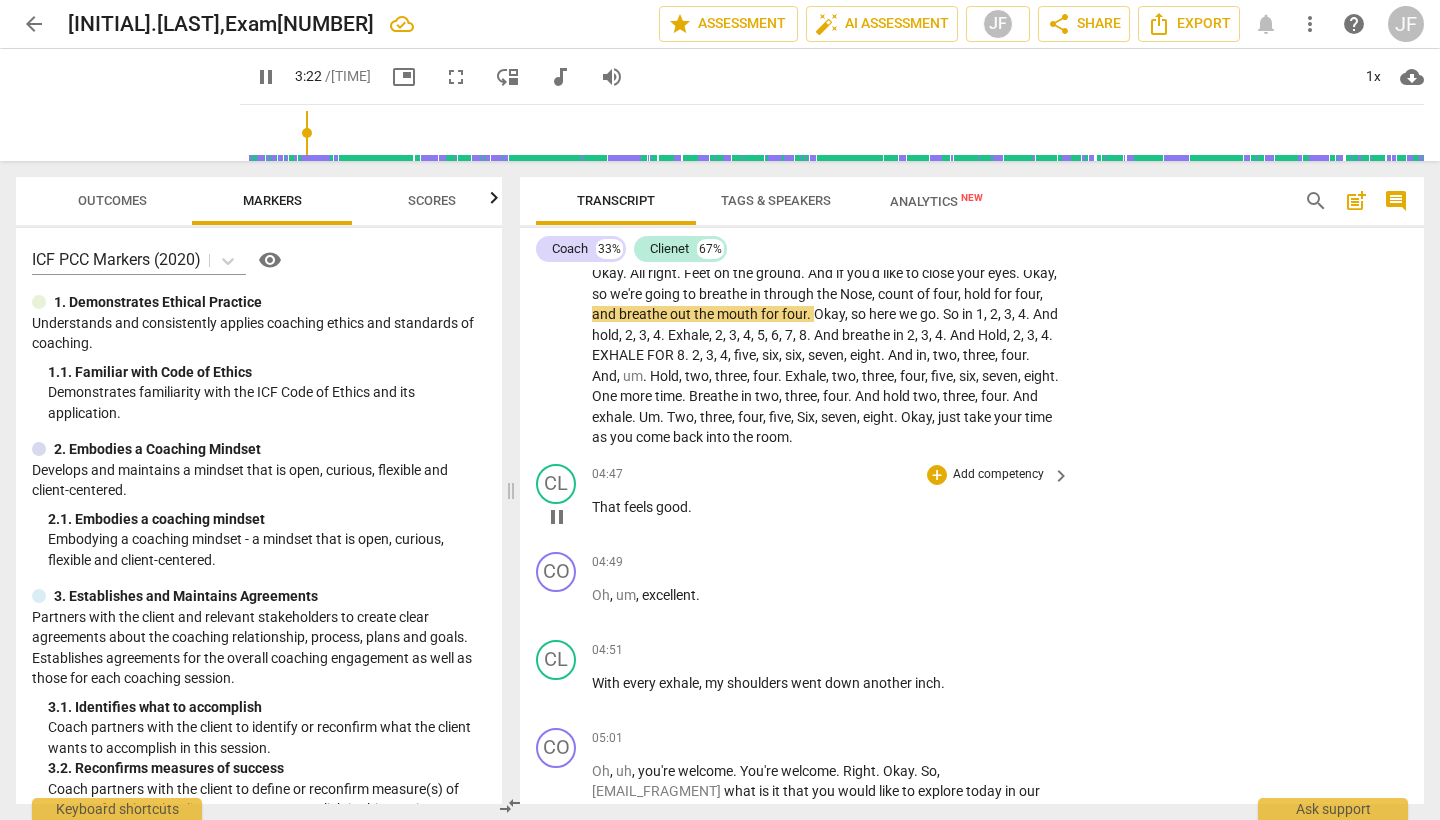 scroll, scrollTop: 2109, scrollLeft: 0, axis: vertical 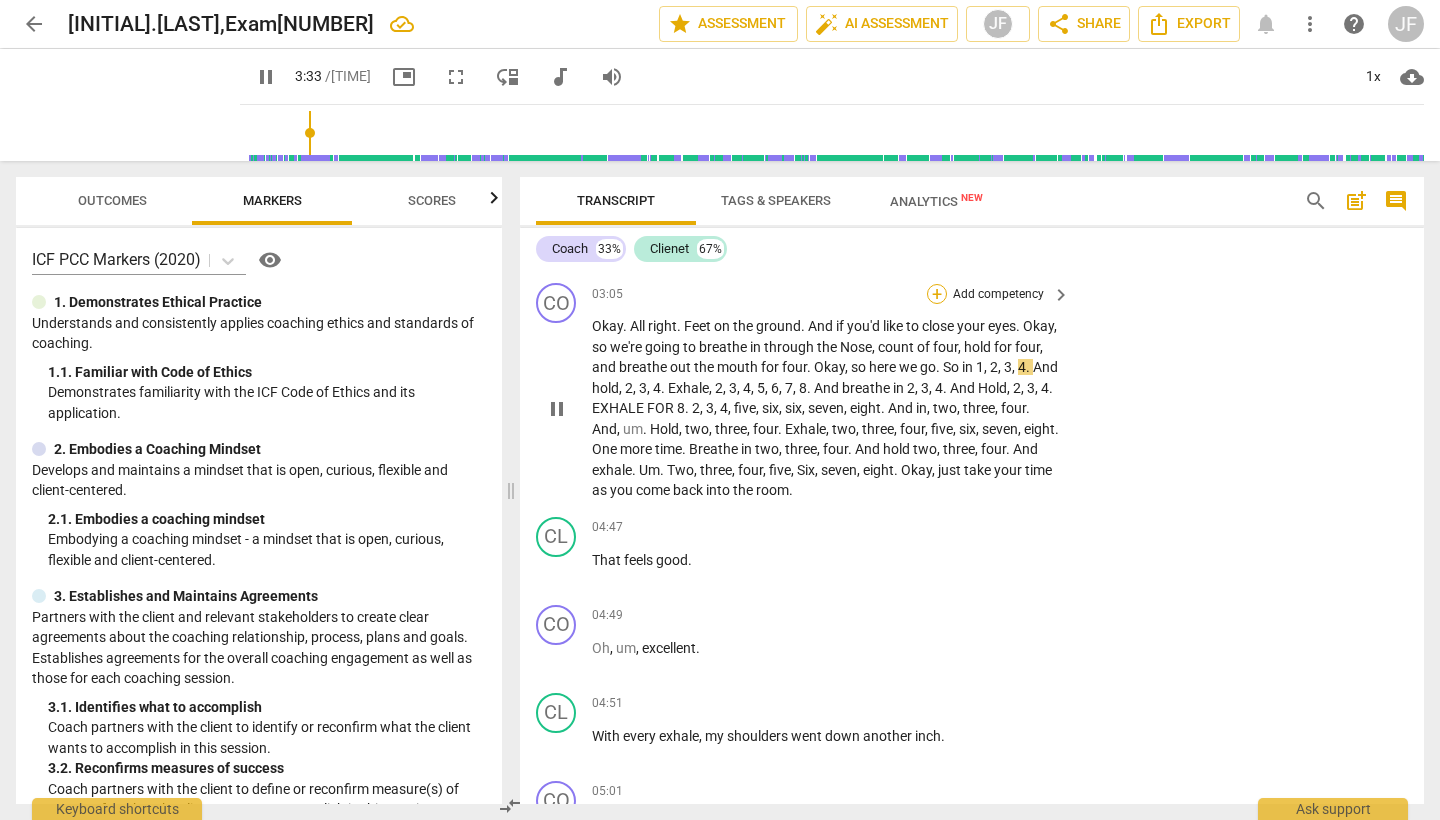 click on "+" at bounding box center (937, 294) 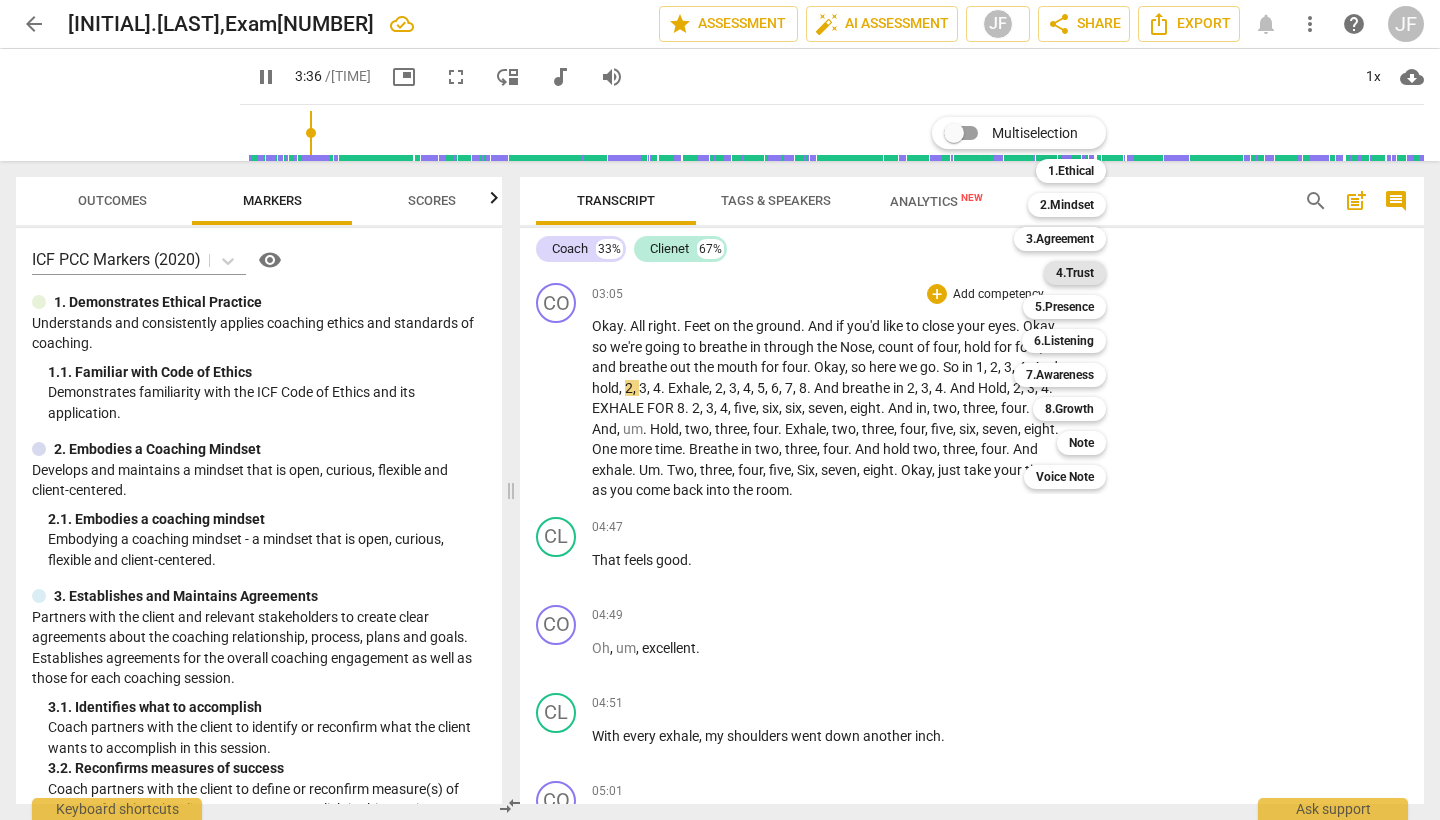 click on "4.Trust" at bounding box center [1075, 273] 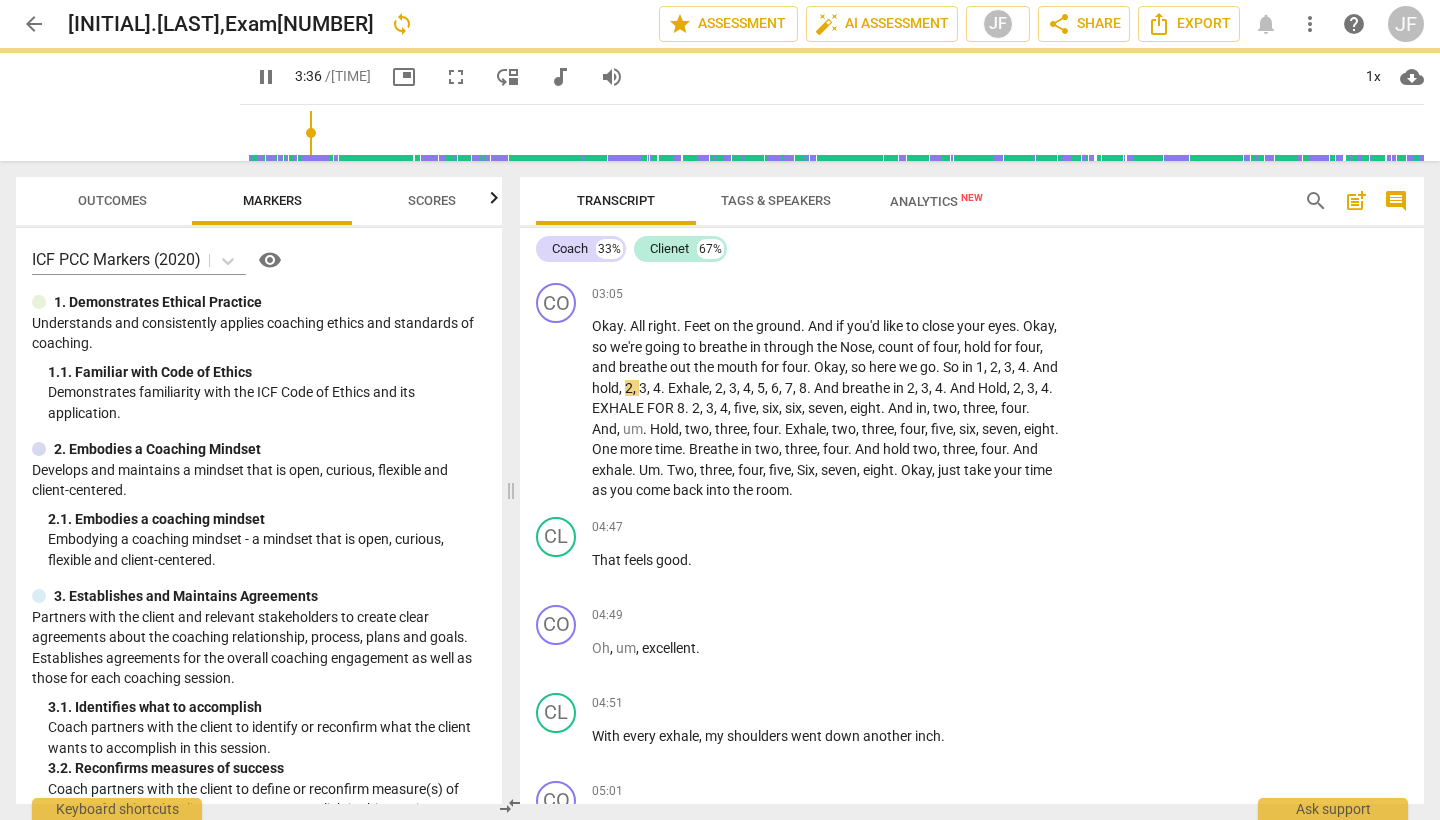 type on "217" 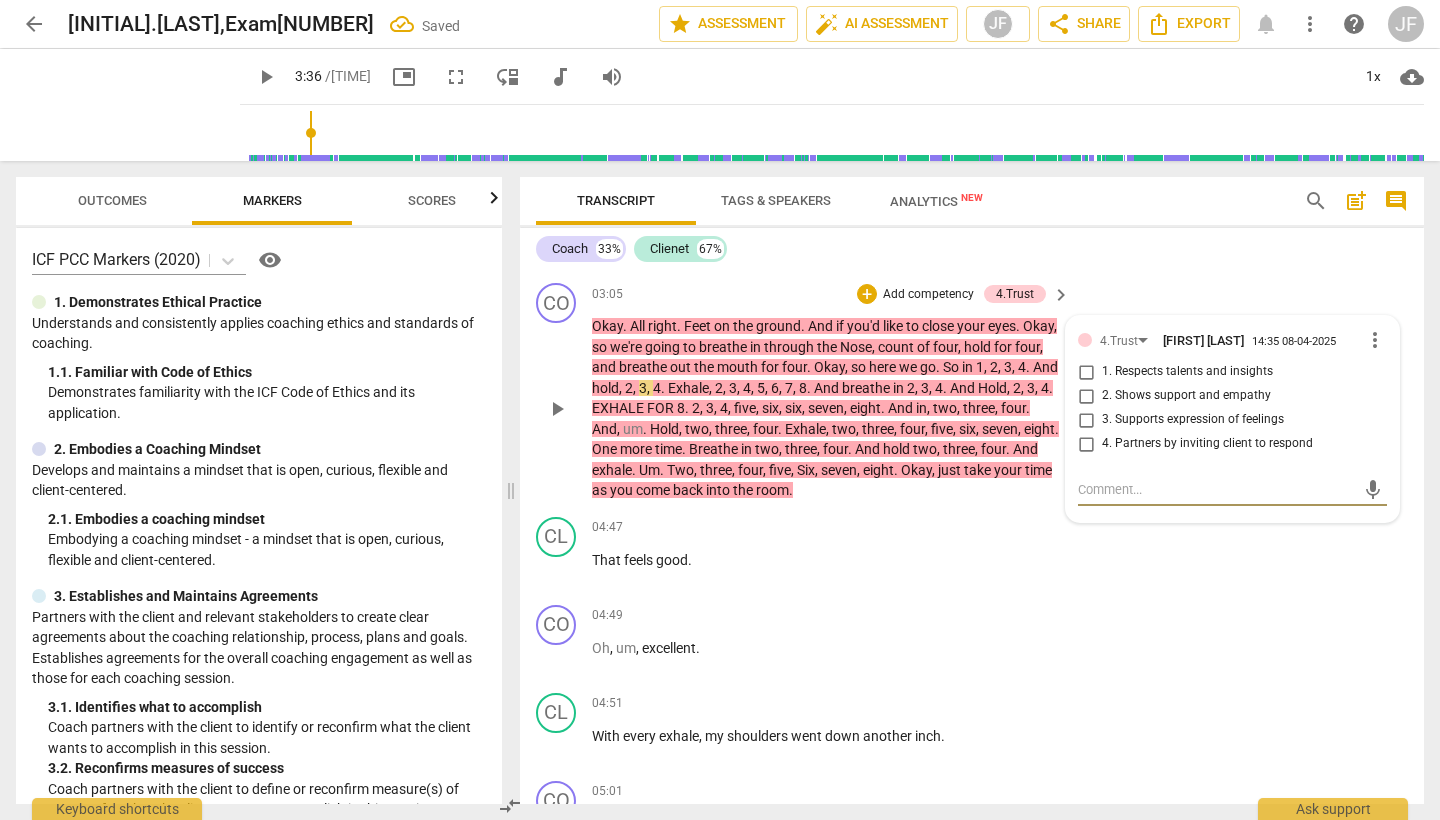 click on "2. Shows support and empathy" at bounding box center (1086, 396) 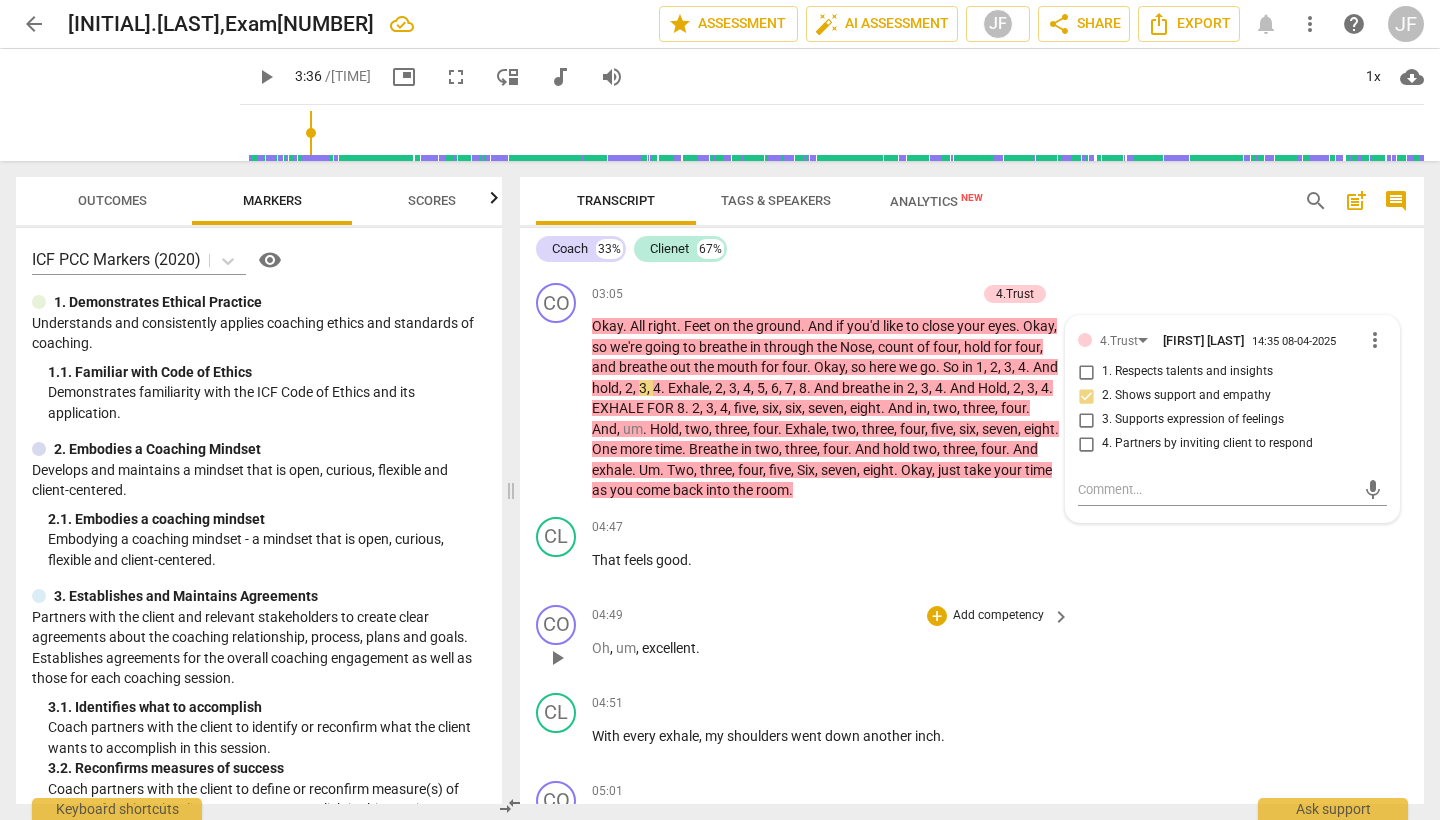 scroll, scrollTop: 2293, scrollLeft: 0, axis: vertical 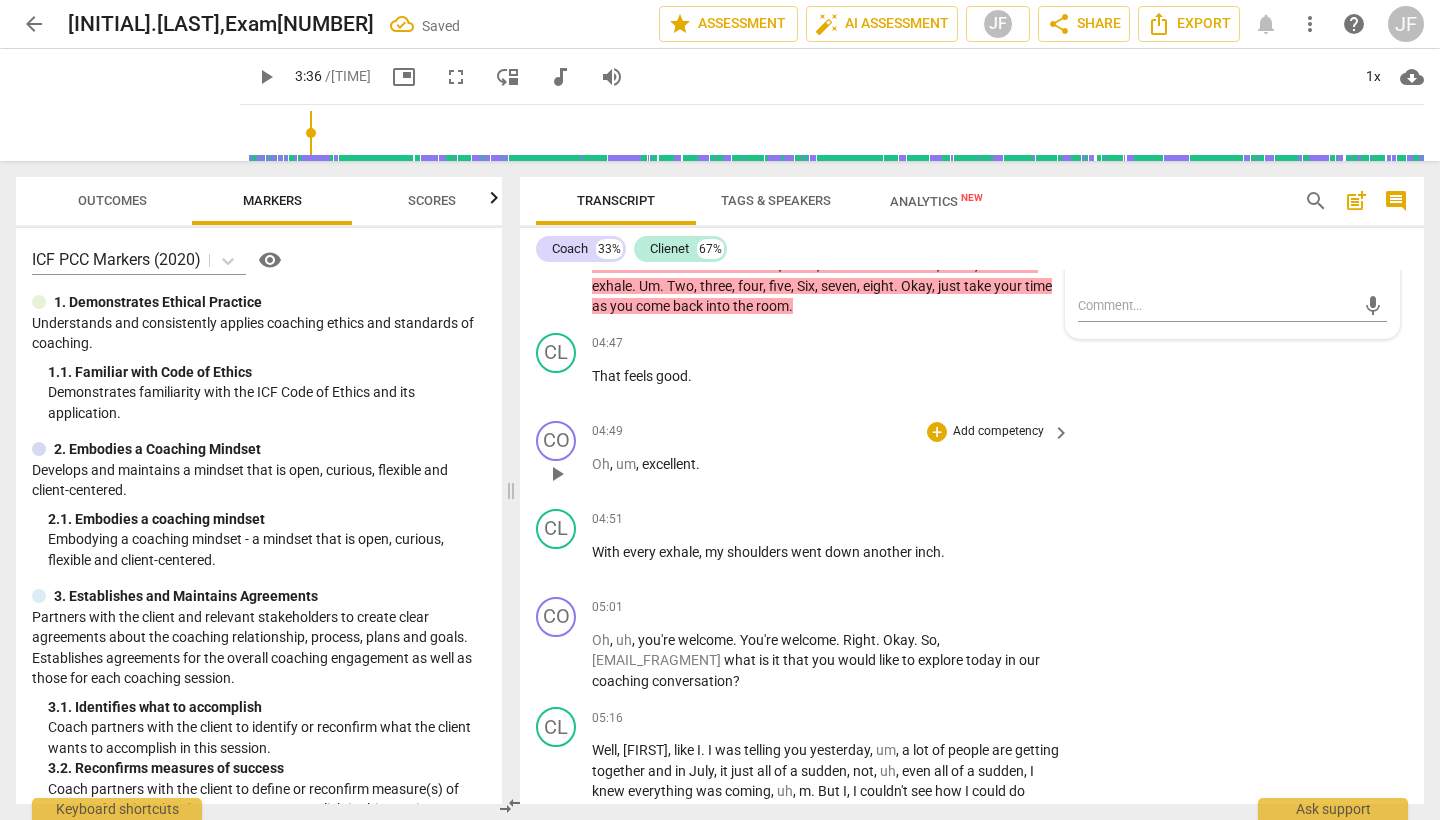 click on "play_arrow" at bounding box center [557, 474] 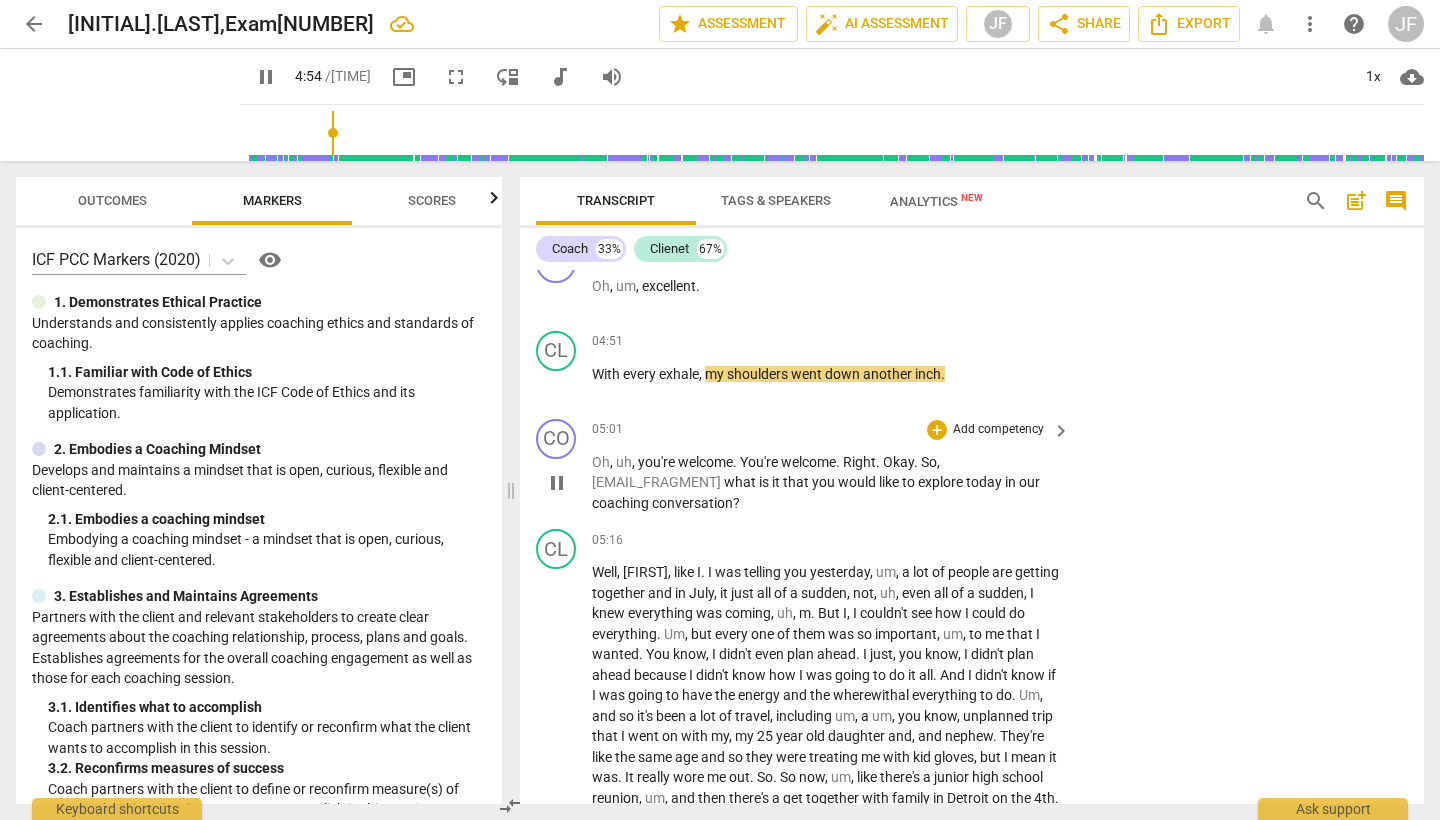 scroll, scrollTop: 2499, scrollLeft: 0, axis: vertical 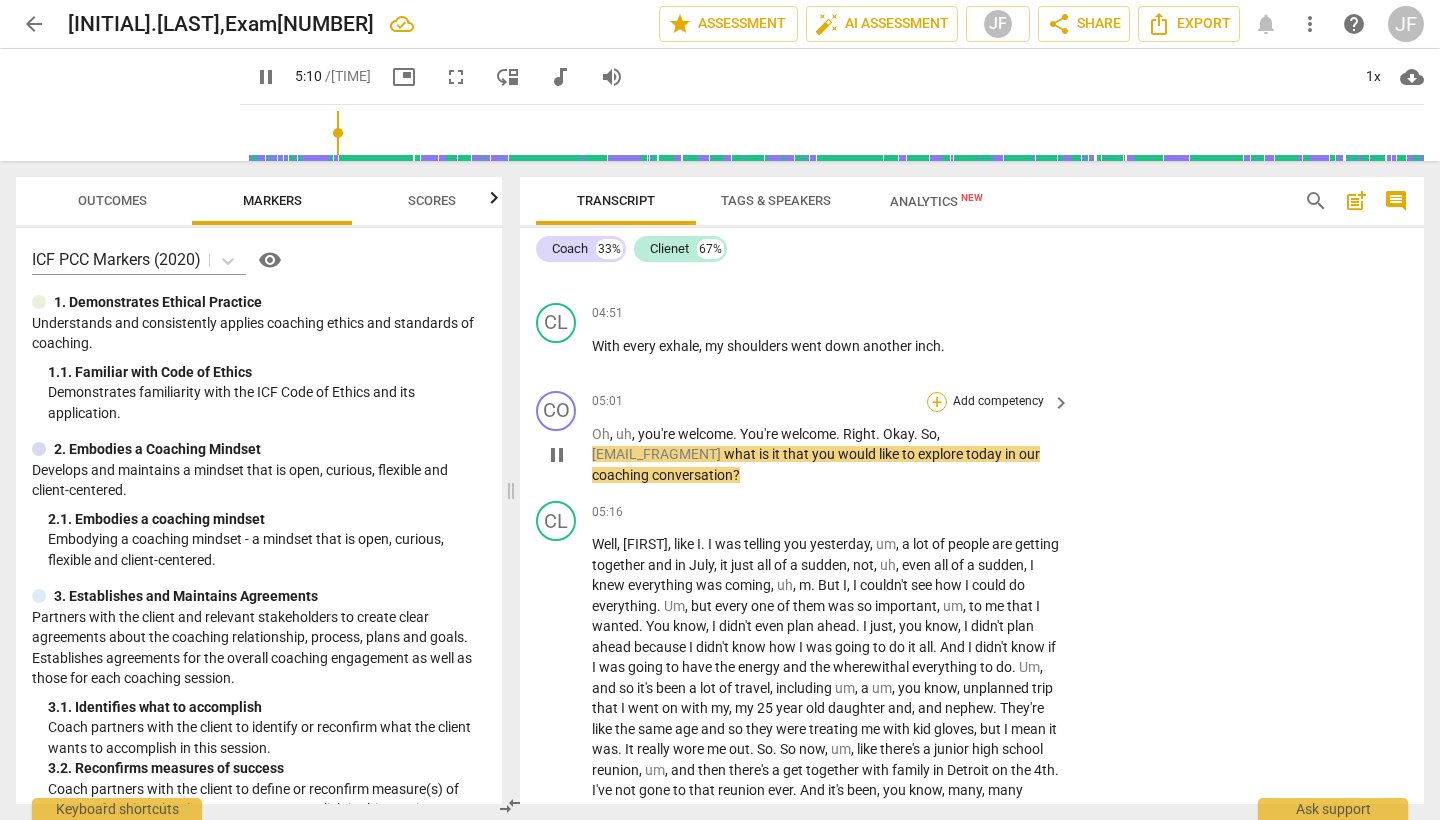 click on "+" at bounding box center [937, 402] 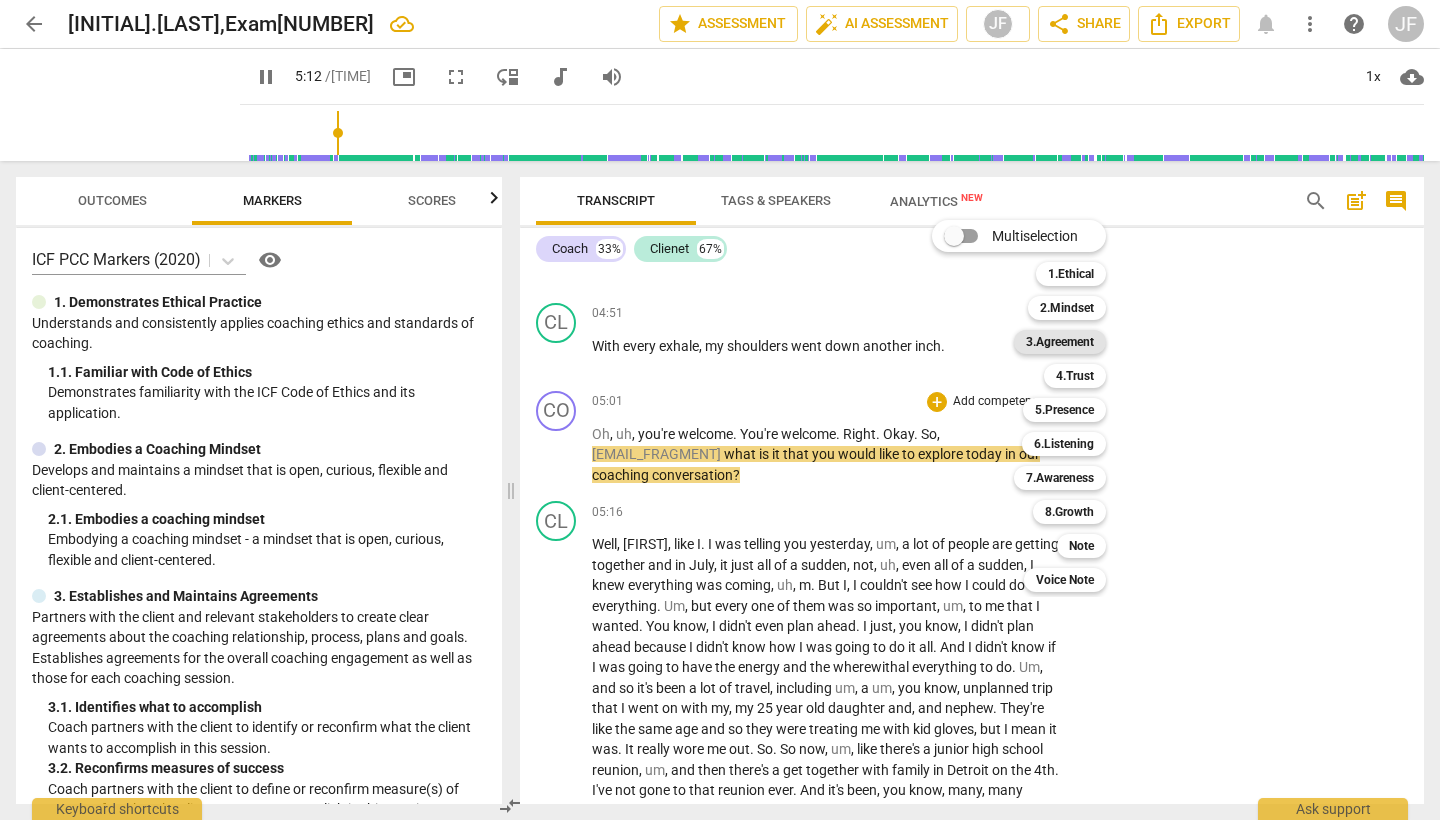 click on "3.Agreement" at bounding box center (1060, 342) 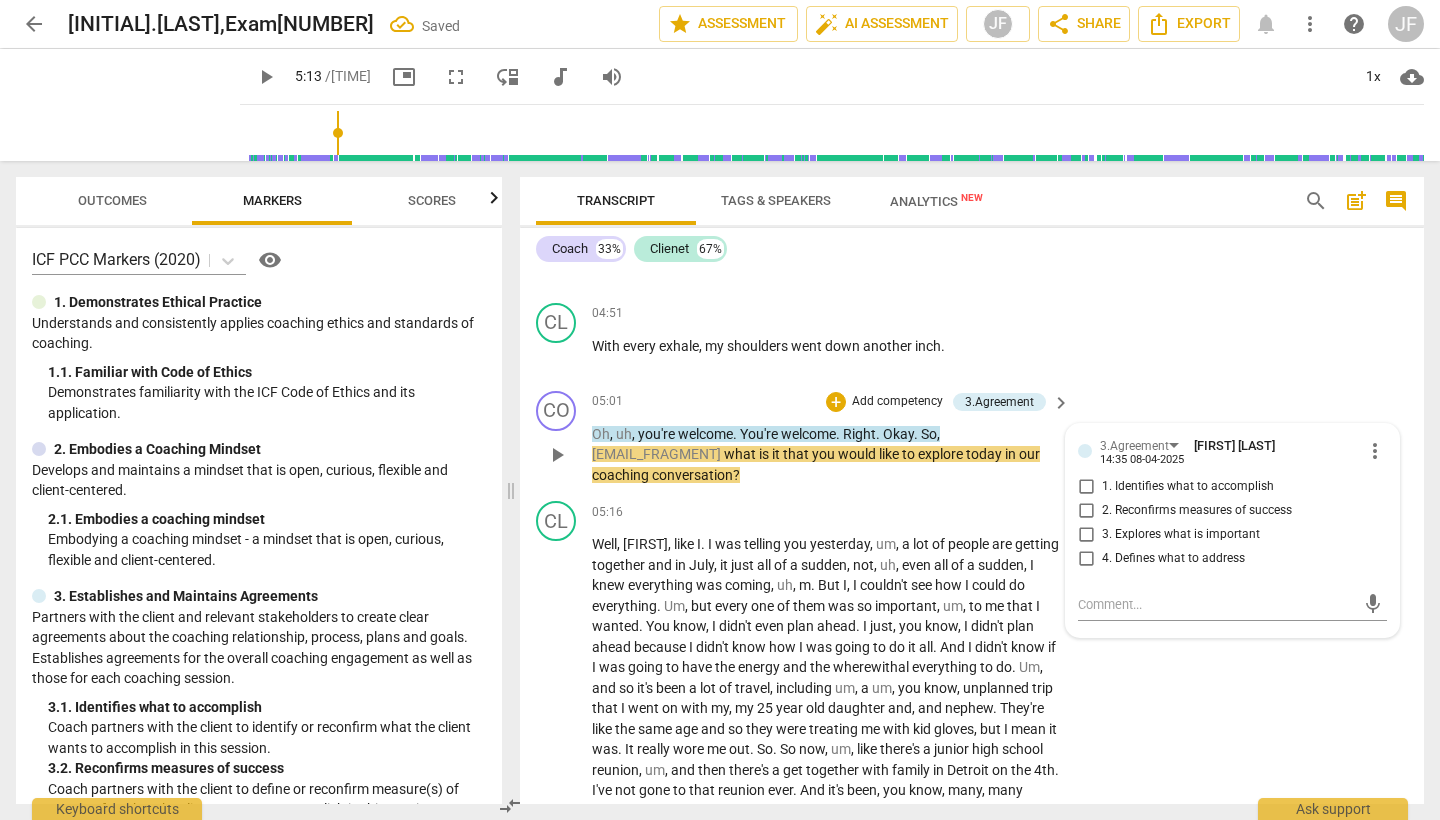 type on "313" 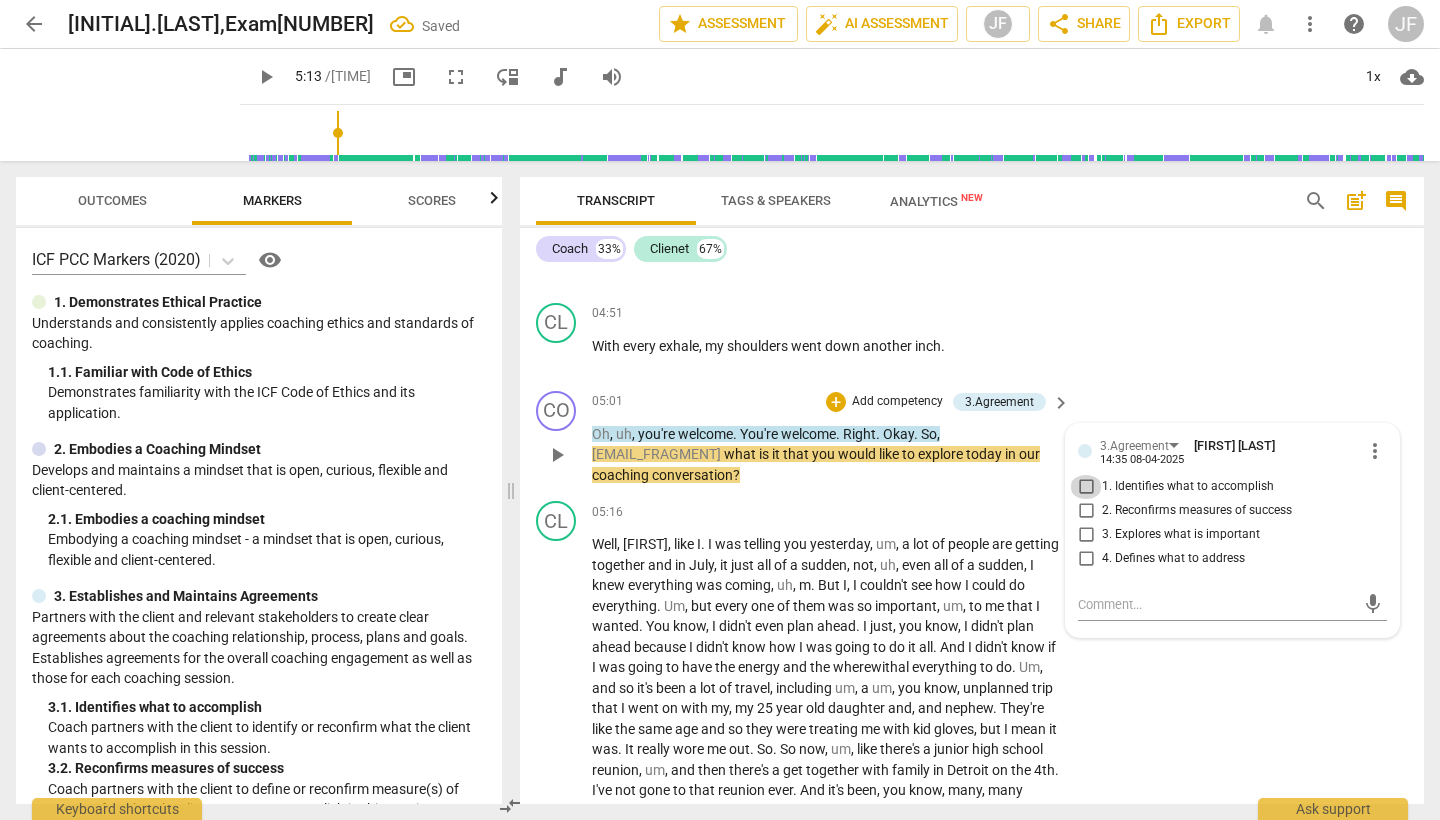 click on "1. Identifies what to accomplish" at bounding box center (1086, 487) 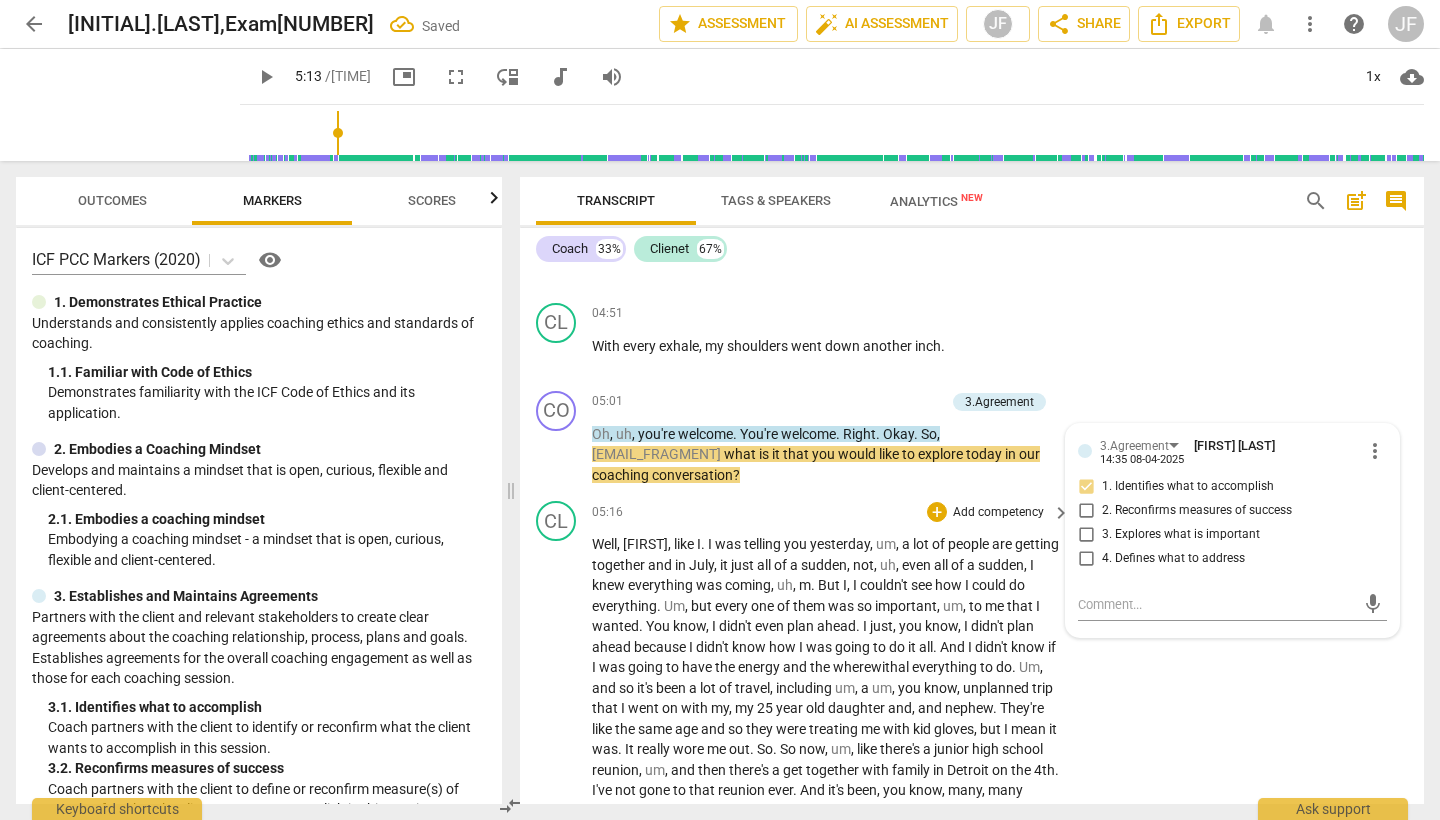 scroll, scrollTop: 2598, scrollLeft: 0, axis: vertical 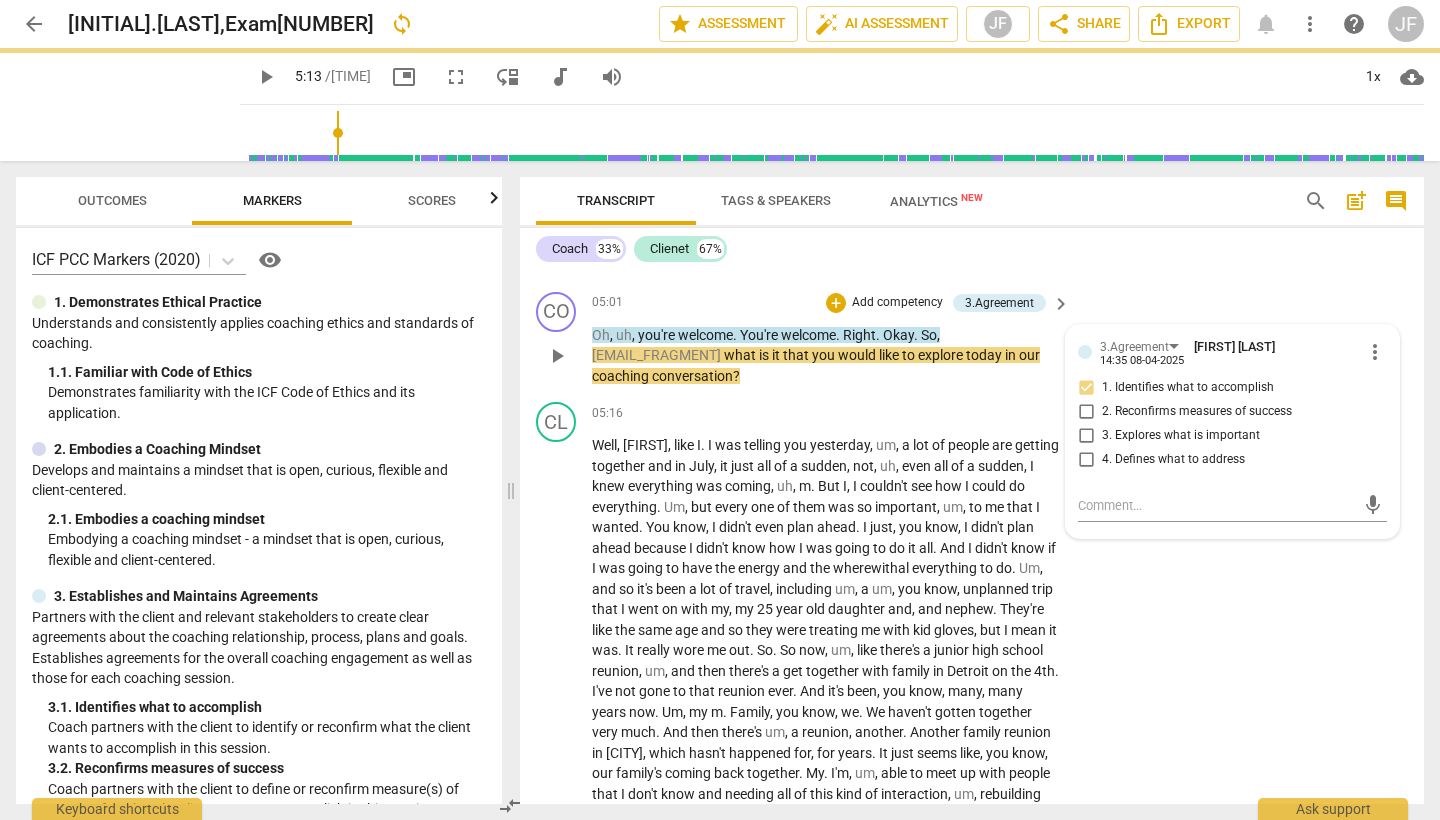 click on "play_arrow" at bounding box center [557, 356] 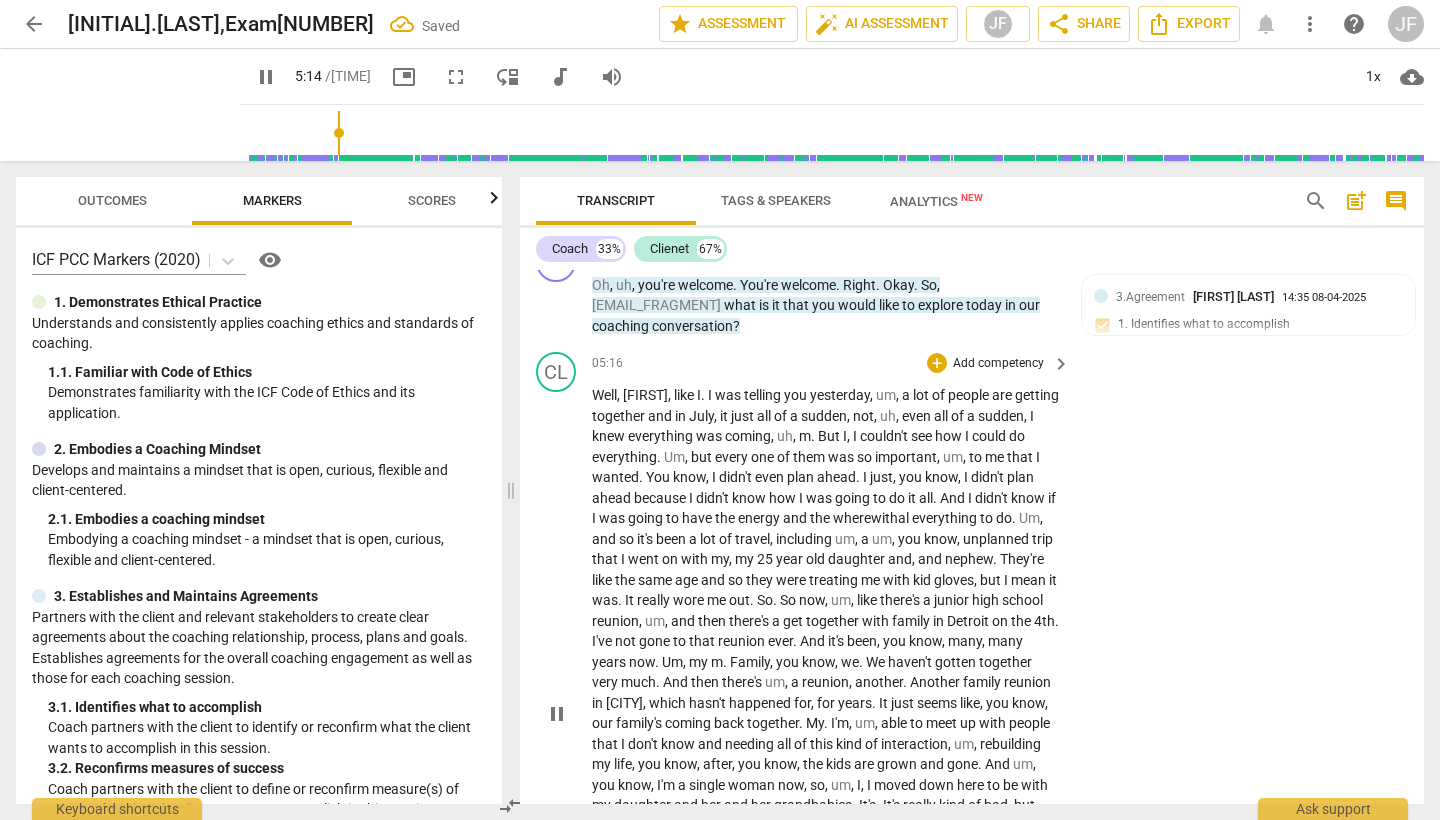 scroll, scrollTop: 2670, scrollLeft: 0, axis: vertical 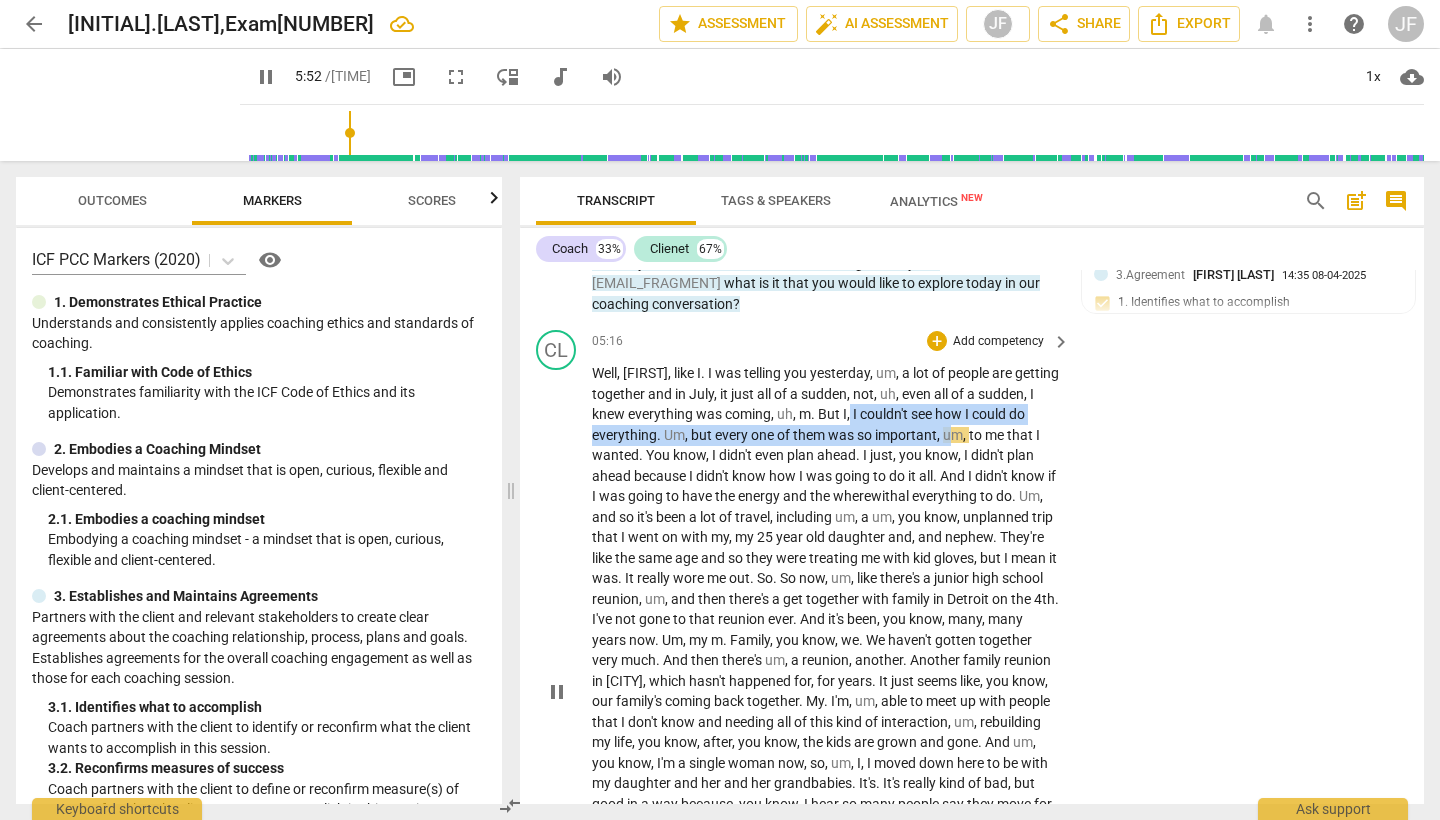 drag, startPoint x: 910, startPoint y: 390, endPoint x: 1007, endPoint y: 411, distance: 99.24717 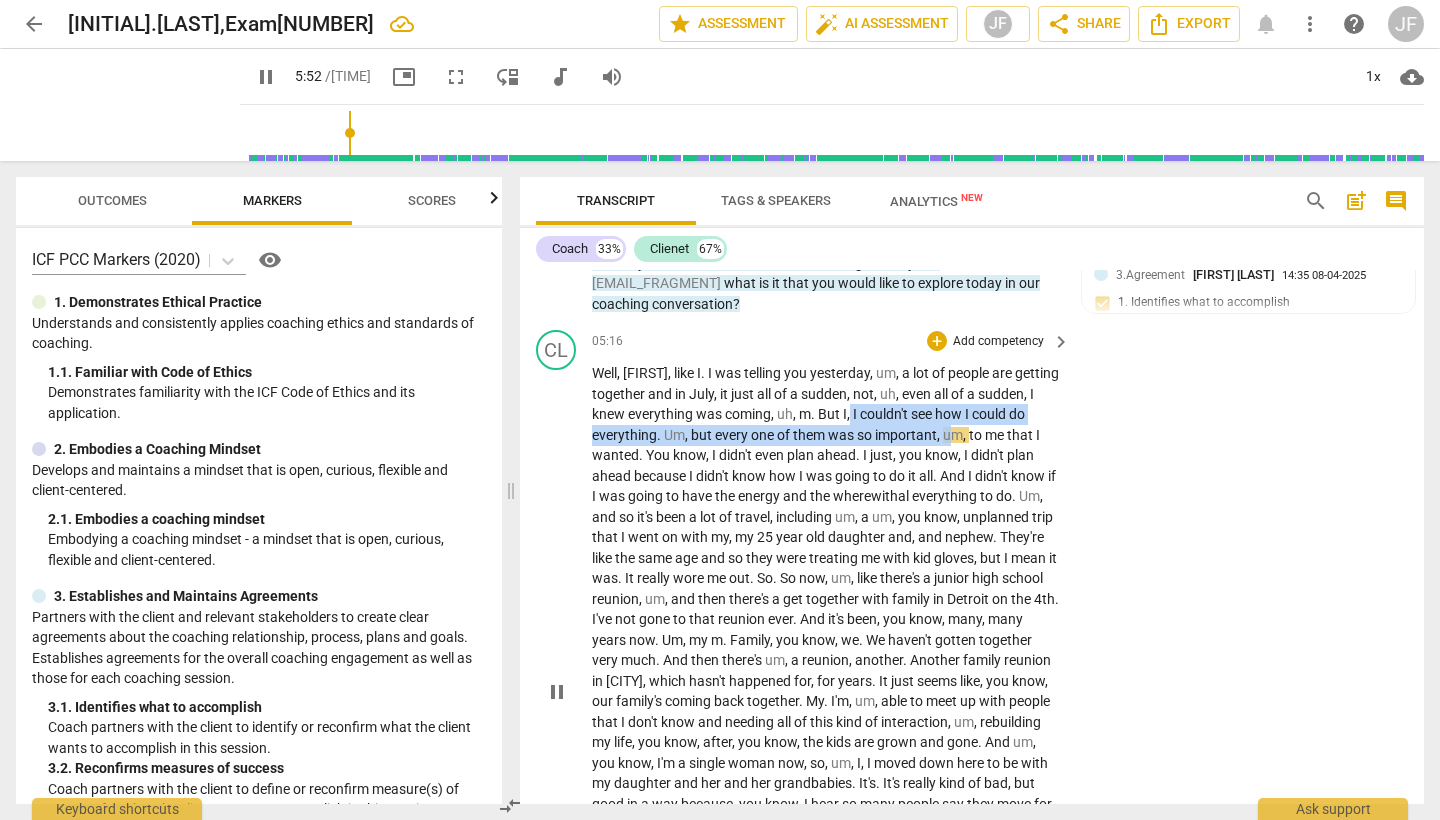 click on "Well , Melanie , like I . I was telling you yesterday , um , a lot of people are getting together and in July , it just all of a sudden , not , uh , even all of a sudden , I knew everything was coming , uh , m . But I , I couldn't see how I could do everything . Um , but every one of them was so important , um , to me that I wanted . You know , I didn't even plan ahead . I just , you know , I didn't plan ahead because I didn't know how I was going to do it all . And I didn't know if I was going to have the energy and the wherewithal everything to do . Um , and so it's been a lot of travel , including um , a um , you know , unplanned trip that I went on with my , my [NUMBER] year old daughter and , and nephew . They're like the same" at bounding box center (826, 691) 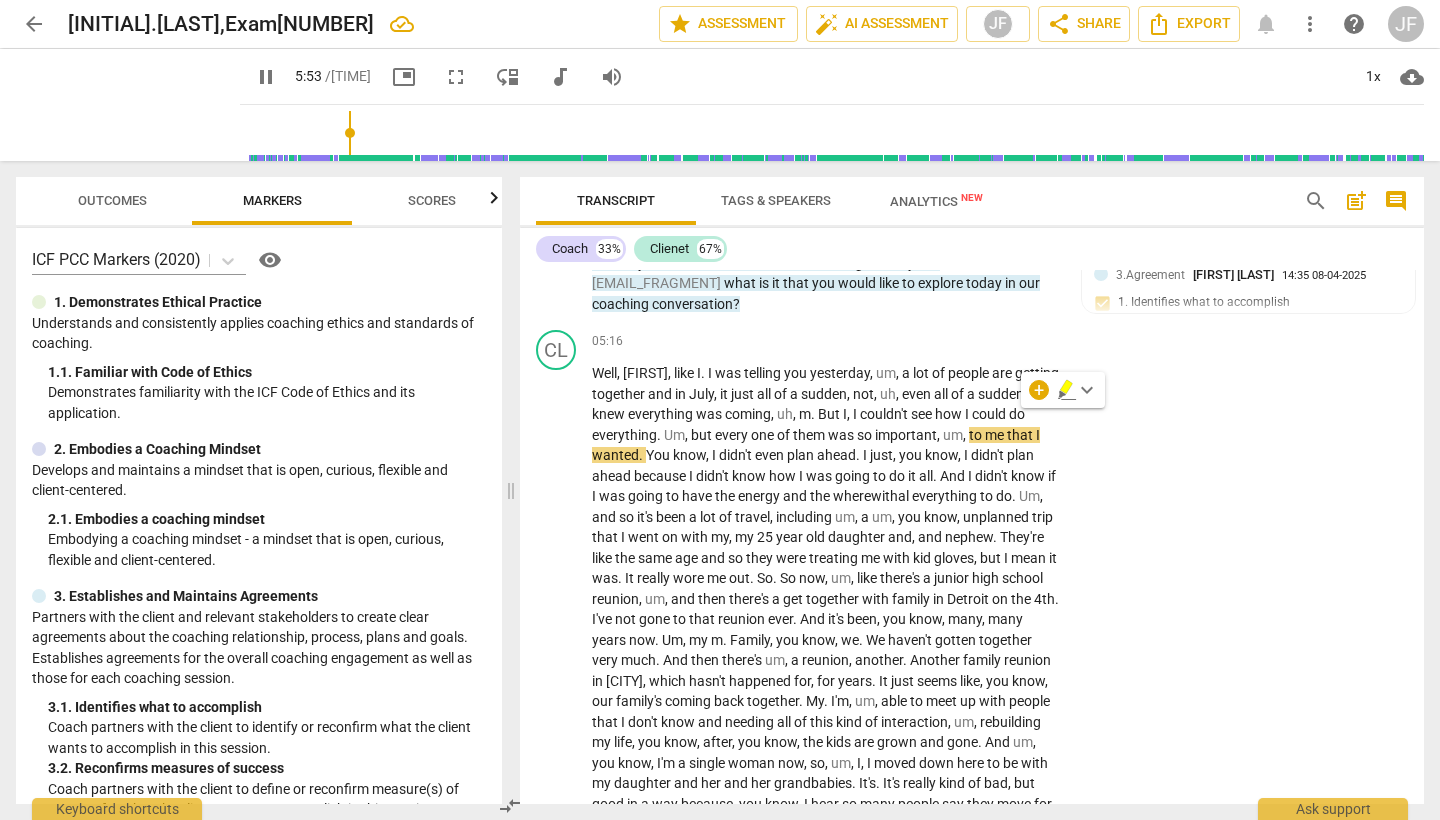 click on "+ keyboard_arrow_down" at bounding box center [1063, 390] 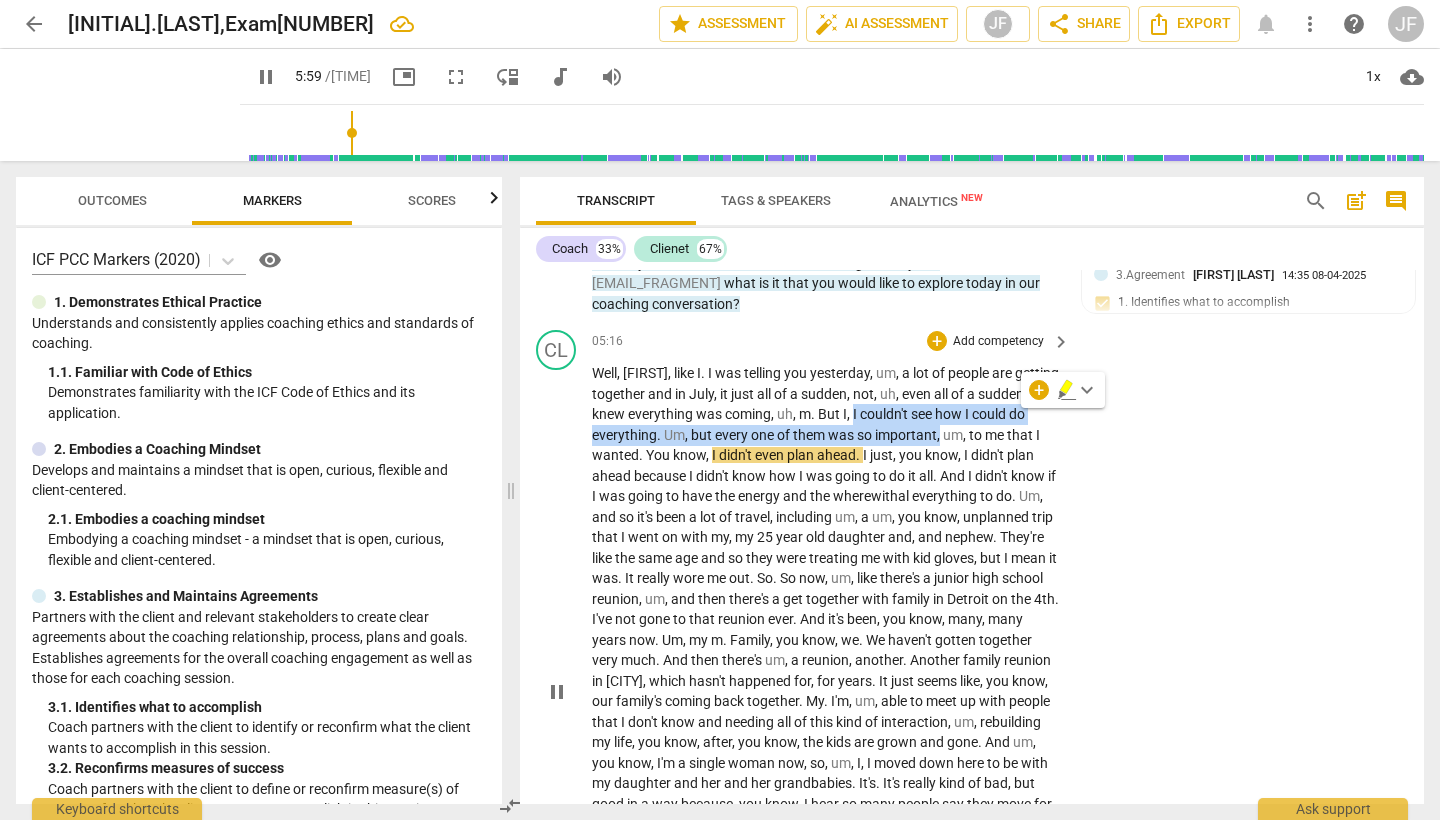 drag, startPoint x: 912, startPoint y: 396, endPoint x: 997, endPoint y: 412, distance: 86.492775 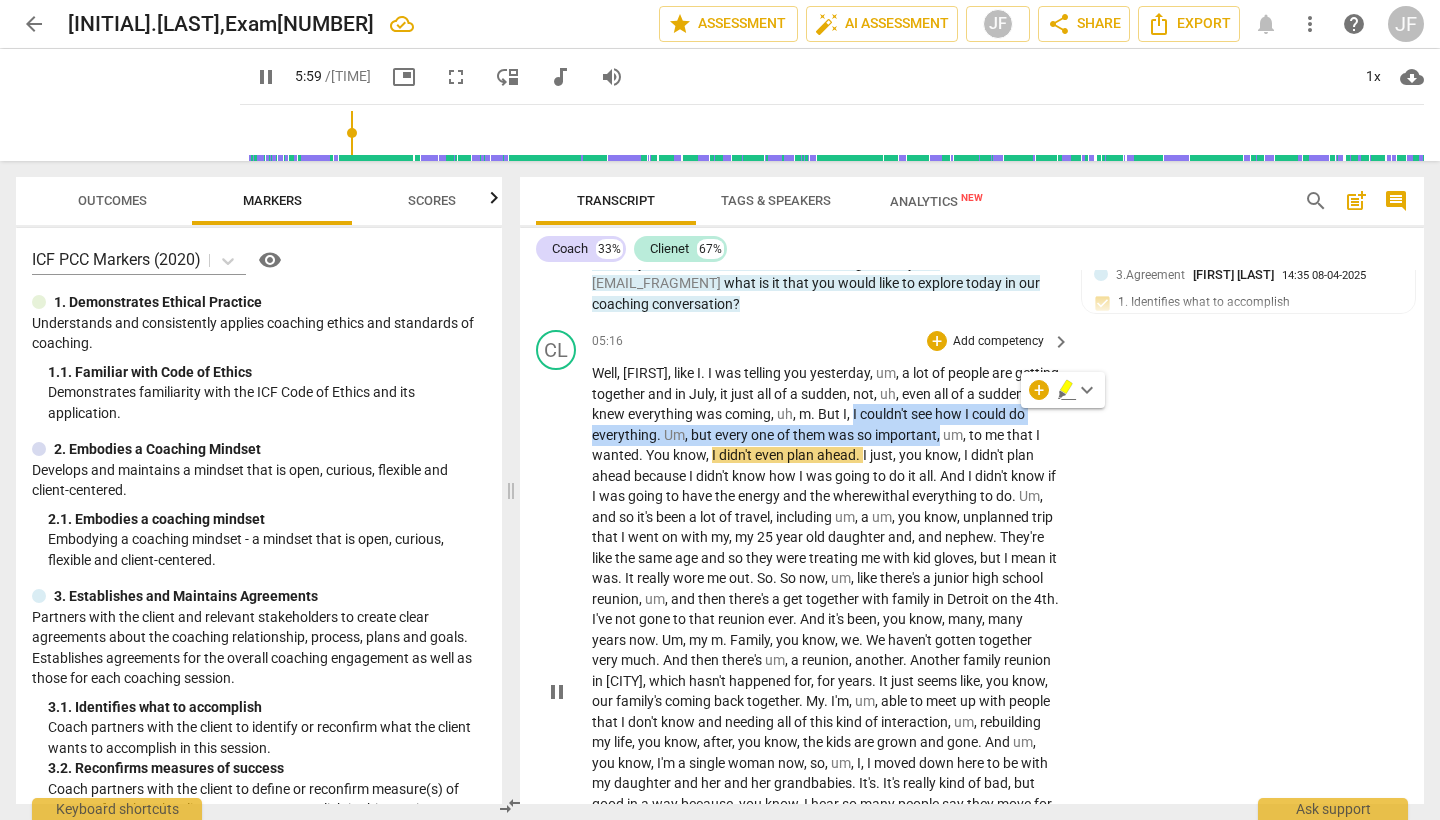 click on "Well , Melanie , like I . I was telling you yesterday , um , a lot of people are getting together and in July , it just all of a sudden , not , uh , even all of a sudden , I knew everything was coming , uh , m . But I , I couldn't see how I could do everything . Um , but every one of them was so important , um , to me that I wanted . You know , I didn't even plan ahead . I just , you know , I didn't plan ahead because I didn't know how I was going to do it all . And I didn't know if I was going to have the energy and the wherewithal everything to do . Um , and so it's been a lot of travel , including um , a um , you know , unplanned trip that I went on with my , my [NUMBER] year old daughter and , and nephew . They're like the same" at bounding box center (826, 691) 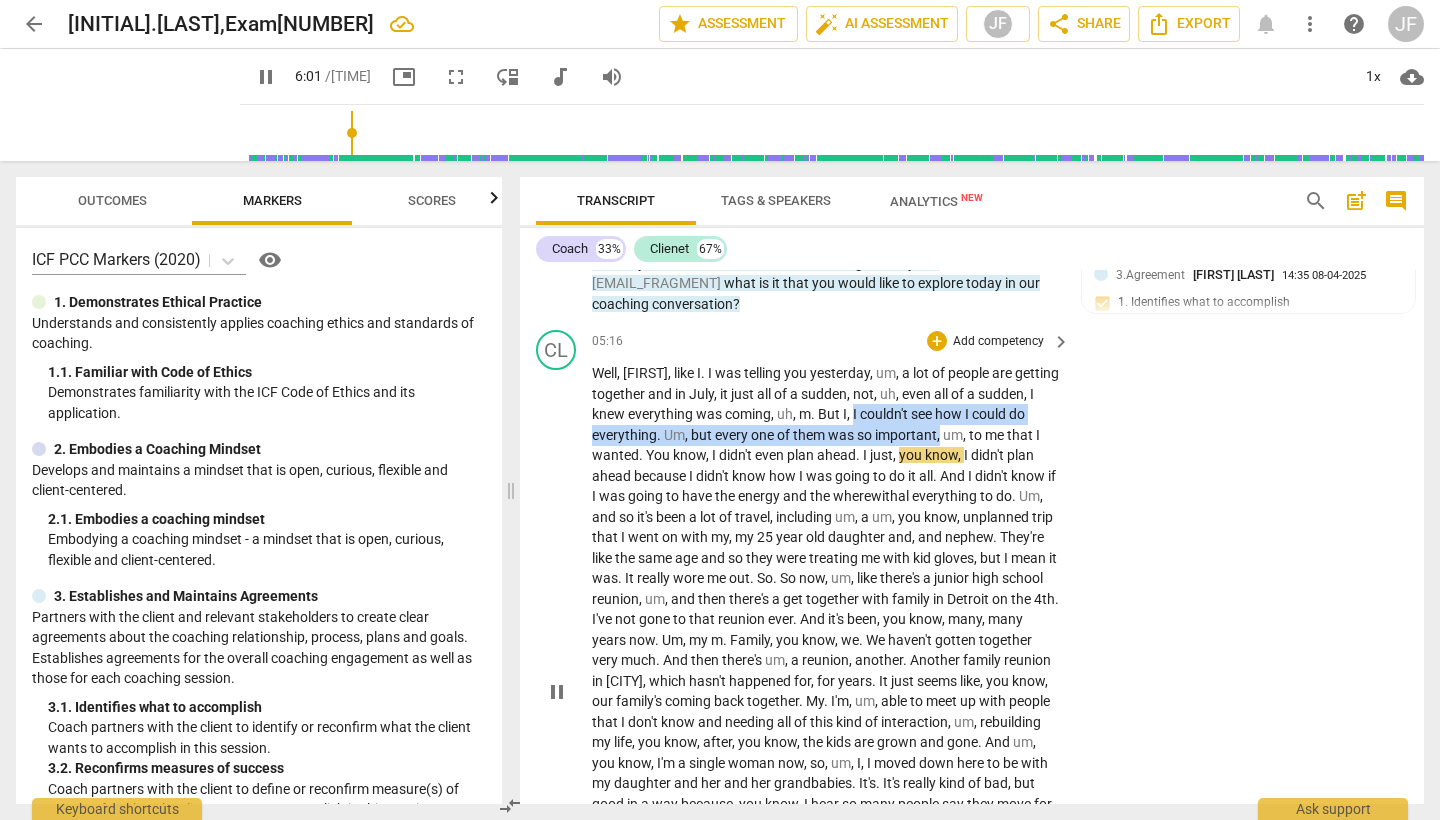 click on "Well , Melanie , like I . I was telling you yesterday , um , a lot of people are getting together and in July , it just all of a sudden , not , uh , even all of a sudden , I knew everything was coming , uh , m . But I , I couldn't see how I could do everything . Um , but every one of them was so important , um , to me that I wanted . You know , I didn't even plan ahead . I just , you know , I didn't plan ahead because I didn't know how I was going to do it all . And I didn't know if I was going to have the energy and the wherewithal everything to do . Um , and so it's been a lot of travel , including um , a um , you know , unplanned trip that I went on with my , my [NUMBER] year old daughter and , and nephew . They're like the same" at bounding box center [826, 691] 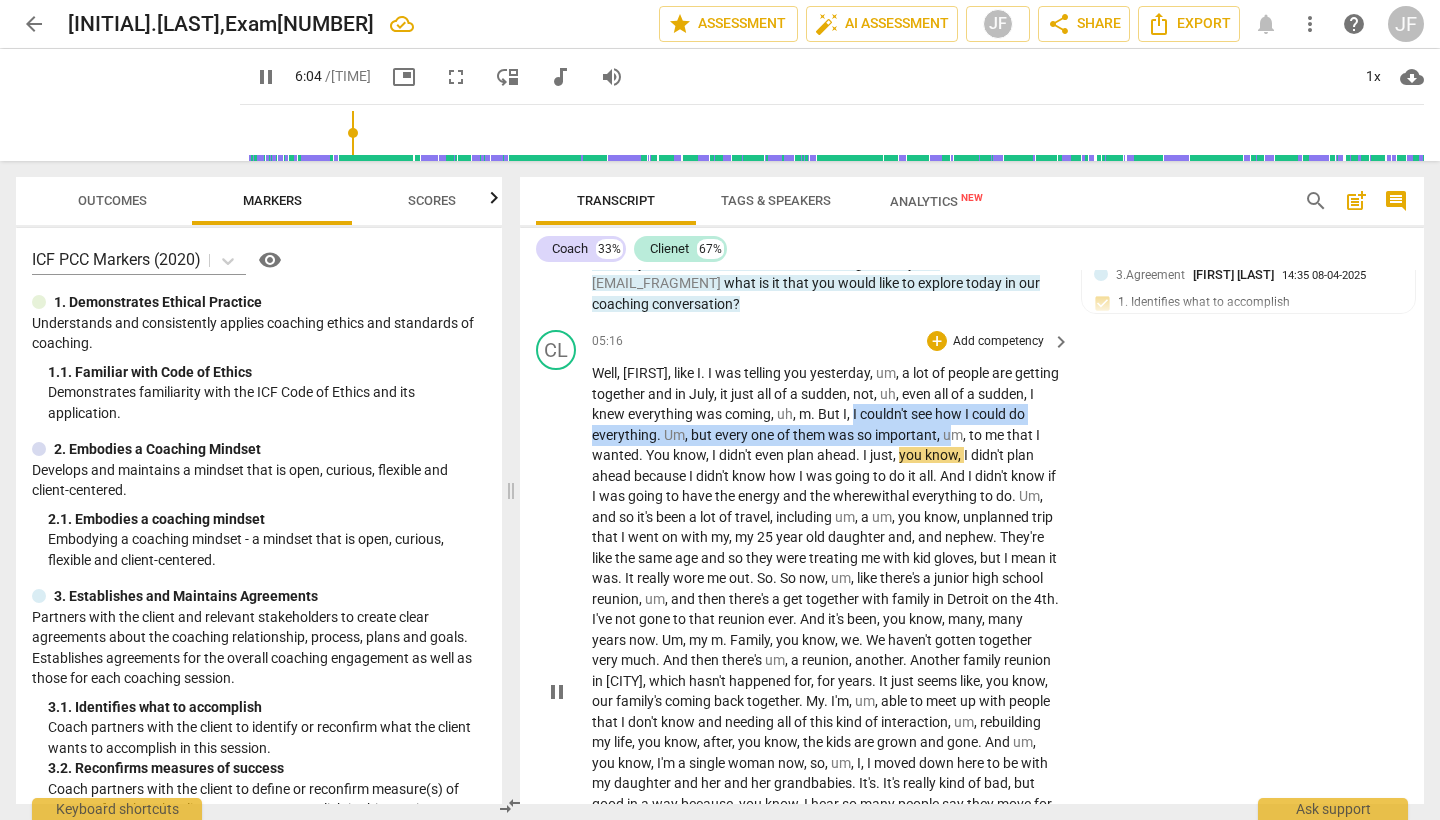 drag, startPoint x: 913, startPoint y: 395, endPoint x: 1010, endPoint y: 422, distance: 100.68764 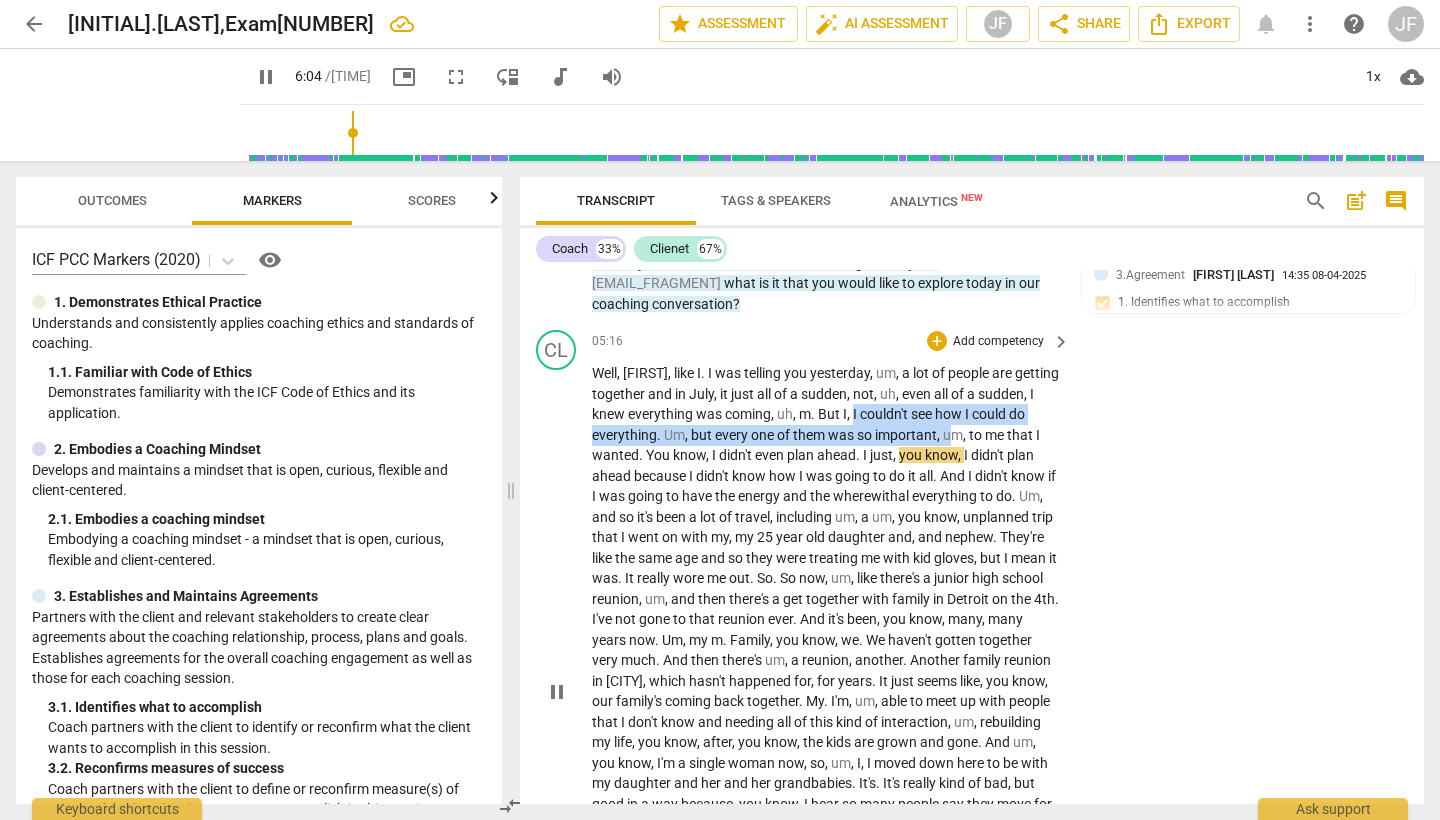 click on "Well , Melanie , like I . I was telling you yesterday , um , a lot of people are getting together and in July , it just all of a sudden , not , uh , even all of a sudden , I knew everything was coming , uh , m . But I , I couldn't see how I could do everything . Um , but every one of them was so important , um , to me that I wanted . You know , I didn't even plan ahead . I just , you know , I didn't plan ahead because I didn't know how I was going to do it all . And I didn't know if I was going to have the energy and the wherewithal everything to do . Um , and so it's been a lot of travel , including um , a um , you know , unplanned trip that I went on with my , my [NUMBER] year old daughter and , and nephew . They're like the same" at bounding box center [826, 691] 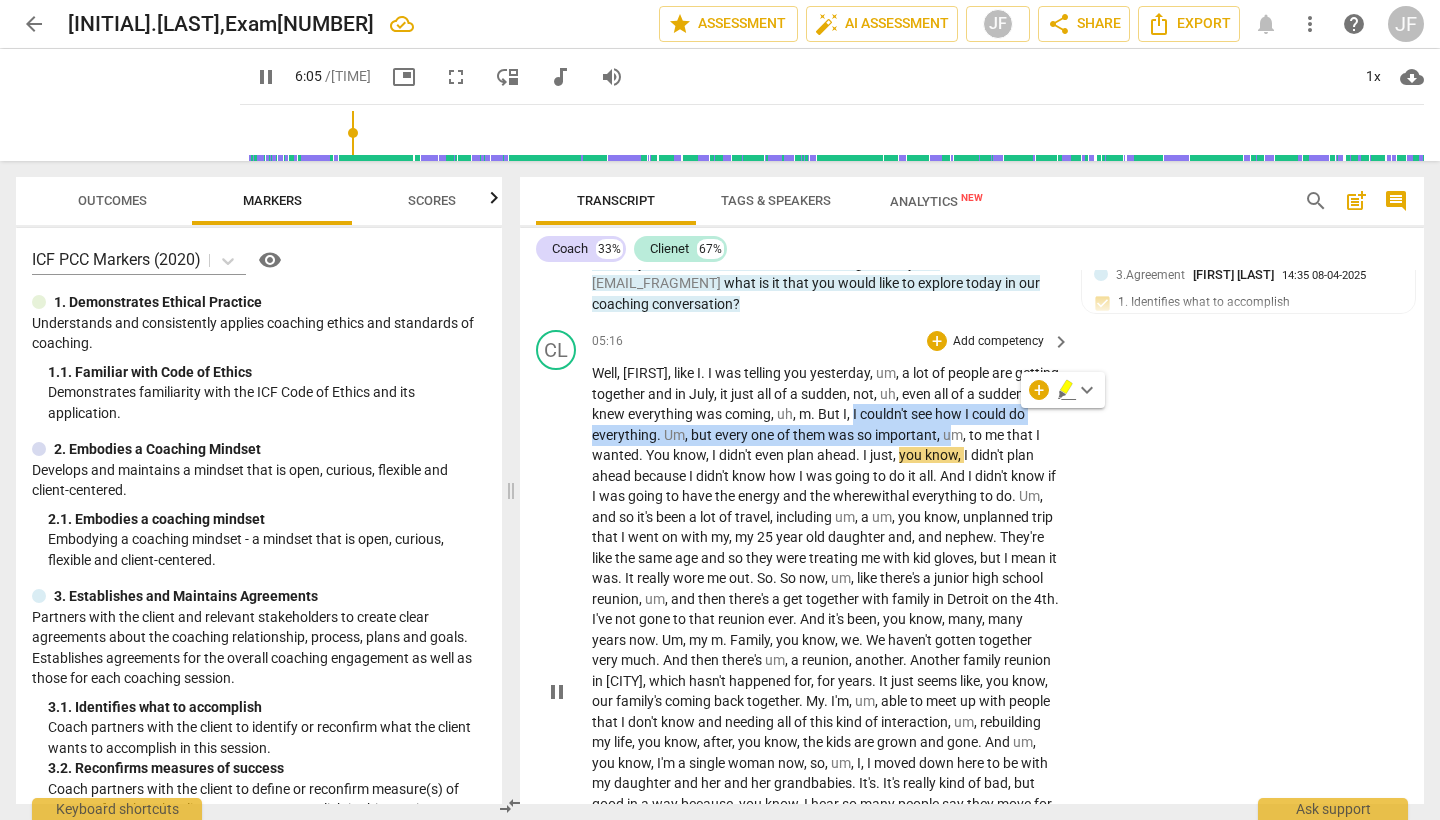click 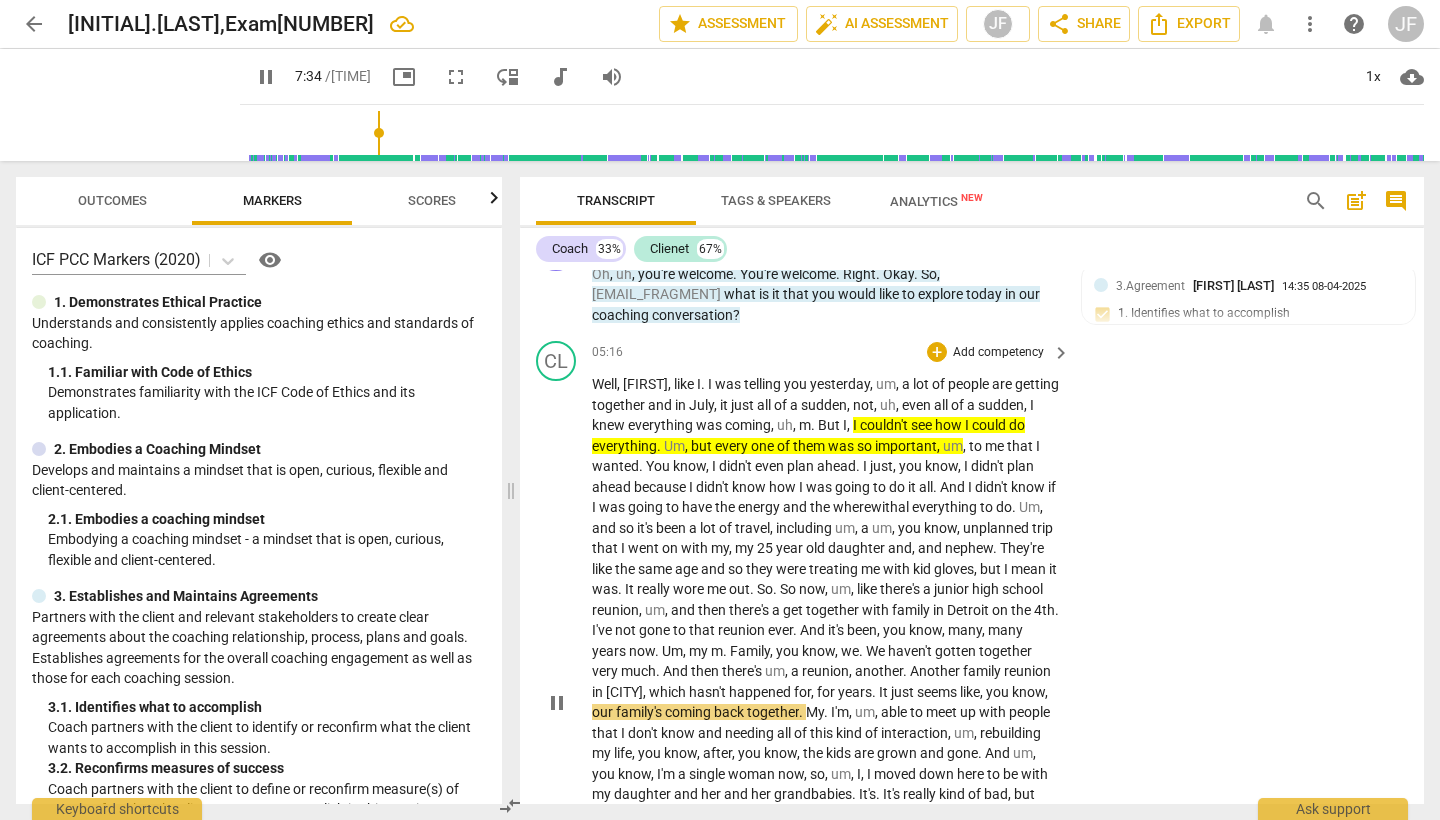 scroll, scrollTop: 2517, scrollLeft: 0, axis: vertical 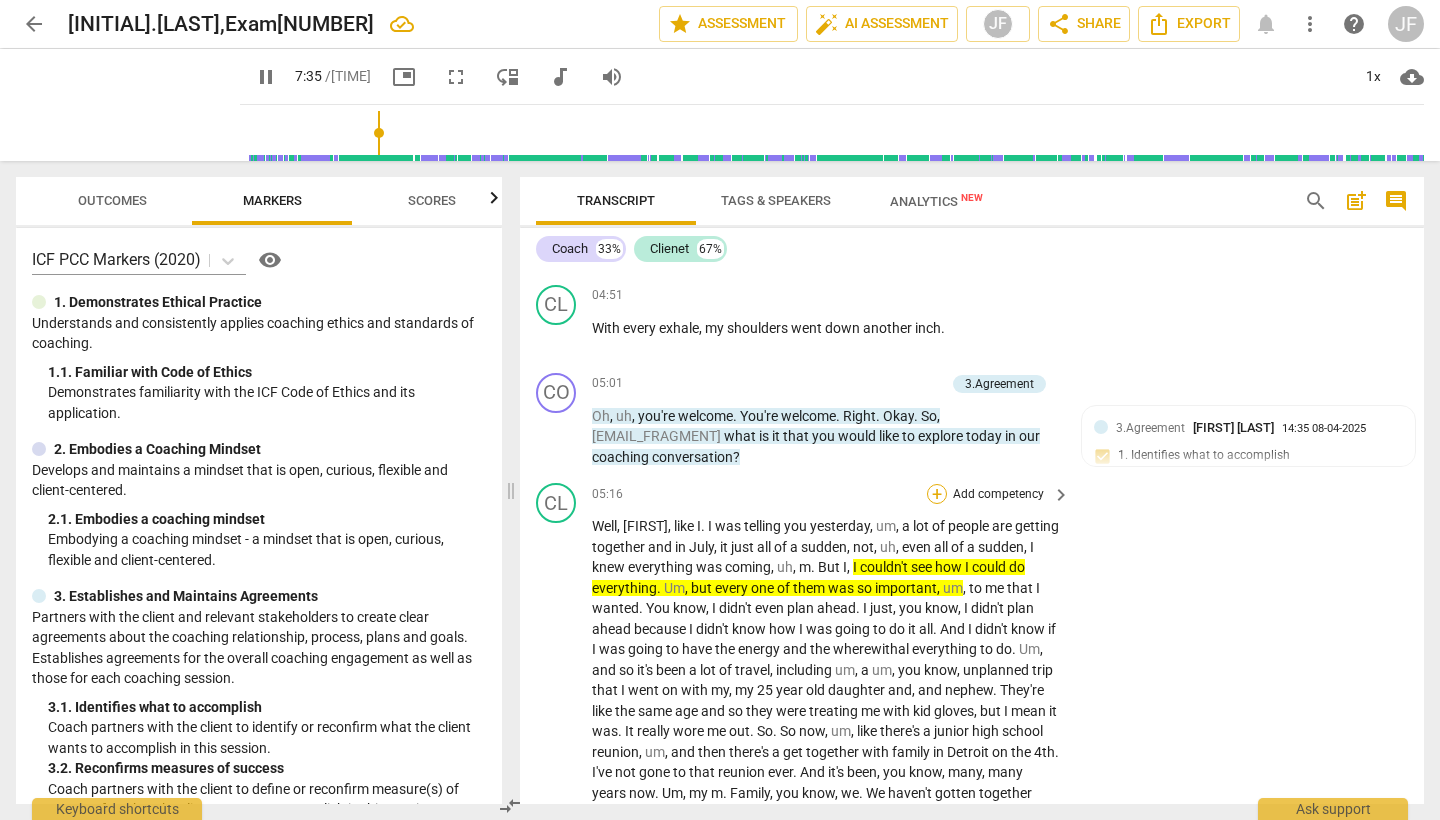 click on "+" at bounding box center (937, 494) 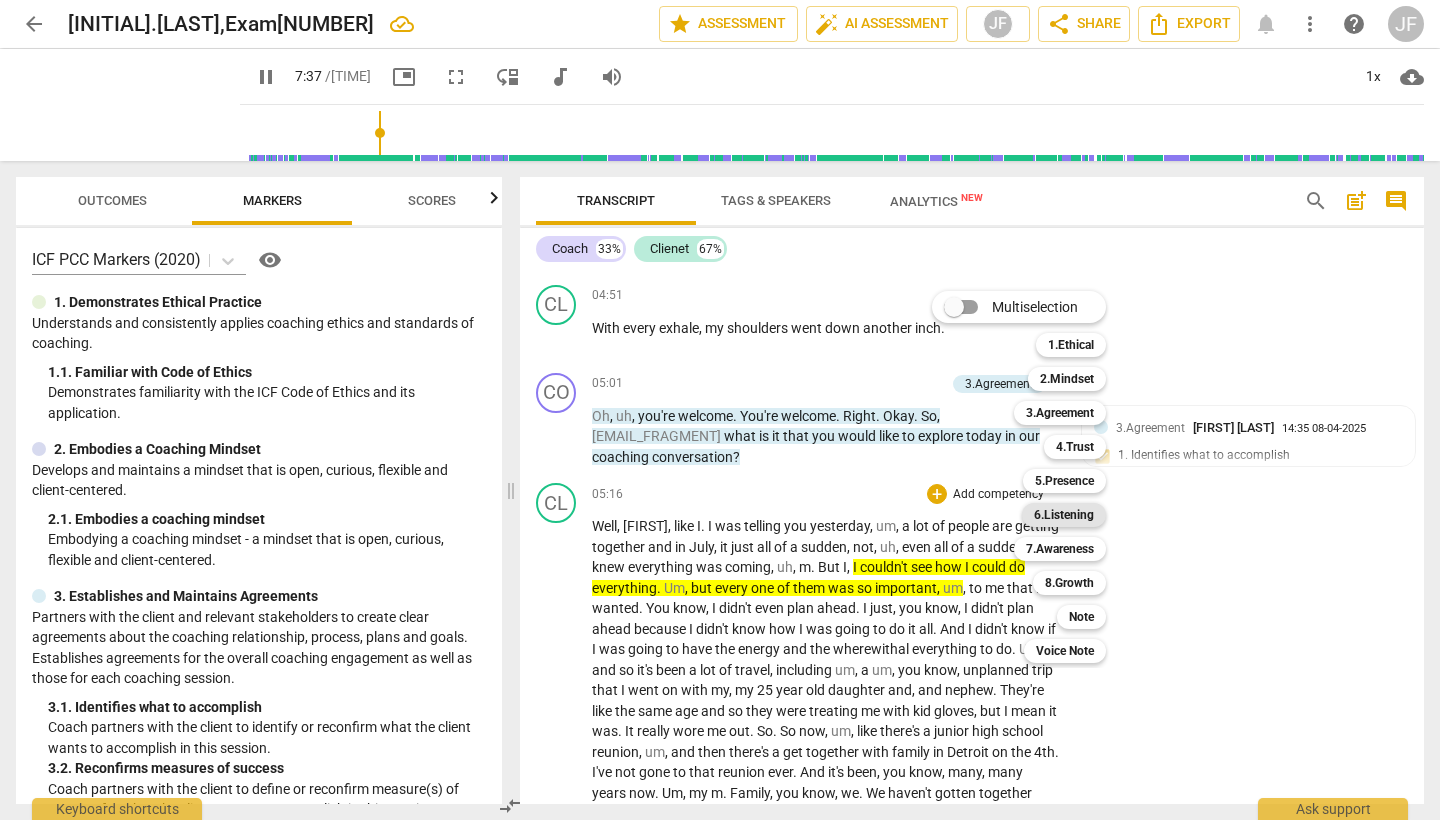 click on "6.Listening" at bounding box center [1064, 515] 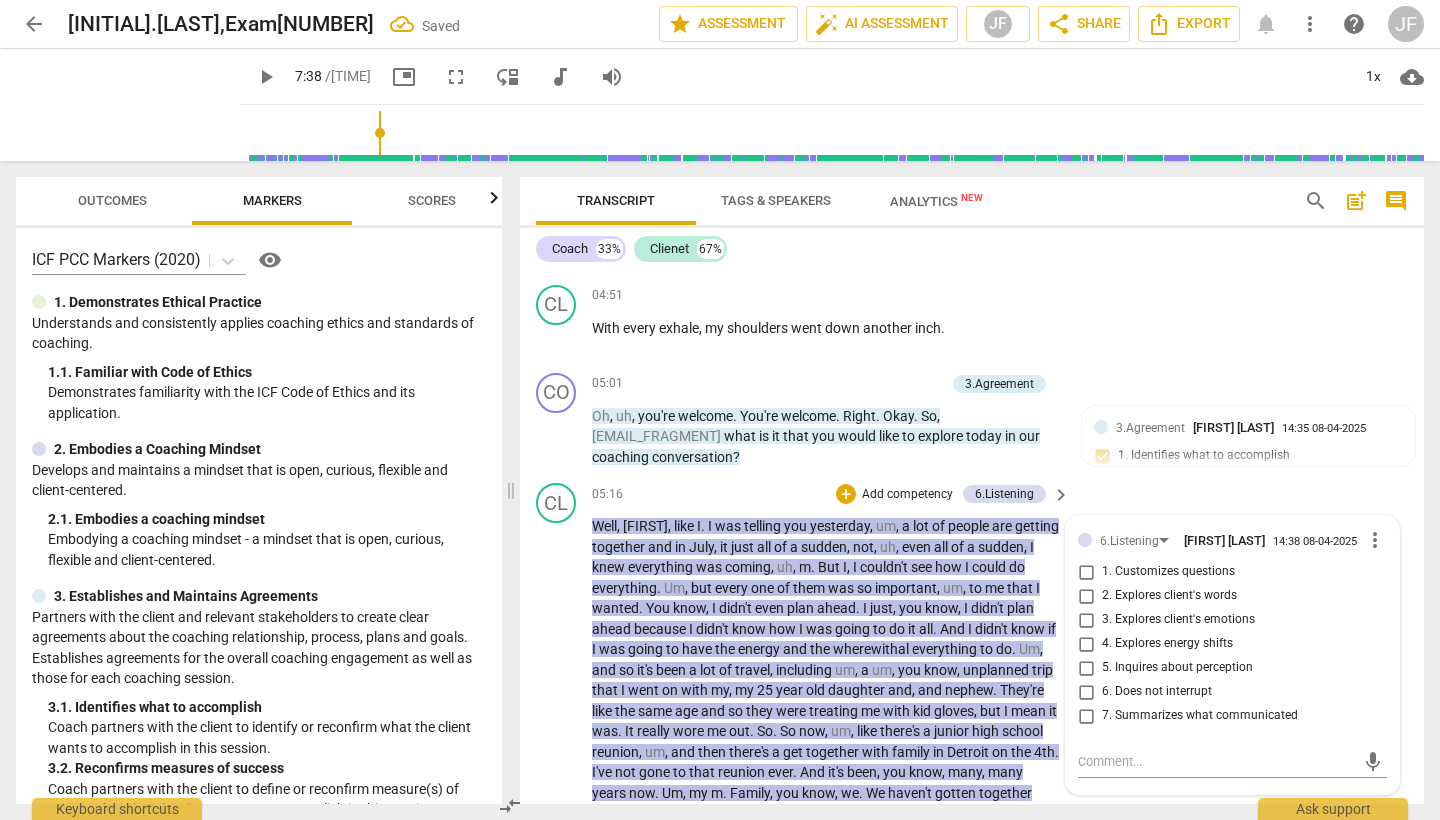 type on "459" 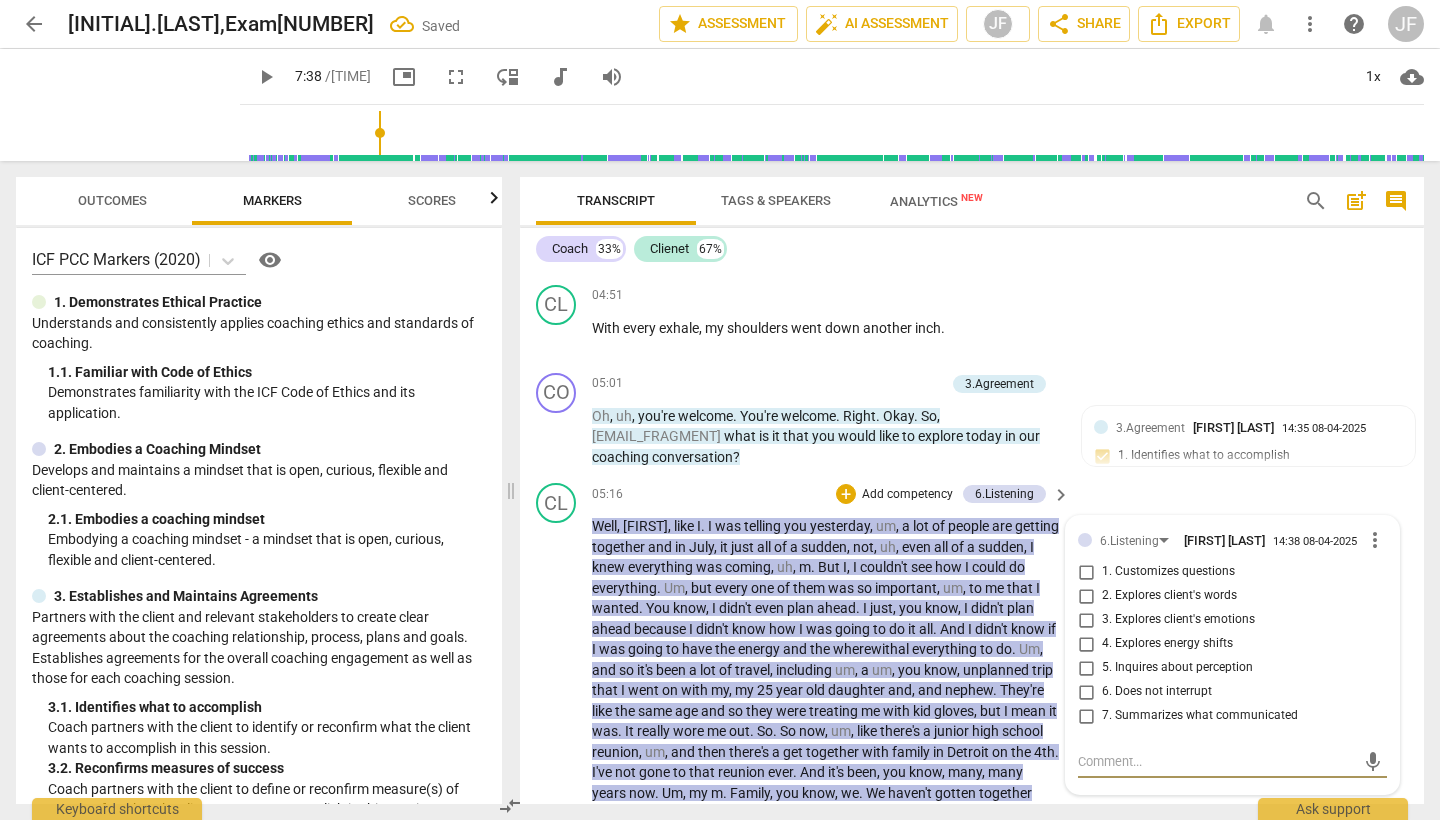 scroll, scrollTop: 2793, scrollLeft: 0, axis: vertical 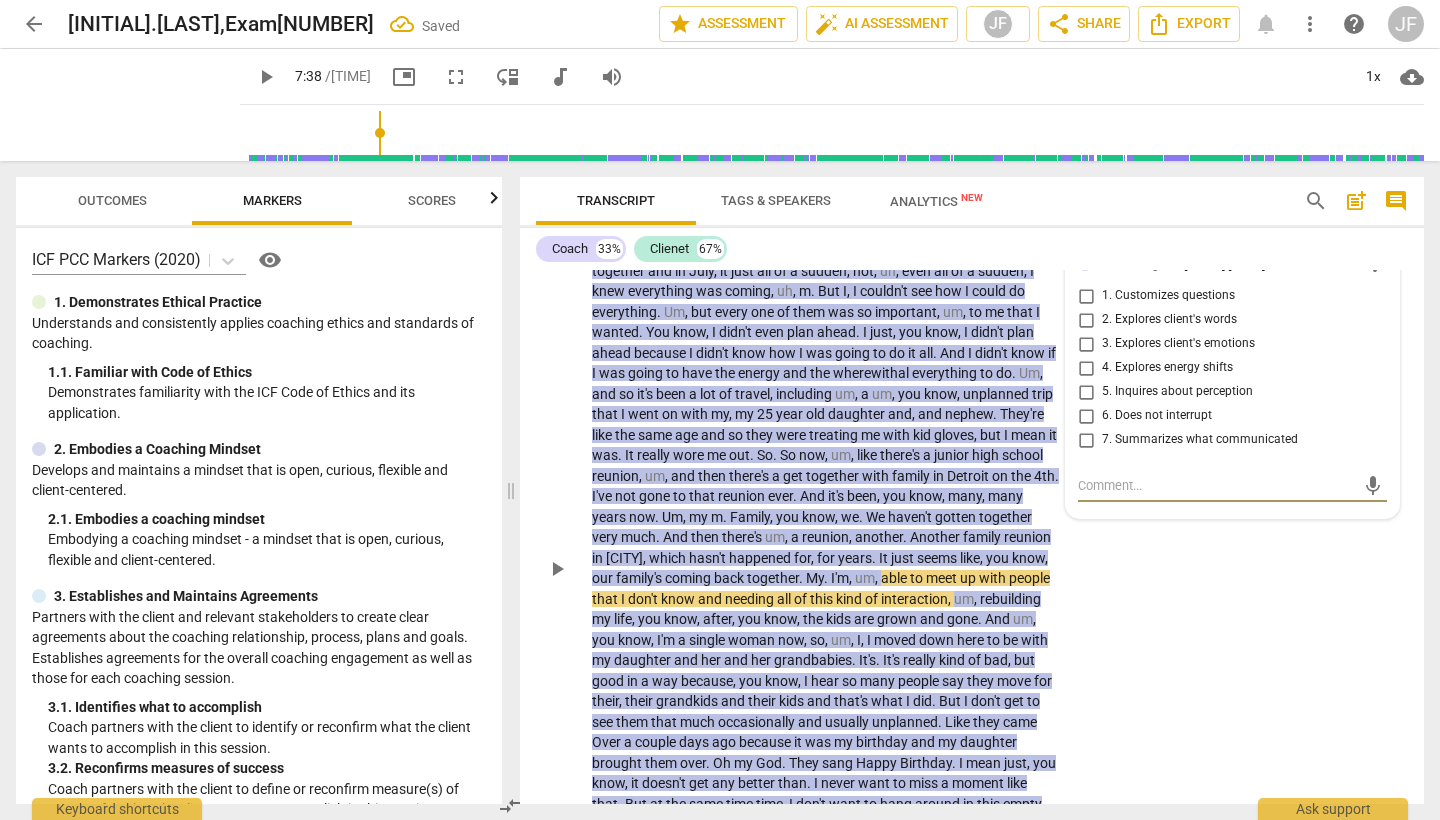 click on "6. Does not interrupt" at bounding box center (1086, 416) 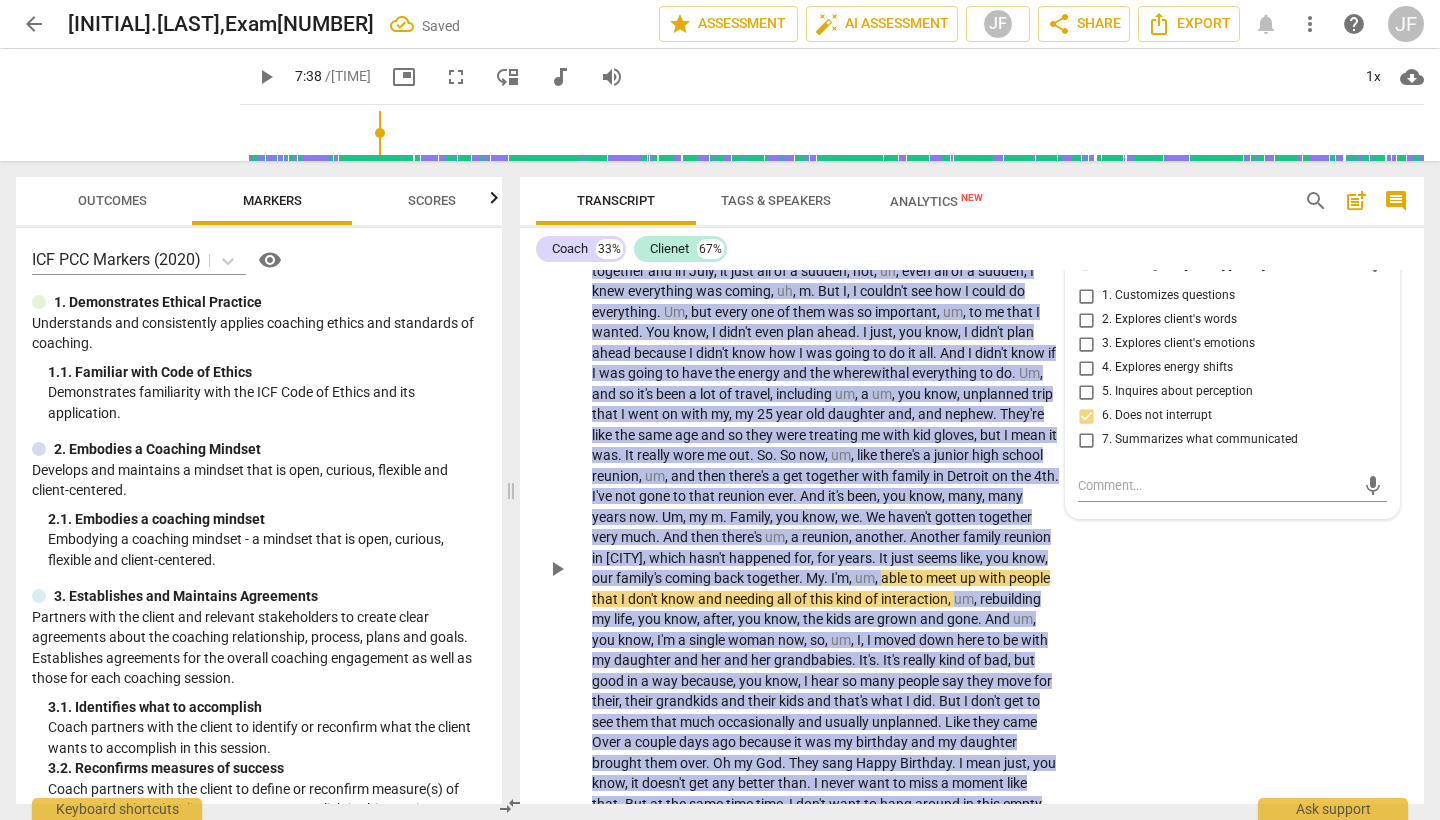 click on "play_arrow" at bounding box center (557, 569) 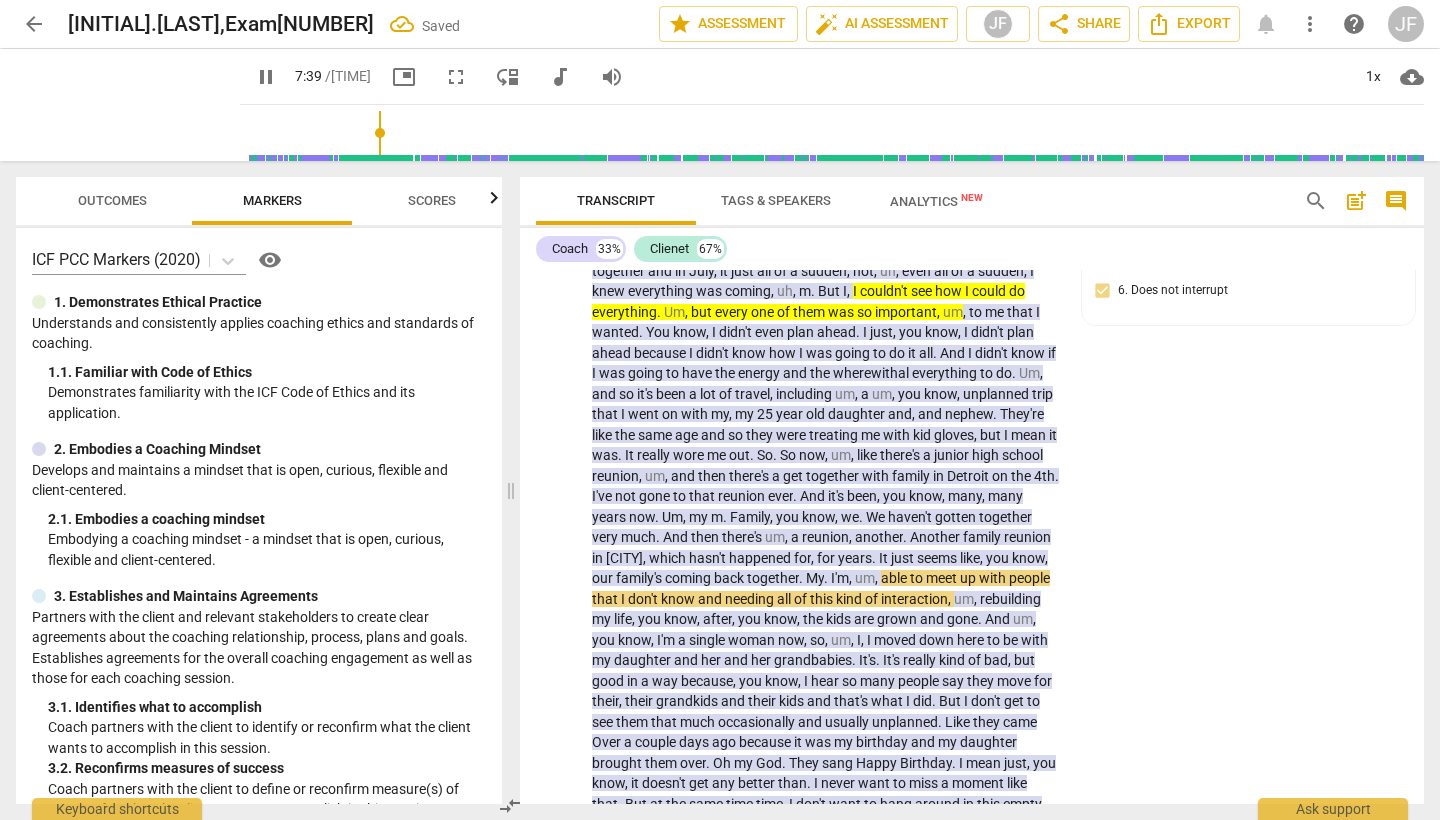 scroll, scrollTop: 2982, scrollLeft: 0, axis: vertical 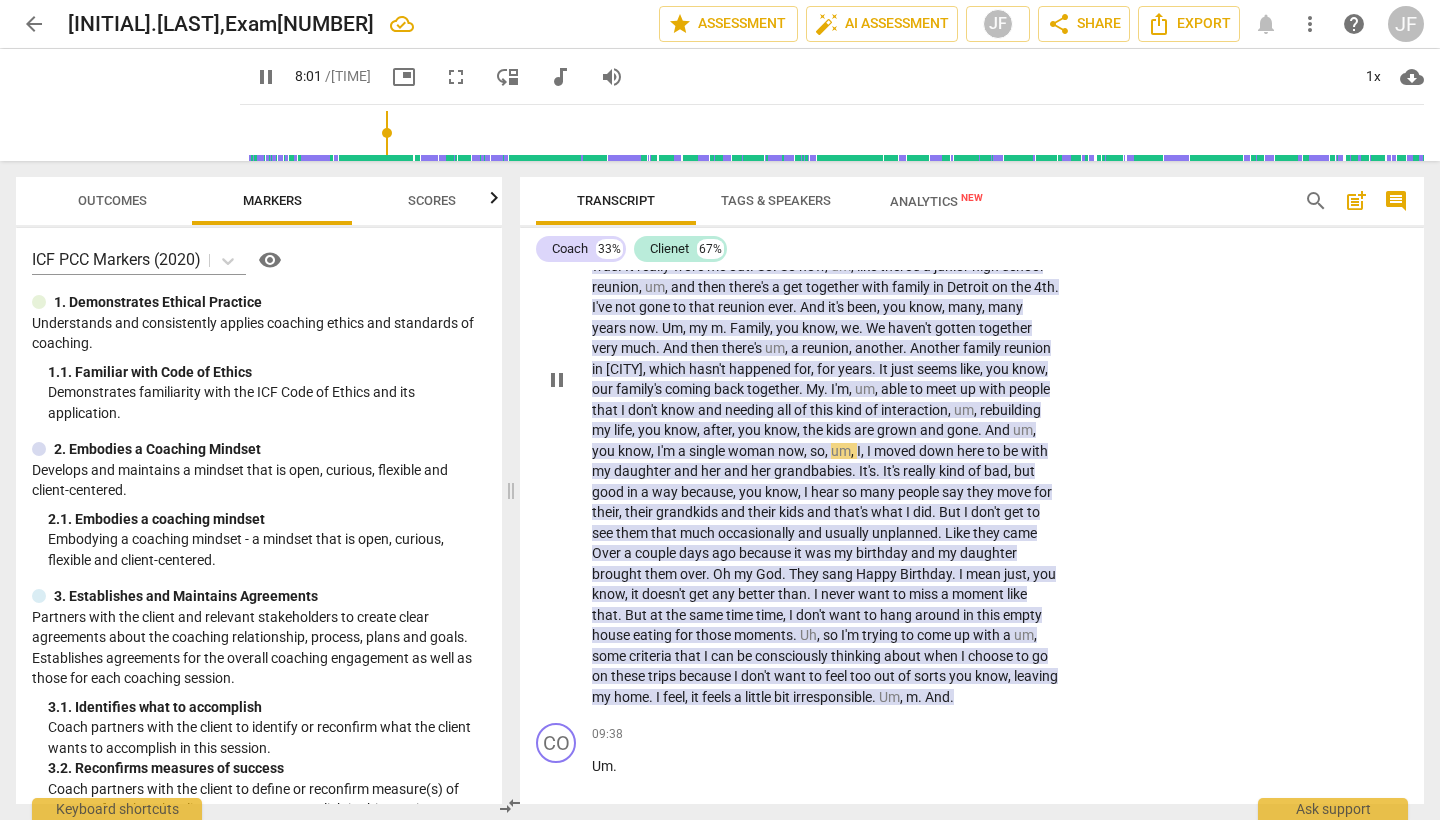 click on "pause" at bounding box center (557, 380) 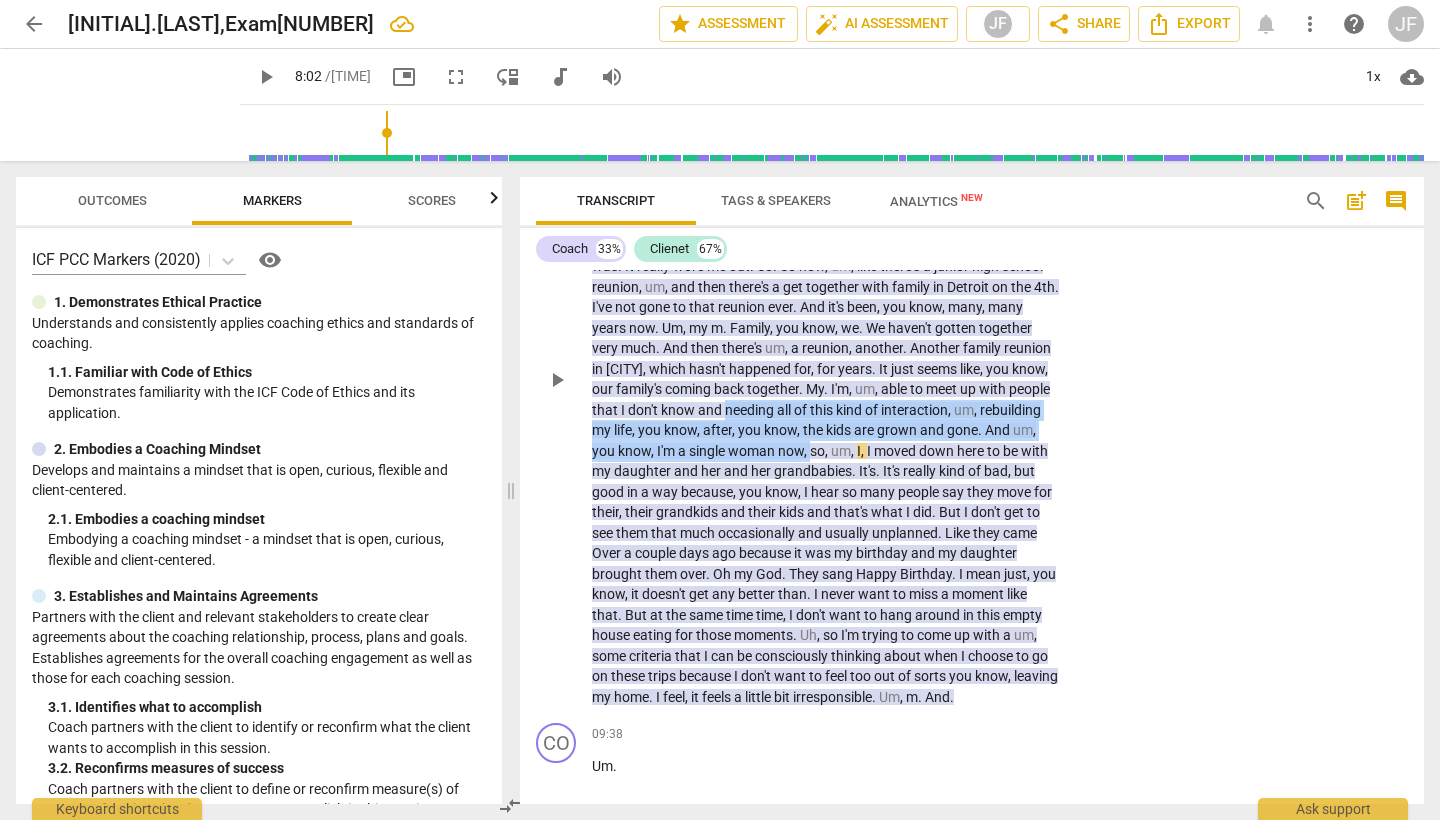 drag, startPoint x: 978, startPoint y: 379, endPoint x: 1055, endPoint y: 428, distance: 91.26884 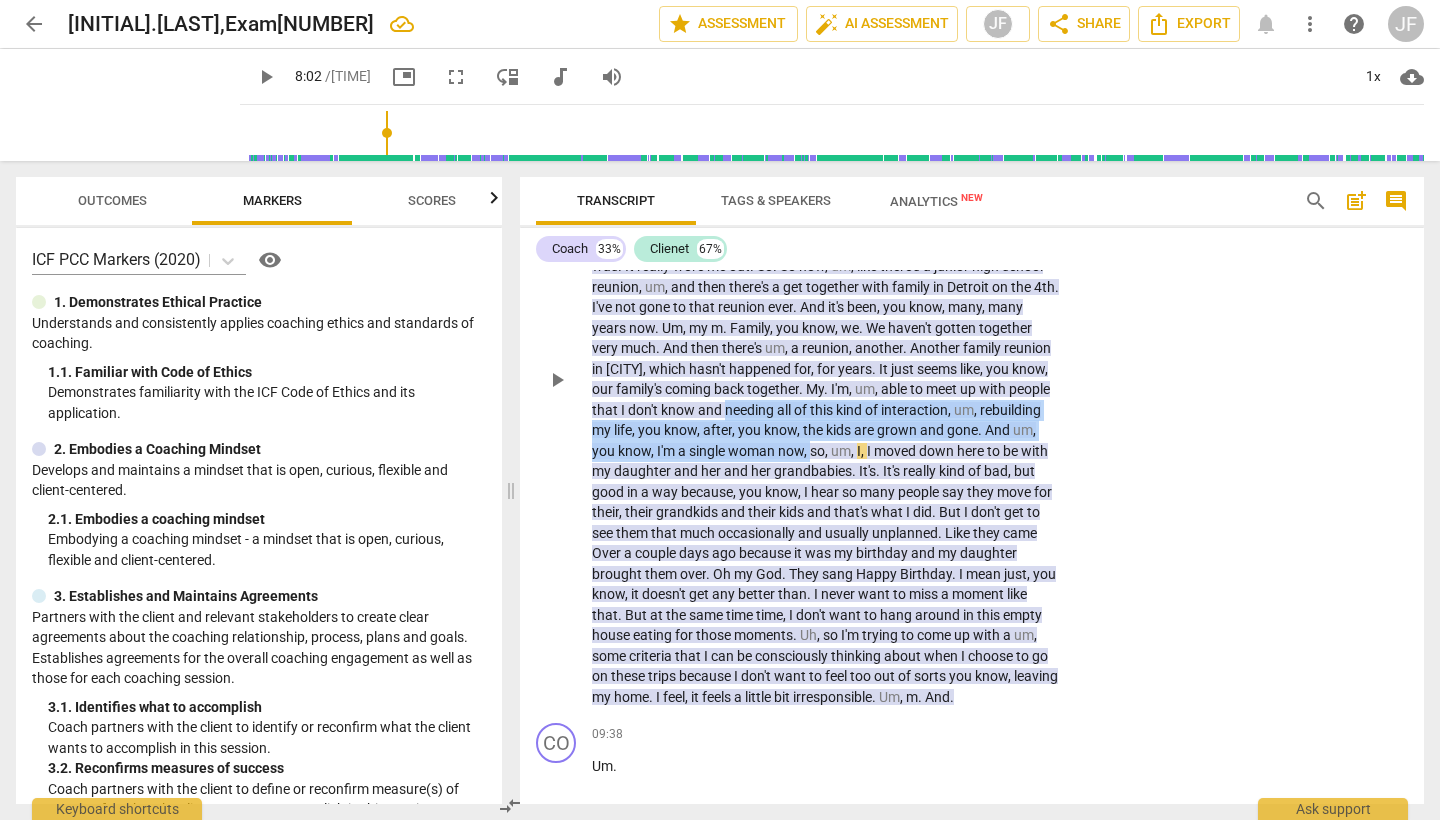click on "Well , Melanie , like I . I was telling you yesterday , um , a lot of people are getting together and in July , it just all of a sudden , not , uh , even all of a sudden , I knew everything was coming , uh , m . But I , I couldn't see how I could do everything . Um , but every one of them was so important , um , to me that I wanted . You know , I didn't even plan ahead . I just , you know , I didn't plan ahead because I didn't know how I was going to do it all . And I didn't know if I was going to have the energy and the wherewithal everything to do . Um , and so it's been a lot of travel , including um , a um , you know , unplanned trip that I went on with my , my [NUMBER] year old daughter and , and nephew . They're like the same" at bounding box center (826, 379) 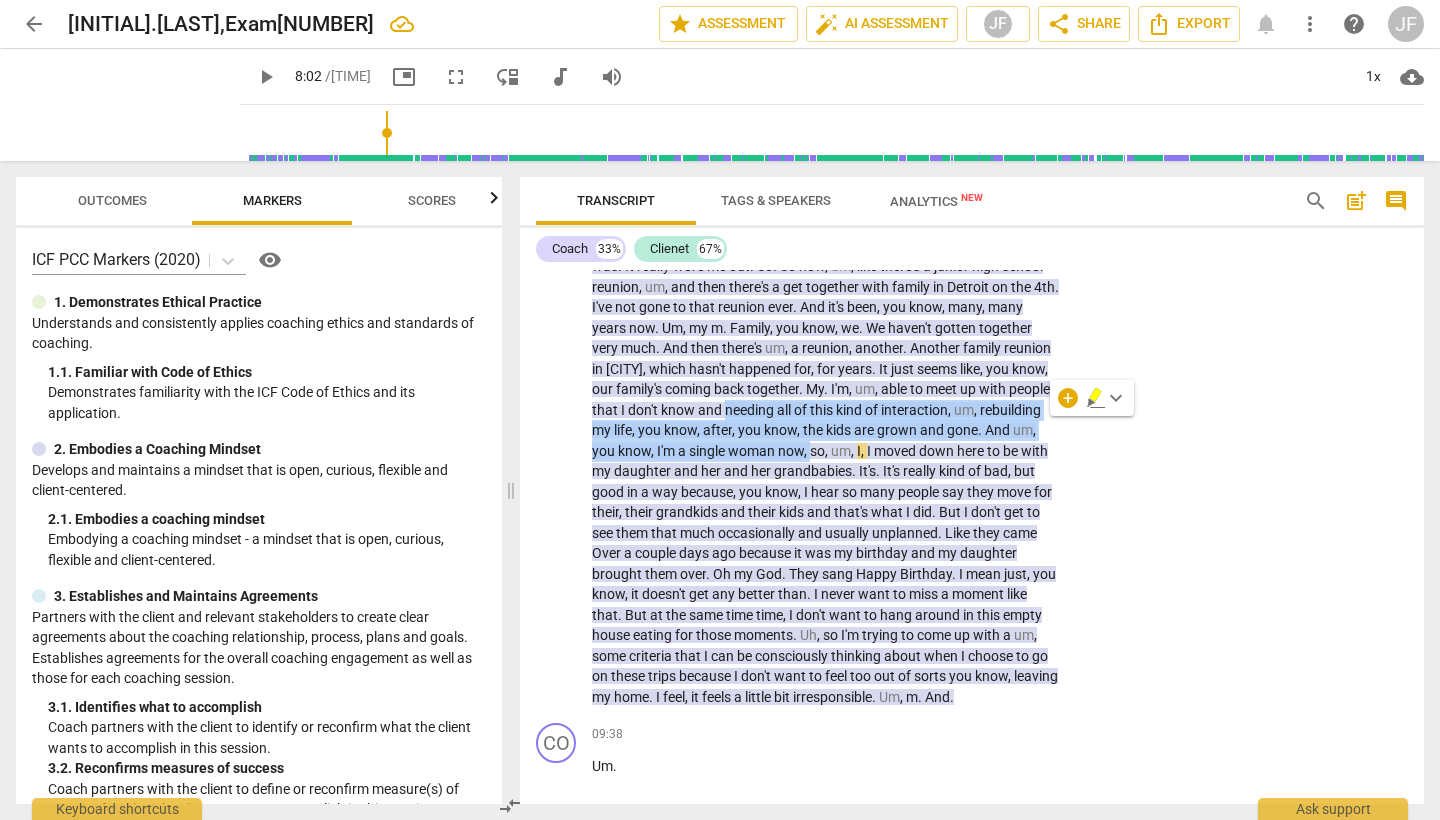 click 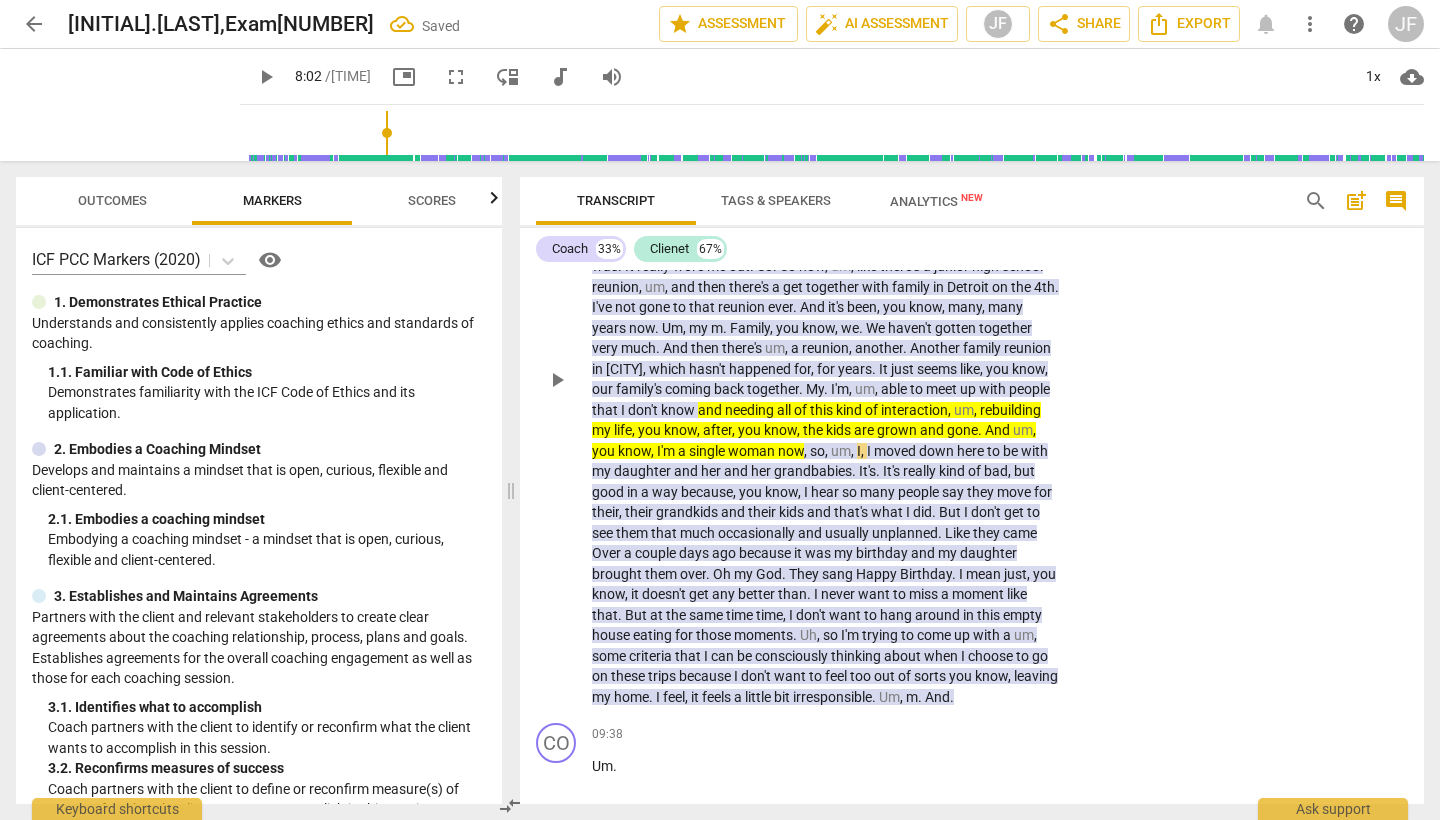 click on "play_arrow" at bounding box center [557, 380] 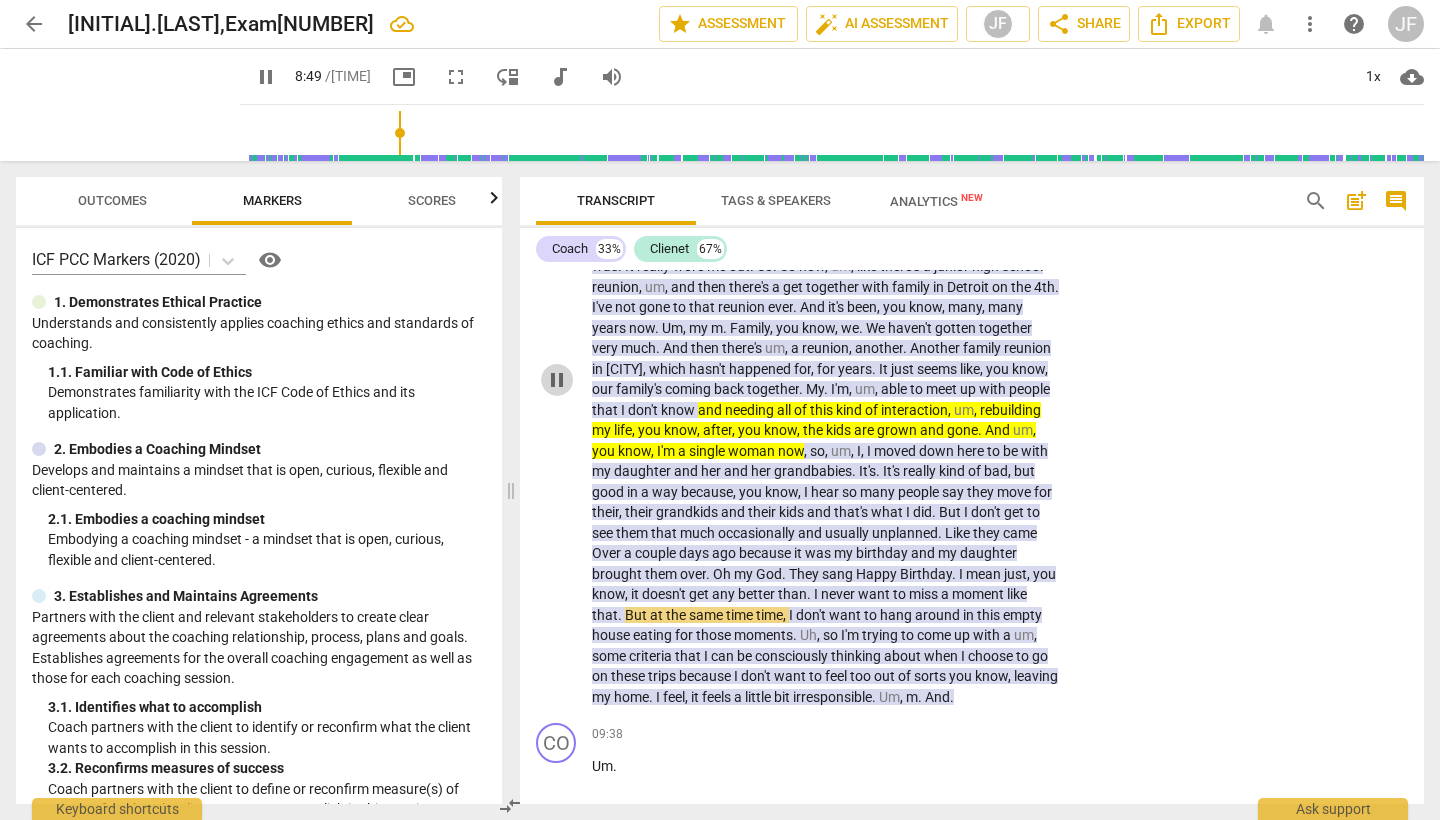 click on "pause" at bounding box center [557, 380] 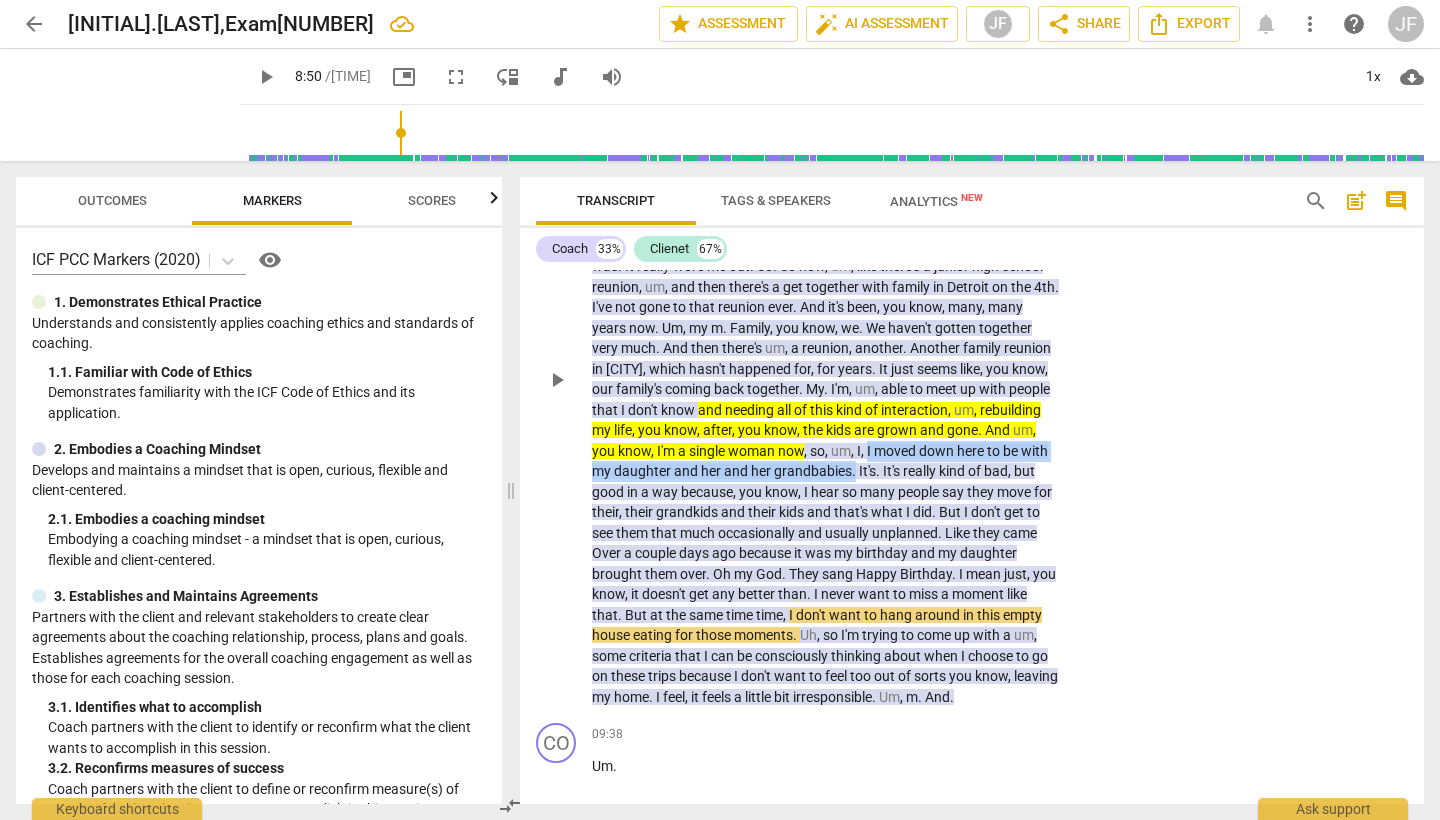 drag, startPoint x: 649, startPoint y: 441, endPoint x: 674, endPoint y: 456, distance: 29.15476 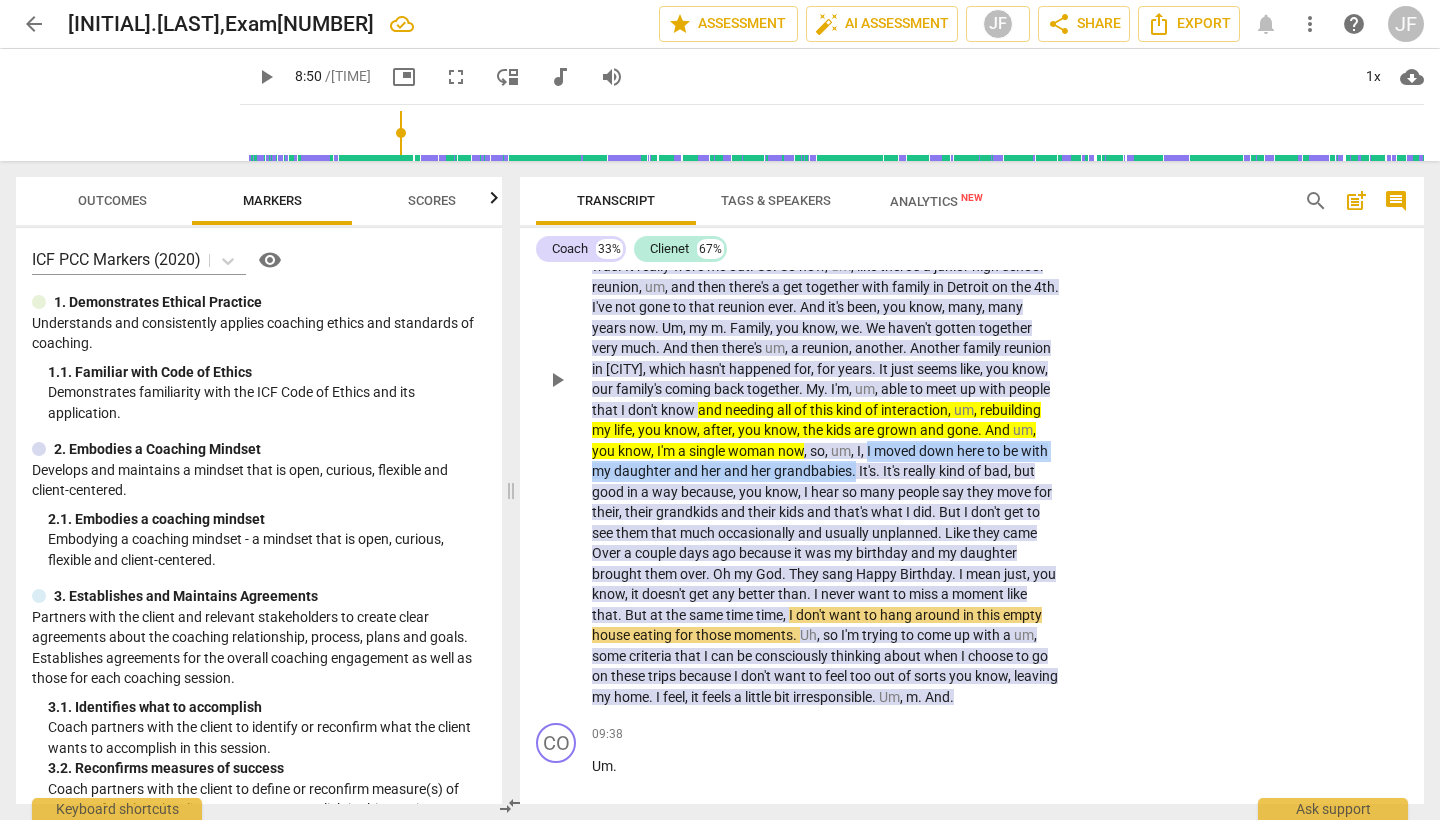 click on "Well , Melanie , like I . I was telling you yesterday , um , a lot of people are getting together and in July , it just all of a sudden , not , uh , even all of a sudden , I knew everything was coming , uh , m . But I , I couldn't see how I could do everything . Um , but every one of them was so important , um , to me that I wanted . You know , I didn't even plan ahead . I just , you know , I didn't plan ahead because I didn't know how I was going to do it all . And I didn't know if I was going to have the energy and the wherewithal everything to do . Um , and so it's been a lot of travel , including um , a um , you know , unplanned trip that I went on with my , my [NUMBER] year old daughter and , and nephew . They're like the same" at bounding box center (826, 379) 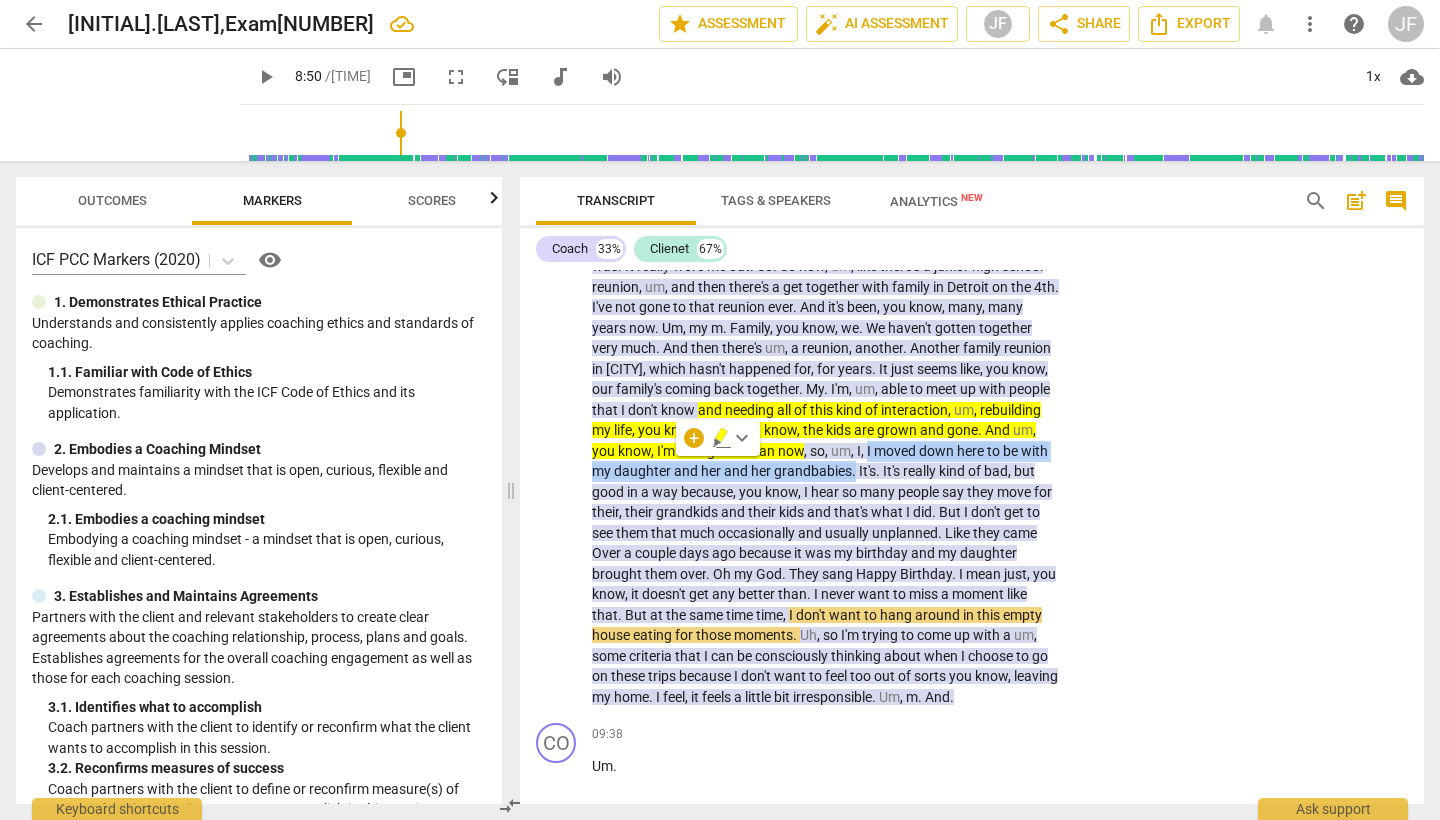 click 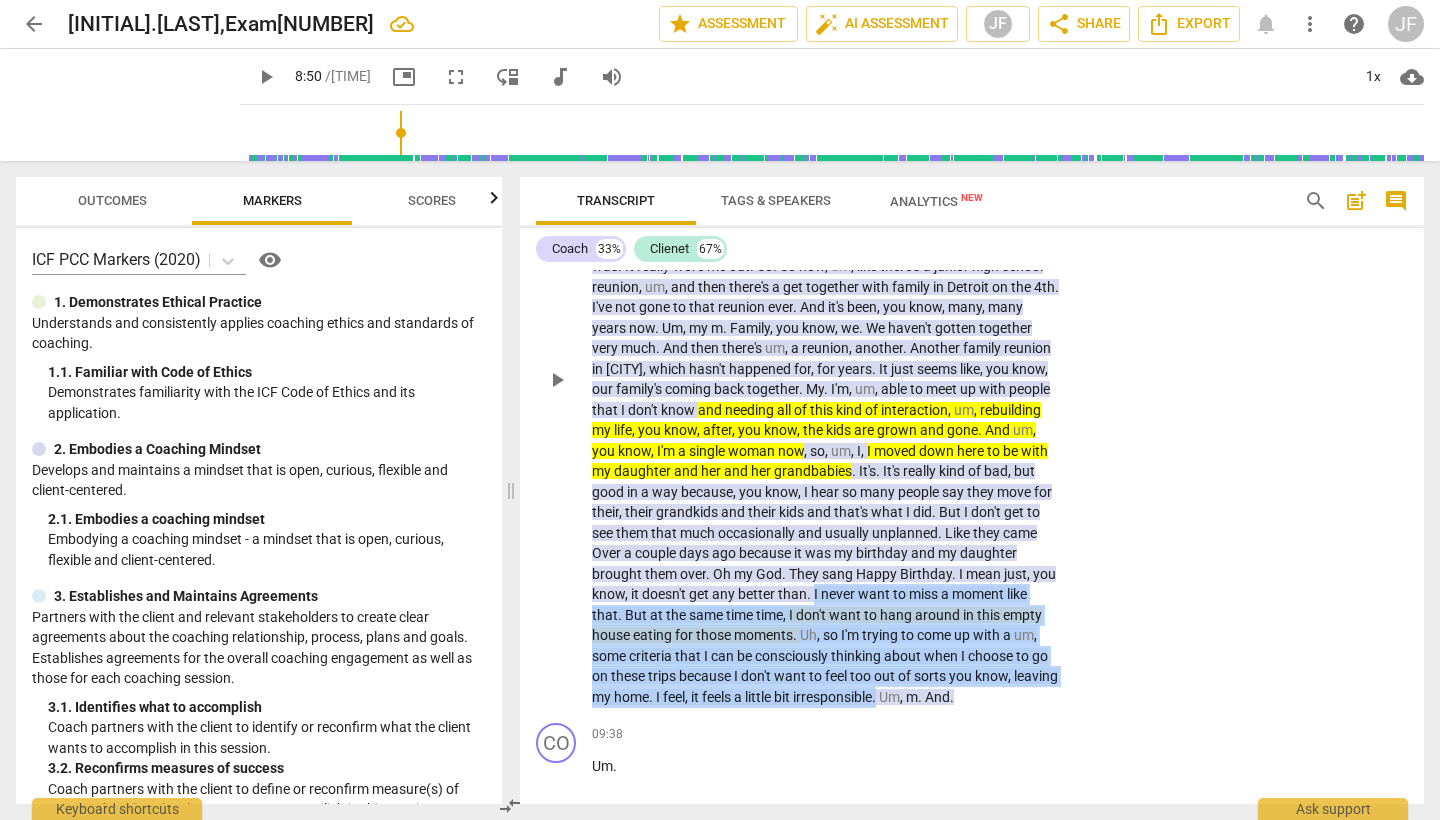 drag, startPoint x: 692, startPoint y: 583, endPoint x: 769, endPoint y: 685, distance: 127.80063 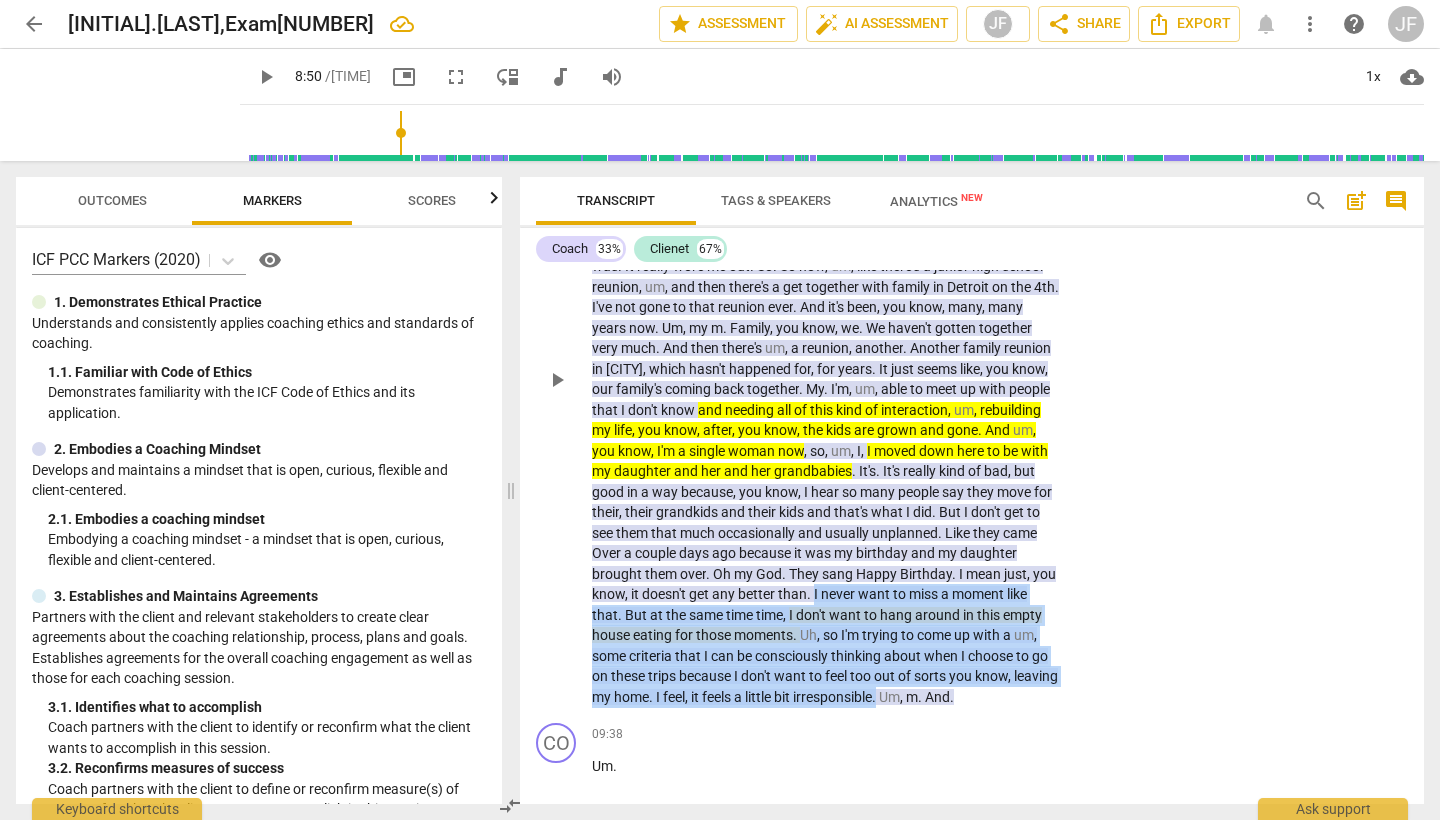 click on "Well , Melanie , like I . I was telling you yesterday , um , a lot of people are getting together and in July , it just all of a sudden , not , uh , even all of a sudden , I knew everything was coming , uh , m . But I , I couldn't see how I could do everything . Um , but every one of them was so important , um , to me that I wanted . You know , I didn't even plan ahead . I just , you know , I didn't plan ahead because I didn't know how I was going to do it all . And I didn't know if I was going to have the energy and the wherewithal everything to do . Um , and so it's been a lot of travel , including um , a um , you know , unplanned trip that I went on with my , my [NUMBER] year old daughter and , and nephew . They're like the same" at bounding box center (826, 379) 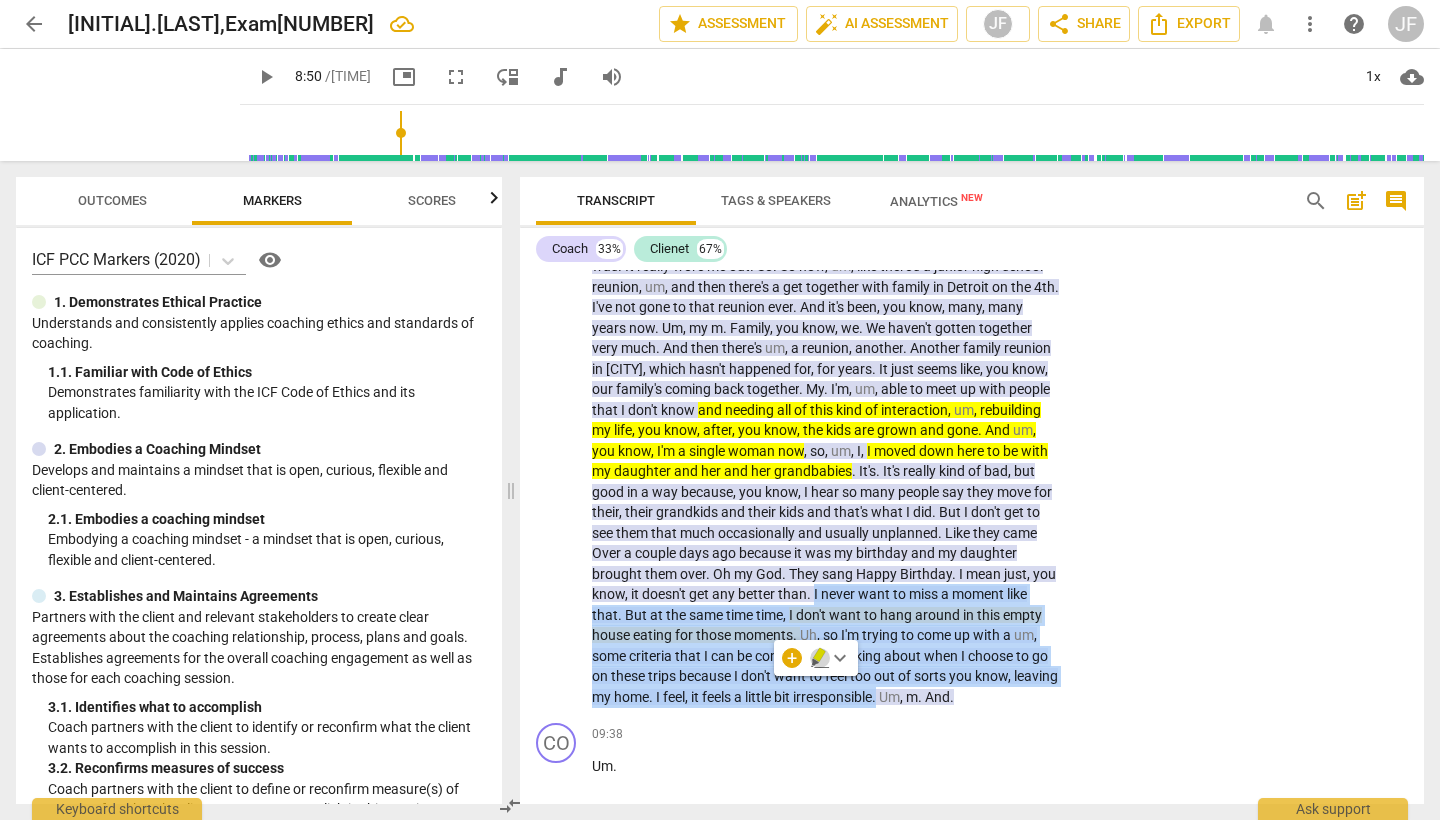 click 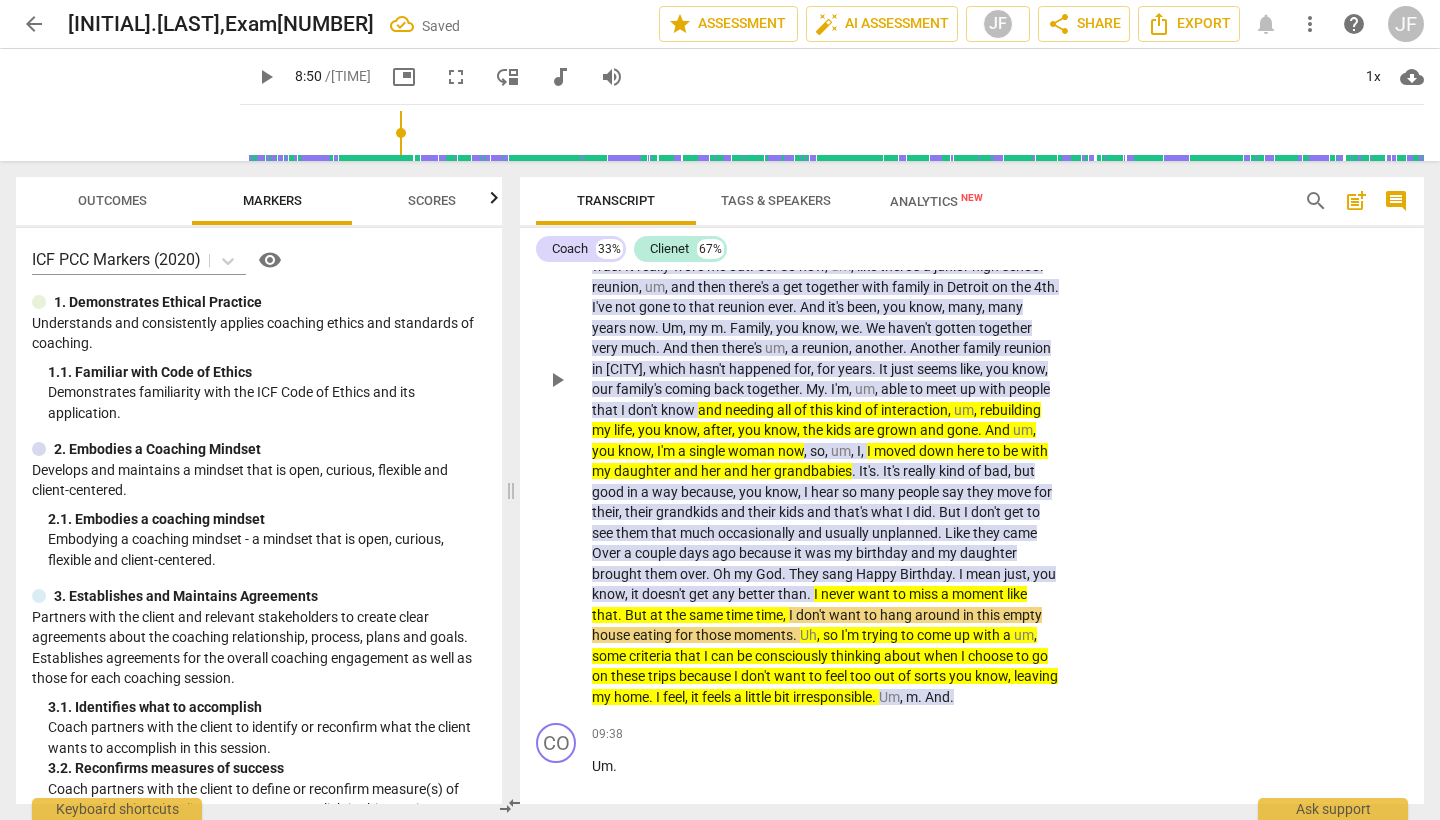 click on "play_arrow" at bounding box center [557, 380] 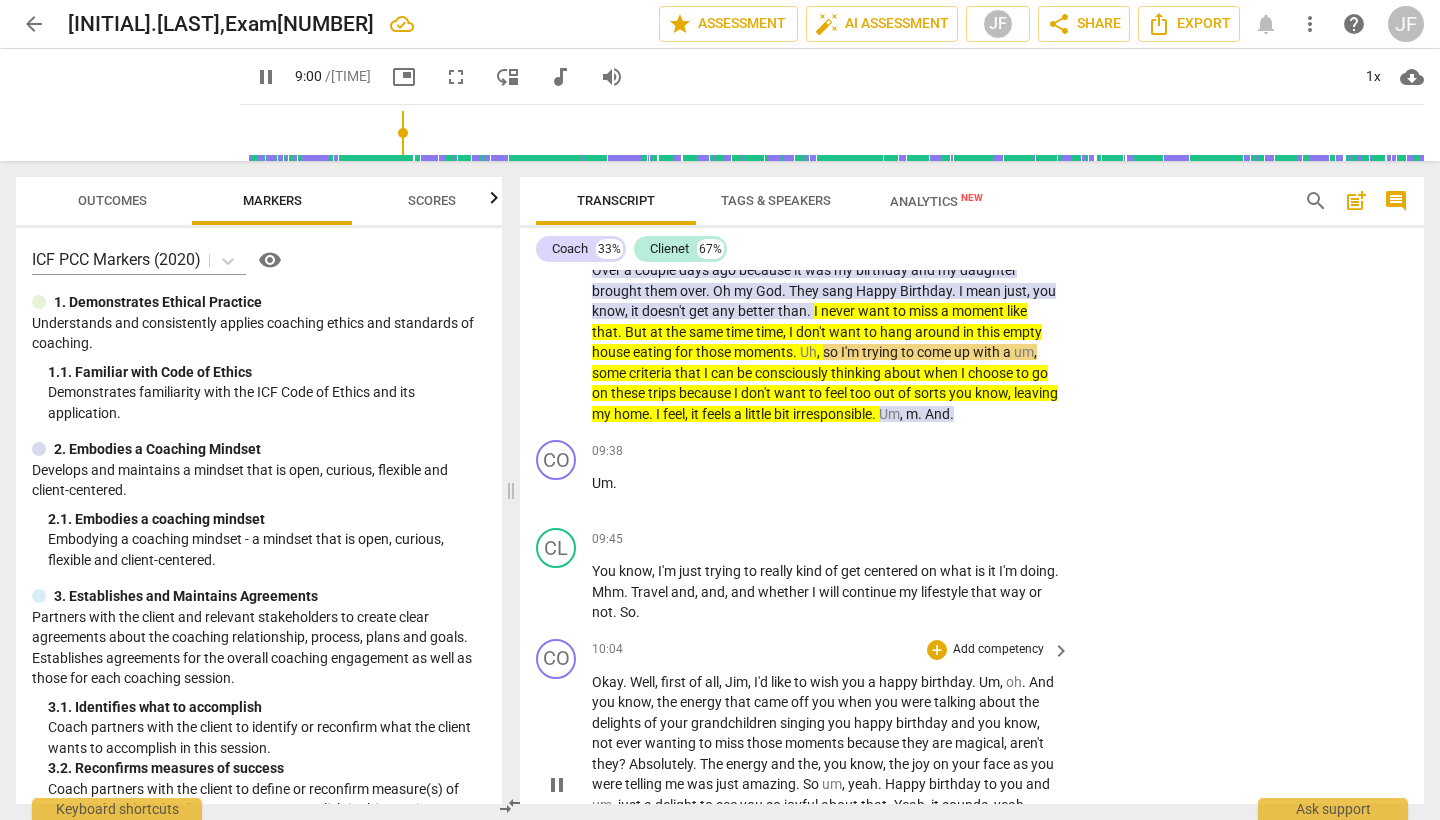 scroll, scrollTop: 3249, scrollLeft: 0, axis: vertical 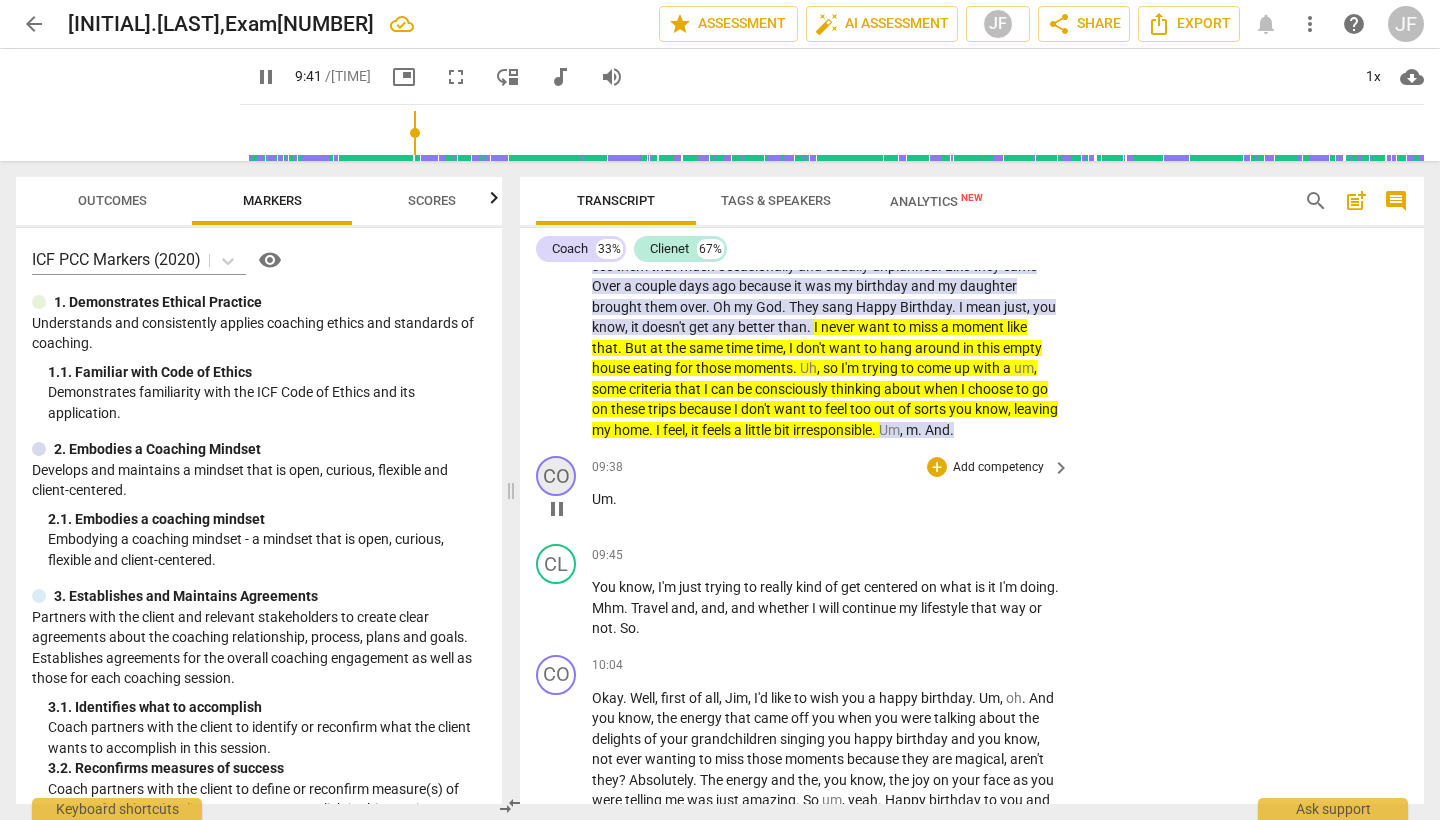 click on "CO" at bounding box center [556, 476] 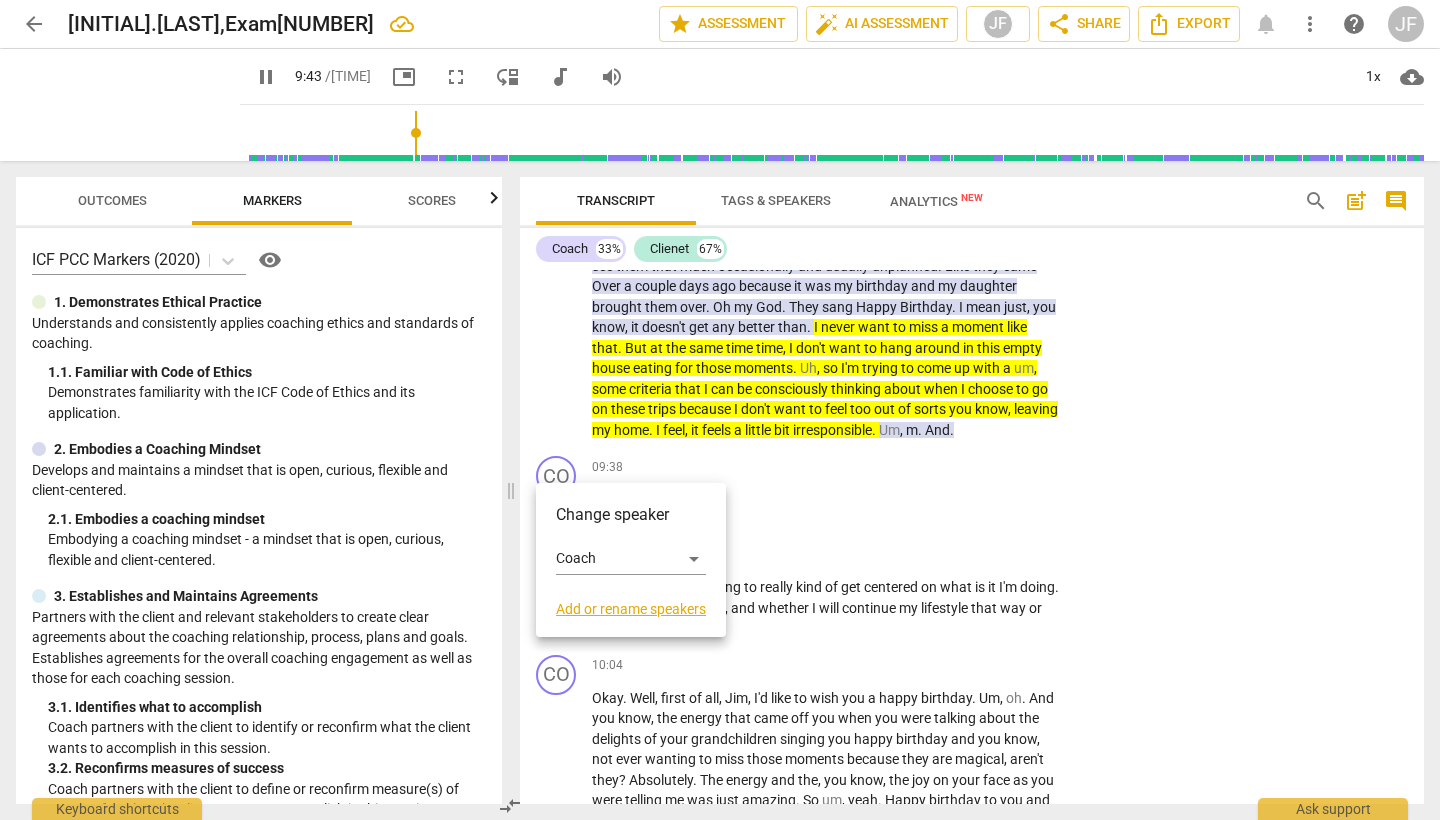 click on "Change speaker" at bounding box center [631, 515] 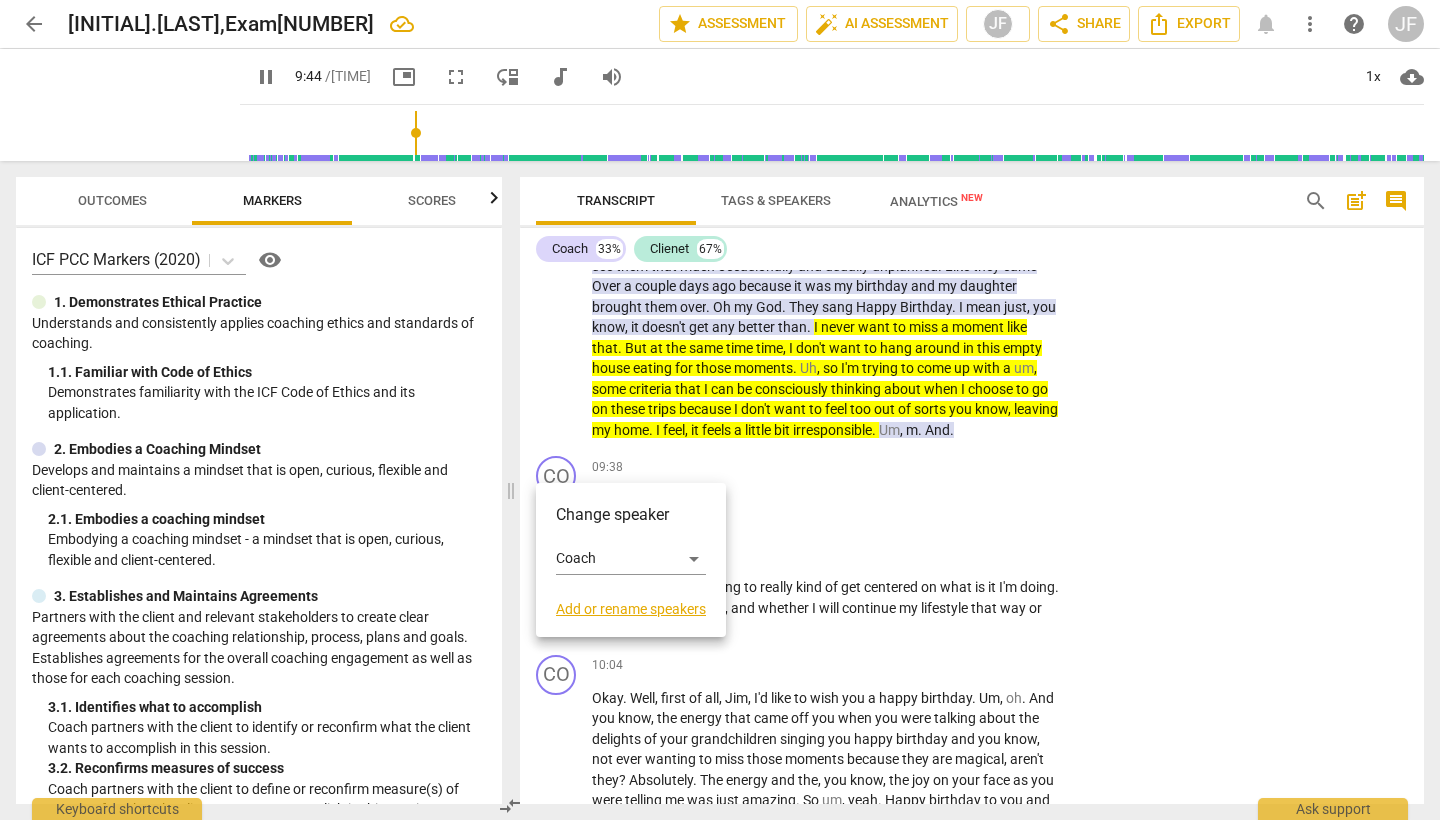 click on "Change speaker" at bounding box center (631, 515) 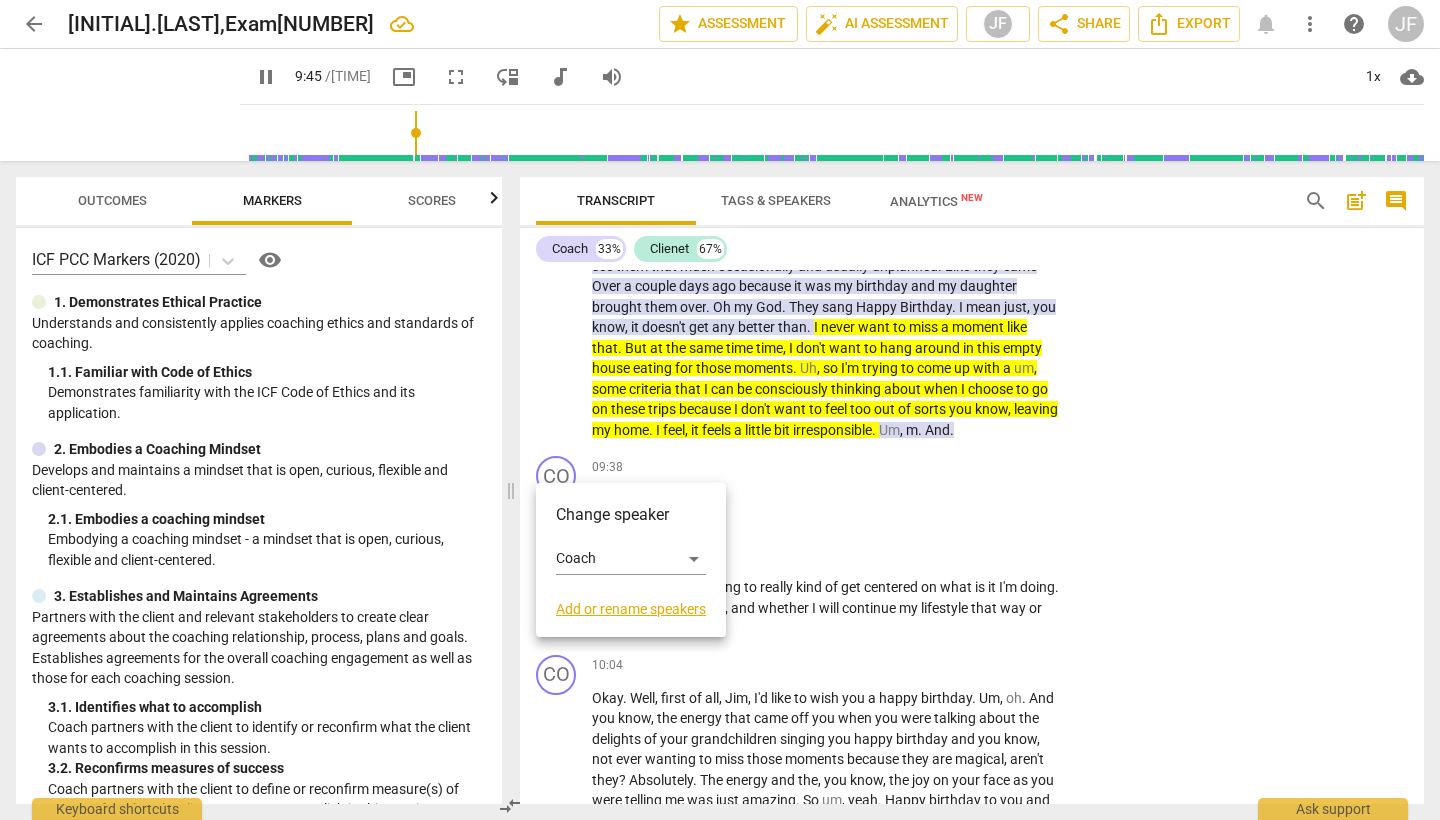 click on "Change speaker" at bounding box center (631, 515) 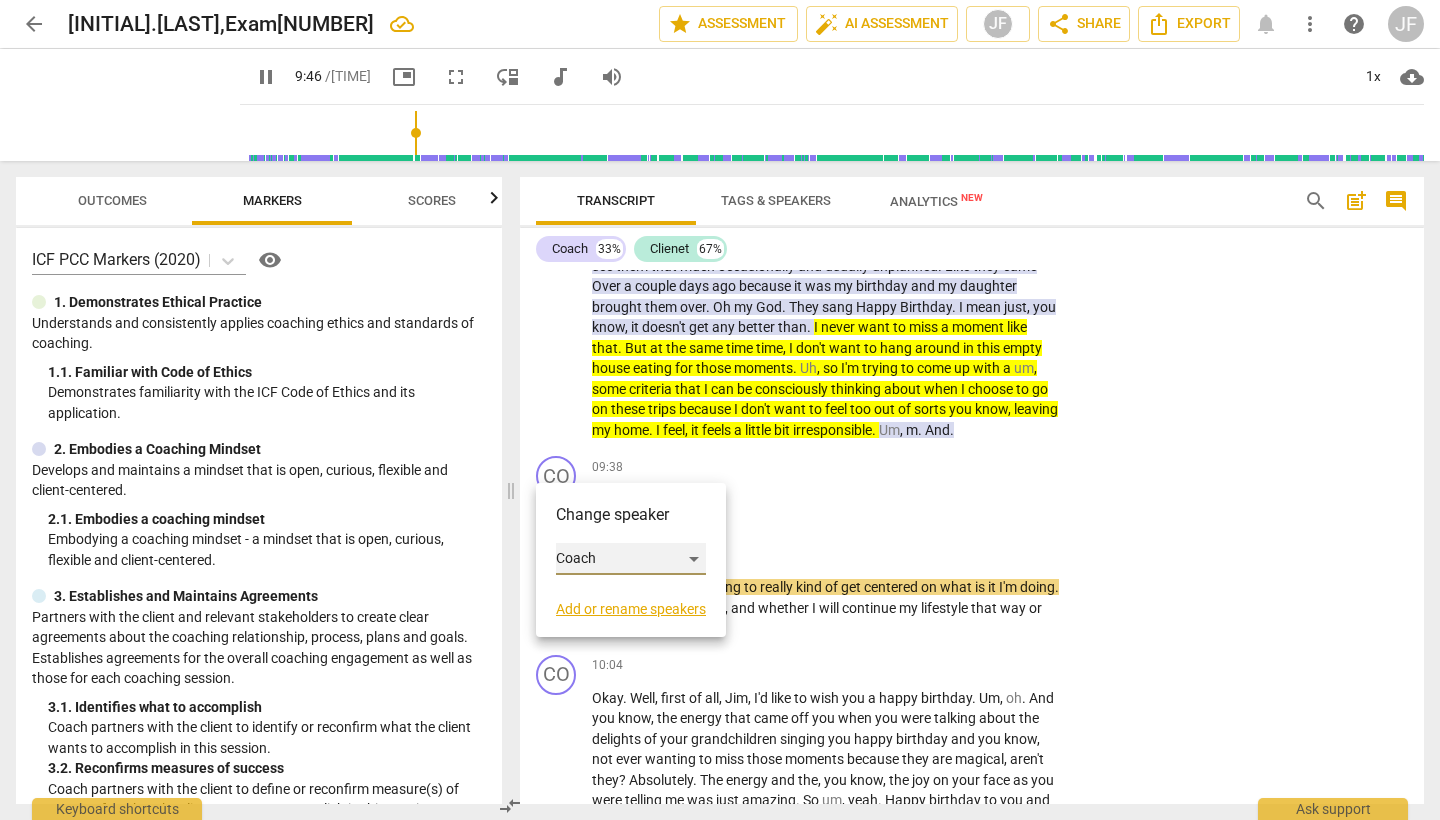 click on "Coach" at bounding box center [631, 559] 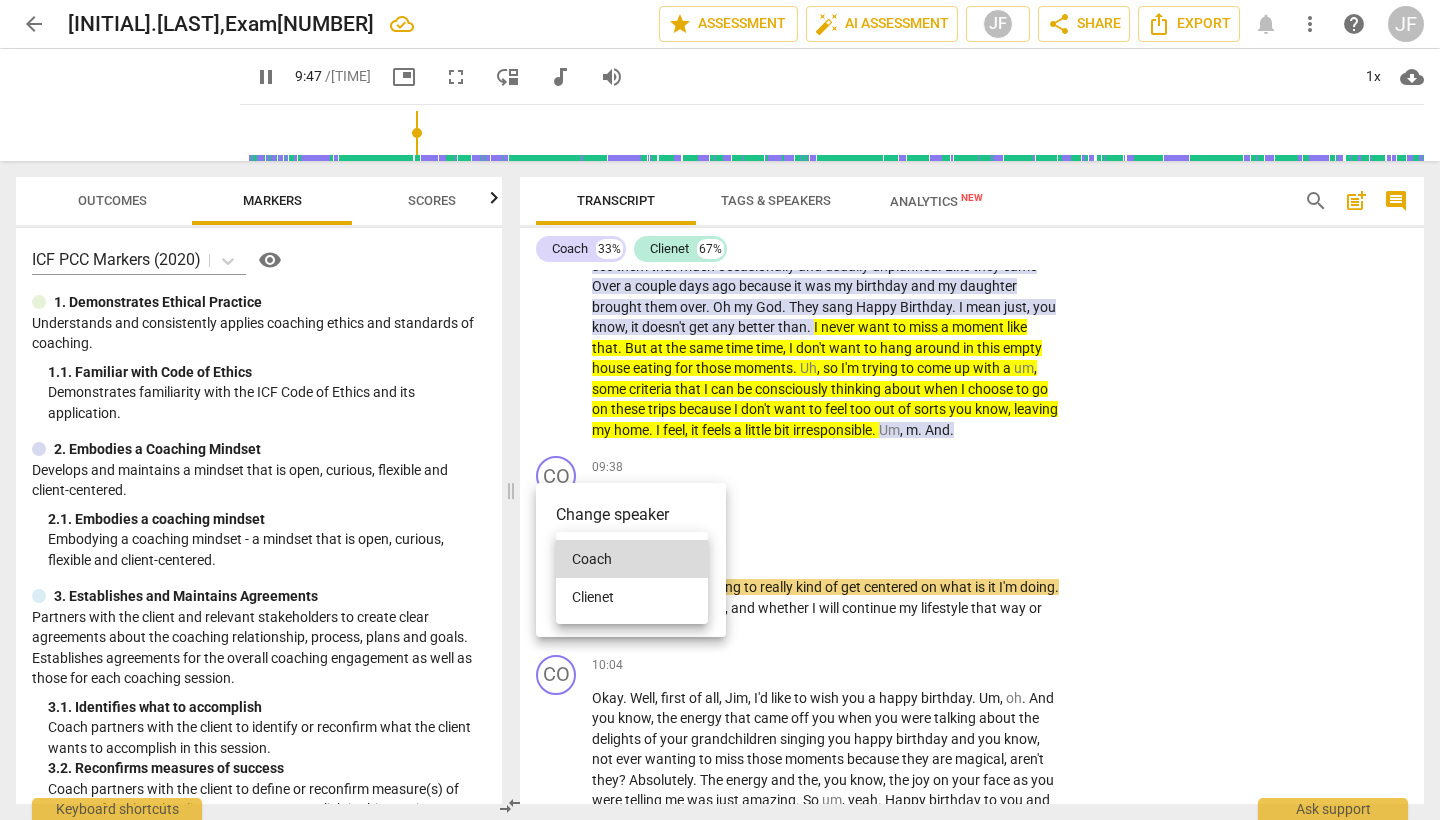 click on "Clienet" at bounding box center (632, 597) 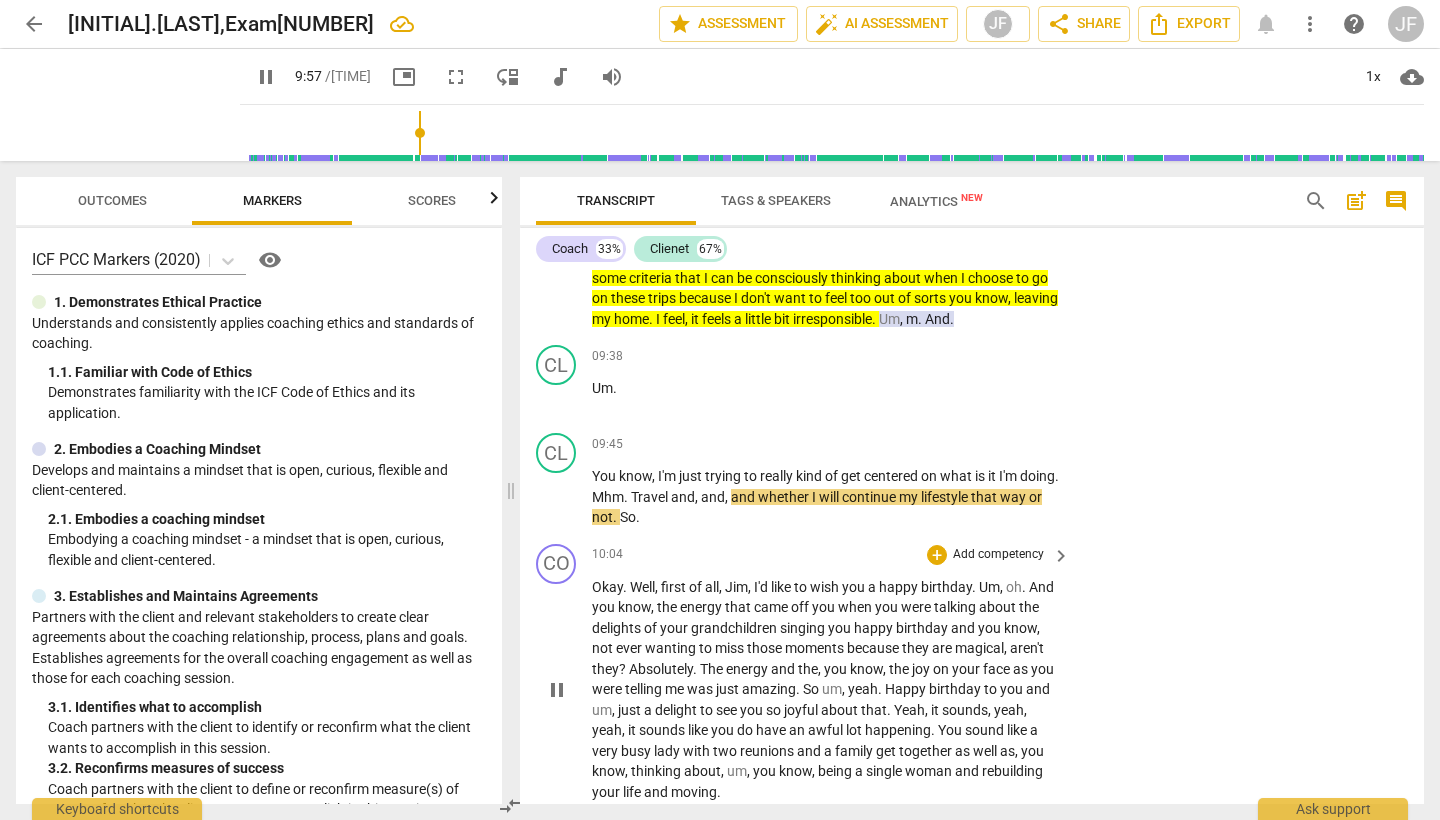 scroll, scrollTop: 3396, scrollLeft: 0, axis: vertical 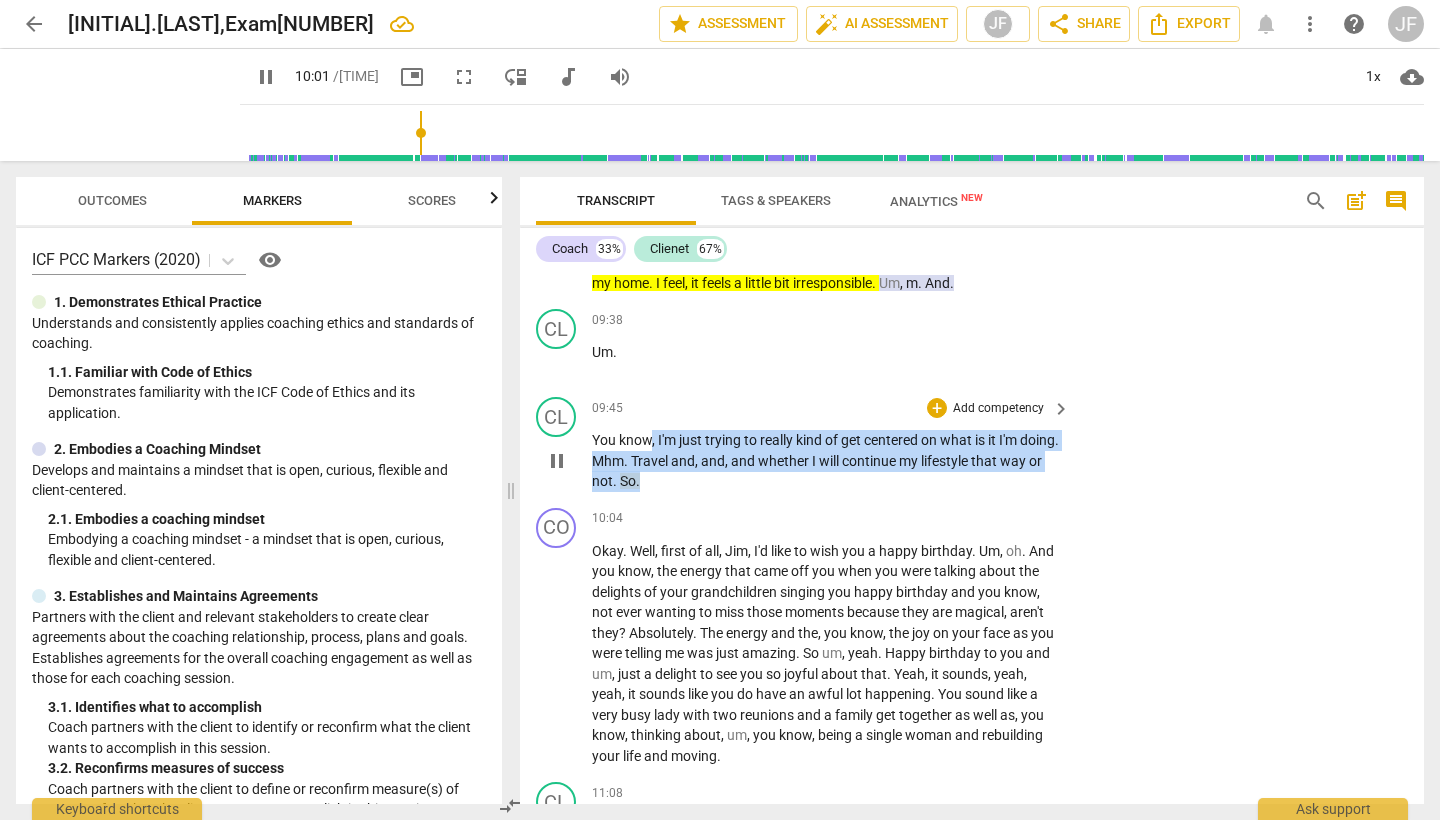 drag, startPoint x: 653, startPoint y: 427, endPoint x: 650, endPoint y: 476, distance: 49.09175 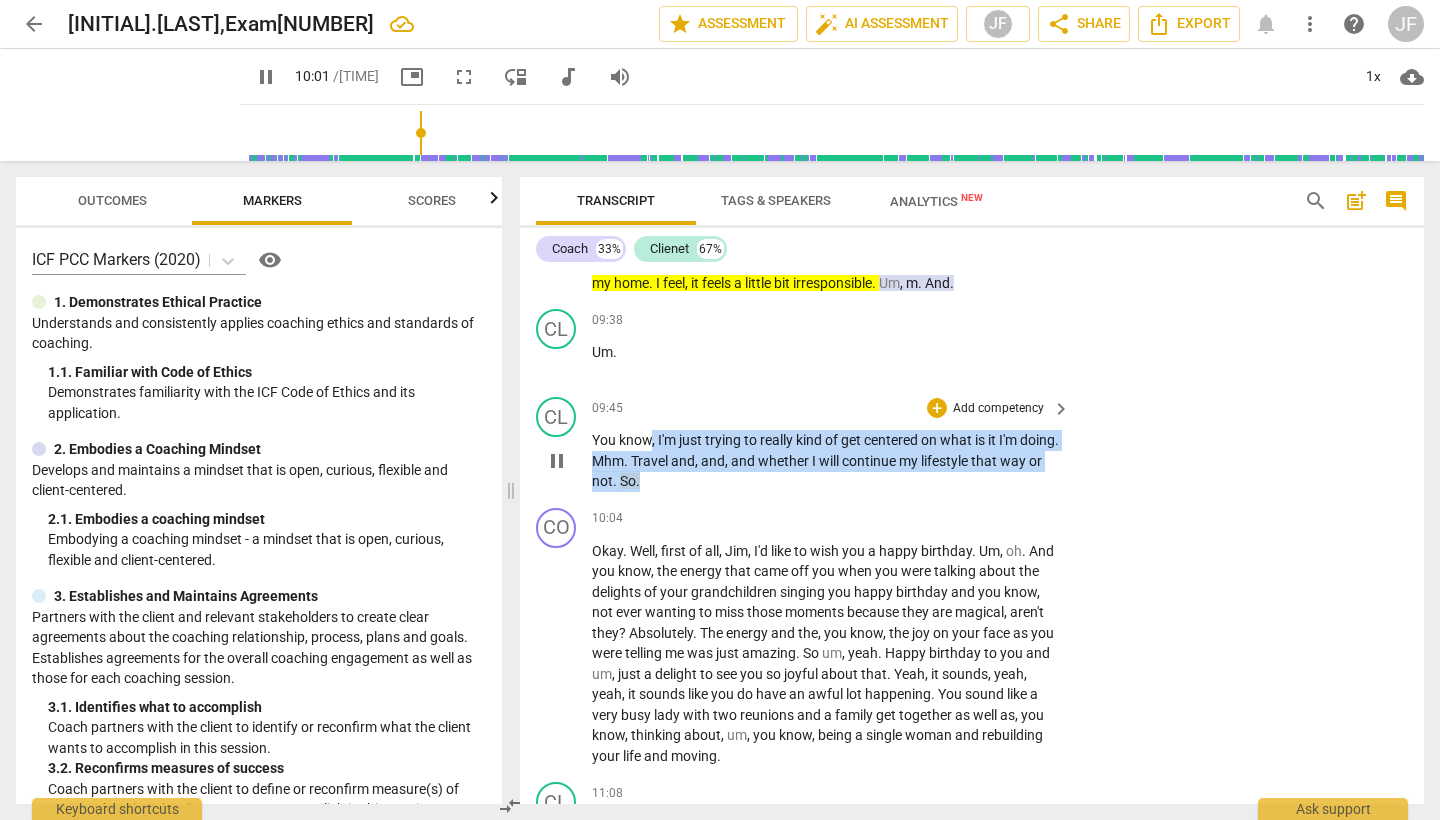 click on "You know , I'm just trying to really kind of get centered on what is it I'm doing . Mhm . Travel and , and , and whether I will continue my lifestyle that way or not . So ." at bounding box center (826, 461) 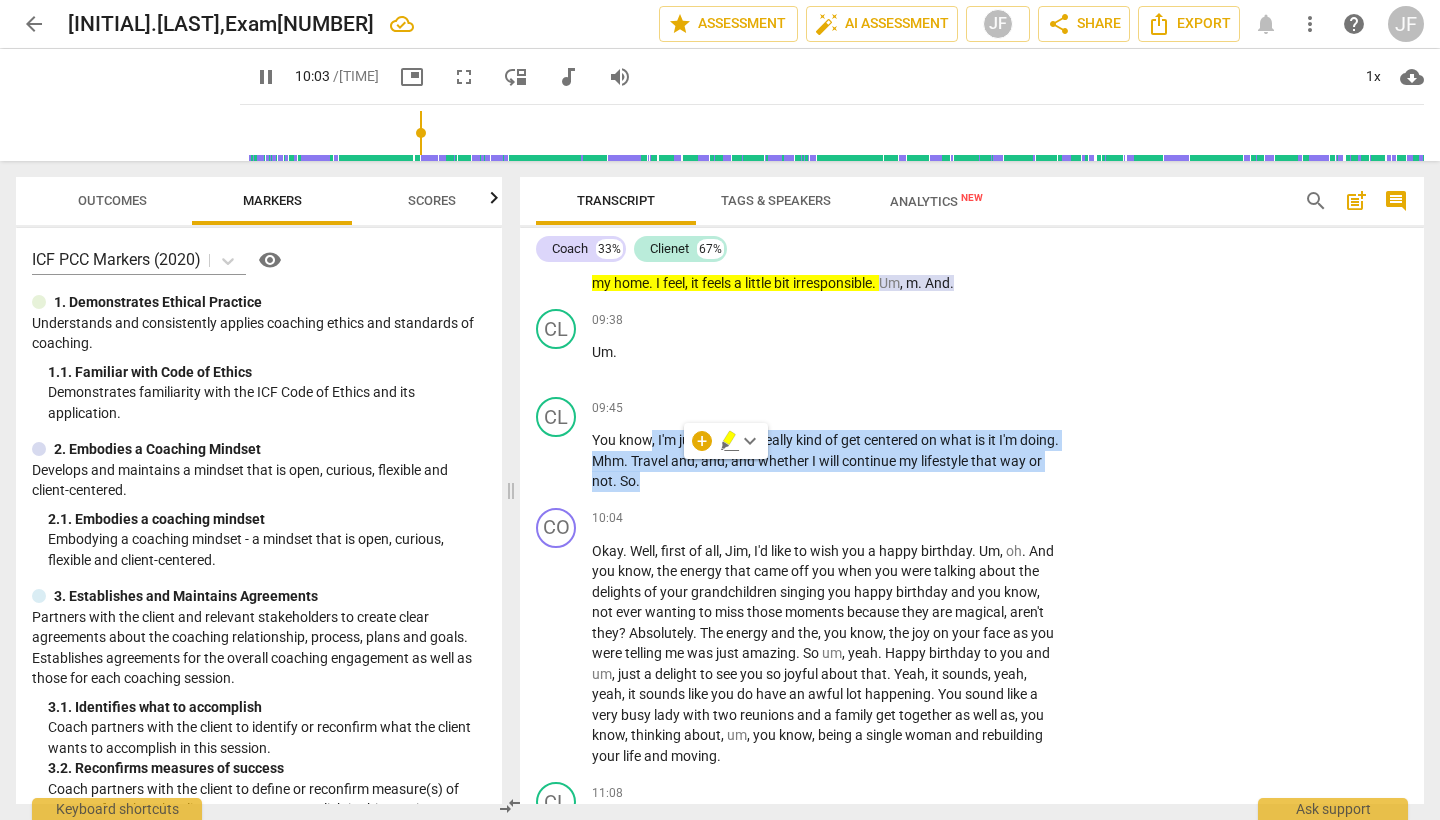click 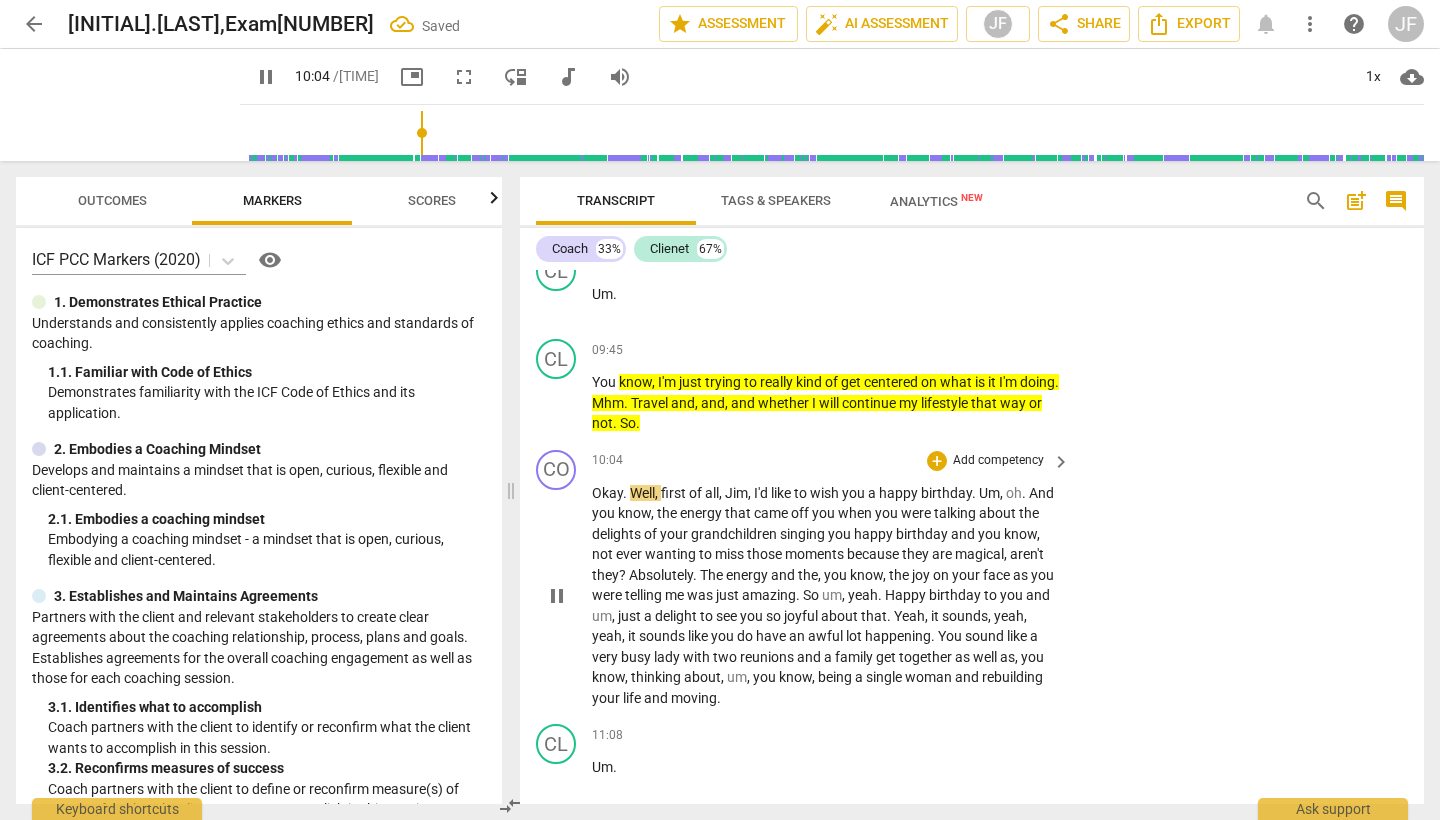 scroll, scrollTop: 3458, scrollLeft: 0, axis: vertical 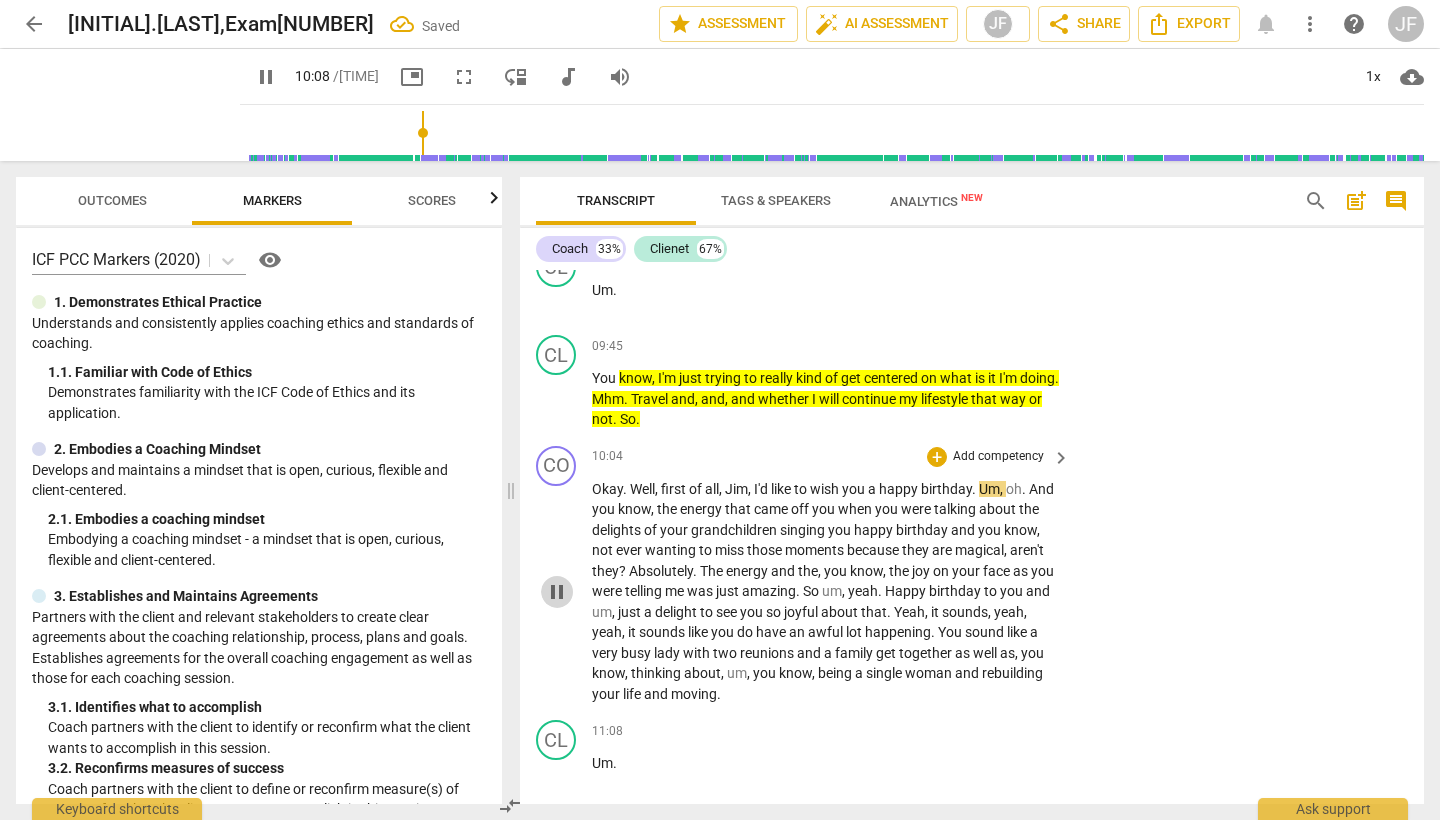 click on "pause" at bounding box center [557, 592] 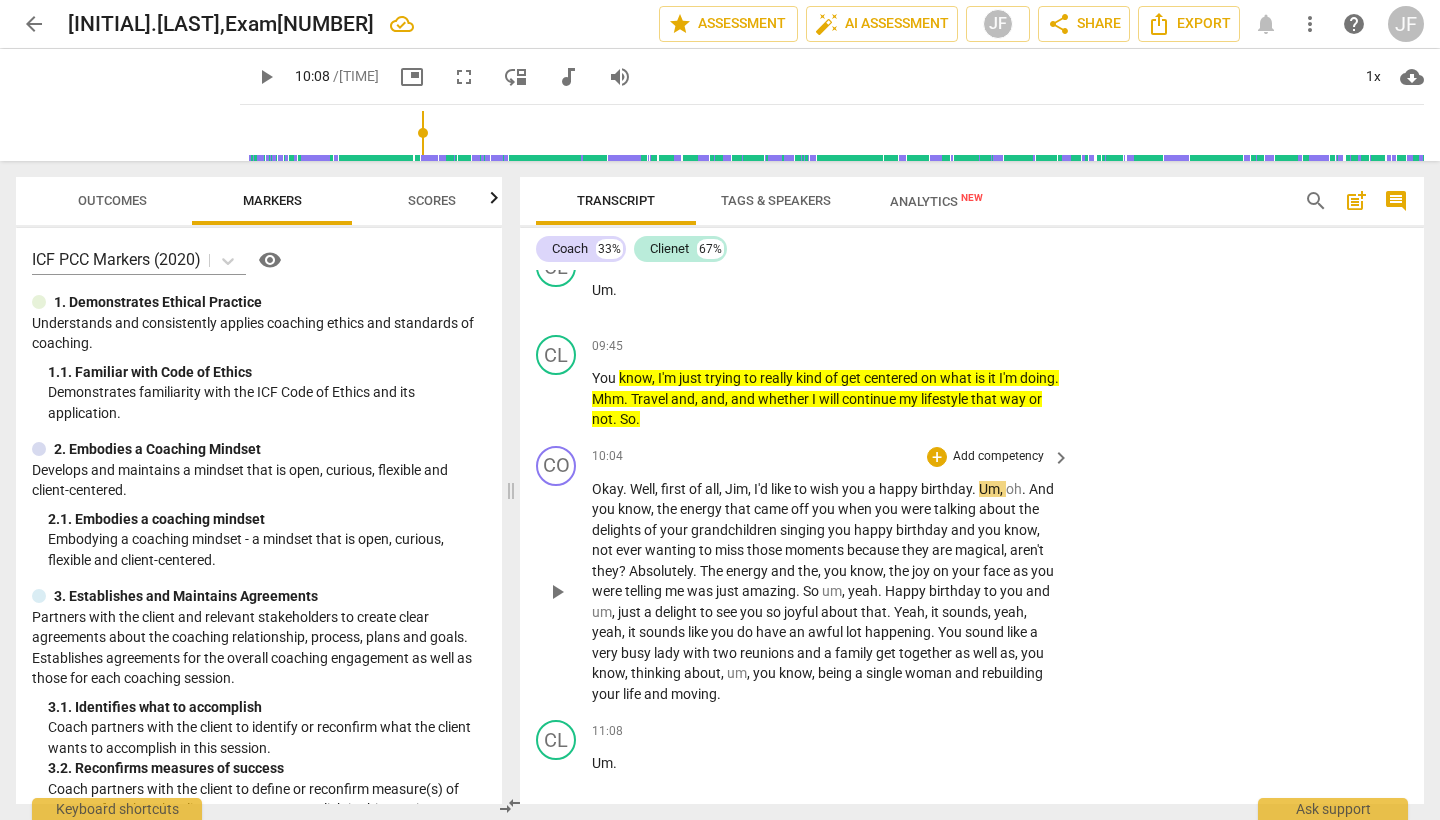 click on "," at bounding box center [751, 489] 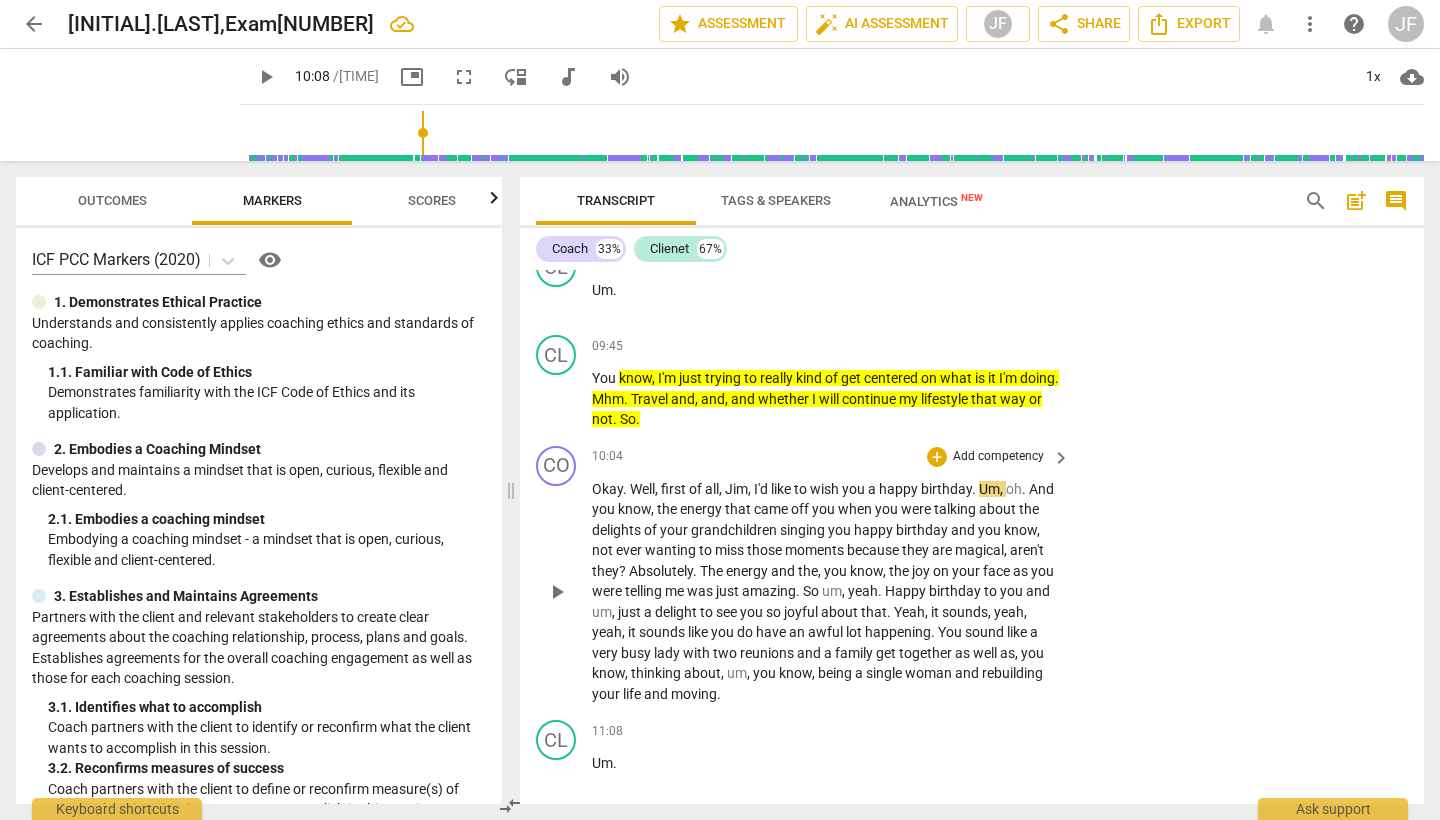 type 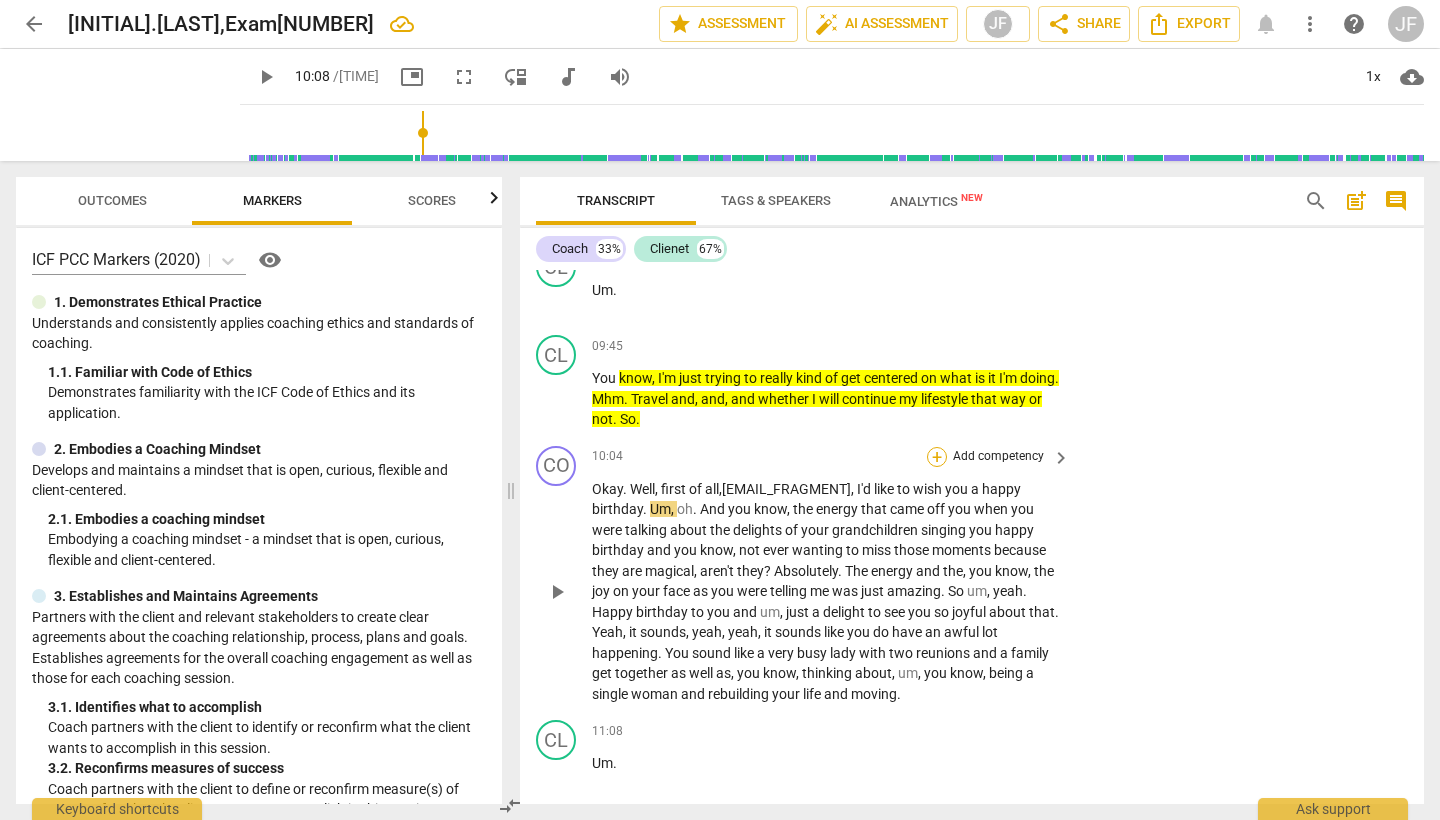 click on "+" at bounding box center [937, 457] 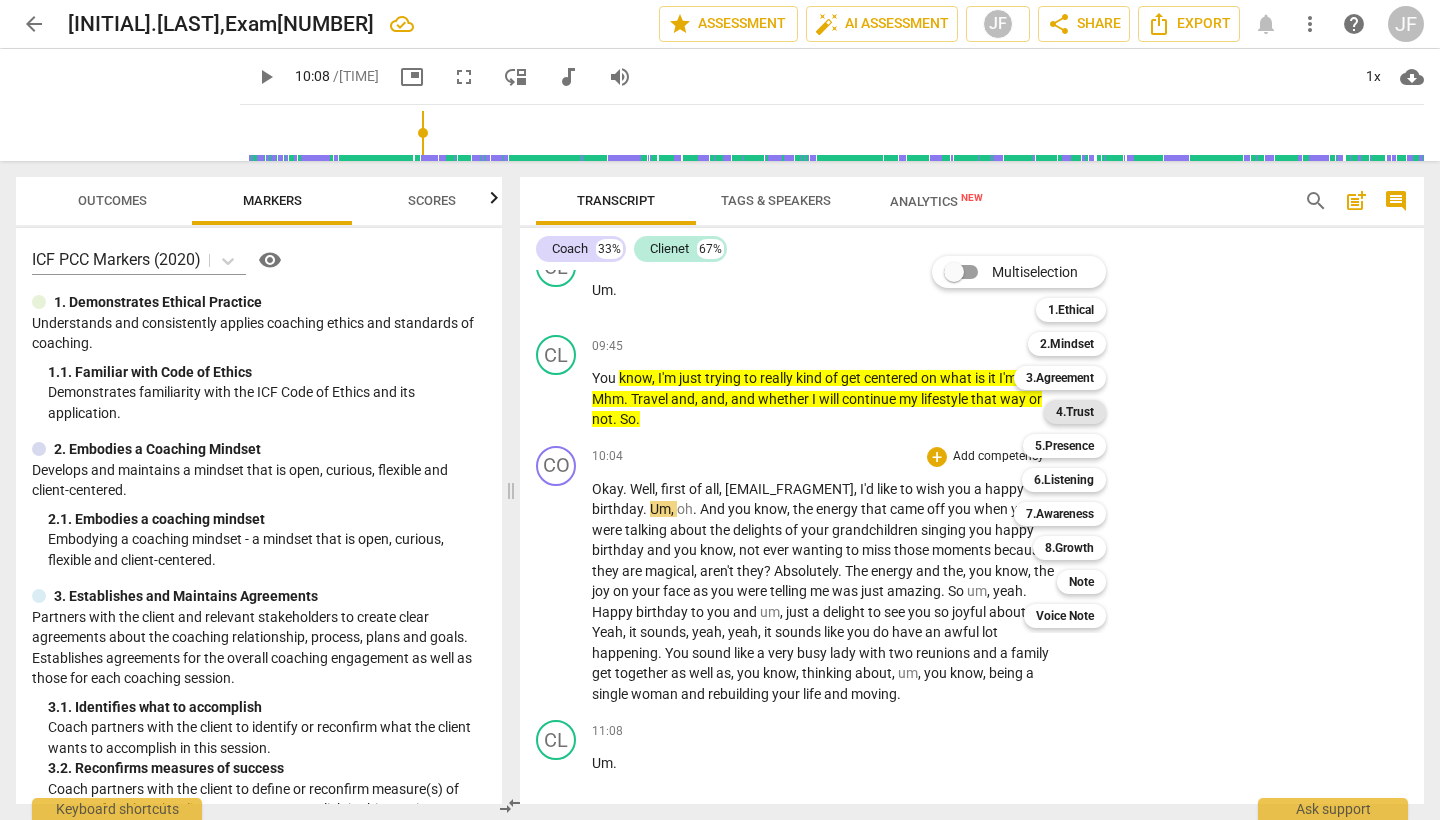 click on "4.Trust" at bounding box center (1075, 412) 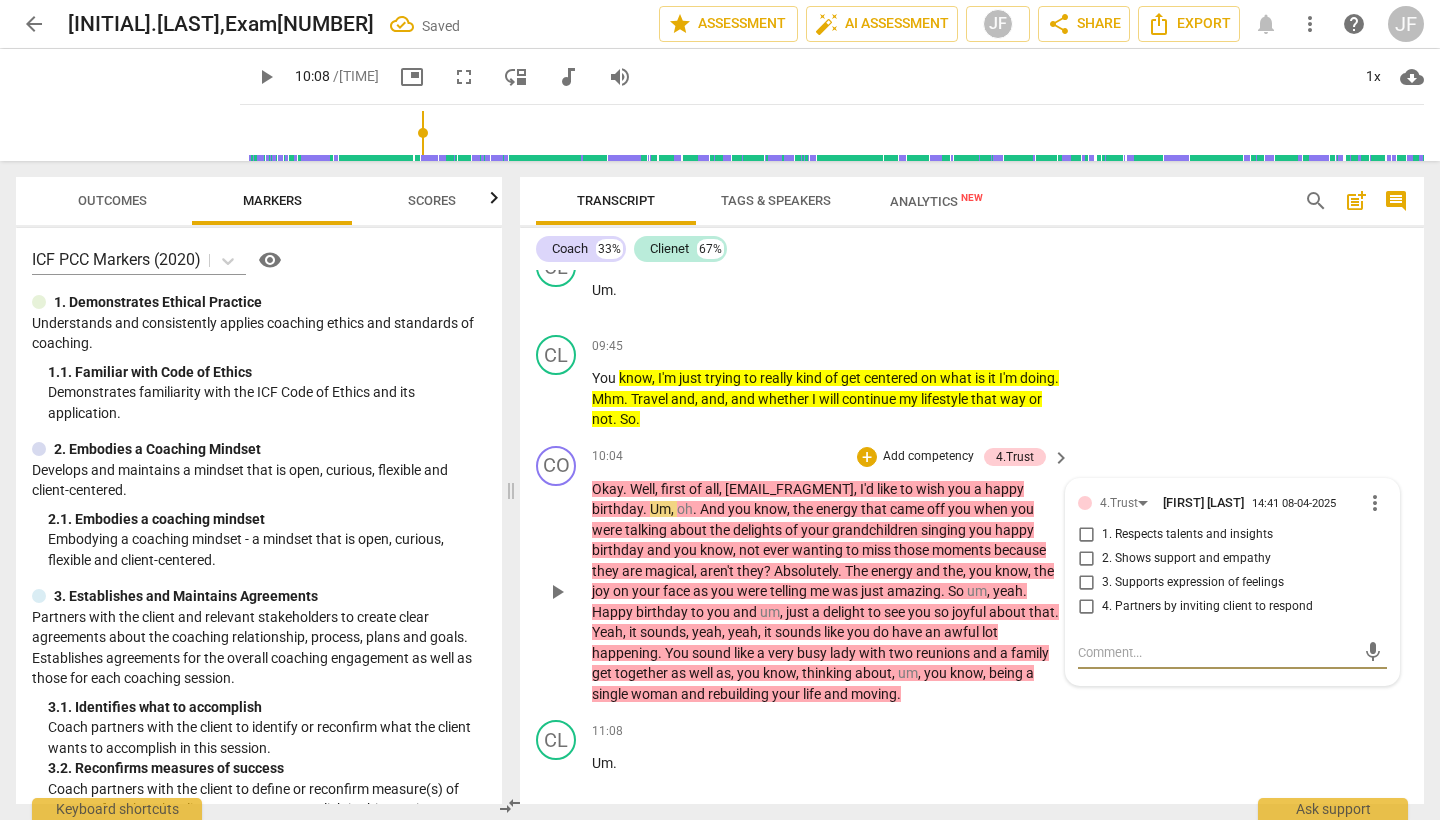 click on "2. Shows support and empathy" at bounding box center [1086, 559] 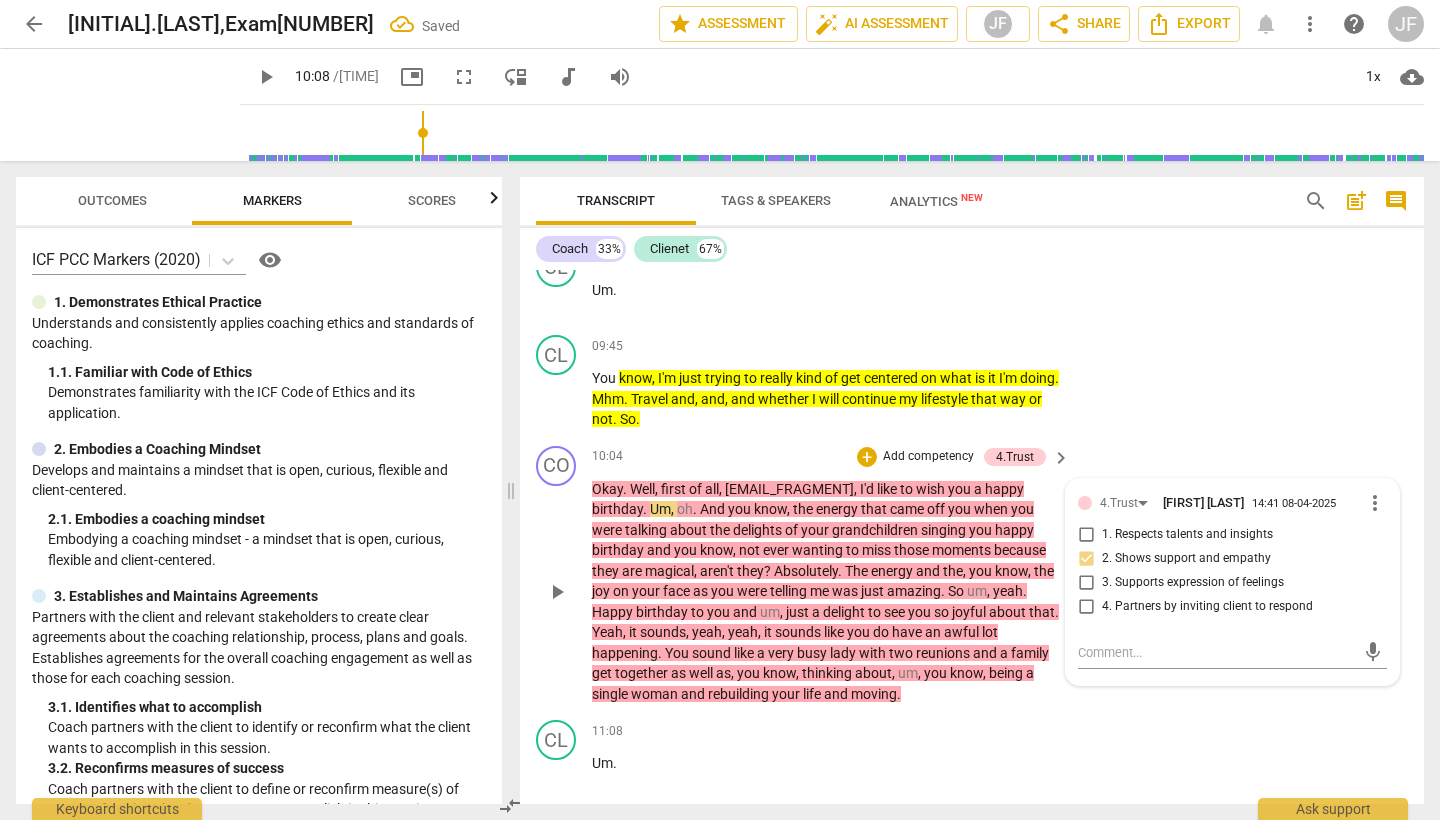 click on "CO play_arrow pause [TIME] + Add competency 4.Trust keyboard_arrow_right Okay . Well , first of all , Gma , I'd like to wish you a happy birthday . Um , oh . And you know , the energy that came off you when you were talking about the delights of your grandchildren singing you happy birthday and you know , not ever wanting to miss those moments because they are magical , aren't they ? Absolutely . The energy and the , you know , the joy on your face as you were telling me was just amazing . So um , yeah . Happy birthday to you and um , just a delight to see you so joyful about that . Yeah , it sounds , yeah , yeah , it sounds like you do have an awful lot happening . You sound like a very busy lady with two reunions and a family get together as well as , you" at bounding box center [972, 575] 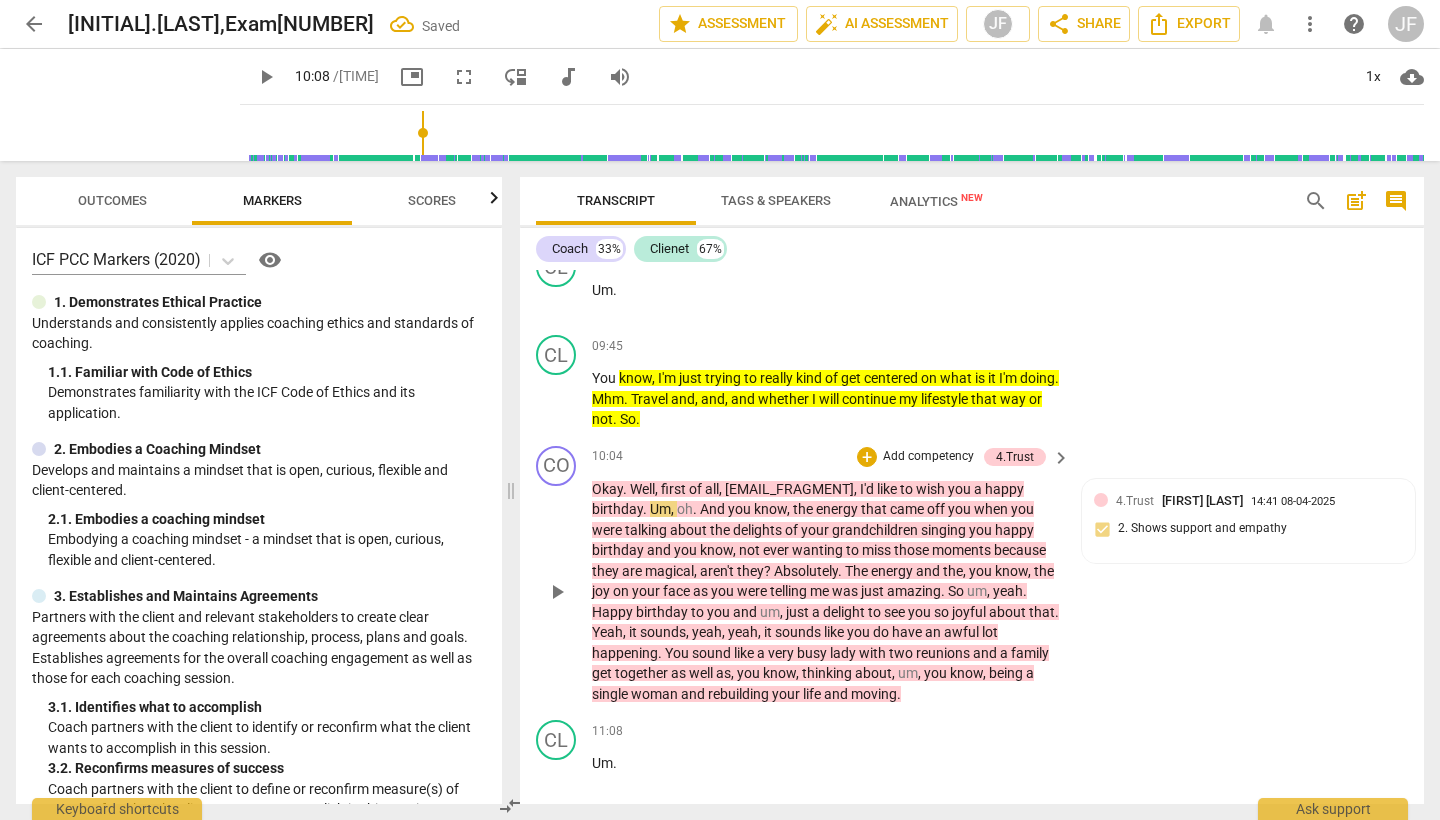 scroll, scrollTop: 3490, scrollLeft: 0, axis: vertical 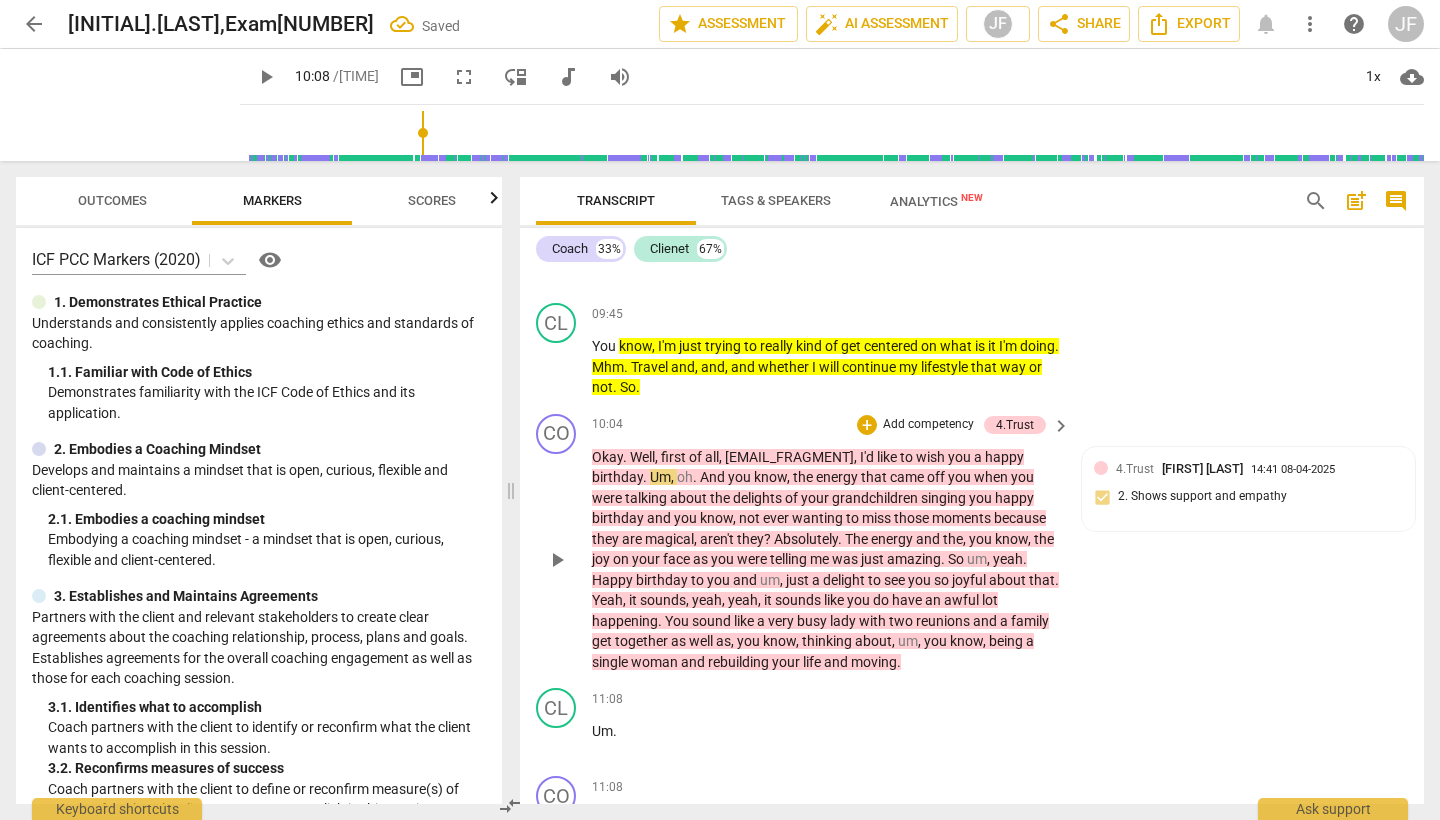 click on "play_arrow" at bounding box center [557, 560] 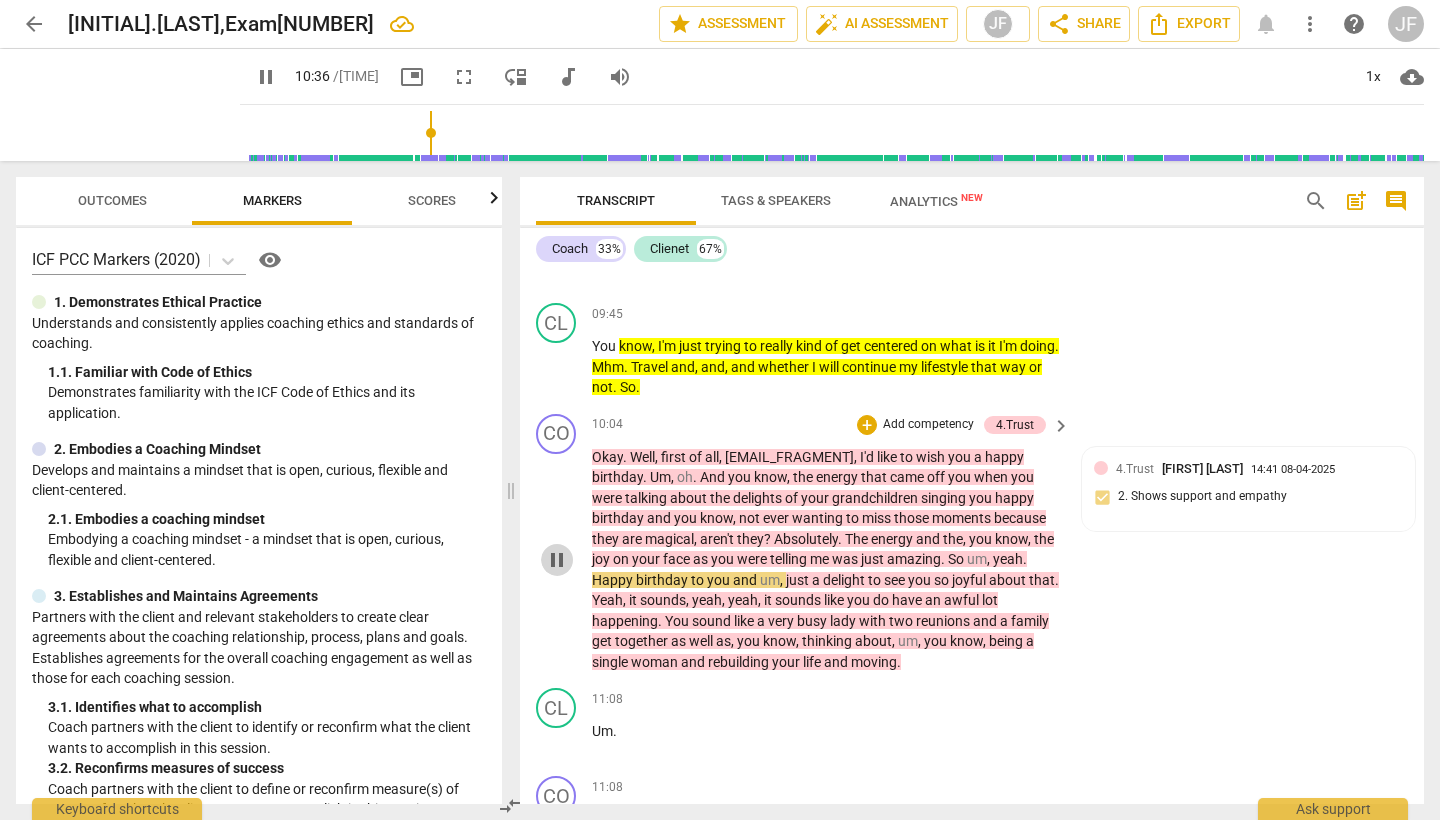 click on "pause" at bounding box center [557, 560] 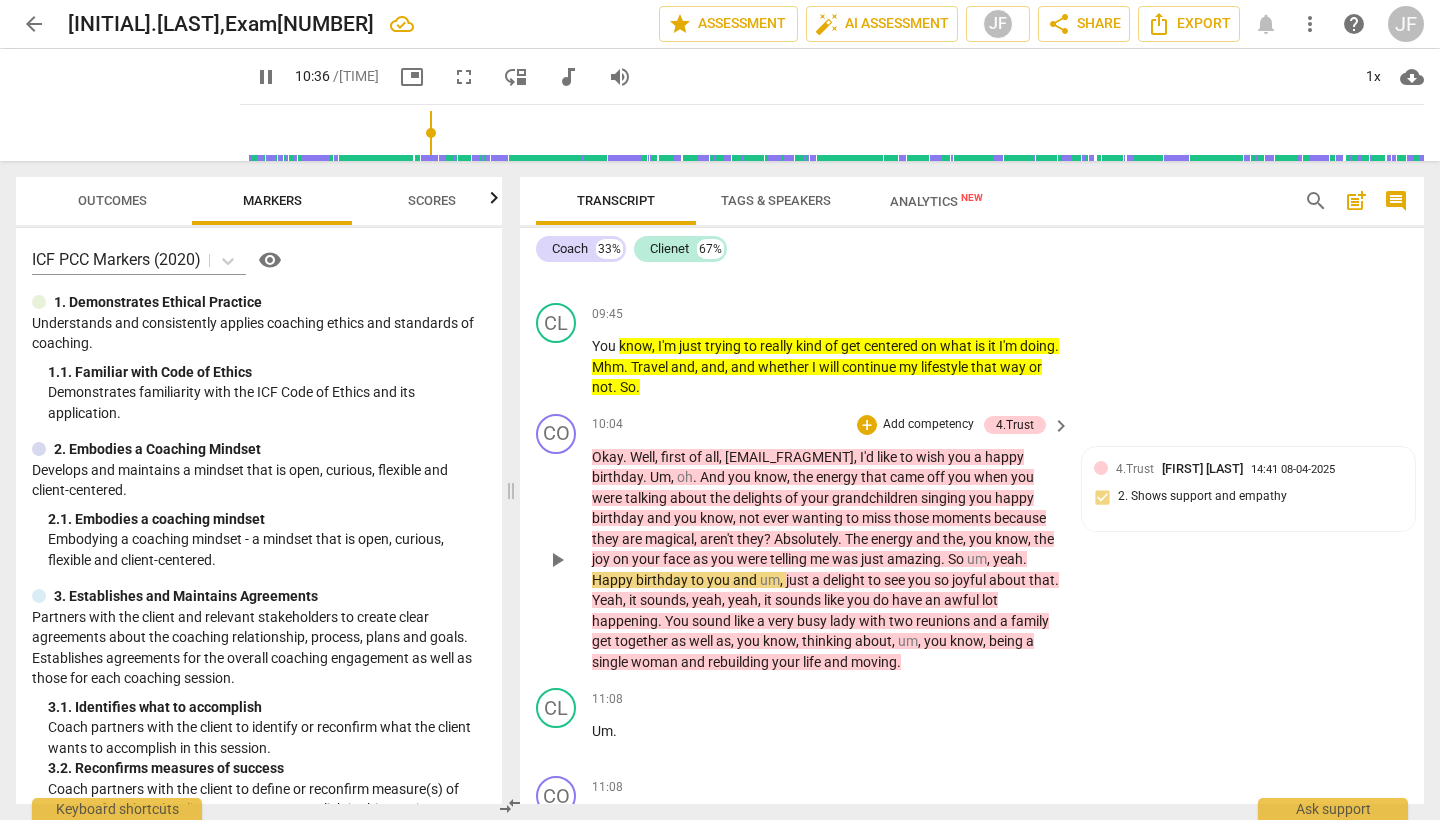 type on "637" 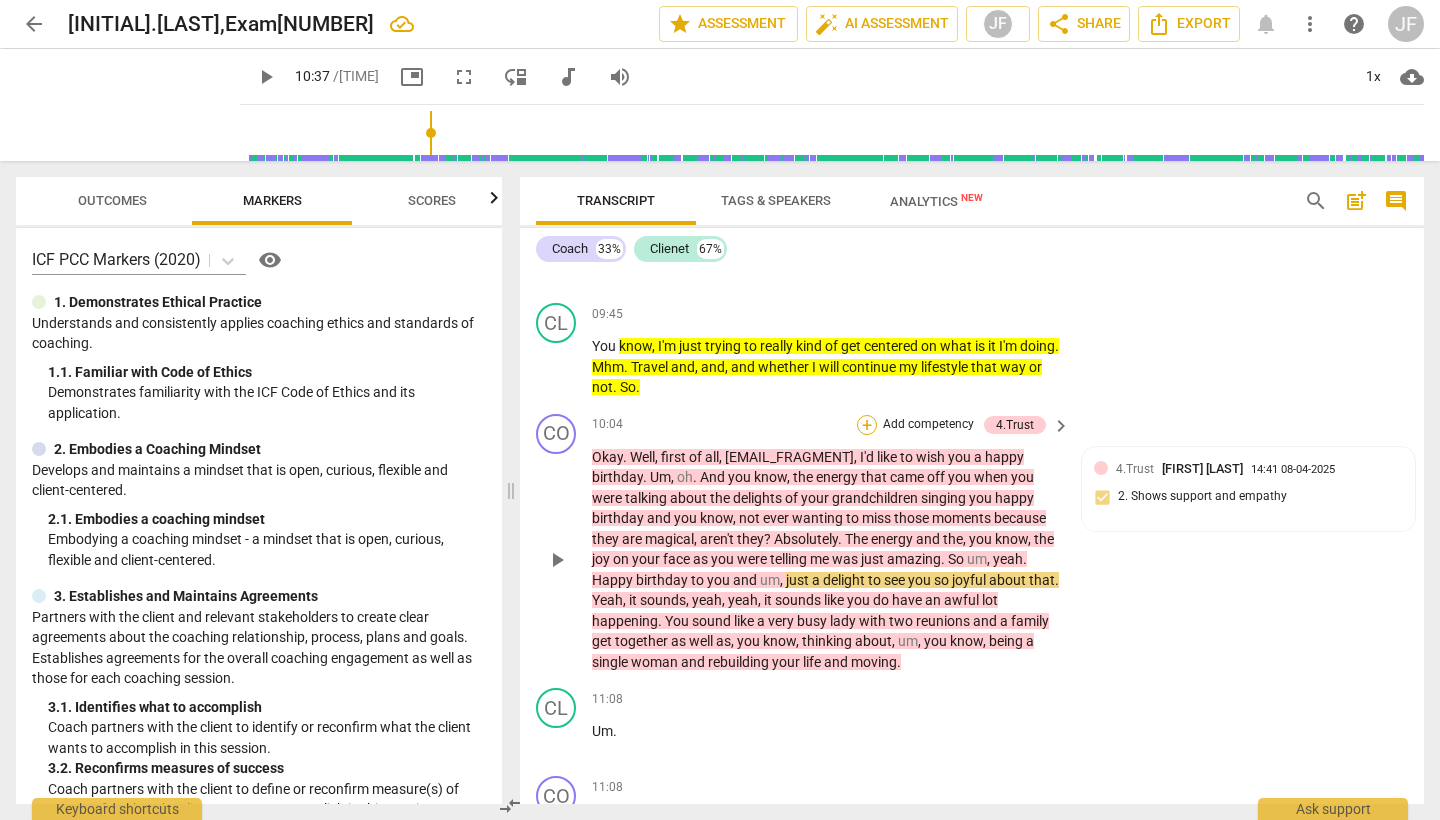 click on "+" at bounding box center [867, 425] 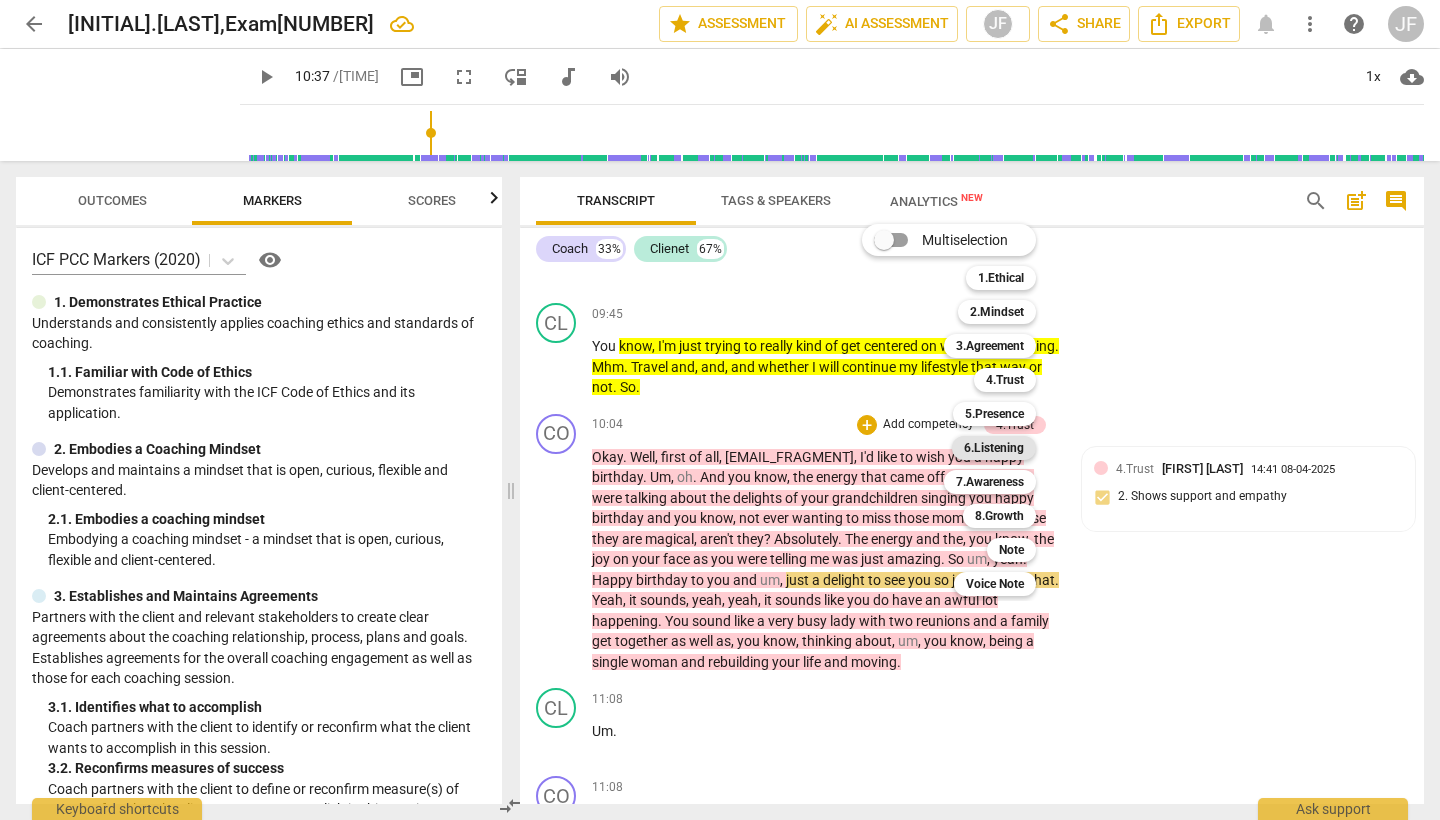 click on "6.Listening" at bounding box center (994, 448) 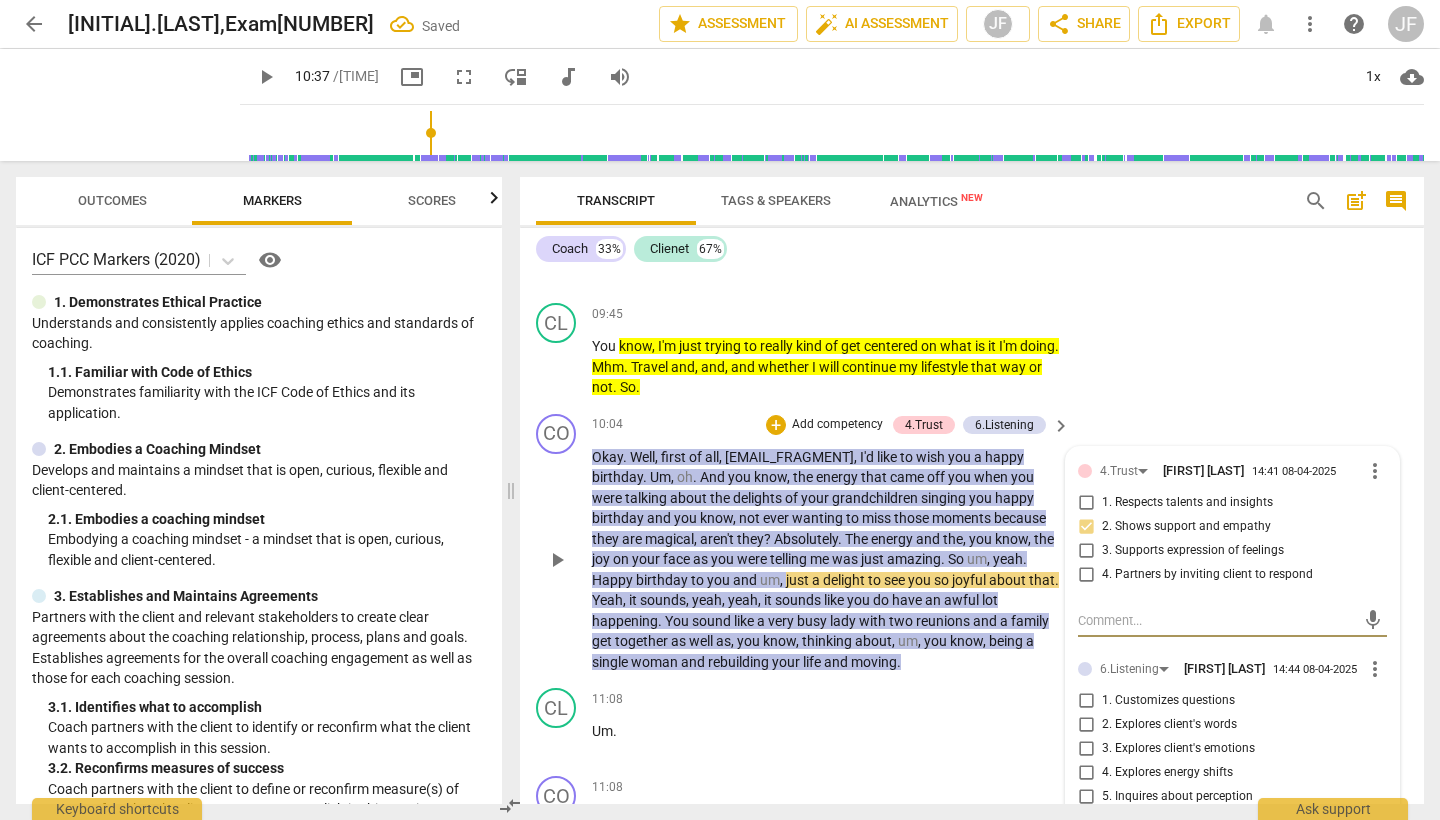 scroll, scrollTop: 3753, scrollLeft: 0, axis: vertical 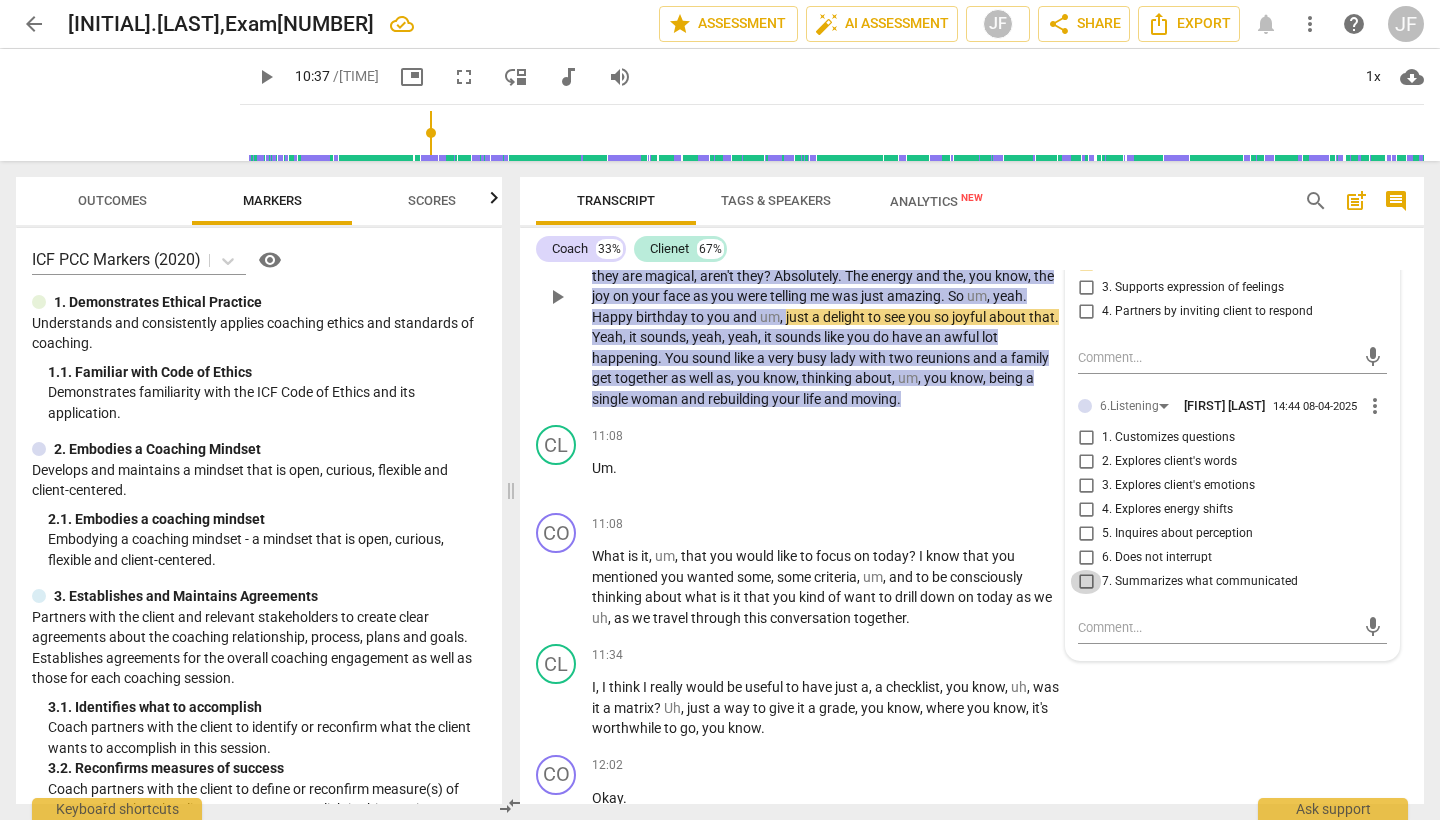 click on "7. Summarizes what communicated" at bounding box center [1086, 582] 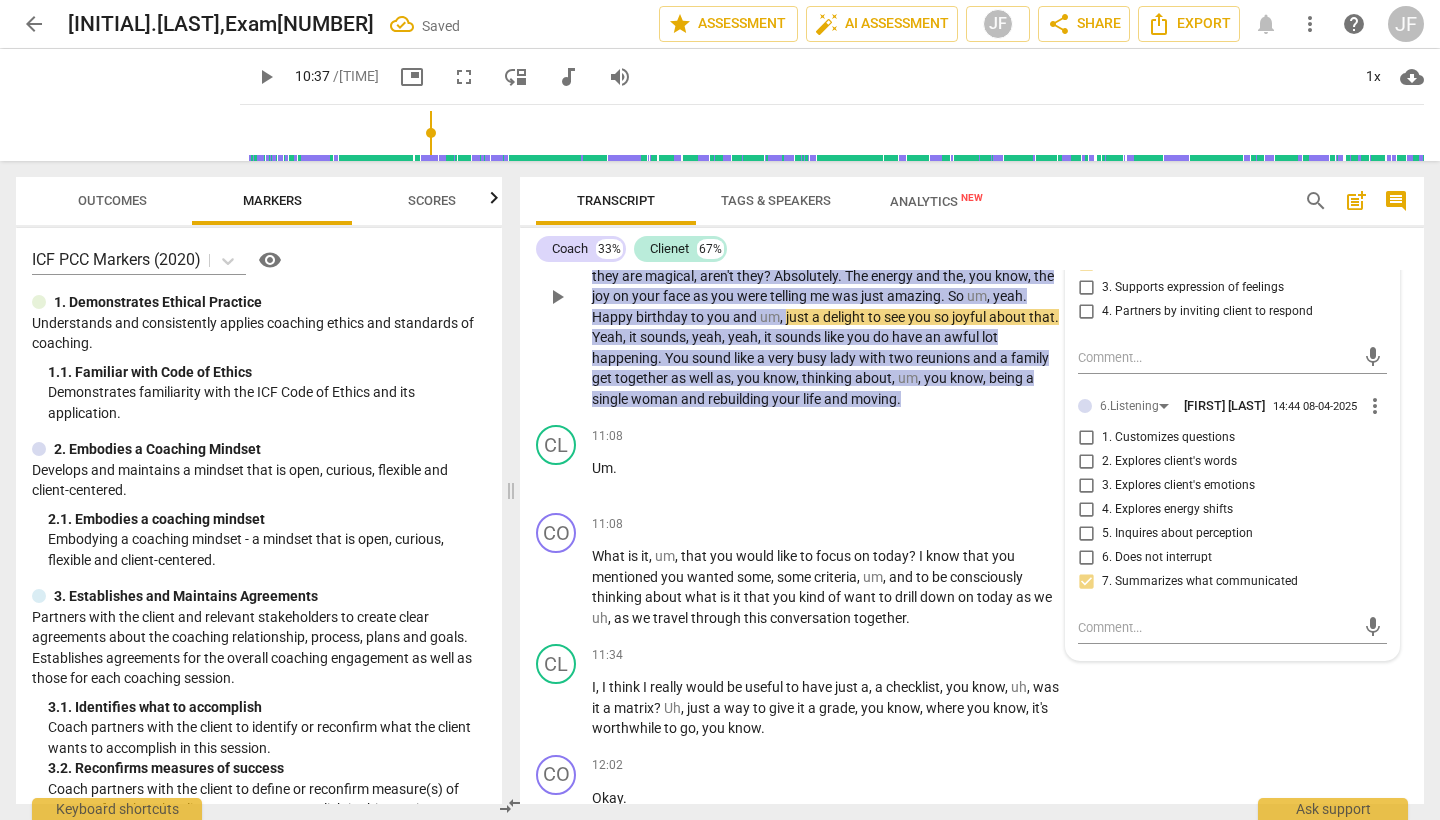 click on "play_arrow" at bounding box center (557, 297) 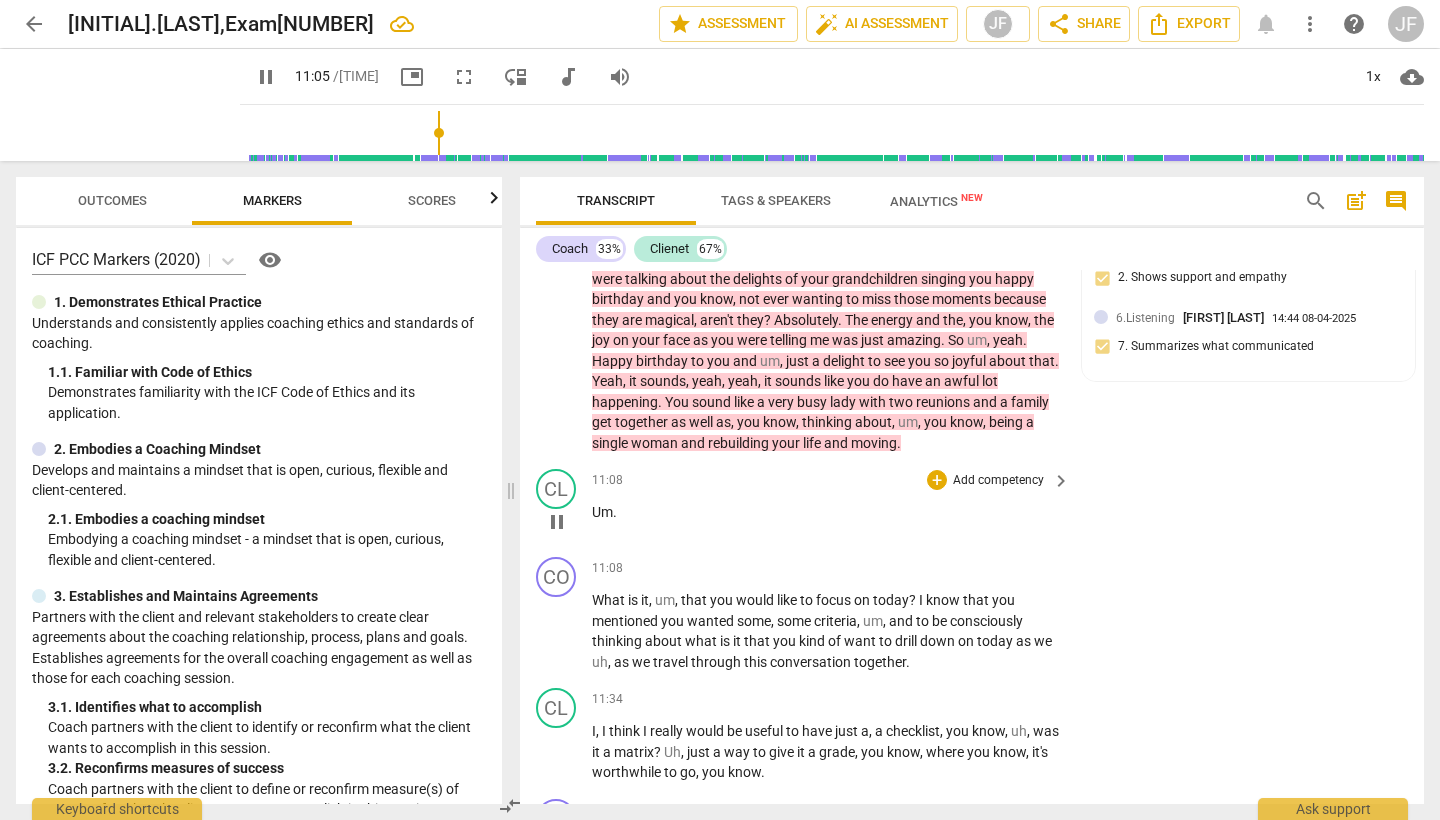 scroll, scrollTop: 3737, scrollLeft: 0, axis: vertical 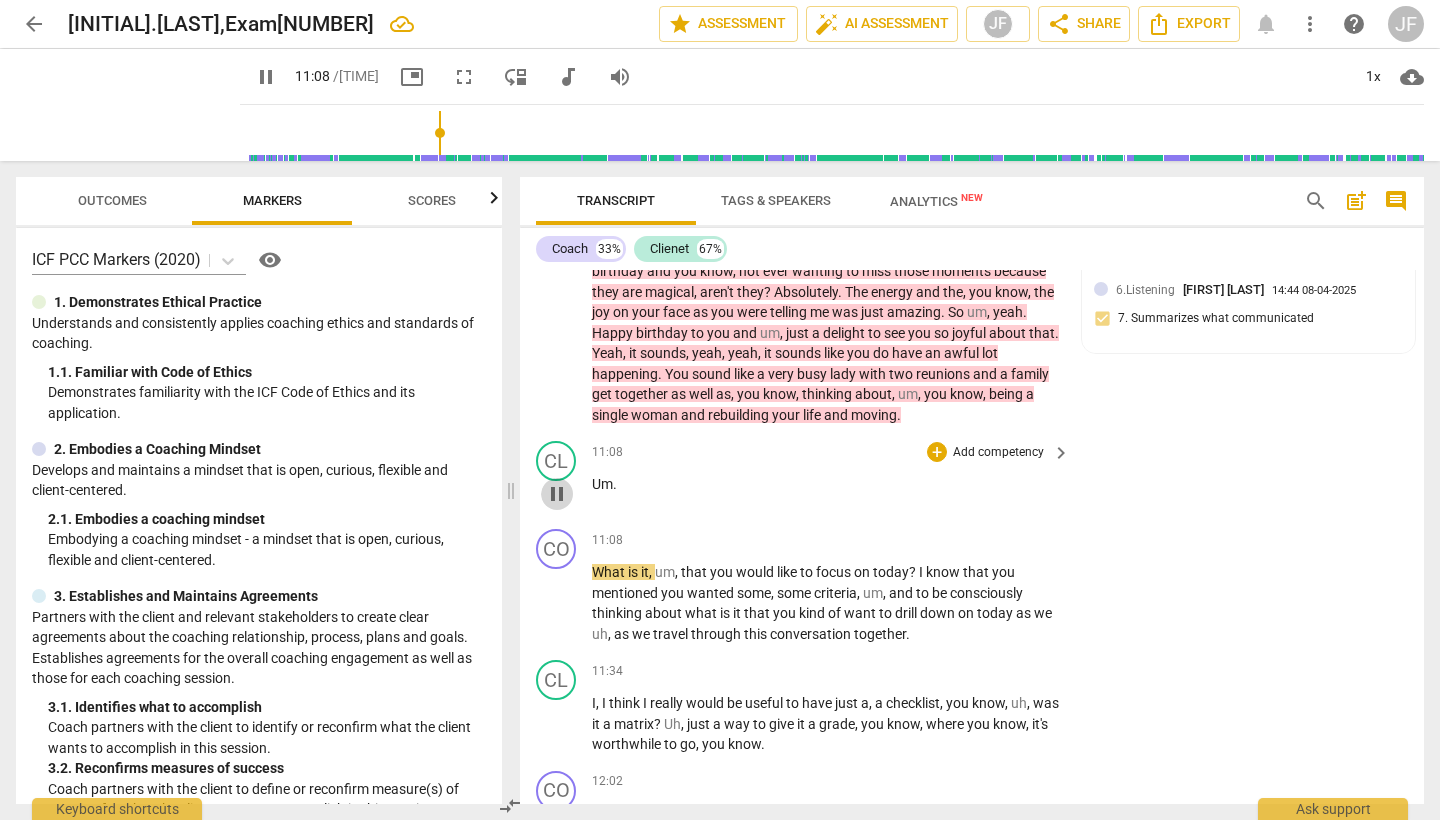 click on "pause" at bounding box center [557, 494] 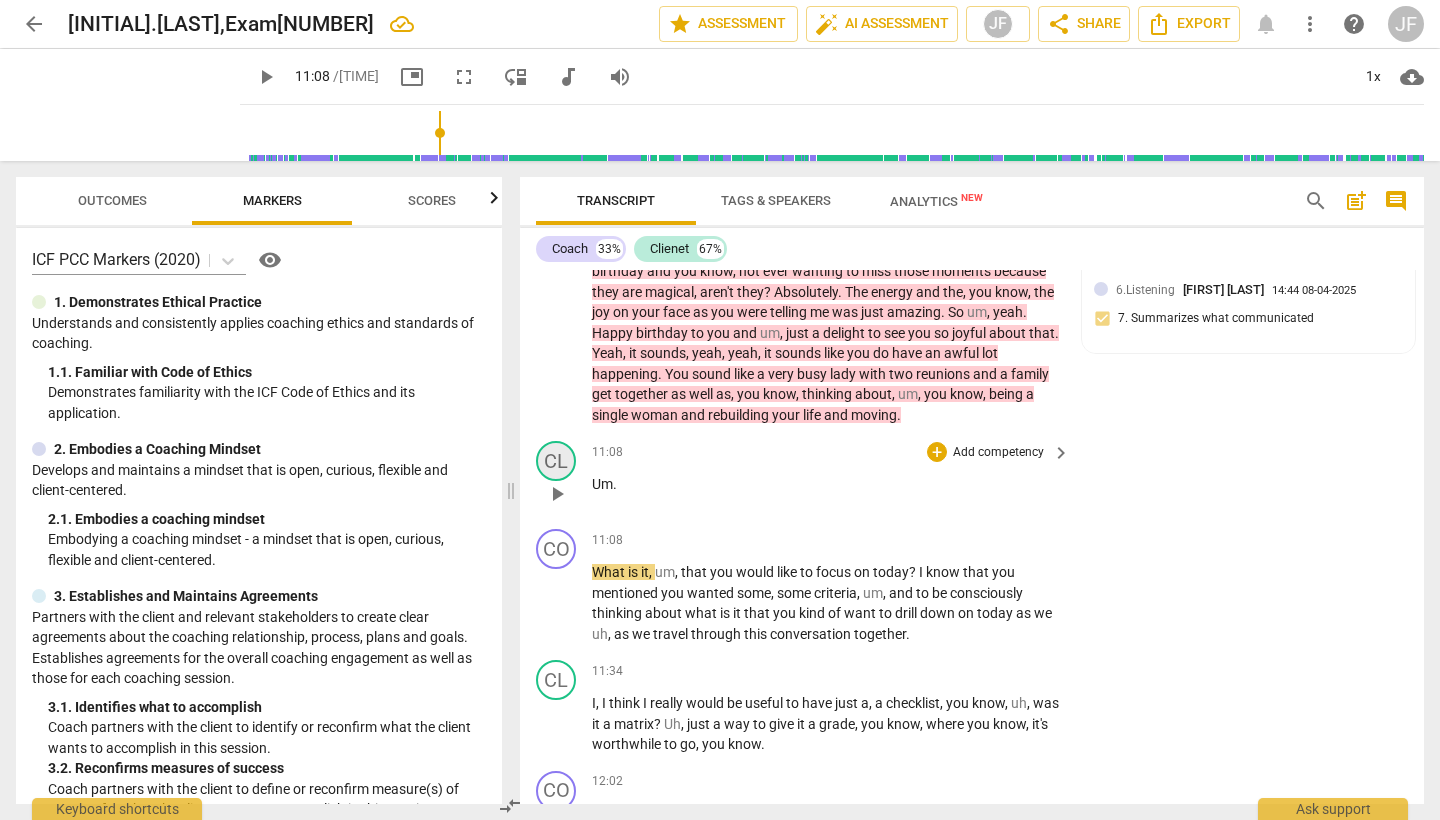 click on "CL" at bounding box center (556, 461) 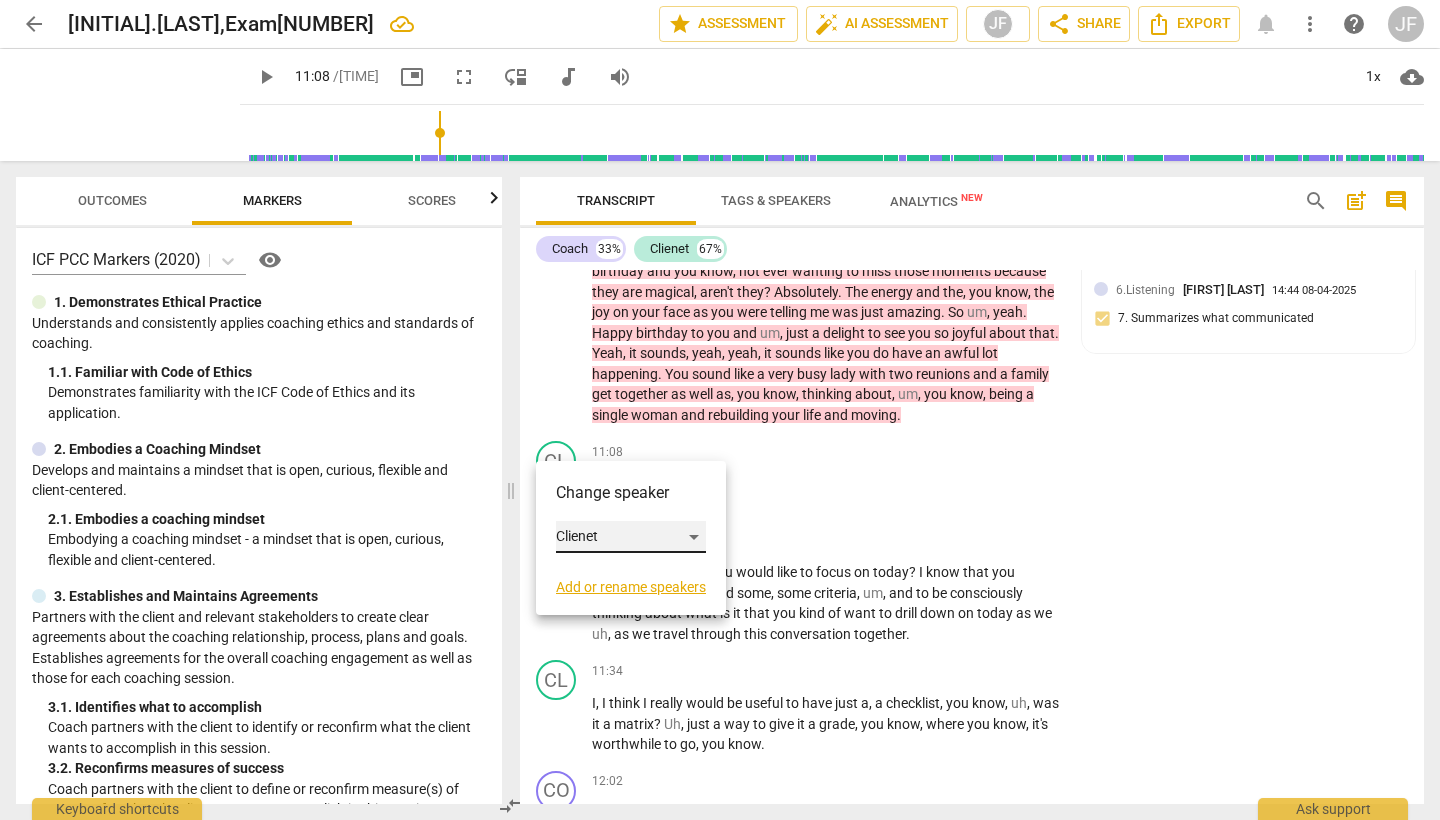 click on "Clienet" at bounding box center (631, 537) 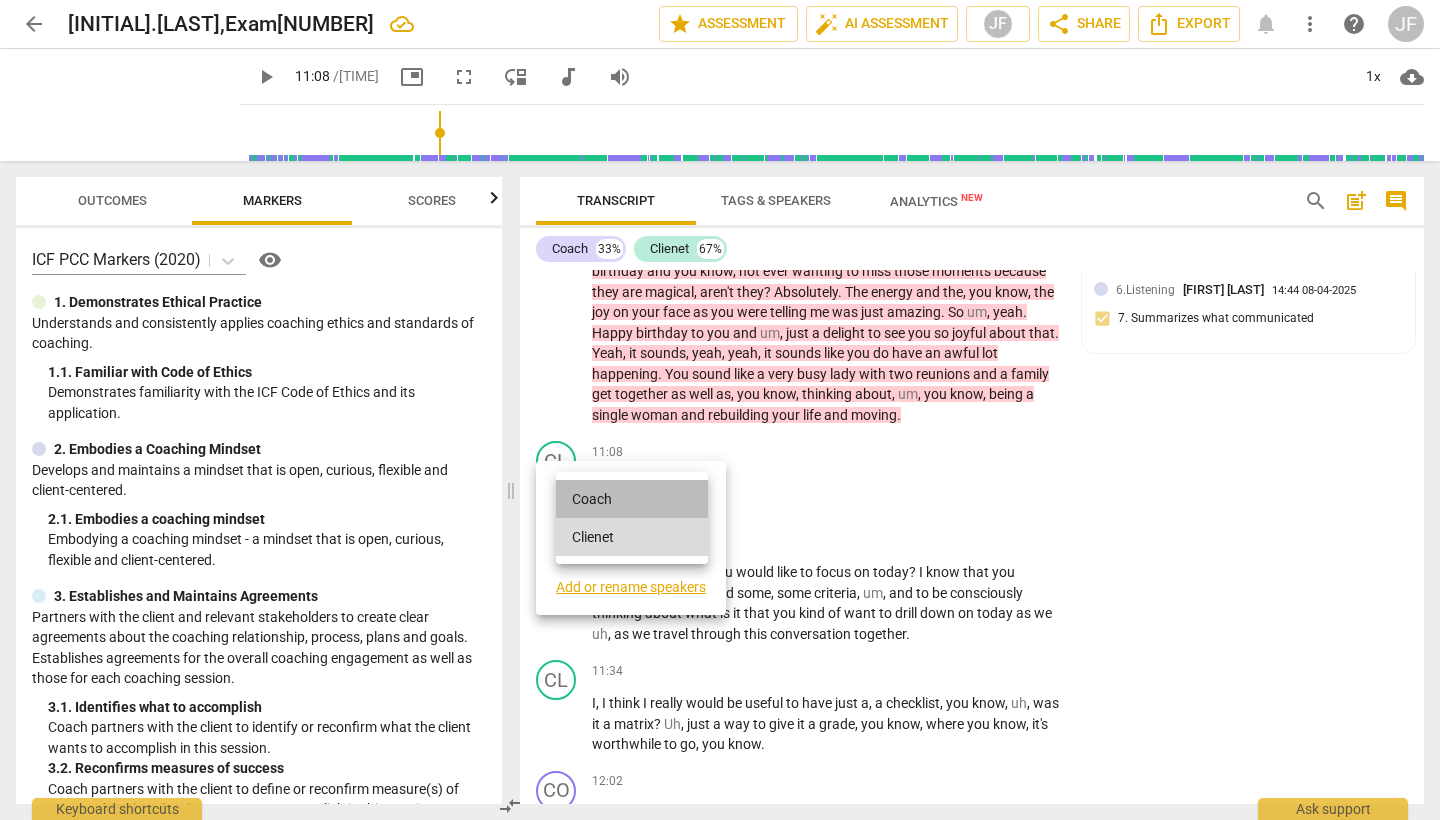 click on "Coach" at bounding box center (632, 499) 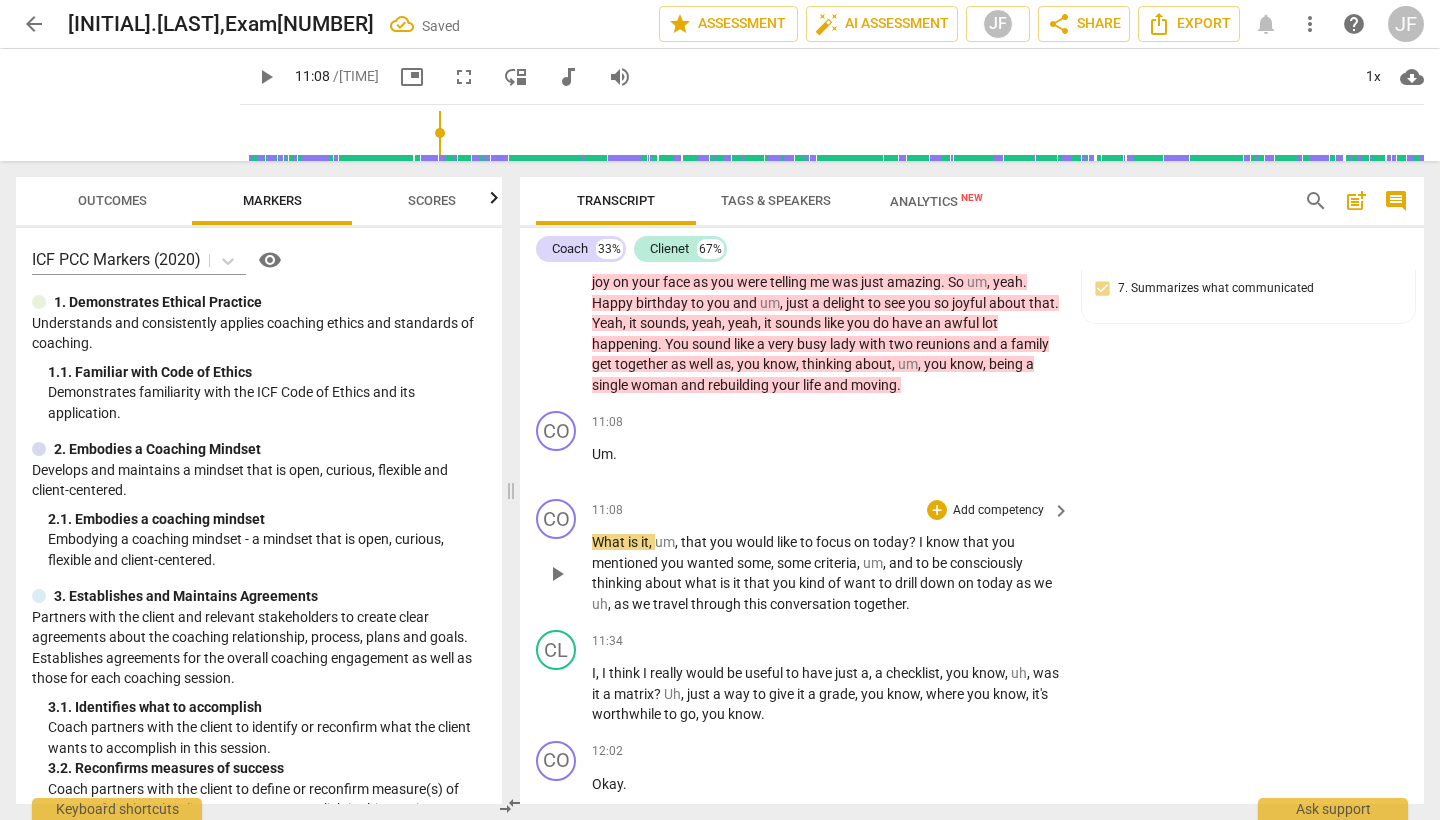 scroll, scrollTop: 3813, scrollLeft: 0, axis: vertical 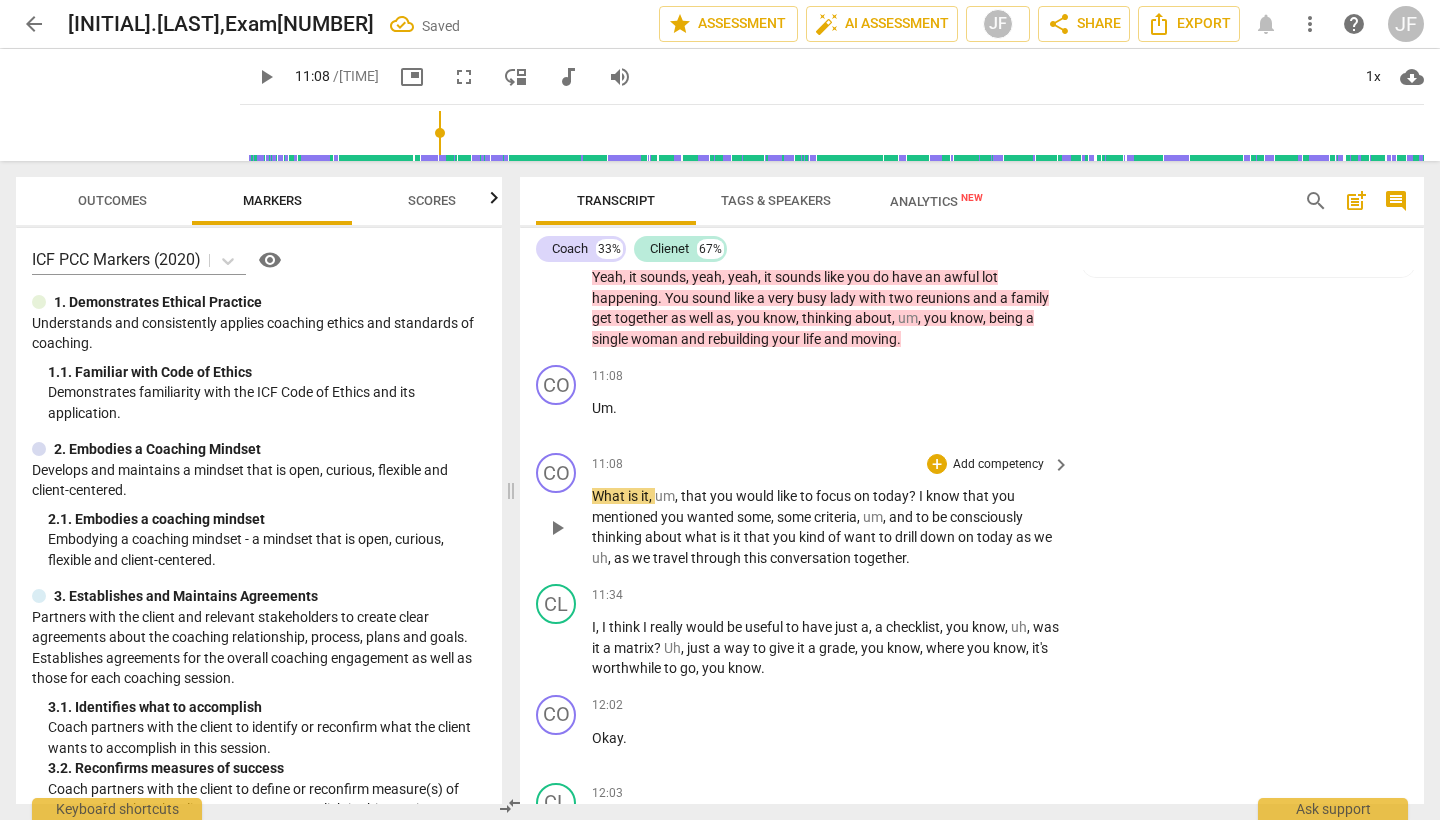 click on "play_arrow" at bounding box center [557, 528] 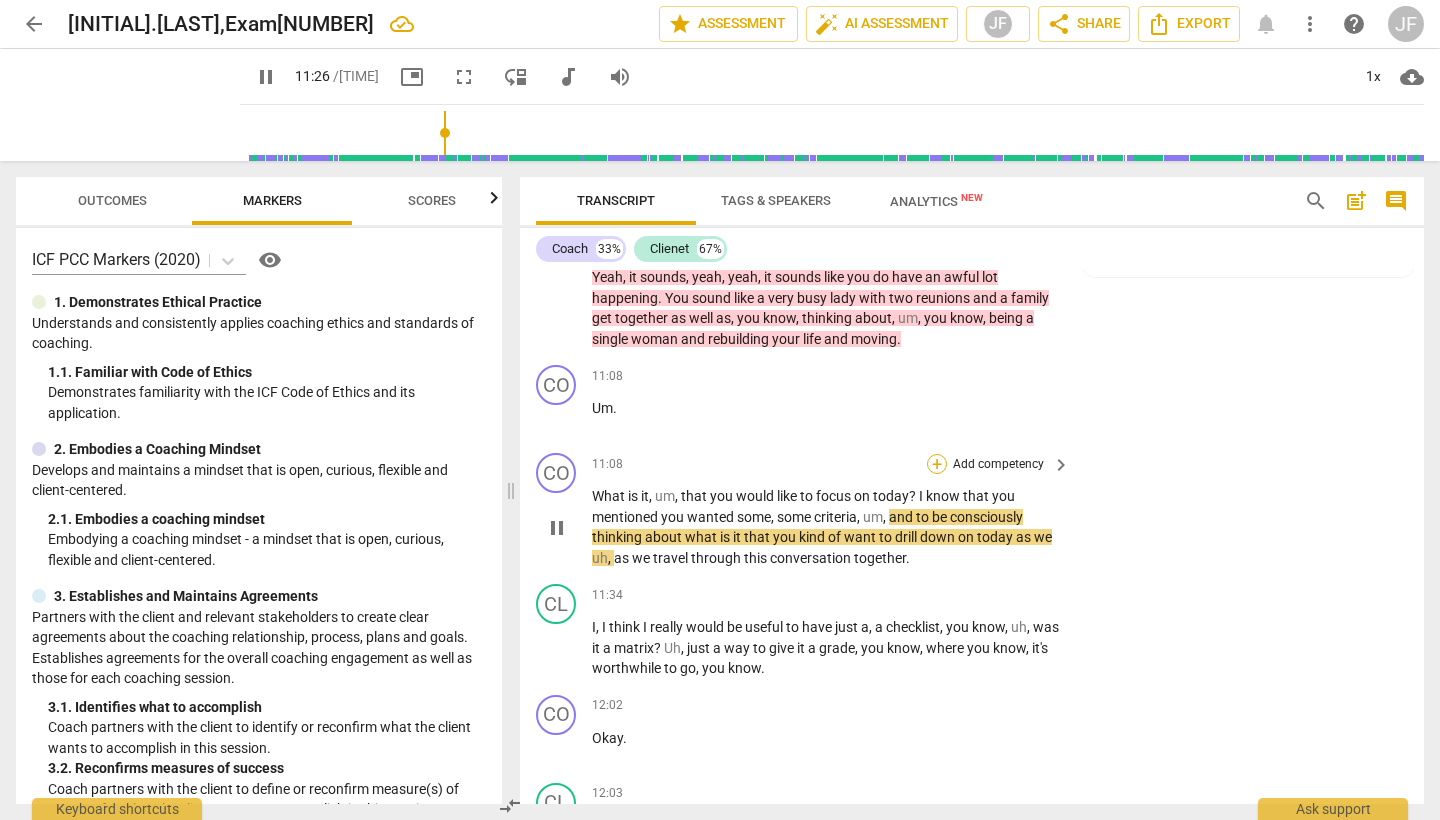 click on "+" at bounding box center (937, 464) 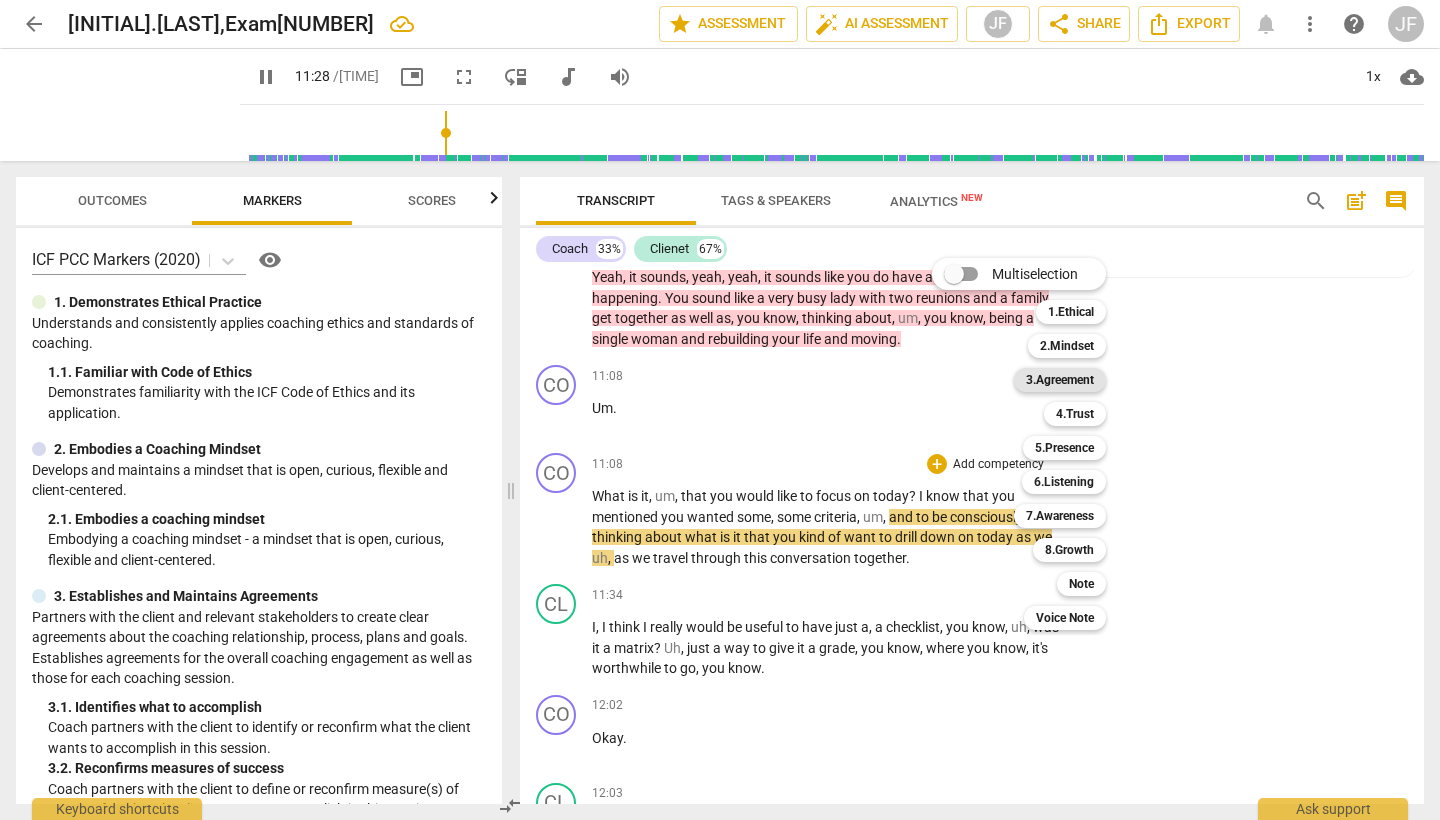 click on "3.Agreement" at bounding box center (1060, 380) 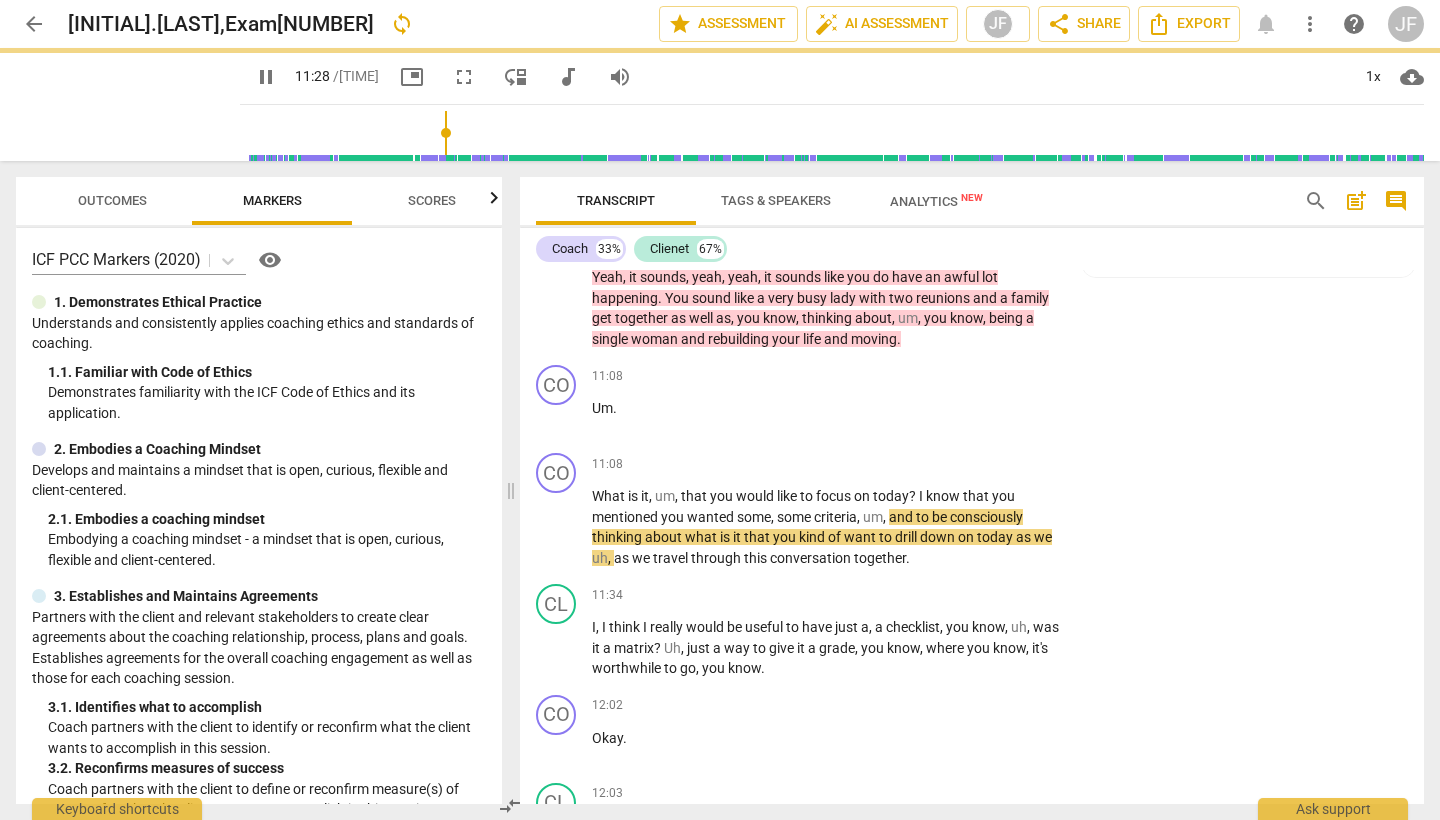 type on "690" 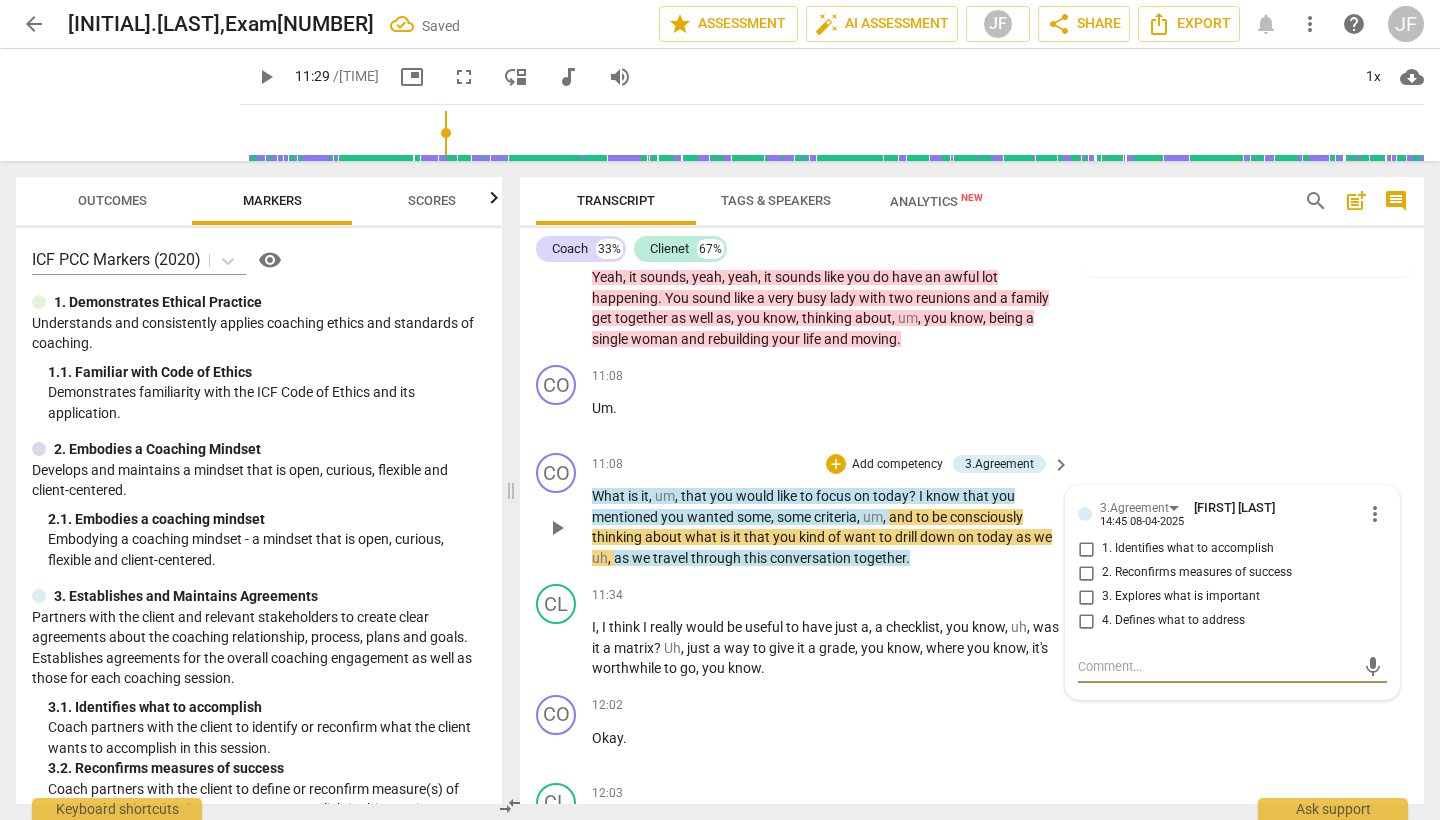click on "1. Identifies what to accomplish" at bounding box center (1086, 549) 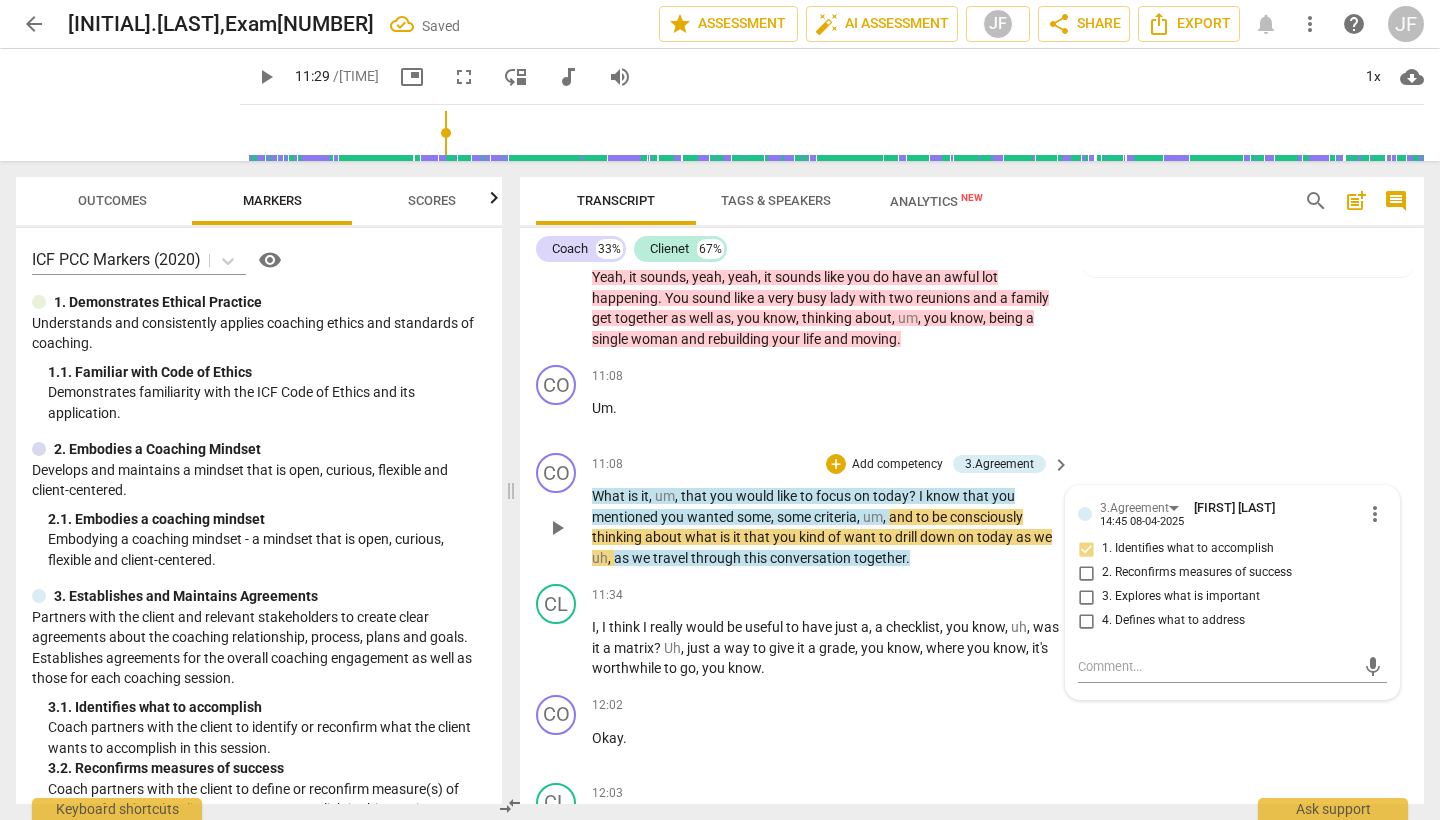 drag, startPoint x: 562, startPoint y: 503, endPoint x: 803, endPoint y: 518, distance: 241.46635 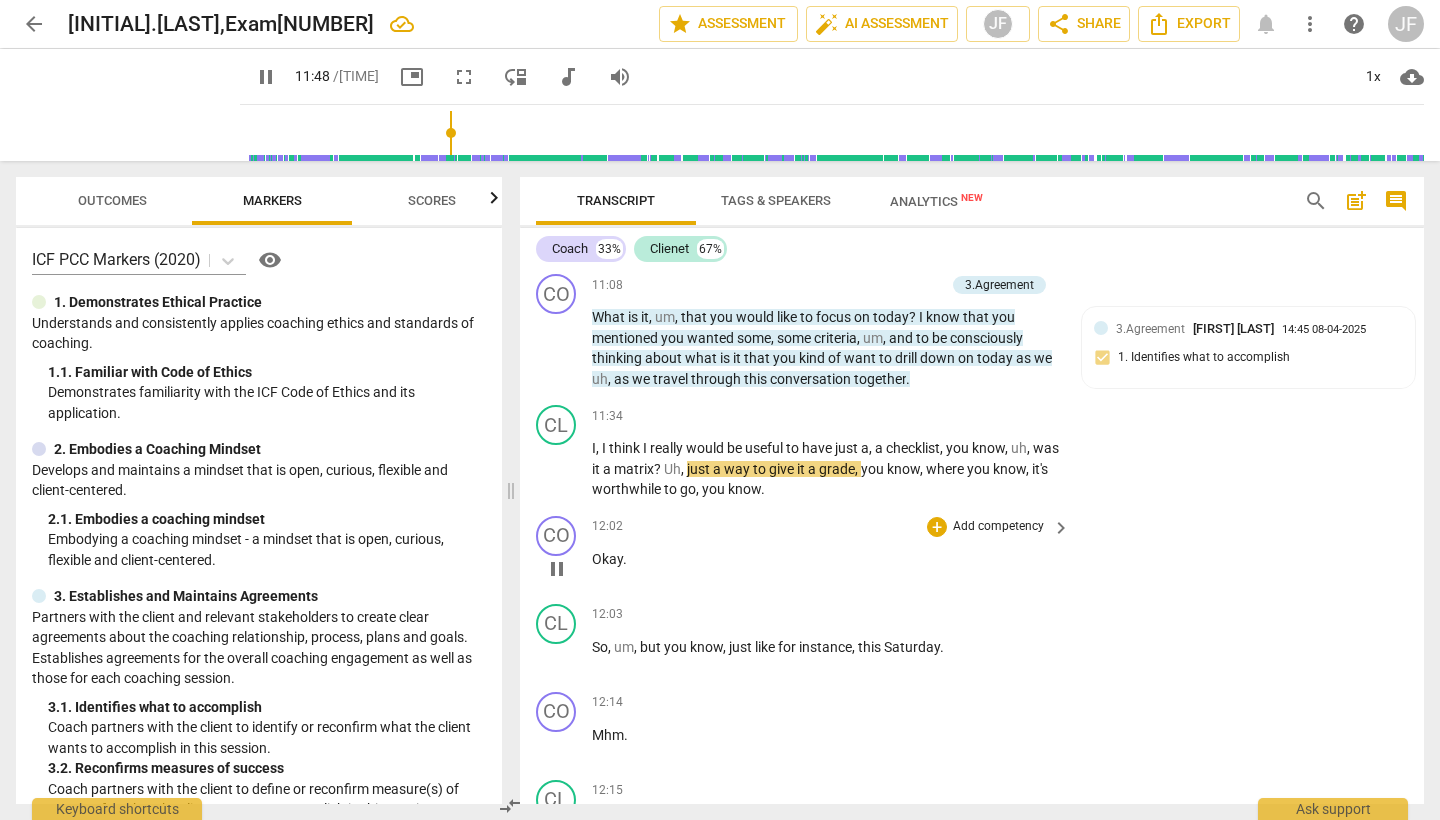 scroll, scrollTop: 3996, scrollLeft: 0, axis: vertical 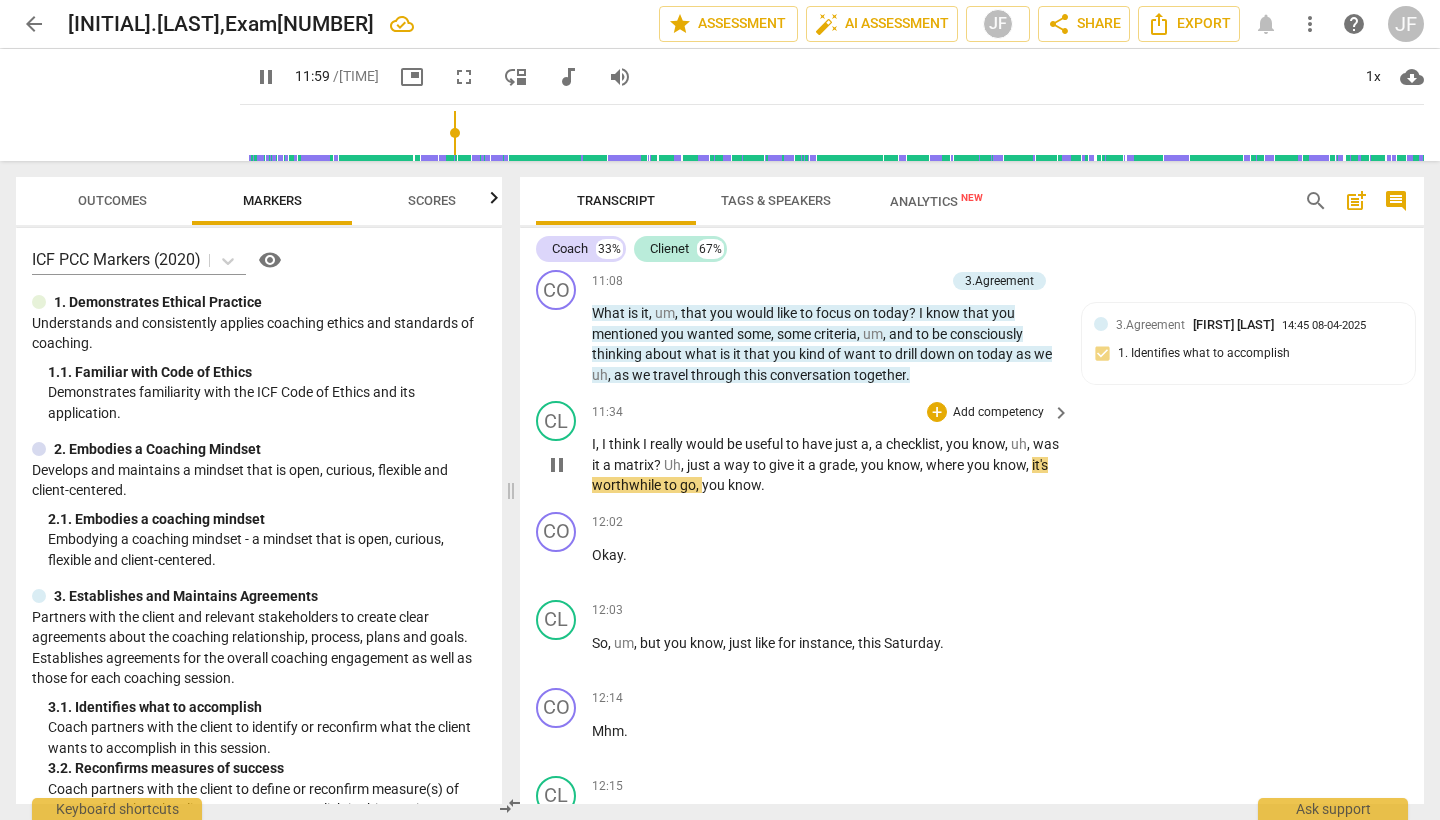 click on "pause" at bounding box center (557, 465) 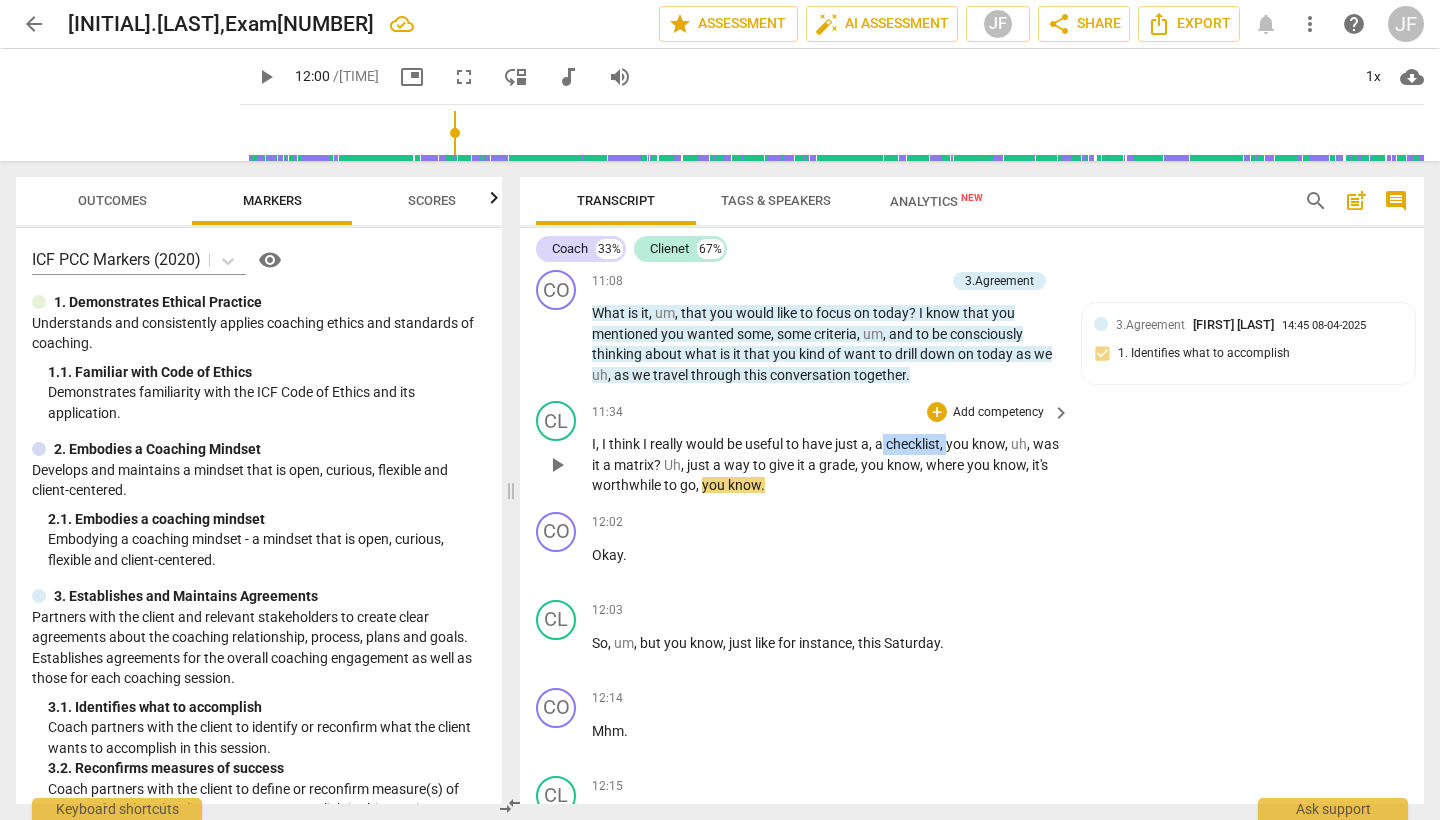 drag, startPoint x: 885, startPoint y: 424, endPoint x: 952, endPoint y: 426, distance: 67.02985 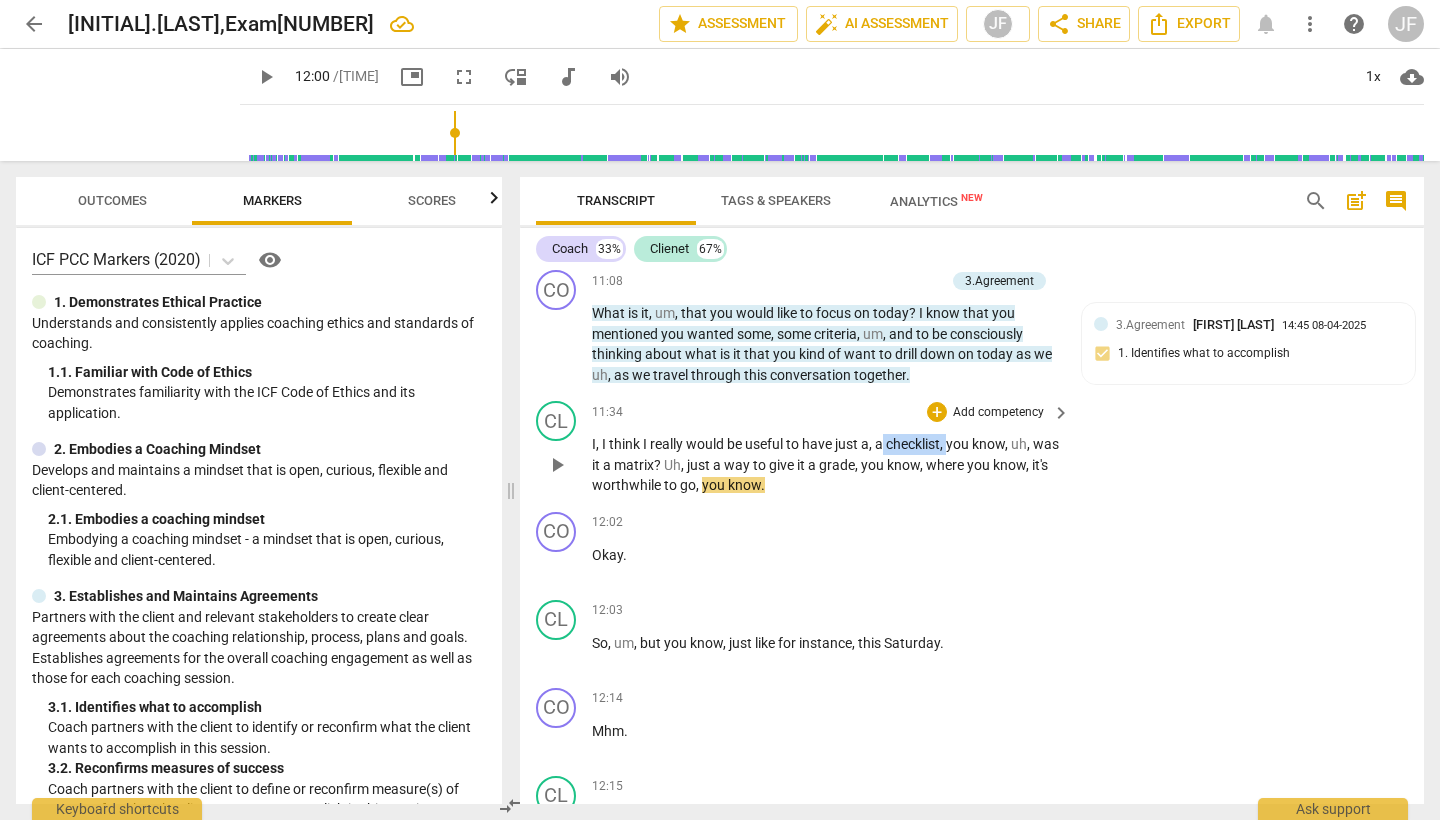click on "I ,   I   think   I   really   would   be   useful   to   have   just   a ,   a   checklist ,   you   know ,   uh ,   was   it   a   matrix ?   Uh ,   just   a   way   to   give   it   a   grade ,   you   know ,   where   you   know ,   it's   worthwhile   to   go ,   you   know ." at bounding box center (826, 465) 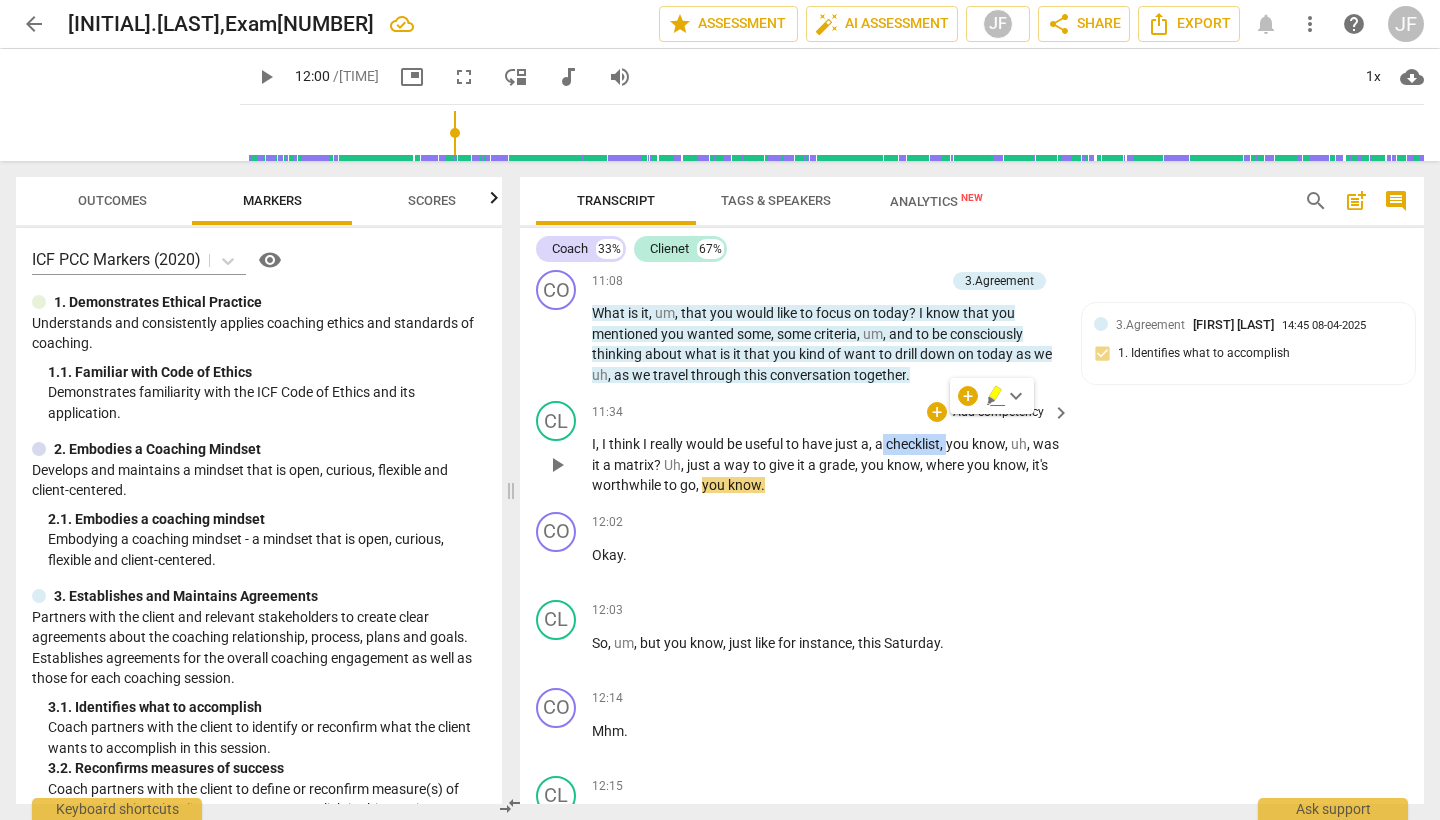 click 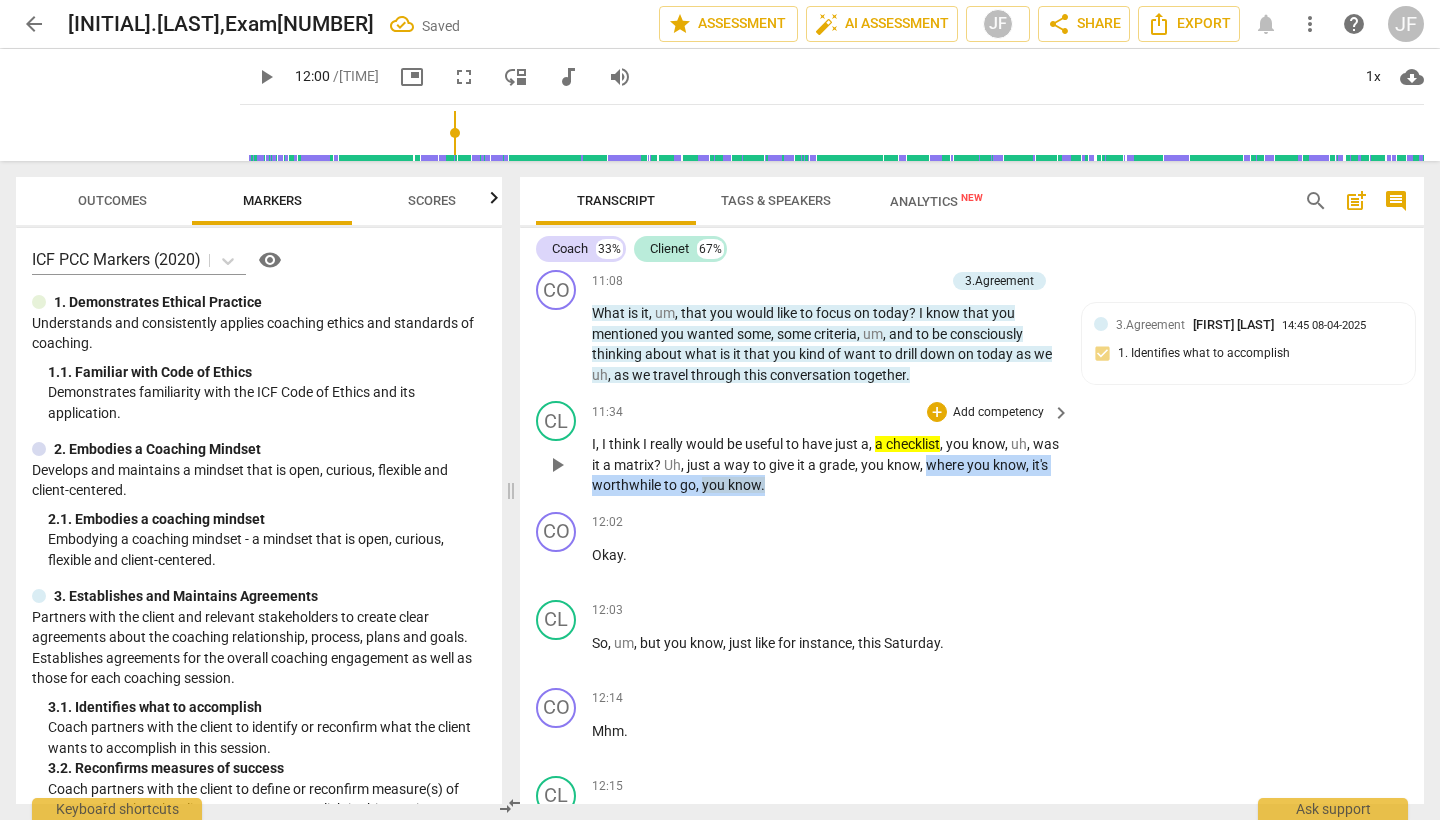 drag, startPoint x: 959, startPoint y: 444, endPoint x: 1028, endPoint y: 456, distance: 70.035706 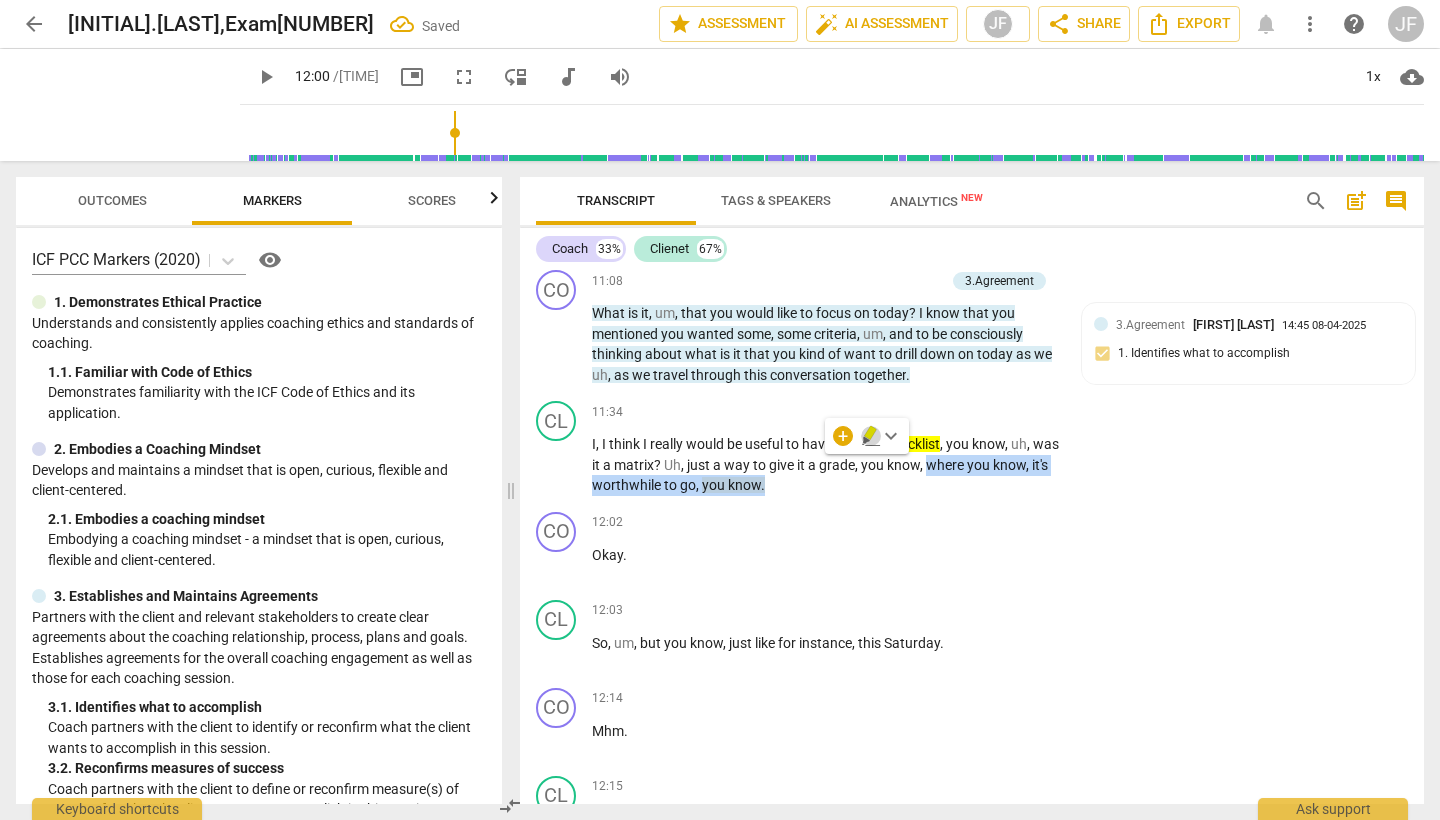 click 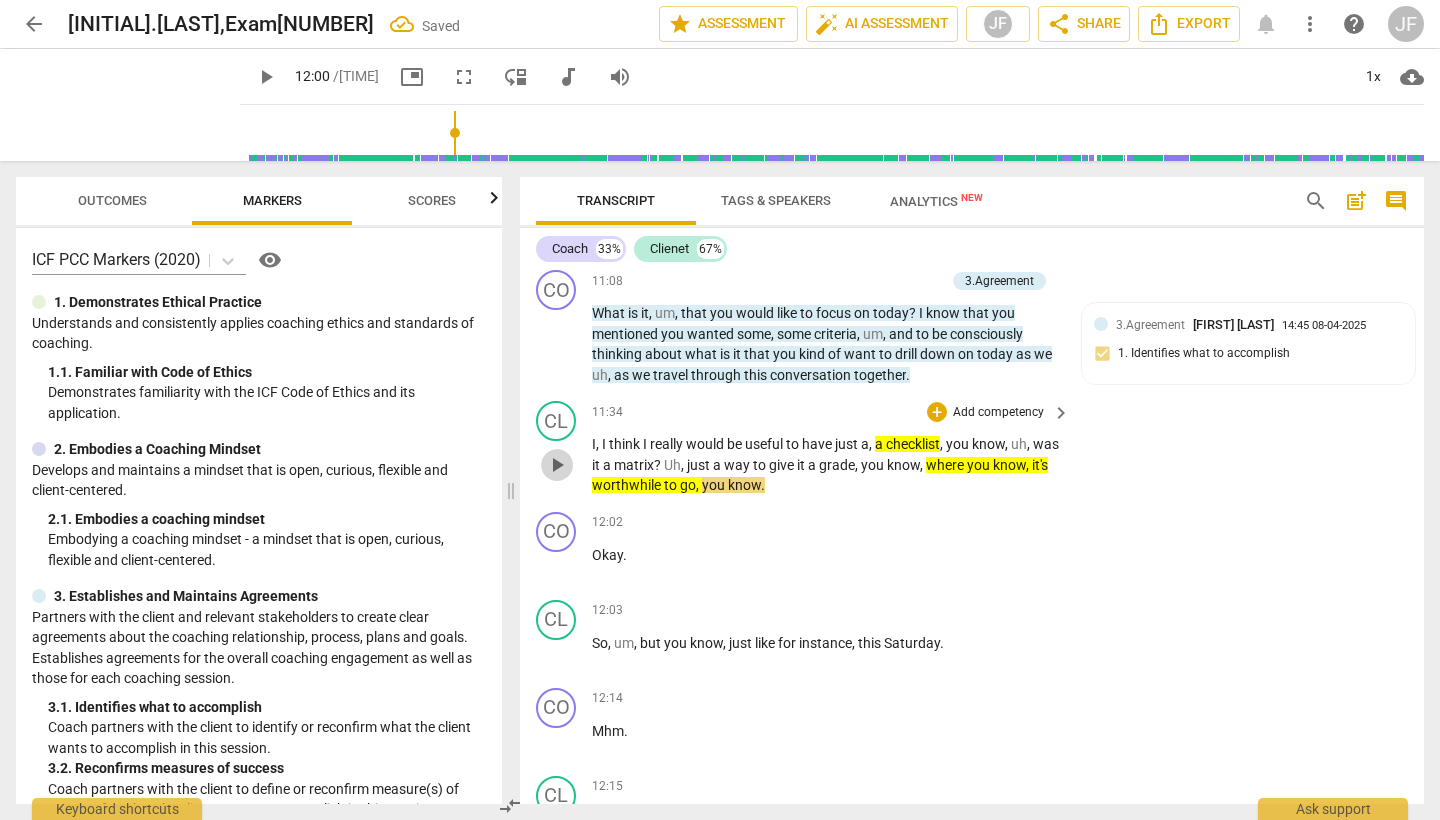 click on "play_arrow" at bounding box center [557, 465] 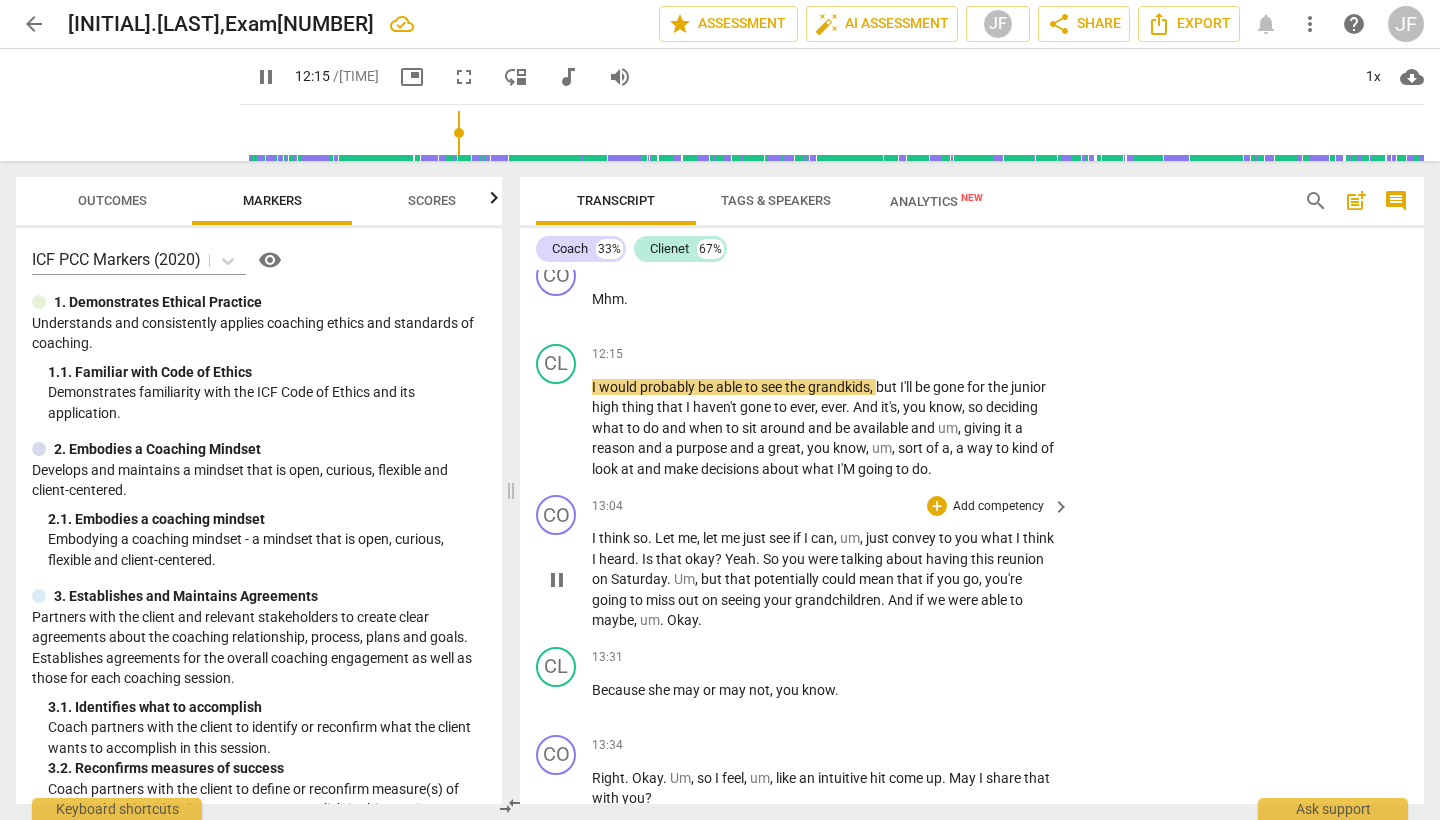 scroll, scrollTop: 4432, scrollLeft: 0, axis: vertical 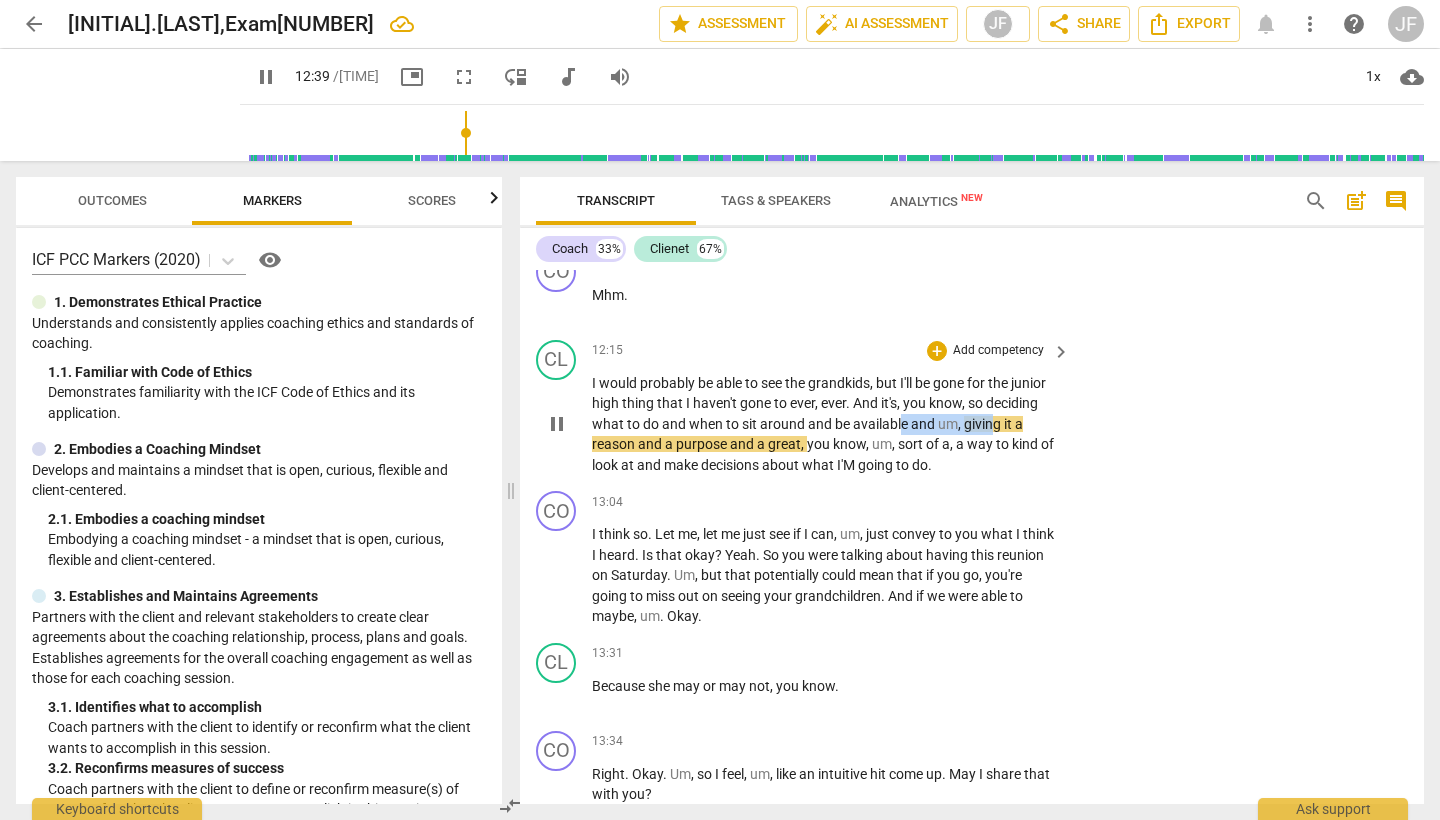 drag, startPoint x: 995, startPoint y: 387, endPoint x: 901, endPoint y: 398, distance: 94.641426 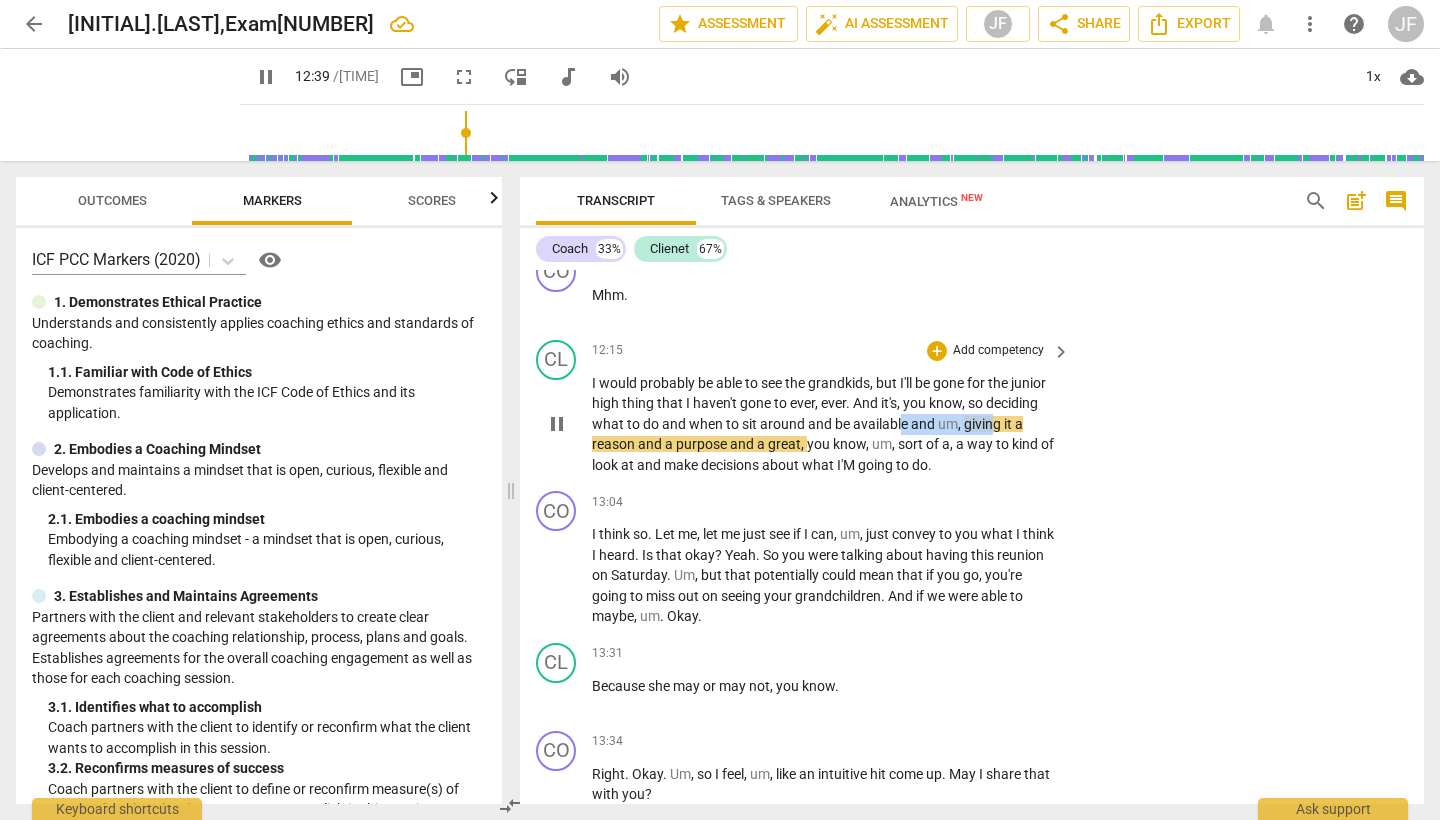 click on "I would probably be able to see the grandkids , but I'll be gone for the junior high thing that I haven't gone to ever , ever . And it's , you know , so deciding what to do and when to sit around and be available and um , giving it a reason and a purpose and a great , you know , um , sort of a , a way to kind of look at and make decisions about what I'M going to do ." at bounding box center (826, 424) 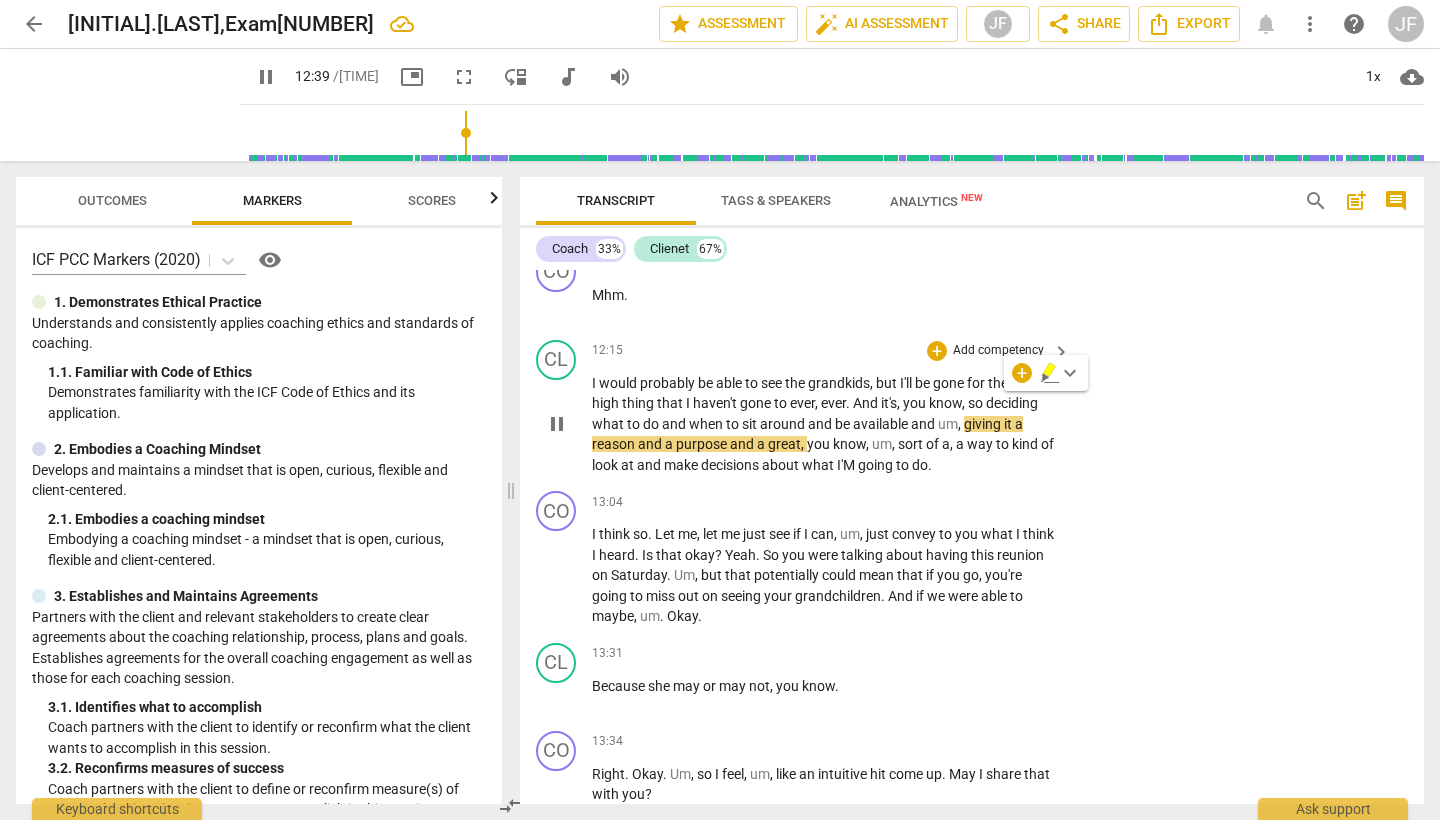 click on "CL play_arrow pause [TIME] + Add competency keyboard_arrow_right I would probably be able to see the grandkids , but I'll be gone for the junior high thing that I haven't gone to ever , ever . And it's , you know , so deciding what to do and when to sit around and be available and um , giving it a reason and a purpose and a great , you know , um , sort of a , a way to kind of look at and make decisions about what I'M going to do ." at bounding box center (972, 408) 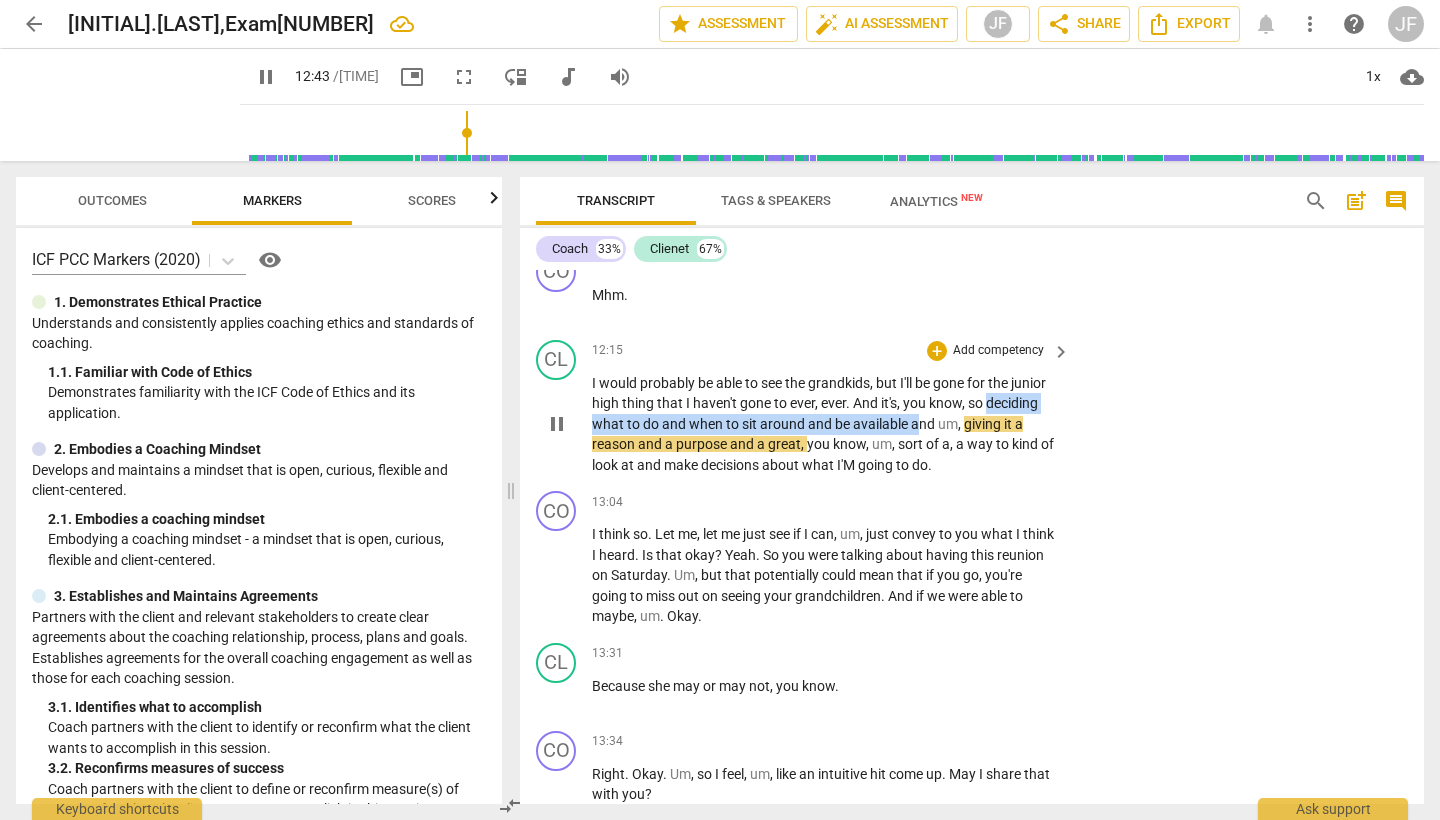 drag, startPoint x: 989, startPoint y: 380, endPoint x: 919, endPoint y: 398, distance: 72.277245 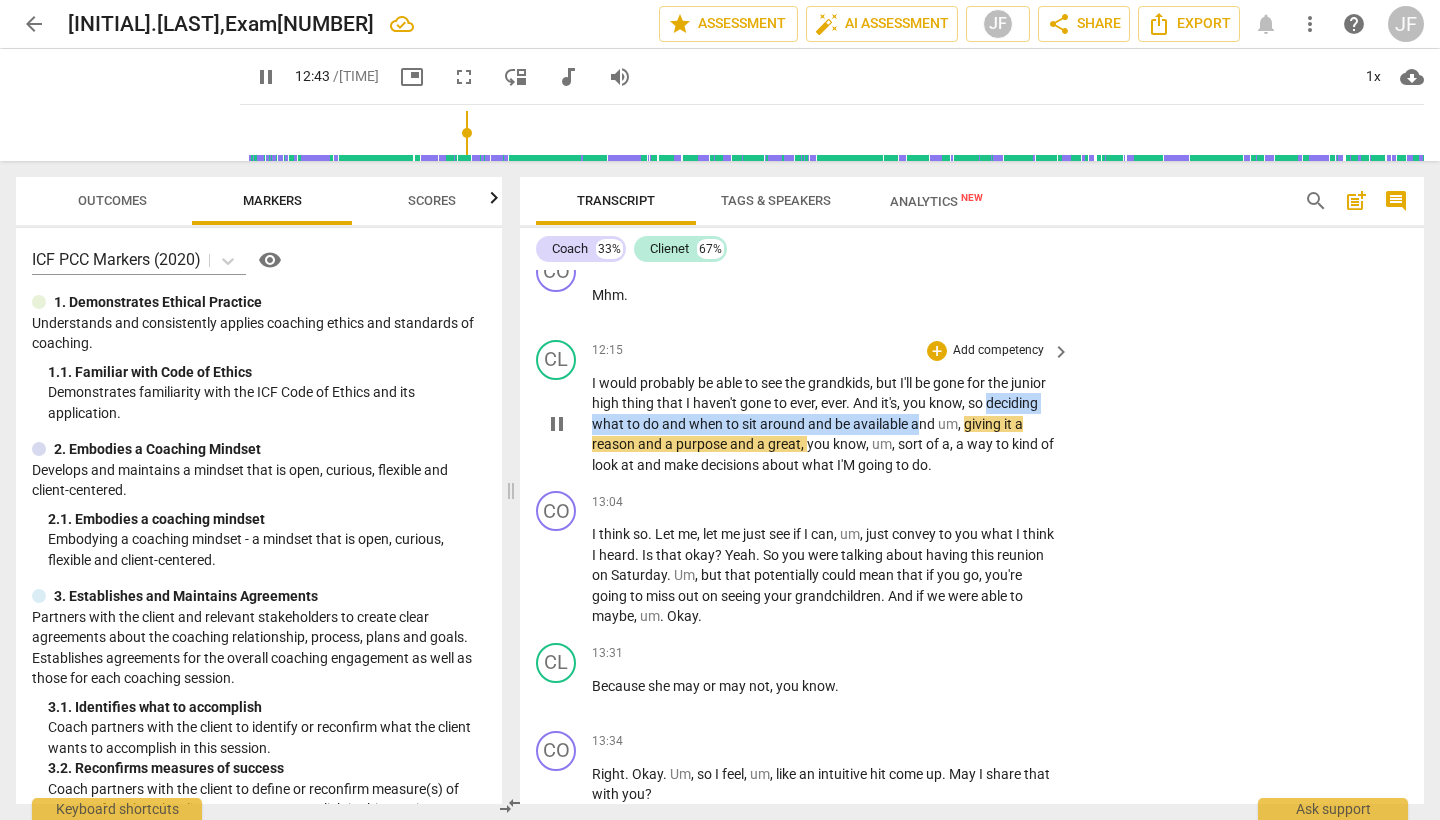 click on "I would probably be able to see the grandkids , but I'll be gone for the junior high thing that I haven't gone to ever , ever . And it's , you know , so deciding what to do and when to sit around and be available and um , giving it a reason and a purpose and a great , you know , um , sort of a , a way to kind of look at and make decisions about what I'M going to do ." at bounding box center [826, 424] 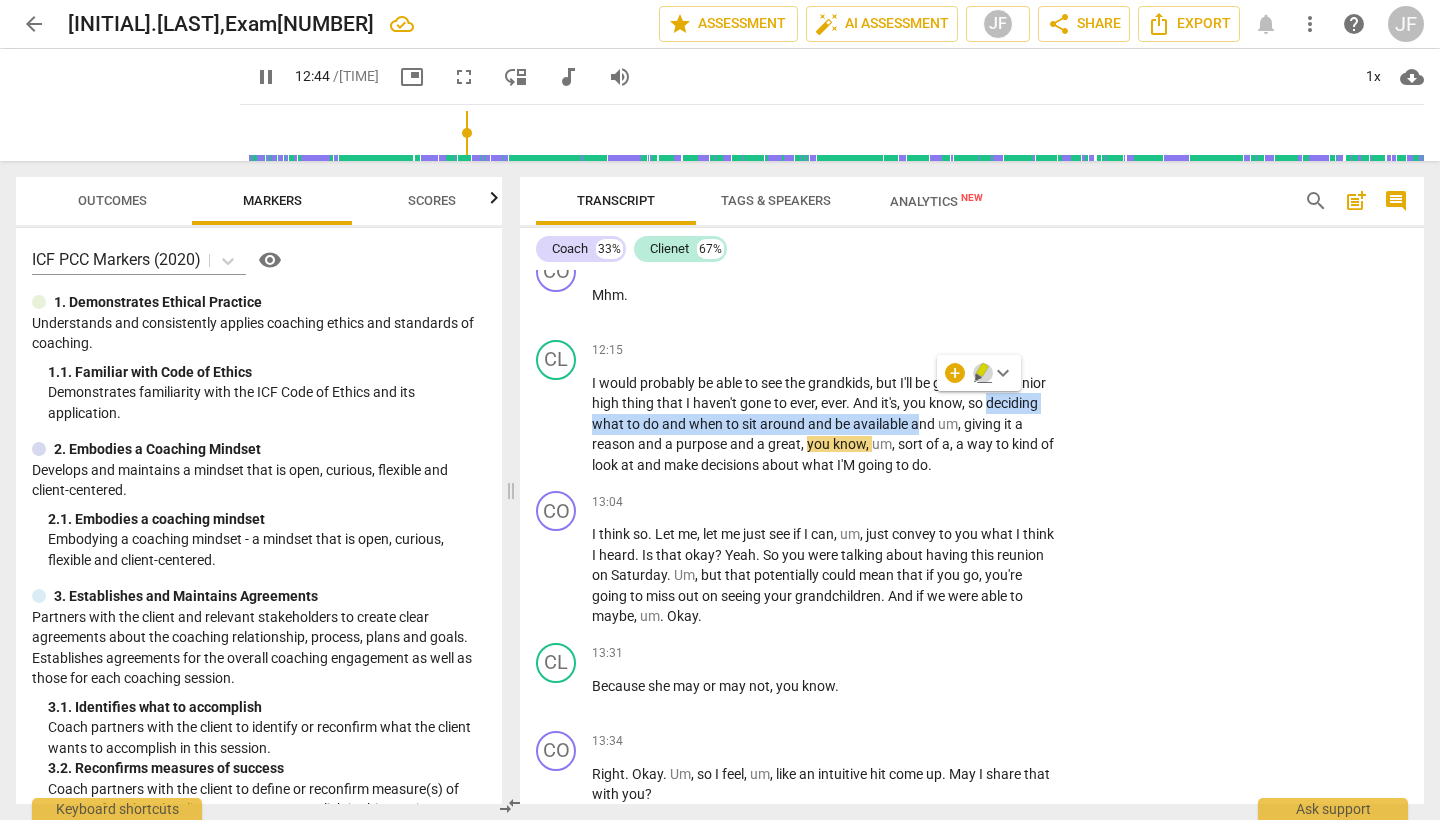 click 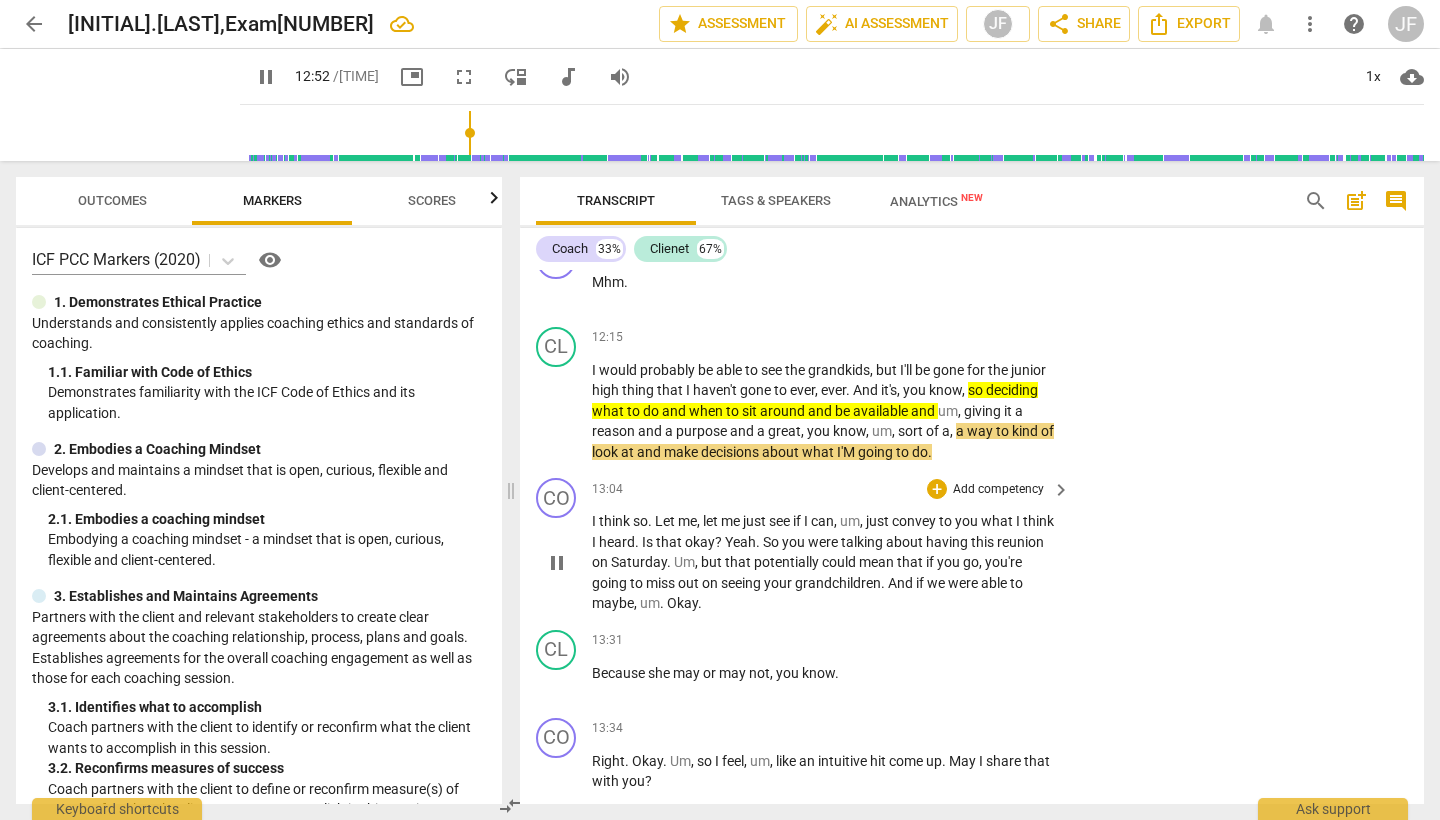 scroll, scrollTop: 4465, scrollLeft: 0, axis: vertical 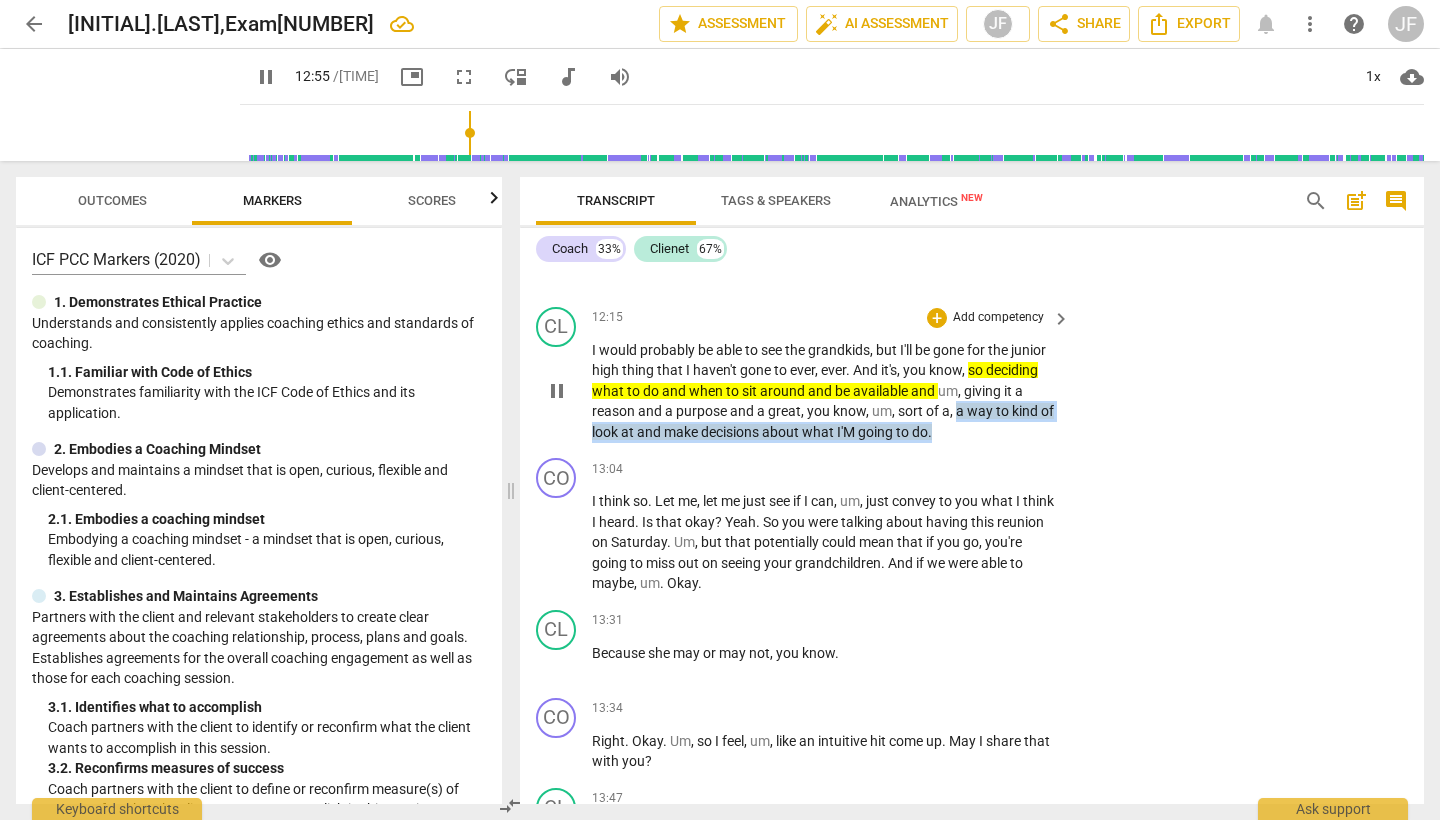 drag, startPoint x: 960, startPoint y: 385, endPoint x: 977, endPoint y: 399, distance: 22.022715 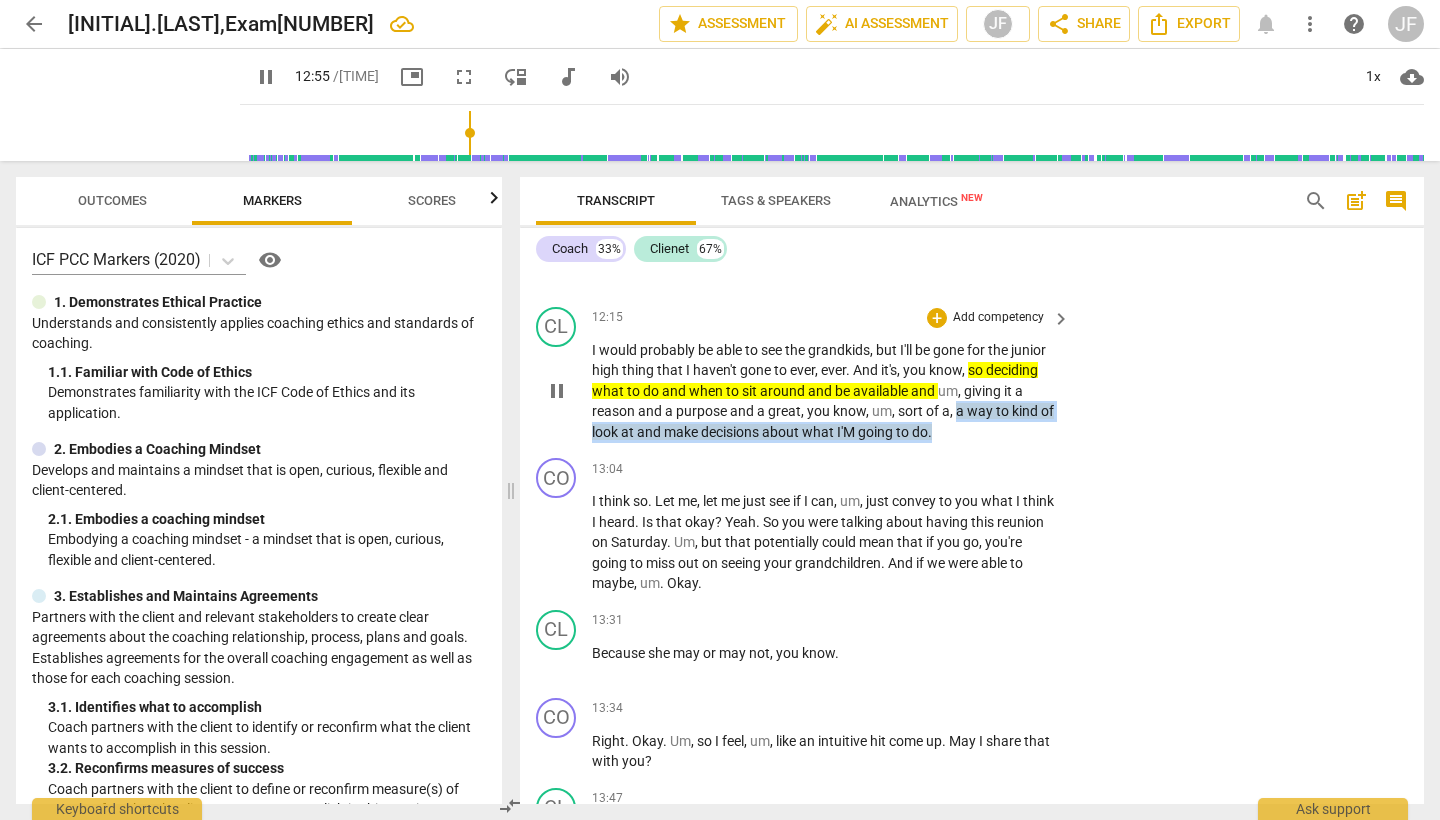click on "I would probably be able to see the grandkids , but I'll be gone for the junior high thing that I haven't gone to ever , ever . And it's , you know , so deciding what to do and when to sit around and be available and um , giving it a reason and a purpose and a great , you know , um , sort of a , a way to kind of look at and make decisions about what I'M going to do ." at bounding box center (826, 391) 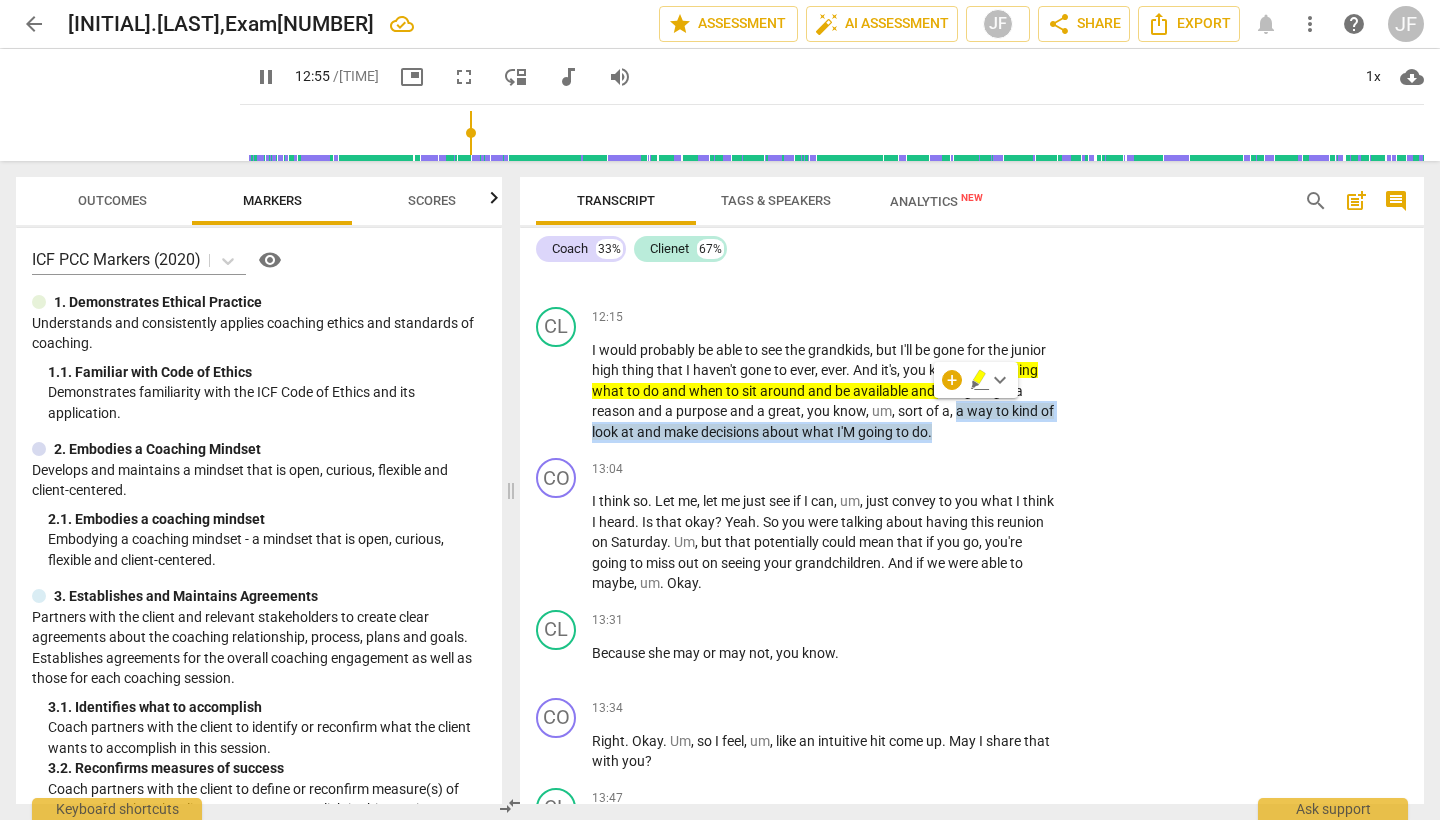 click 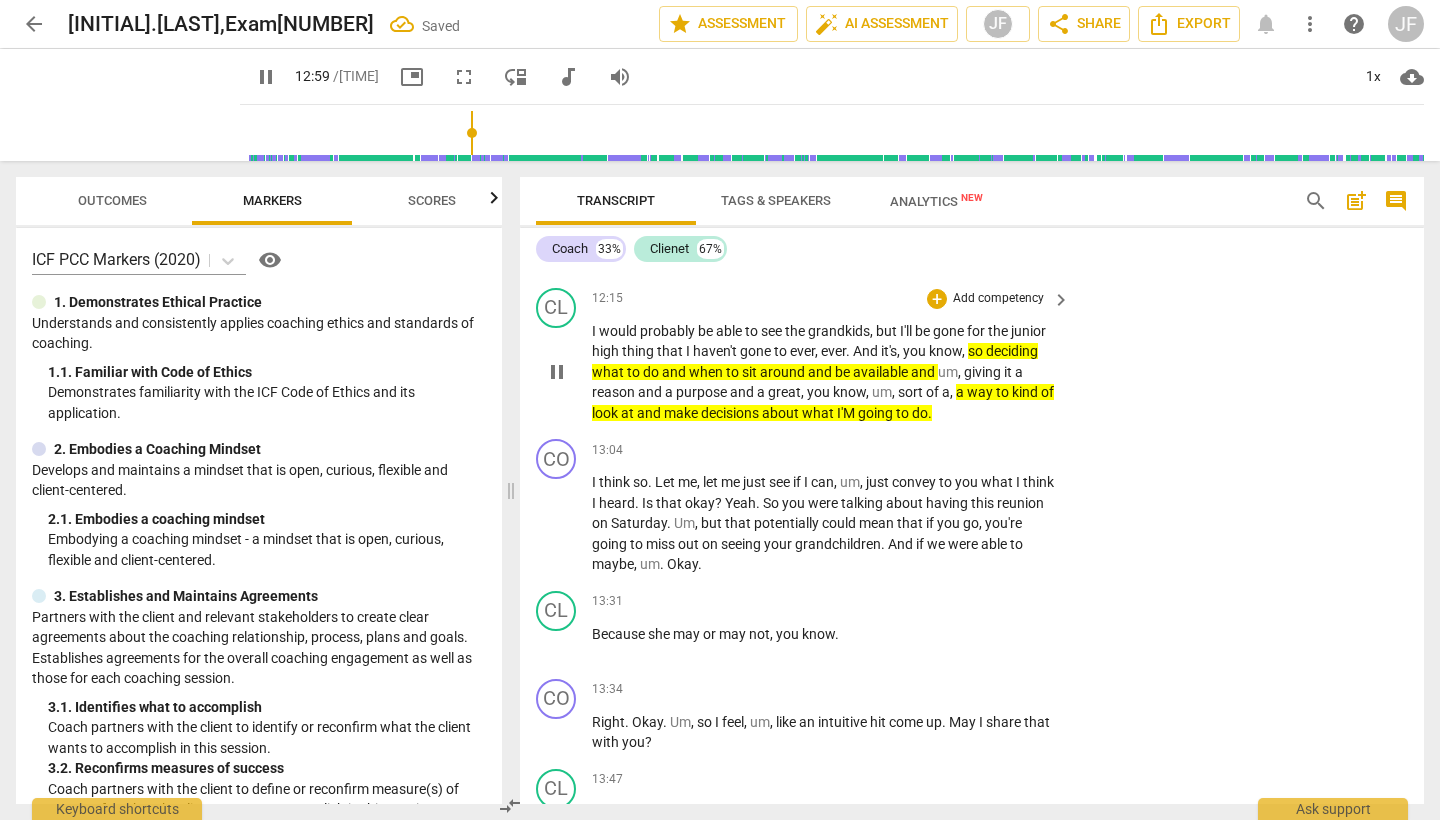 scroll, scrollTop: 4542, scrollLeft: 0, axis: vertical 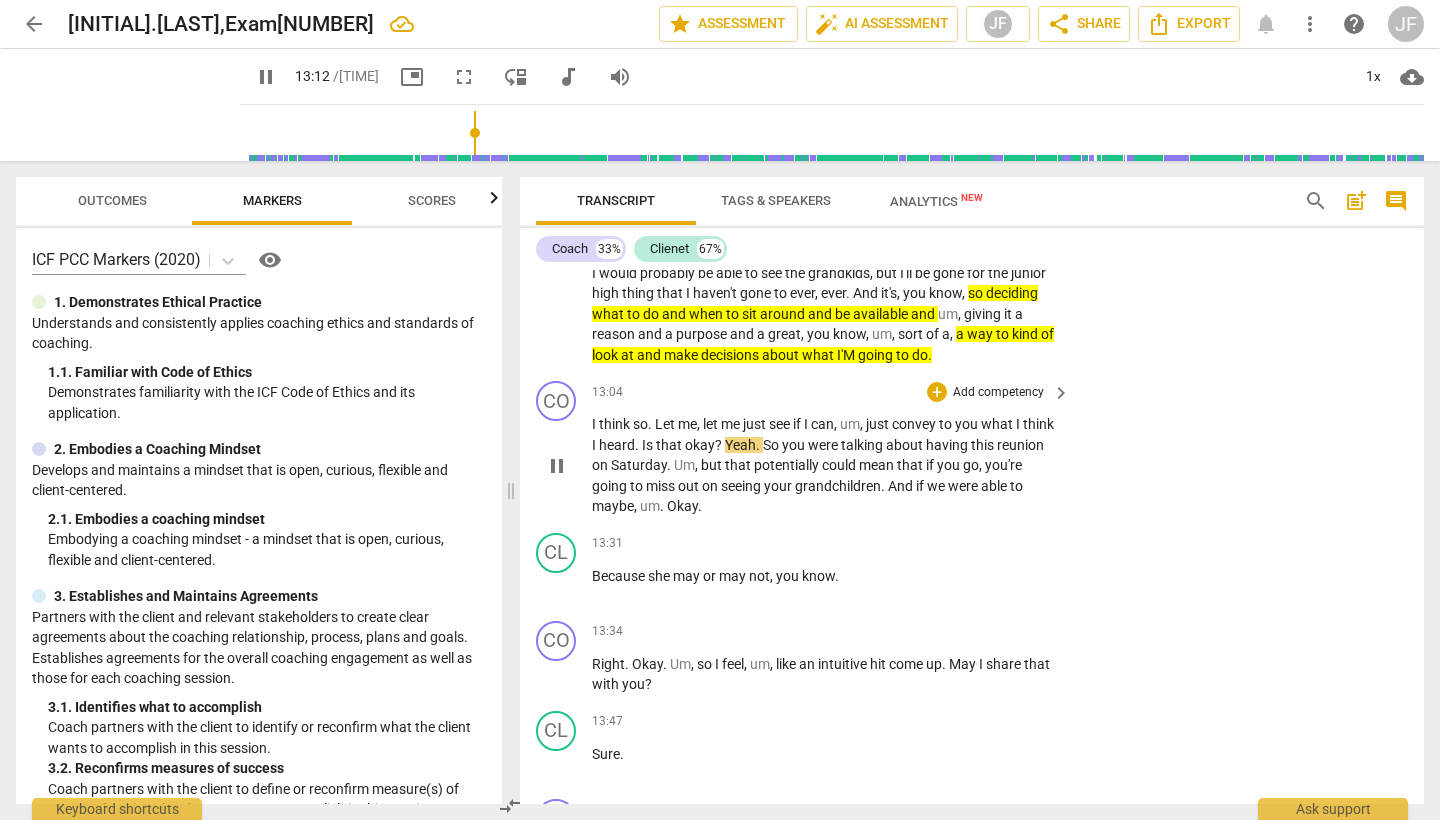 click on "pause" at bounding box center (557, 466) 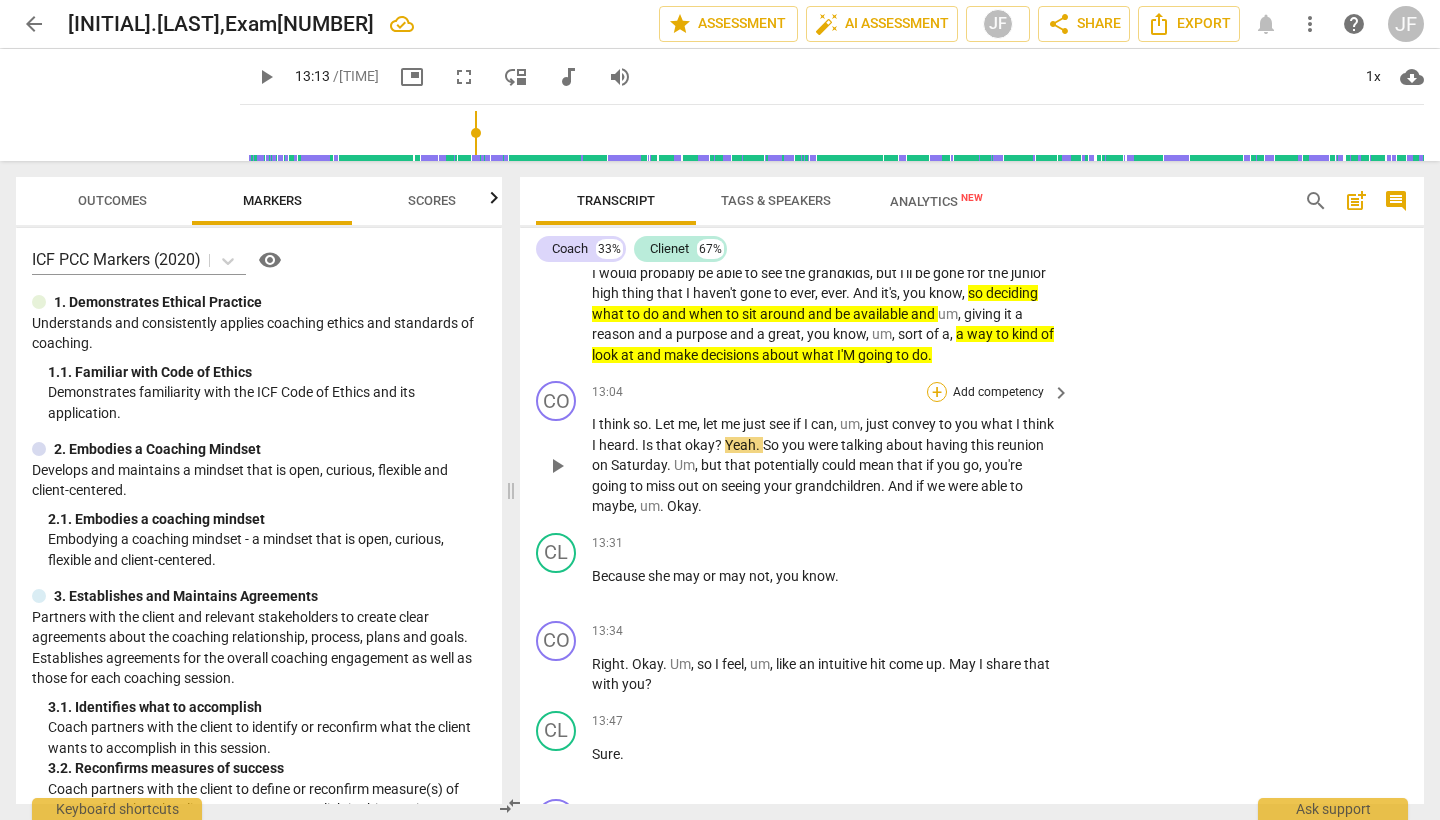 click on "+" at bounding box center [937, 392] 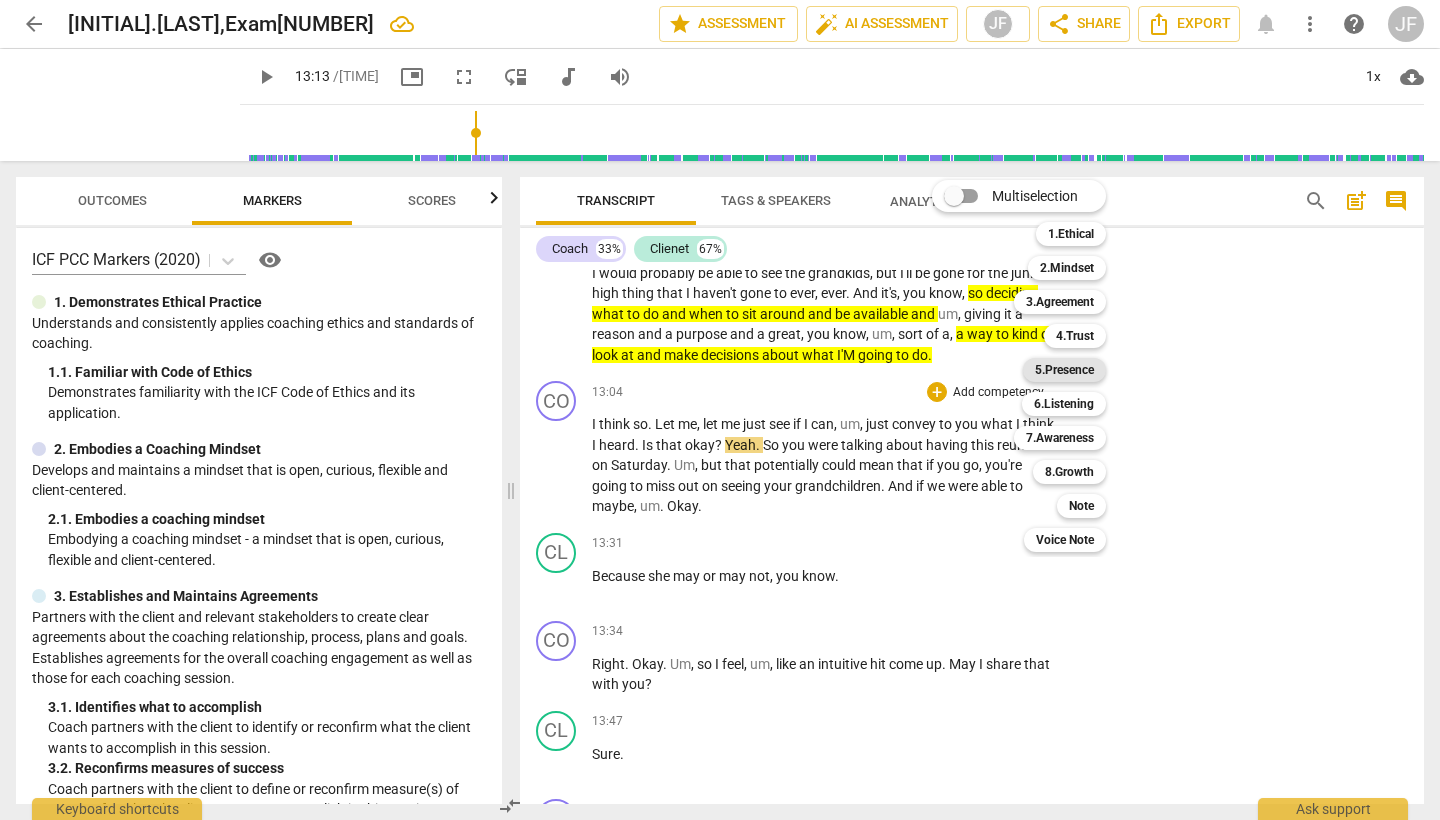 click on "5.Presence" at bounding box center (1064, 370) 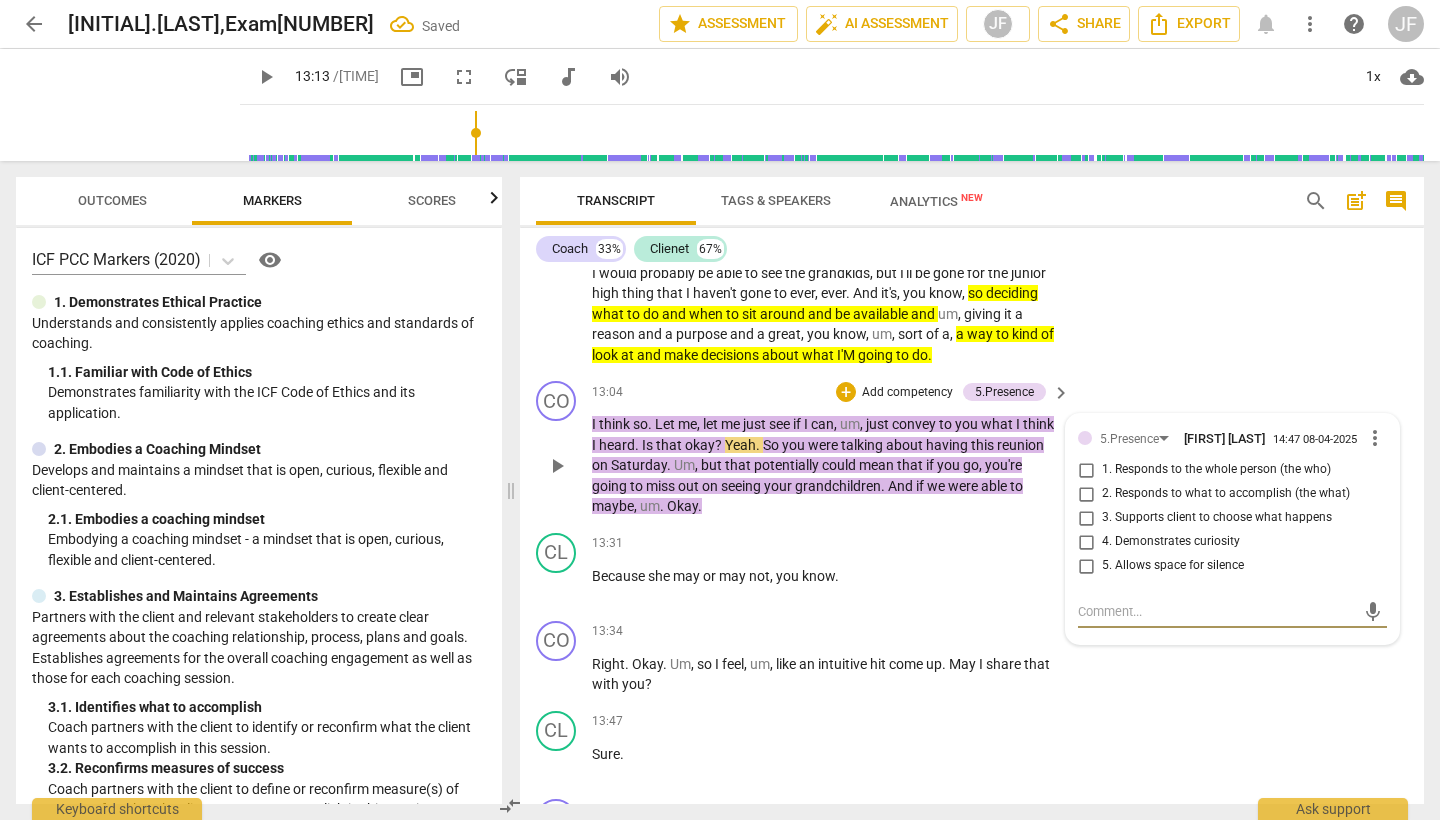 click on "3. Supports client to choose what happens" at bounding box center (1086, 518) 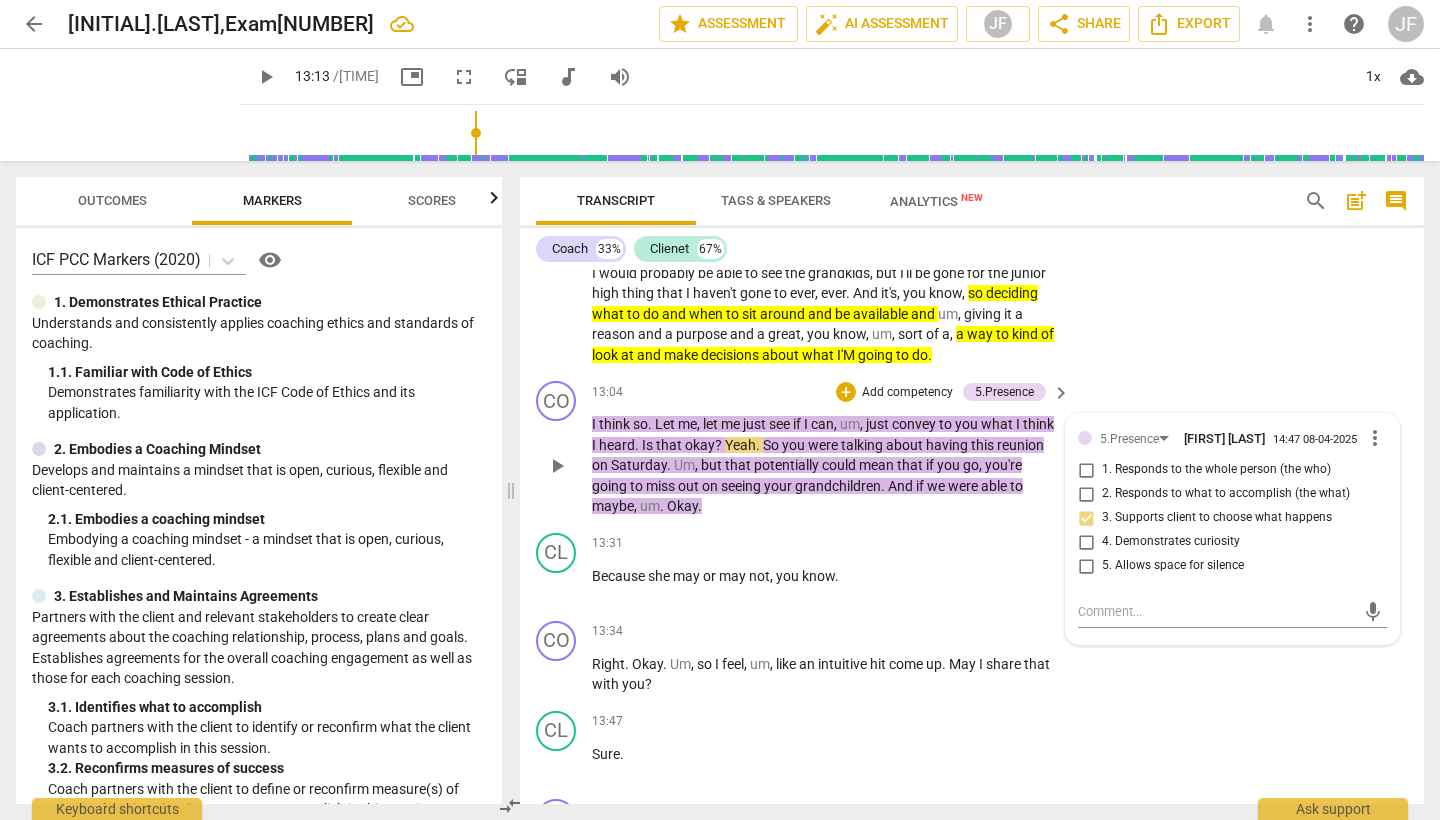 click on "play_arrow" at bounding box center (557, 466) 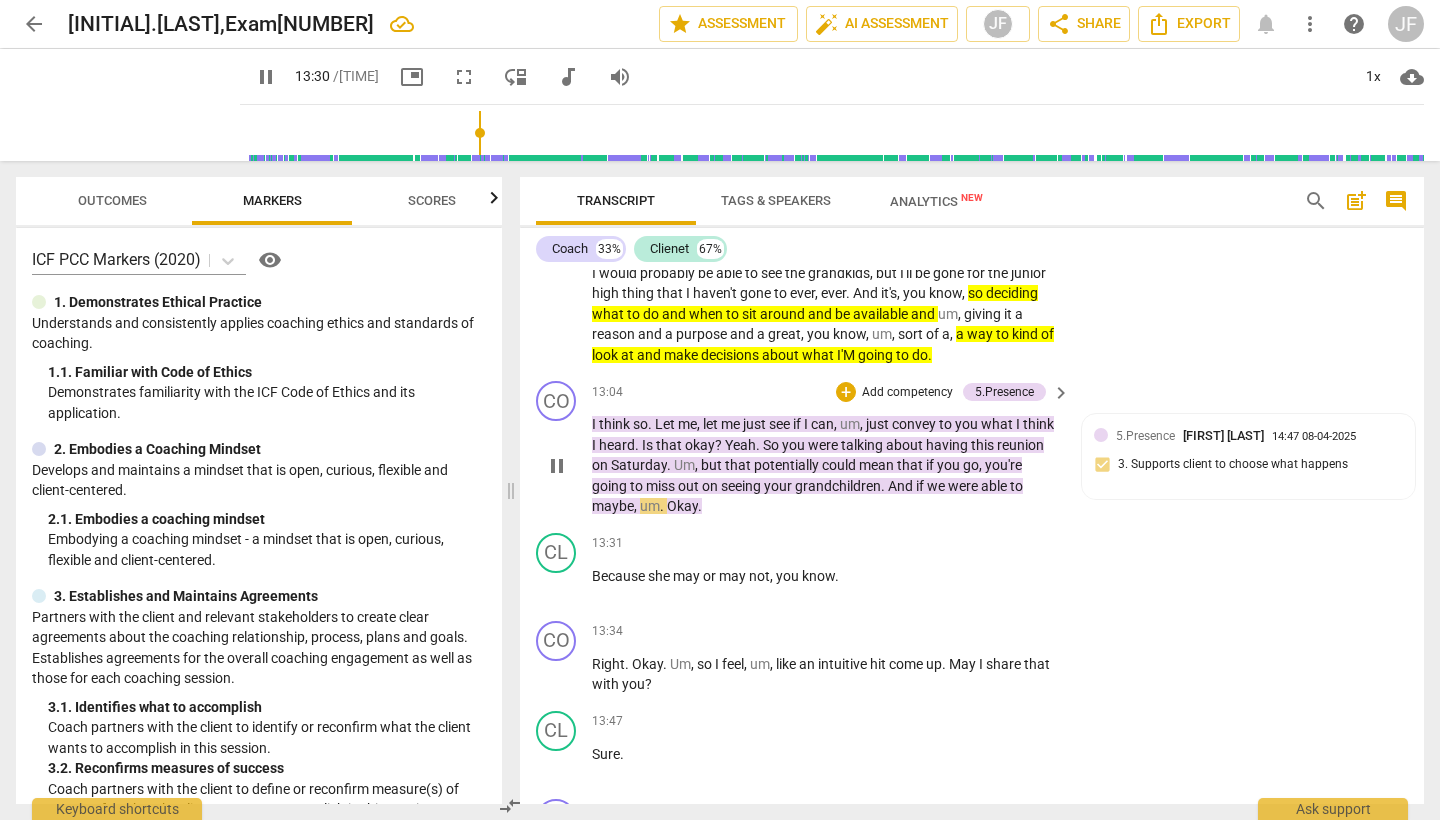 click on "pause" at bounding box center (557, 466) 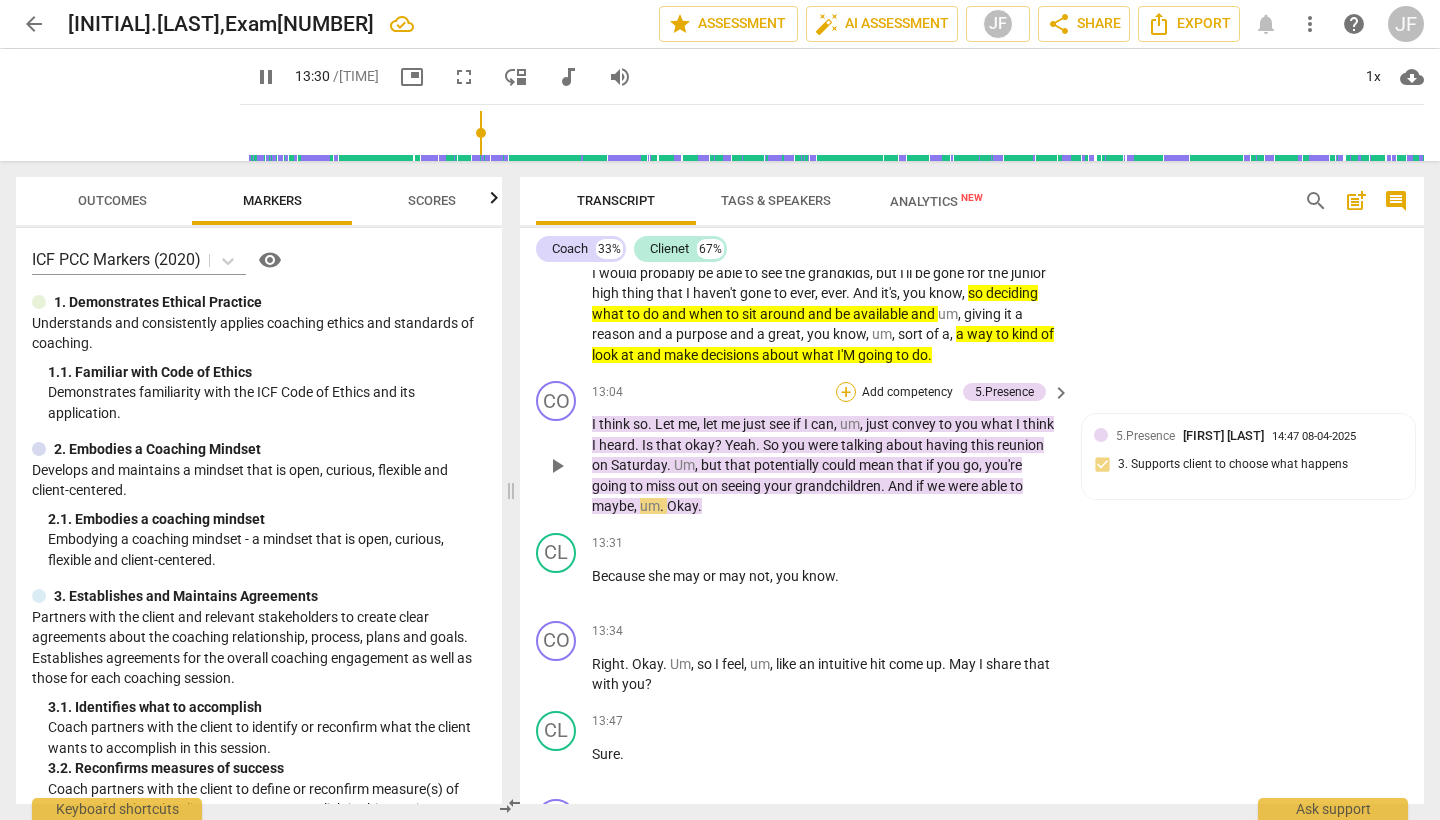 click on "+" at bounding box center (846, 392) 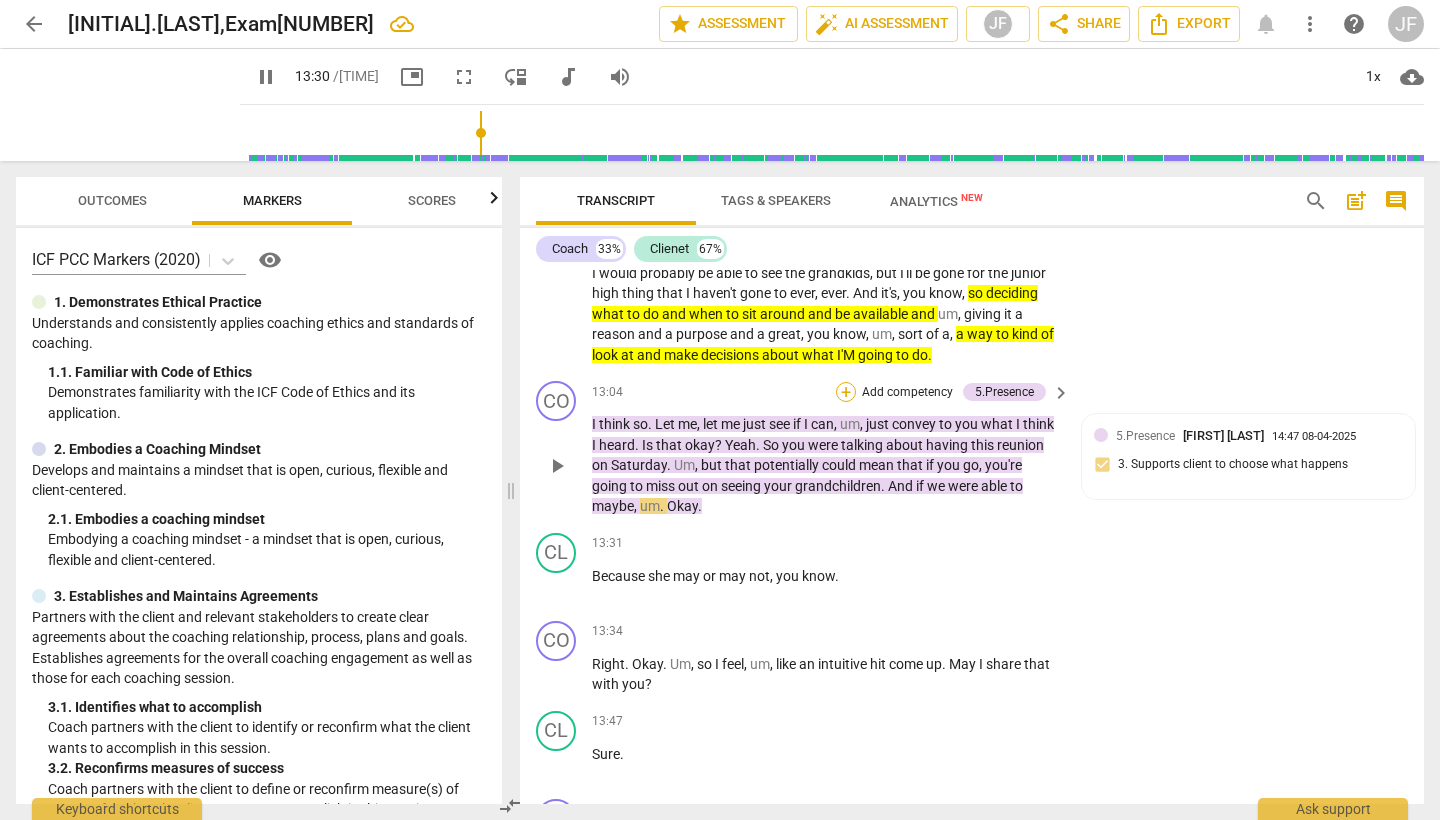type on "811" 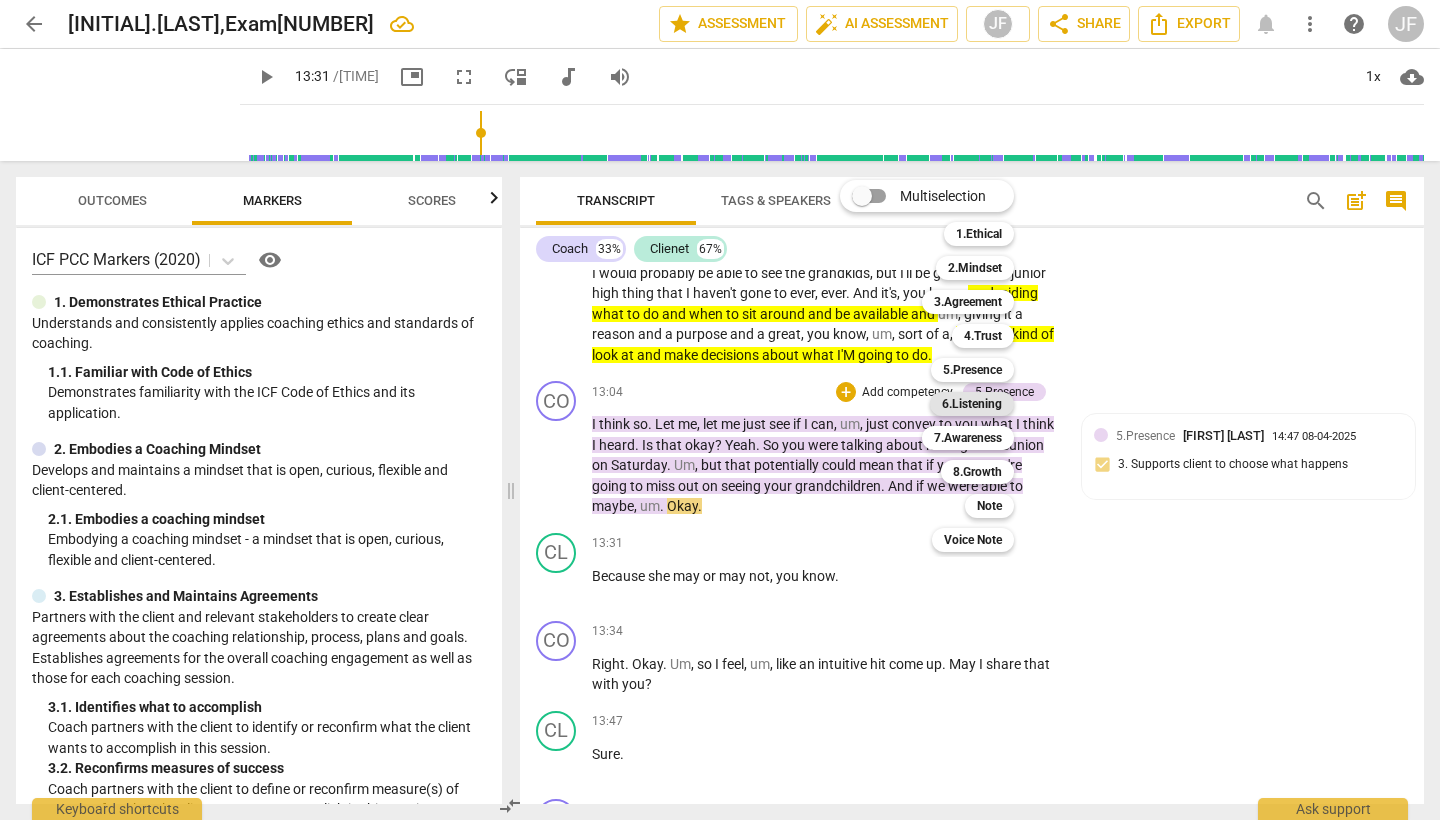 click on "6.Listening" at bounding box center (972, 404) 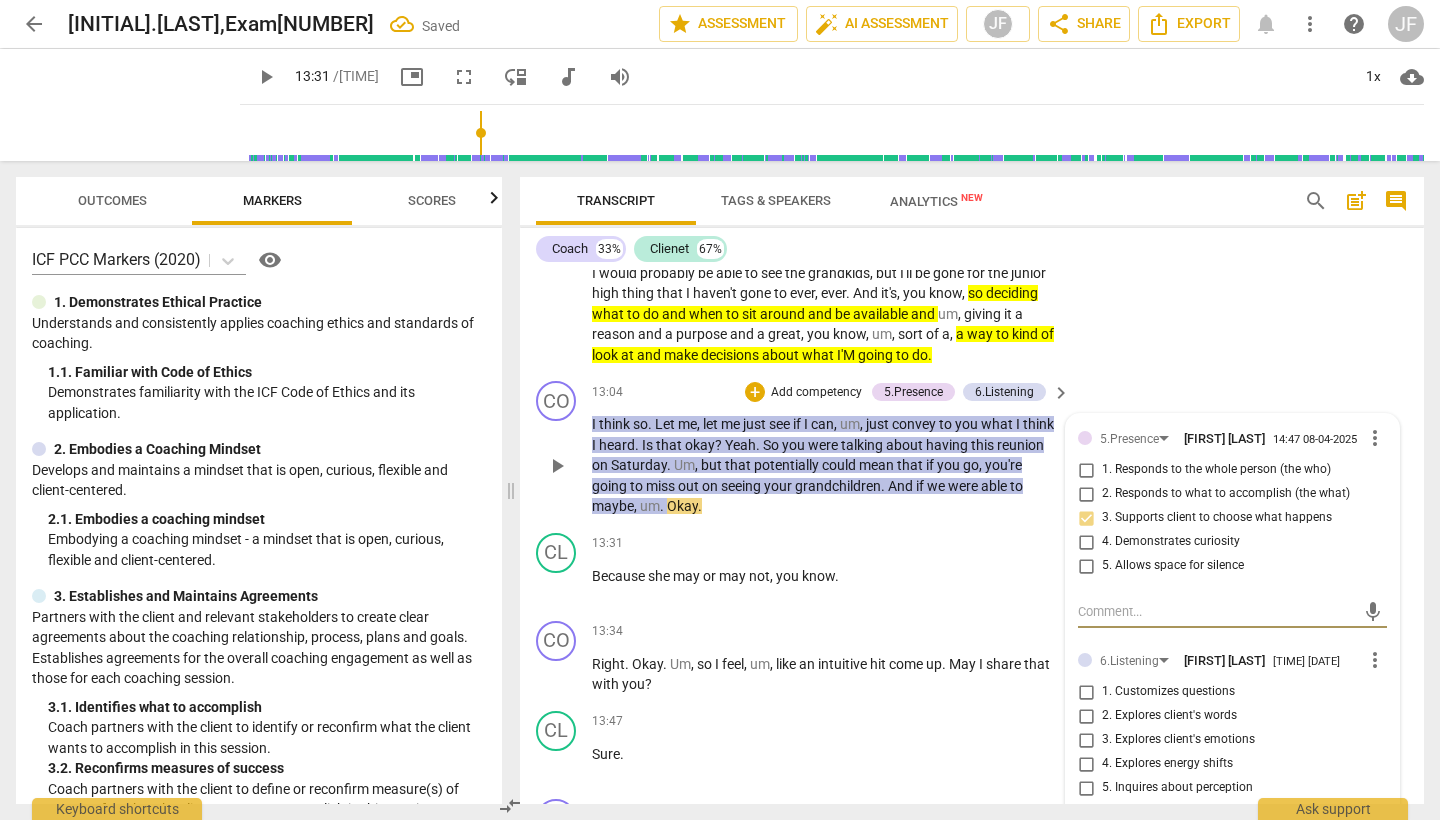 scroll, scrollTop: 4853, scrollLeft: 0, axis: vertical 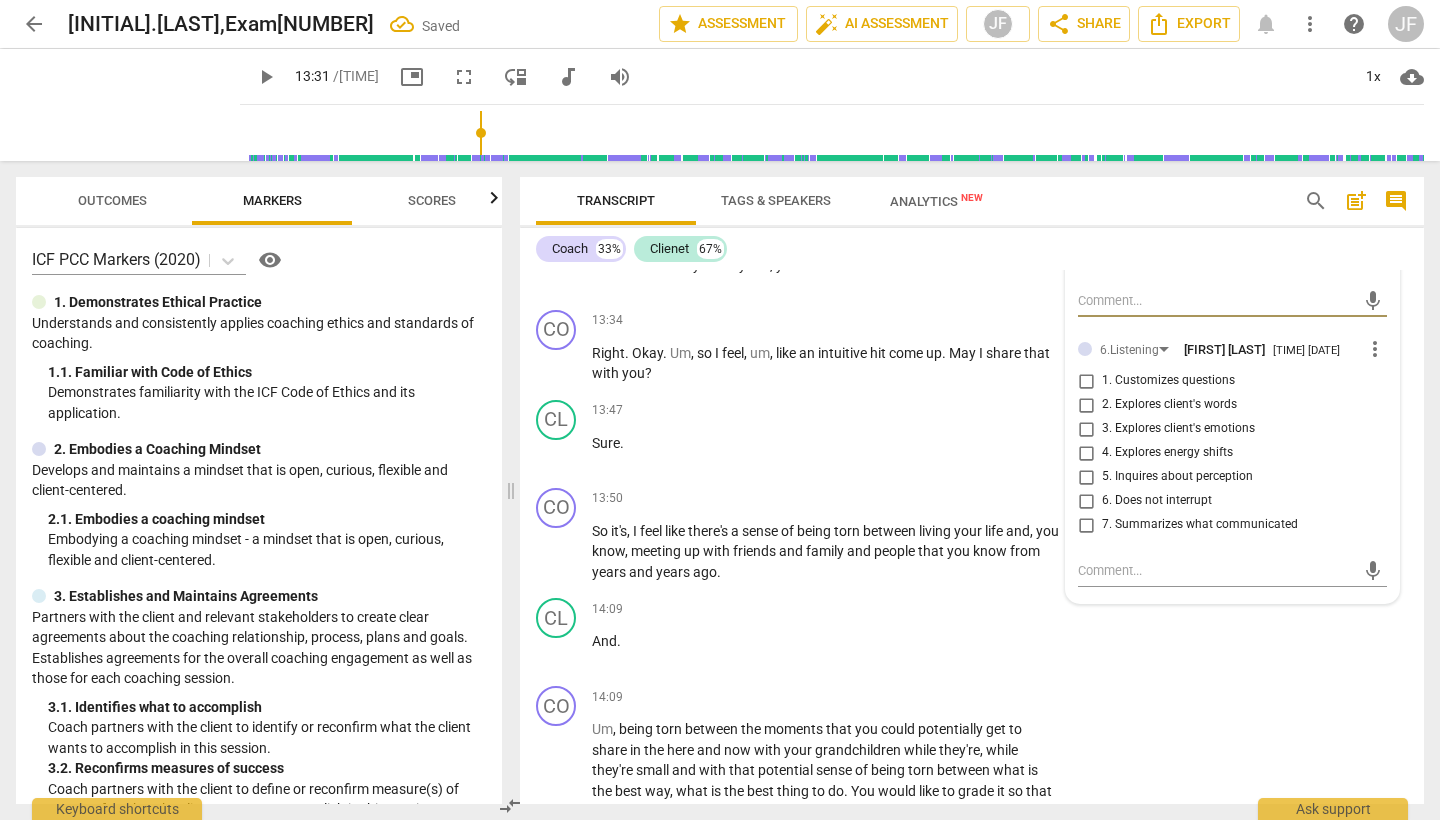 click on "7. Summarizes what communicated" at bounding box center (1086, 525) 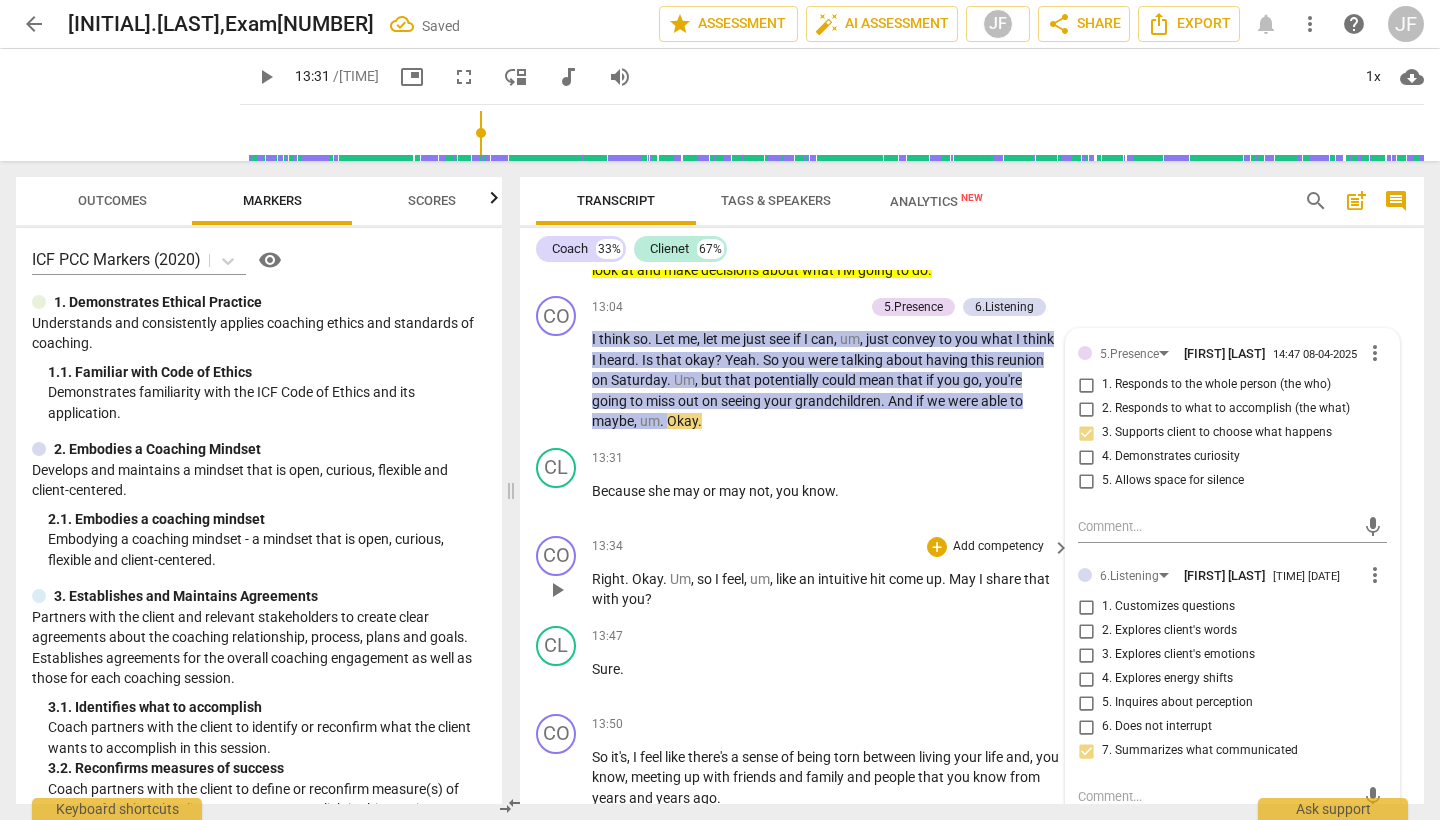 scroll, scrollTop: 4623, scrollLeft: 0, axis: vertical 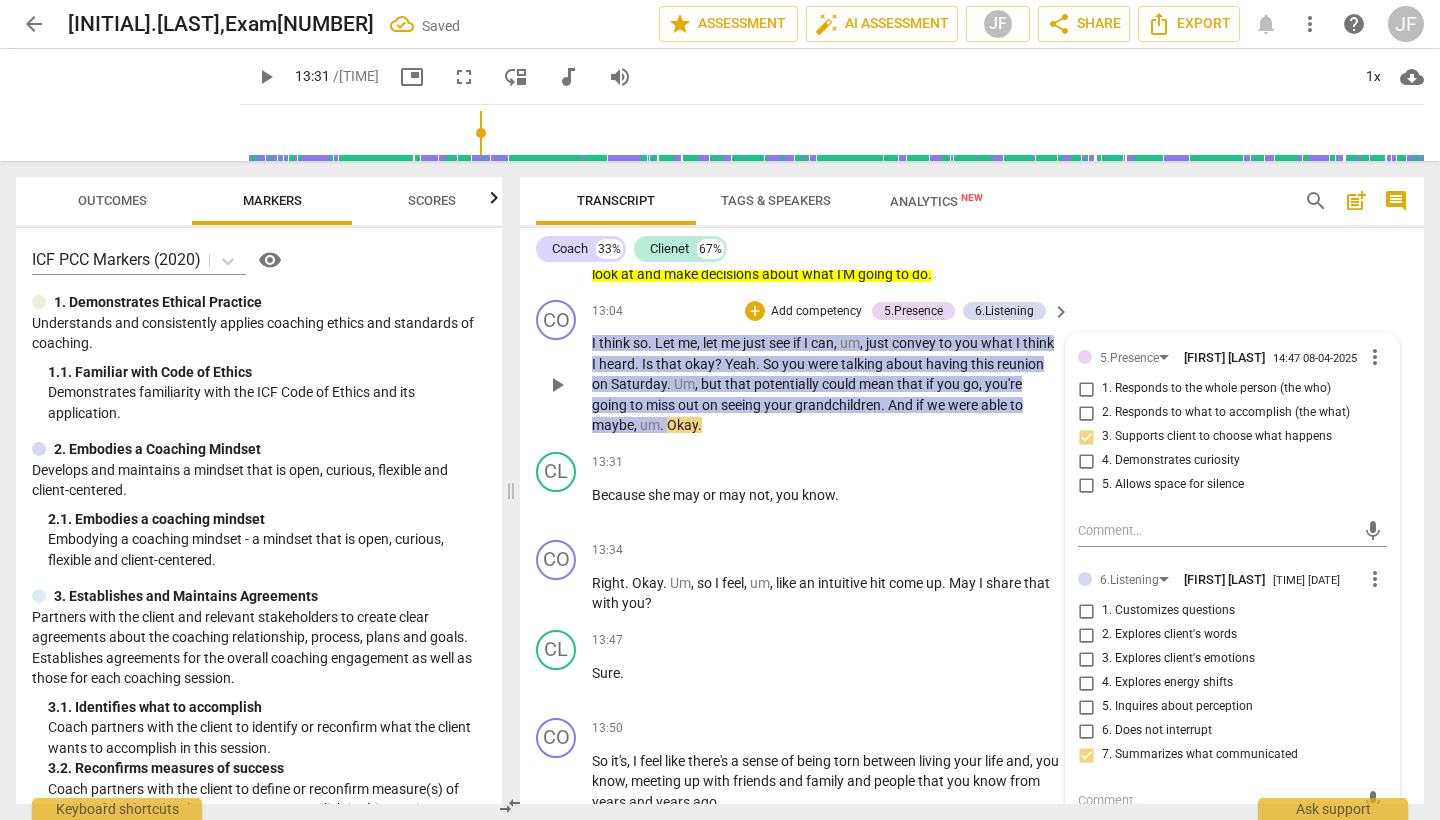 click on "I think so . Let me , let me just see if I can , um , just convey to you what I think I heard . Is that okay ? Yeah . So you were talking about having this reunion on Saturday . Um , but that potentially could mean that if you go , you're going to miss out on seeing your grandchildren . And if we were able to maybe , um . Okay ." at bounding box center [826, 384] 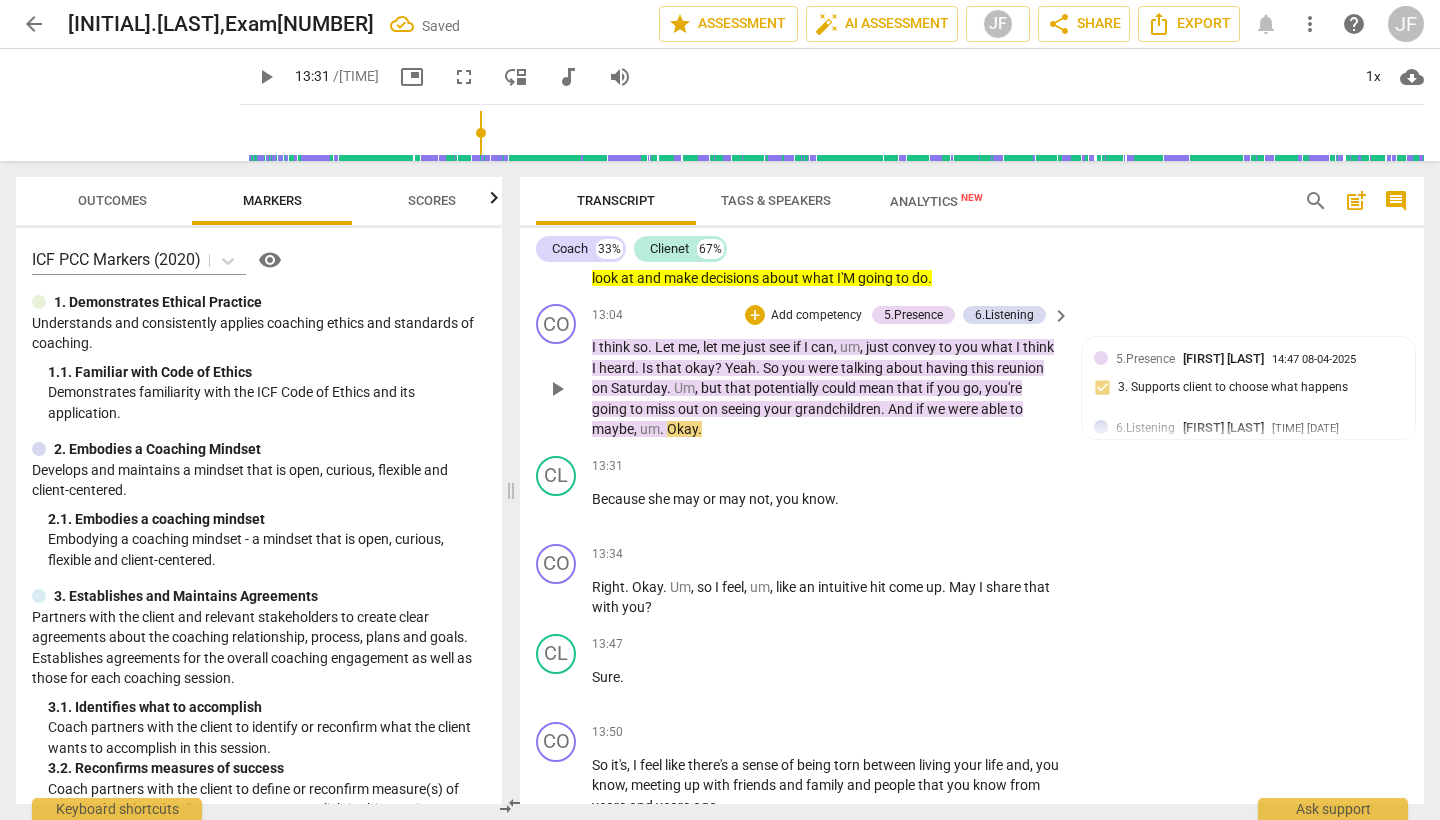 click on "maybe" at bounding box center (613, 429) 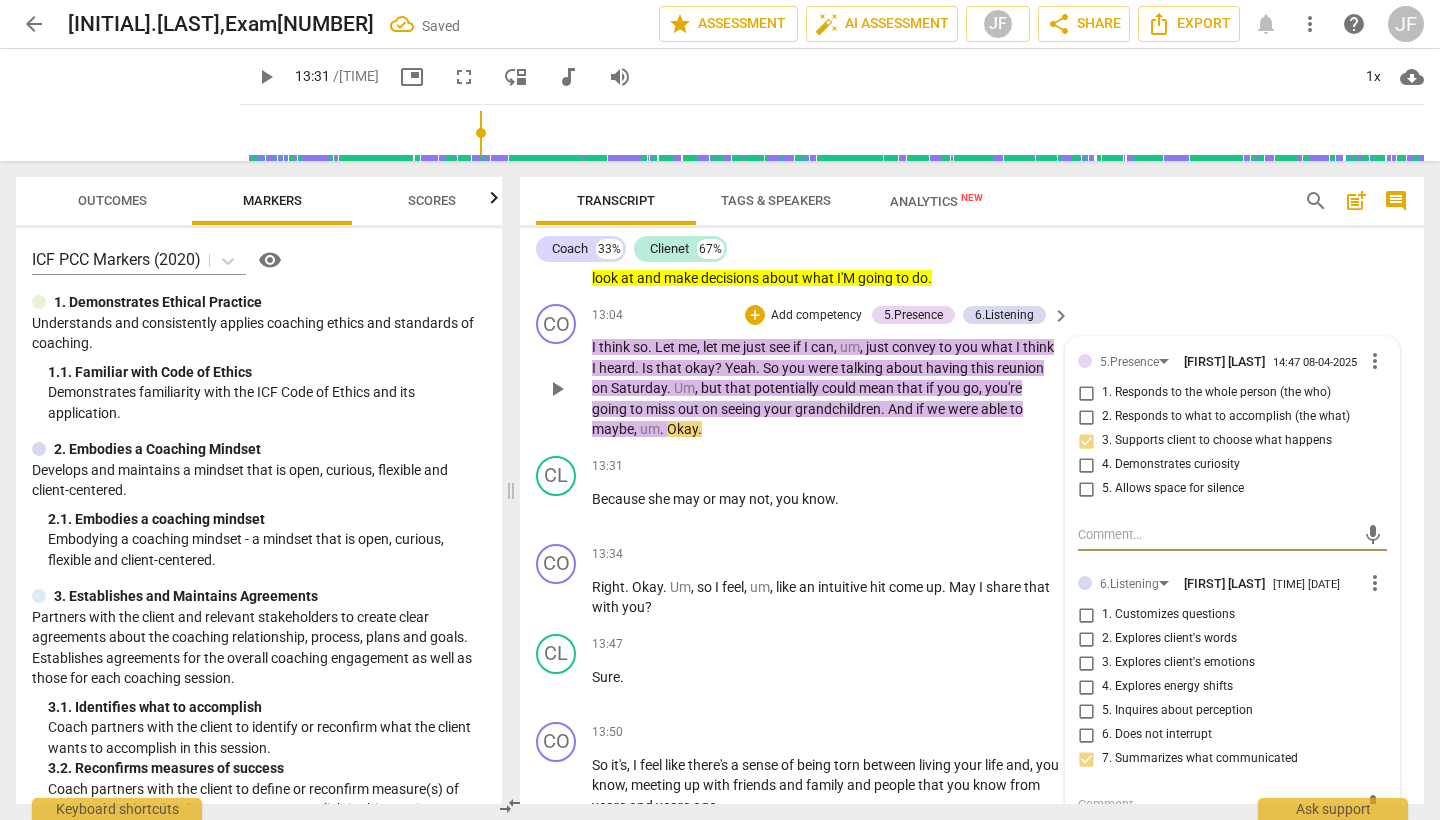 click on "maybe" at bounding box center (613, 429) 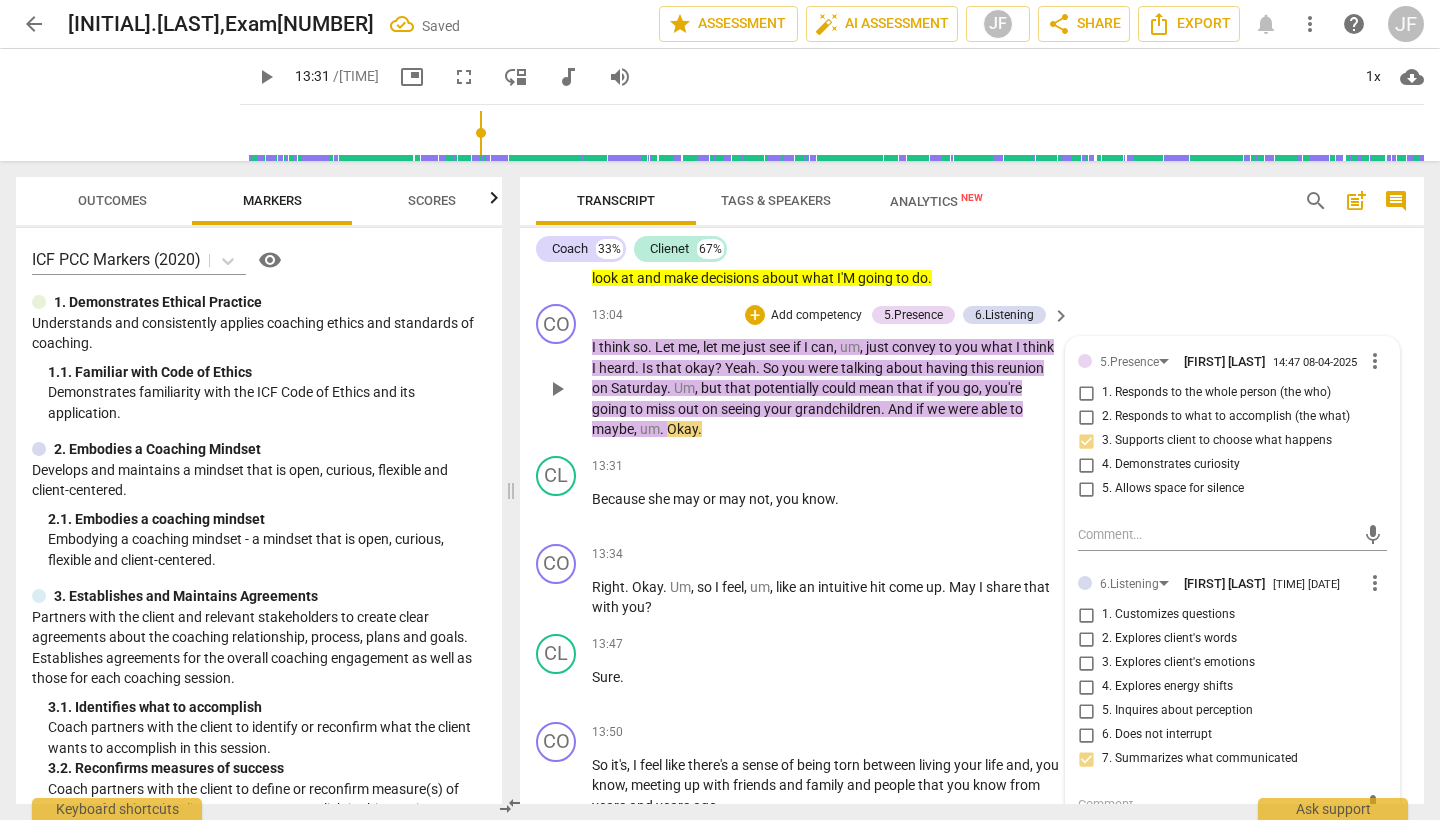 click on "maybe" at bounding box center (613, 429) 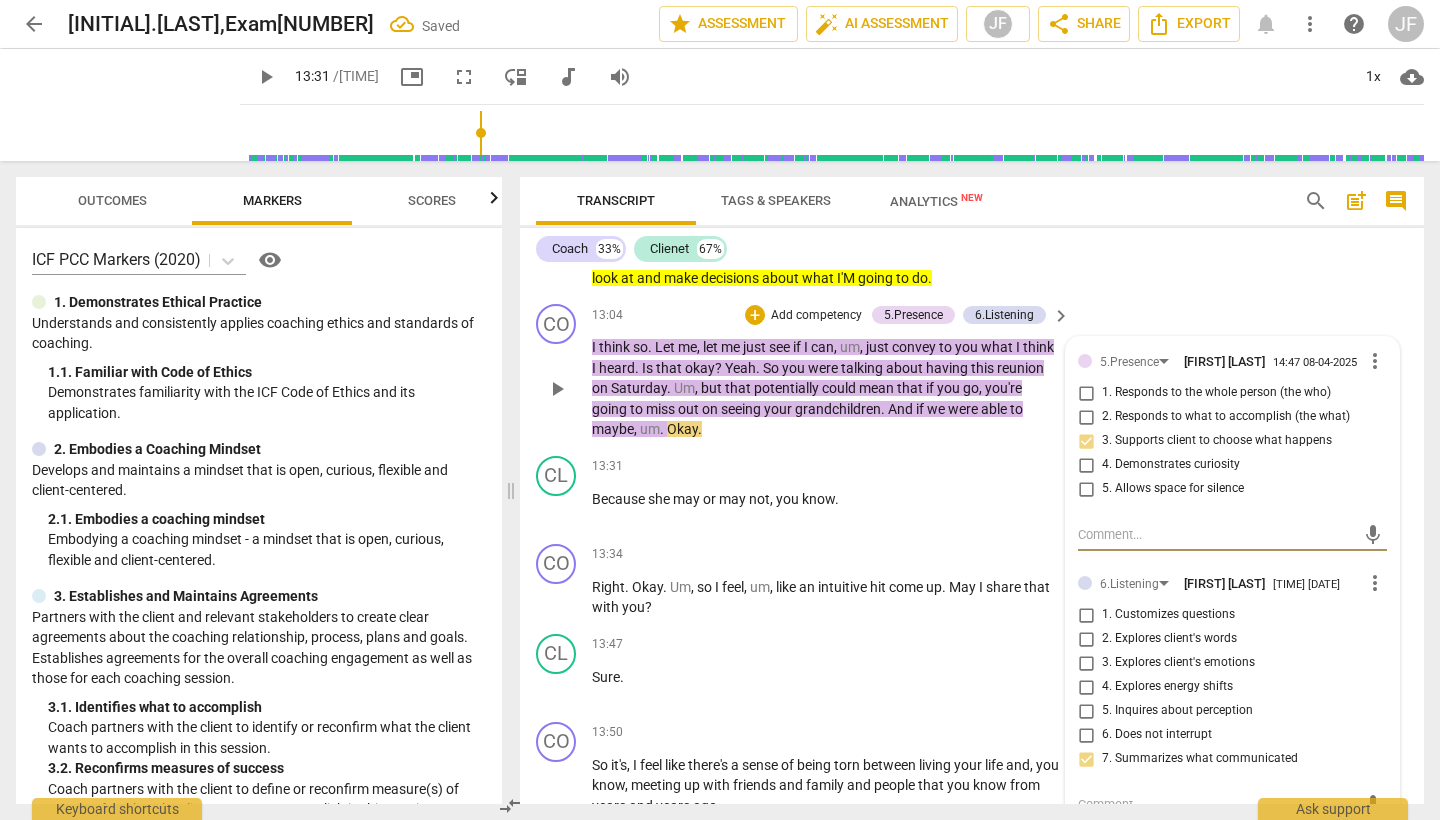 click on "maybe" at bounding box center [613, 429] 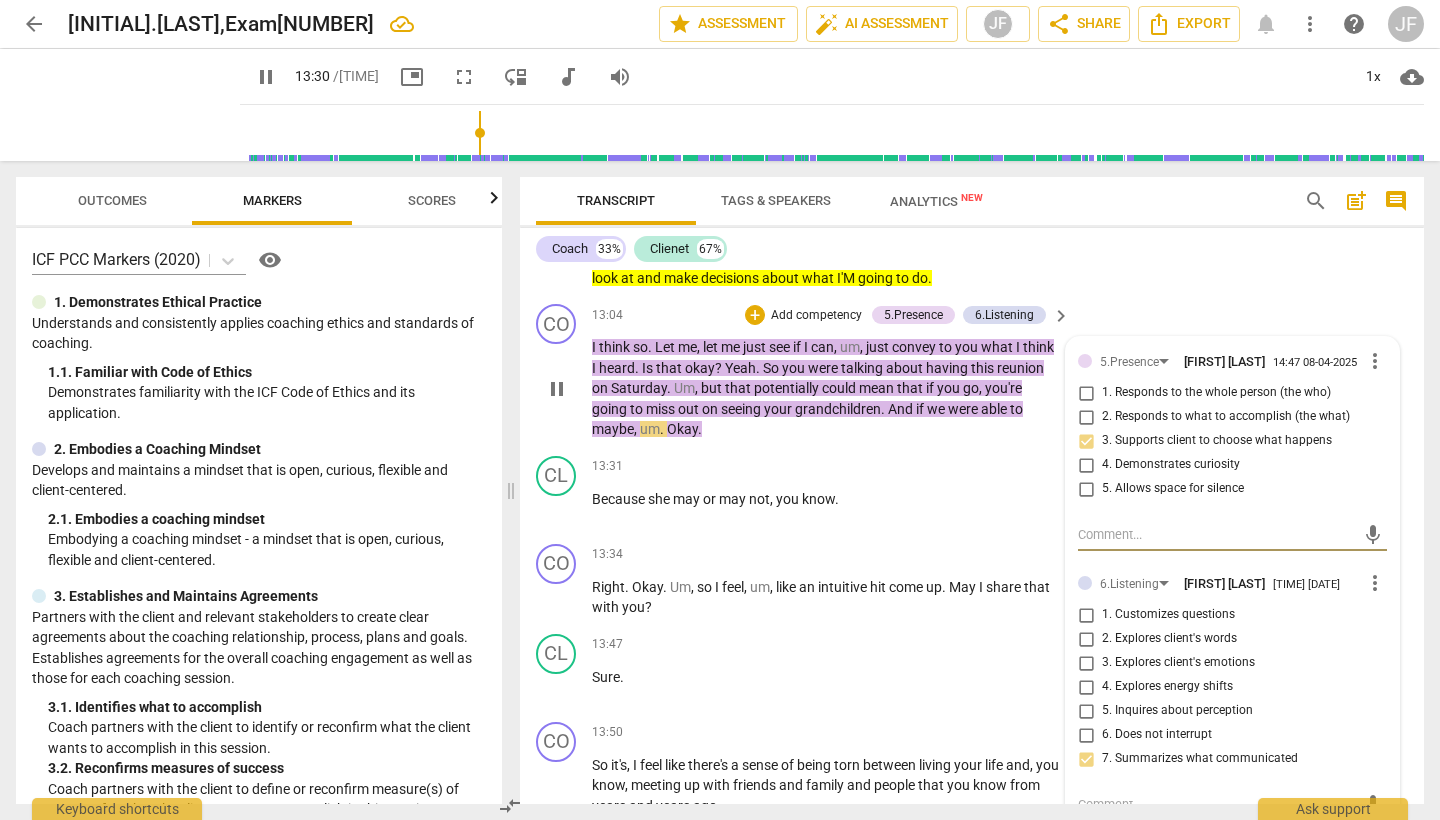 click on "maybe" at bounding box center [613, 429] 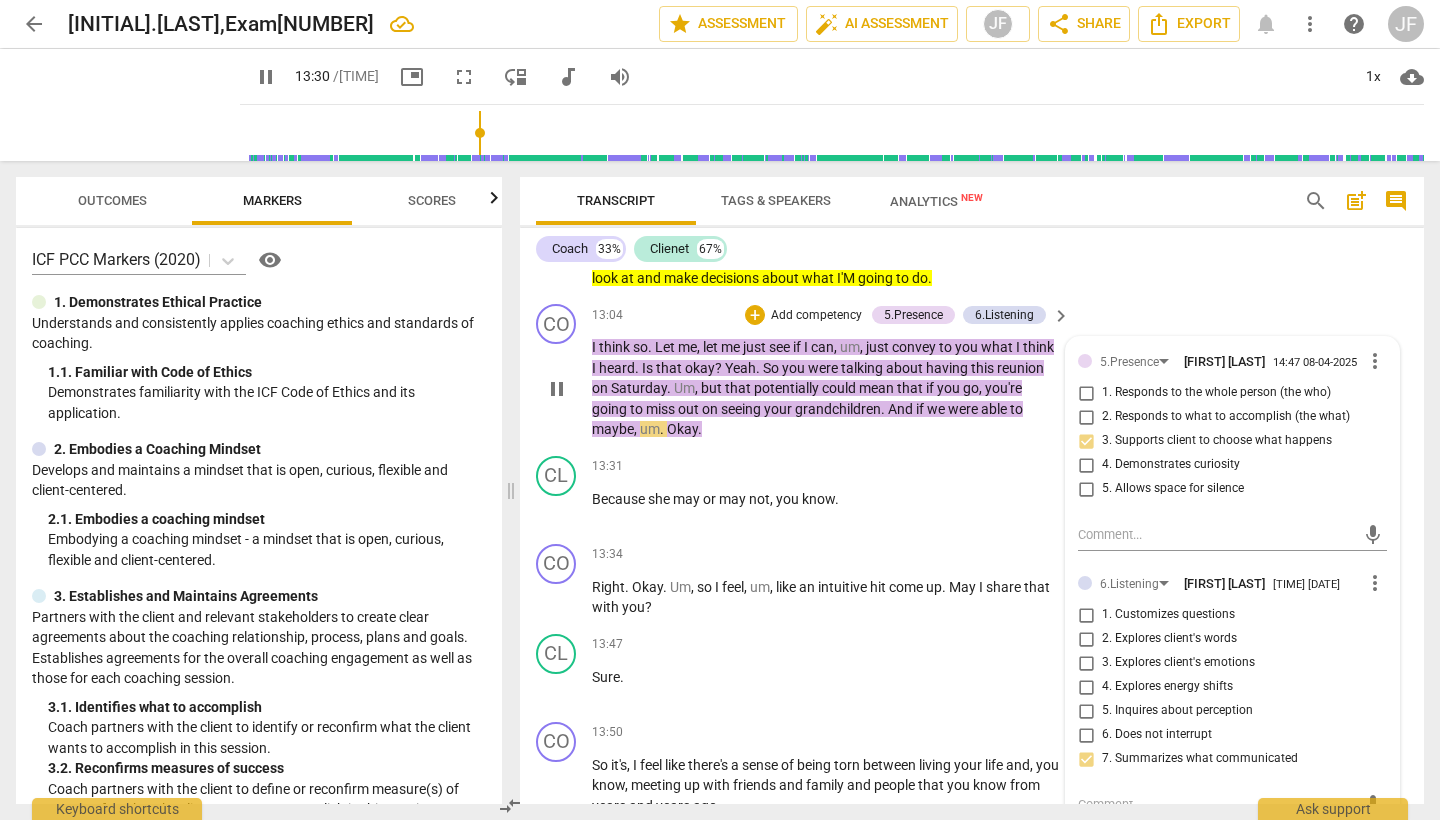 click on "pause" at bounding box center [557, 389] 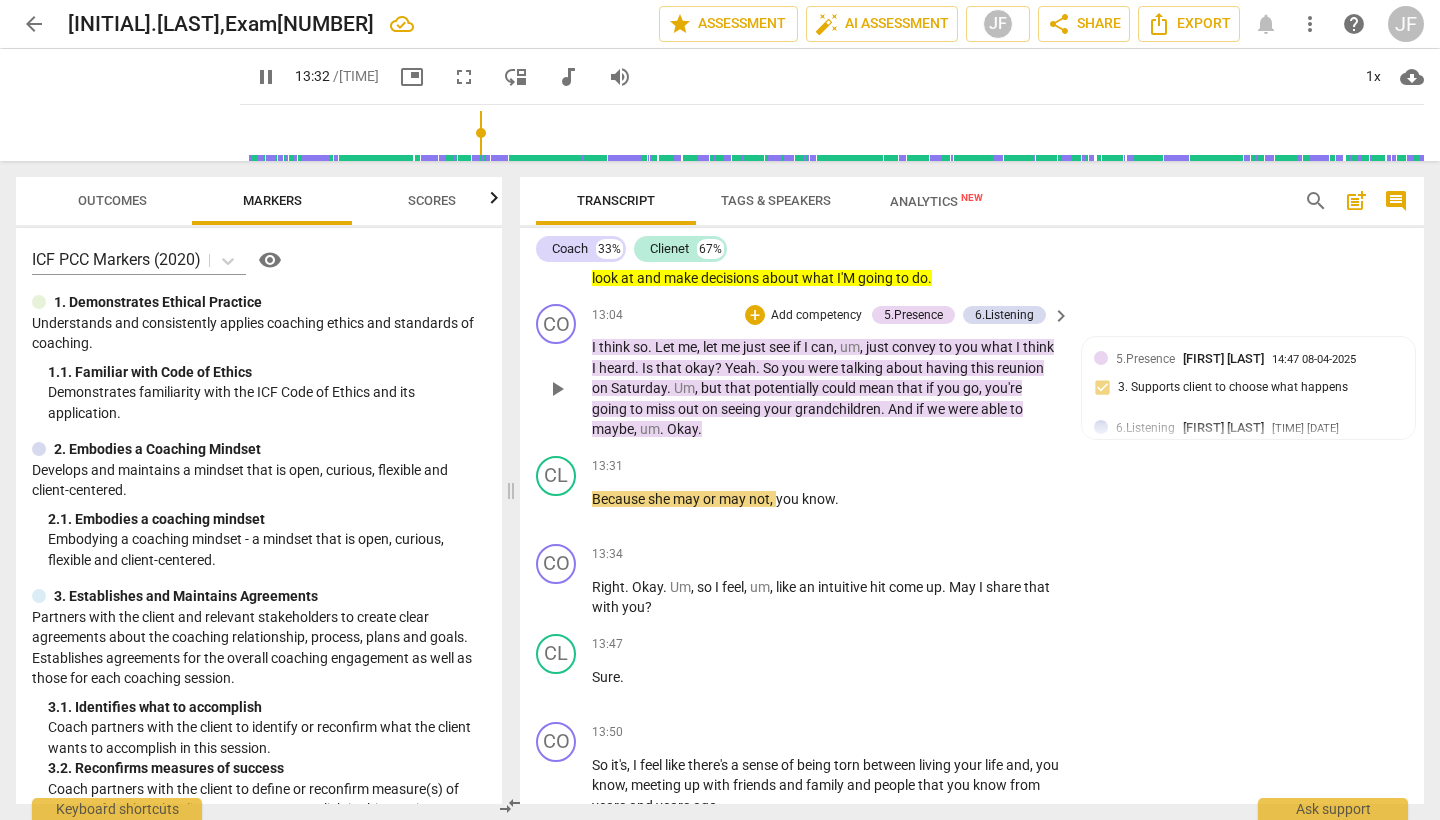 type on "813" 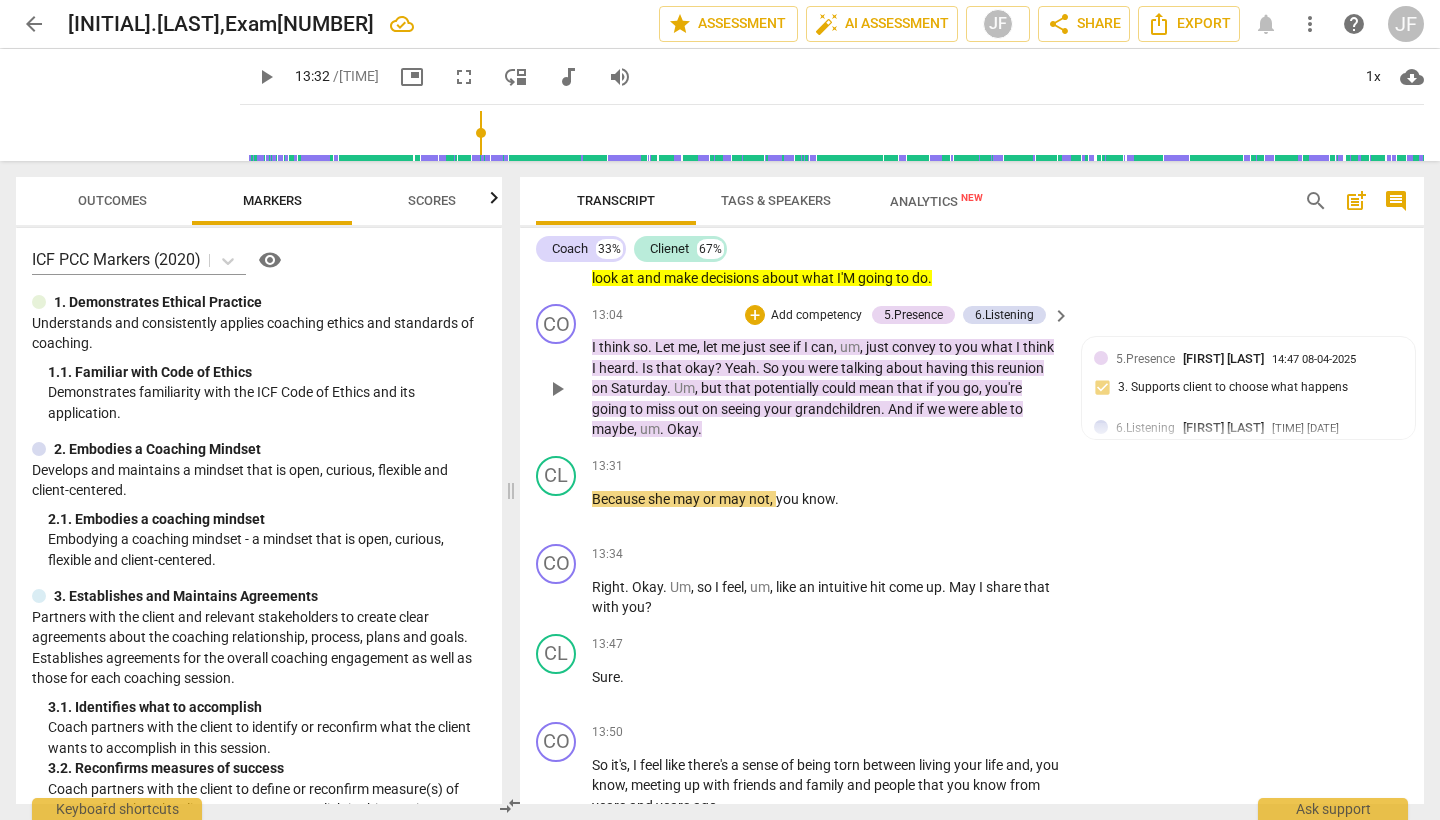 click on "maybe" at bounding box center (613, 429) 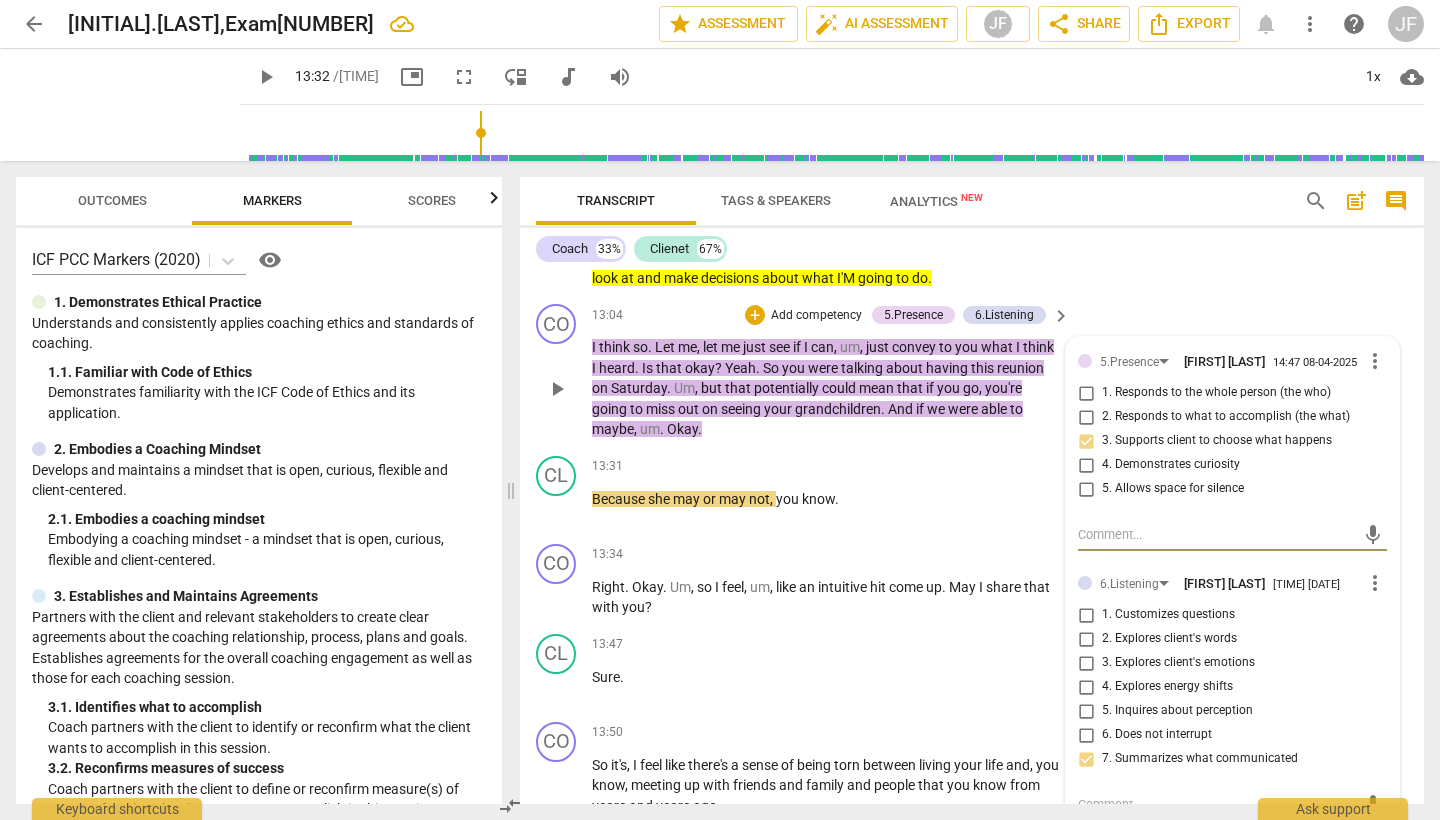 type 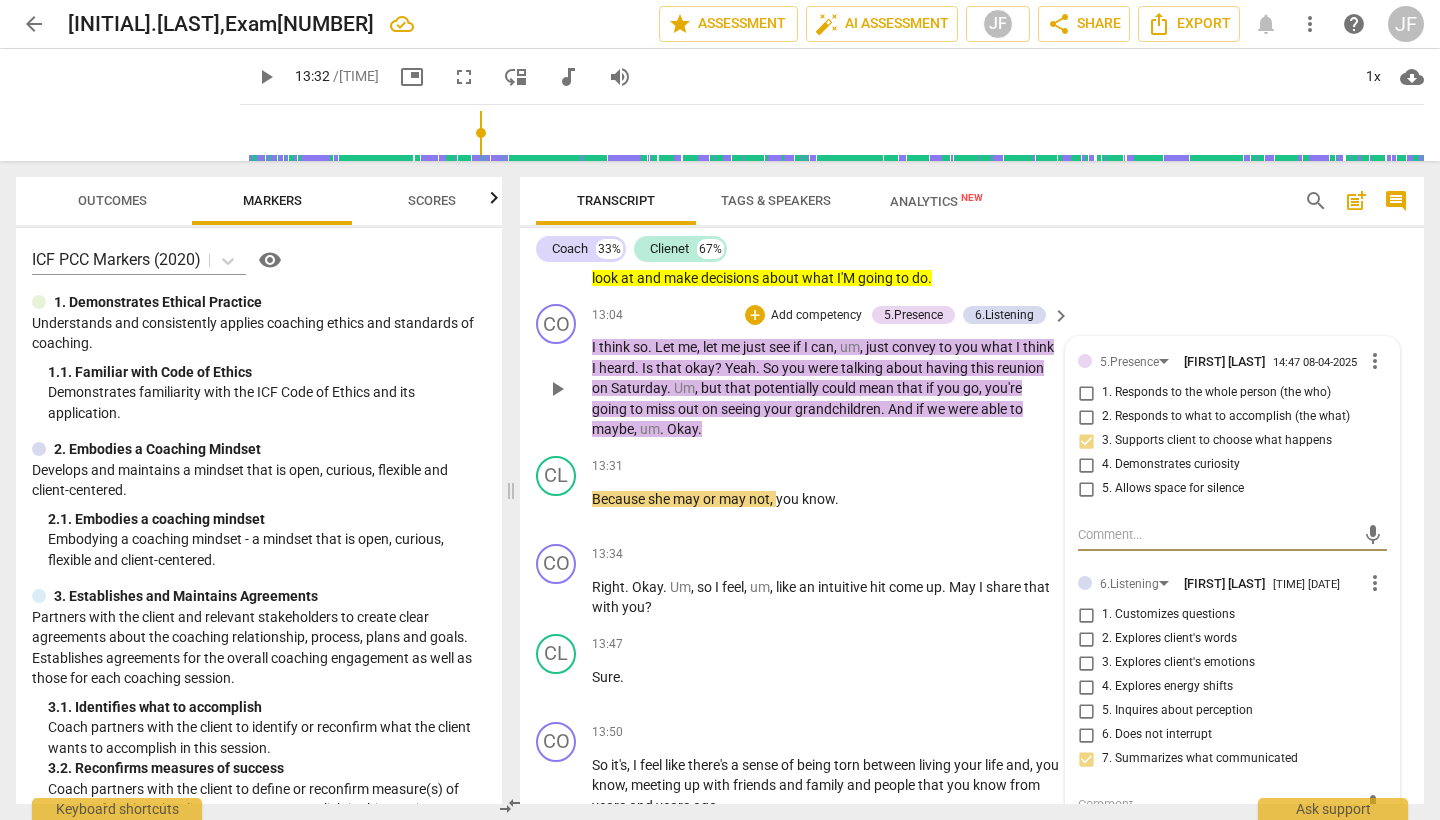 type 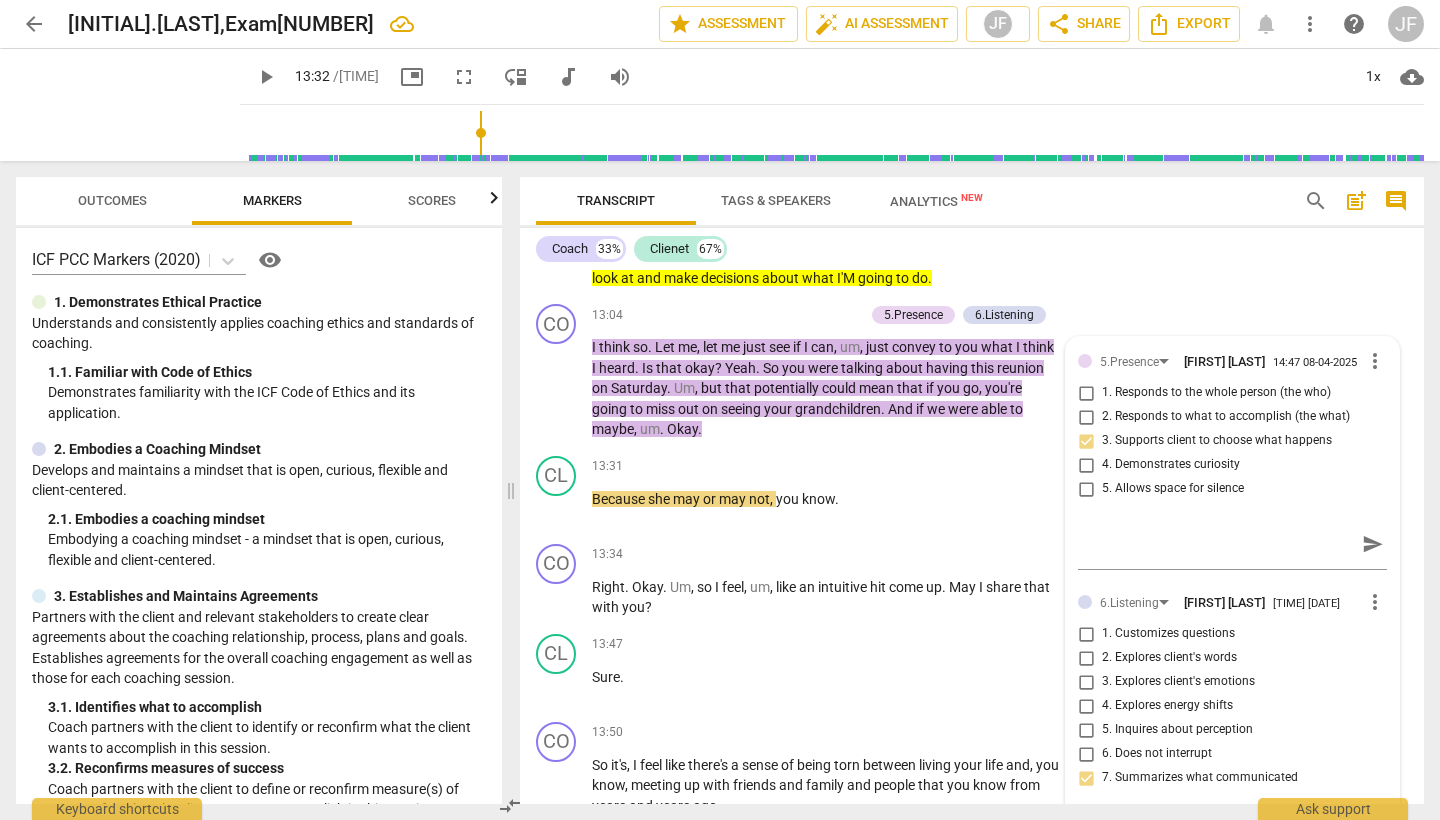 click on "to" at bounding box center [1016, 409] 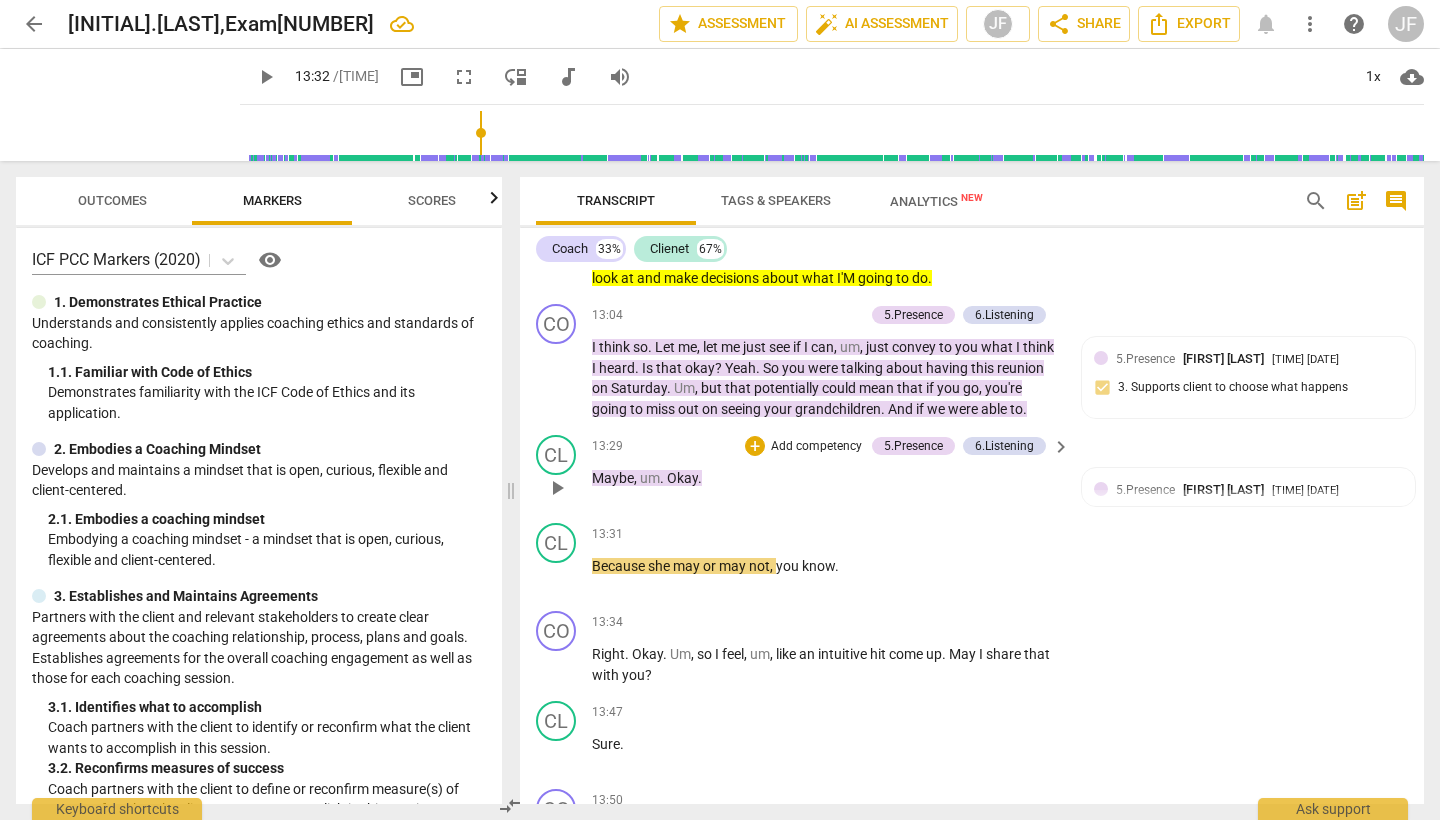 click on "Okay" at bounding box center [682, 478] 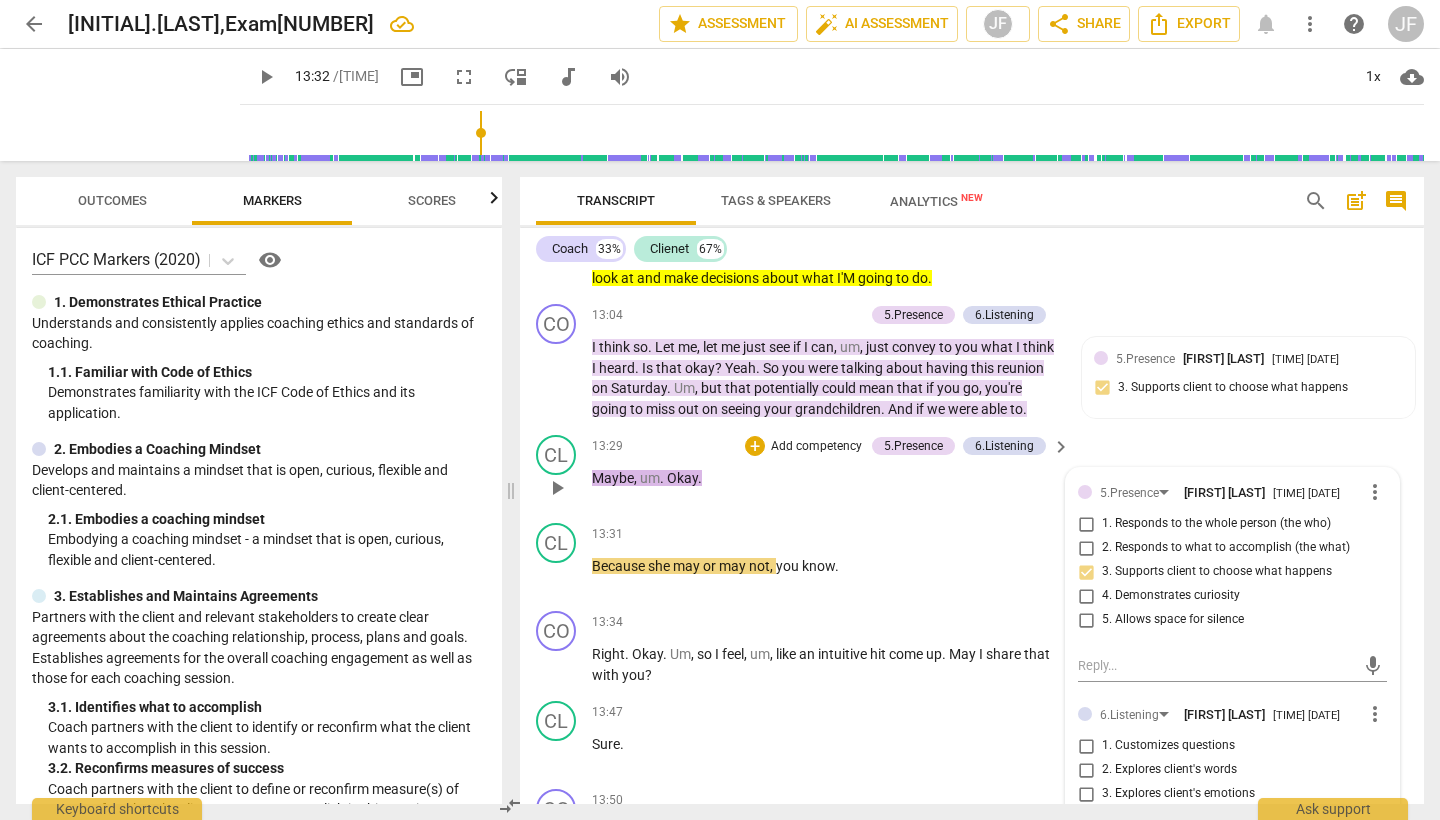 click on "um" at bounding box center (650, 478) 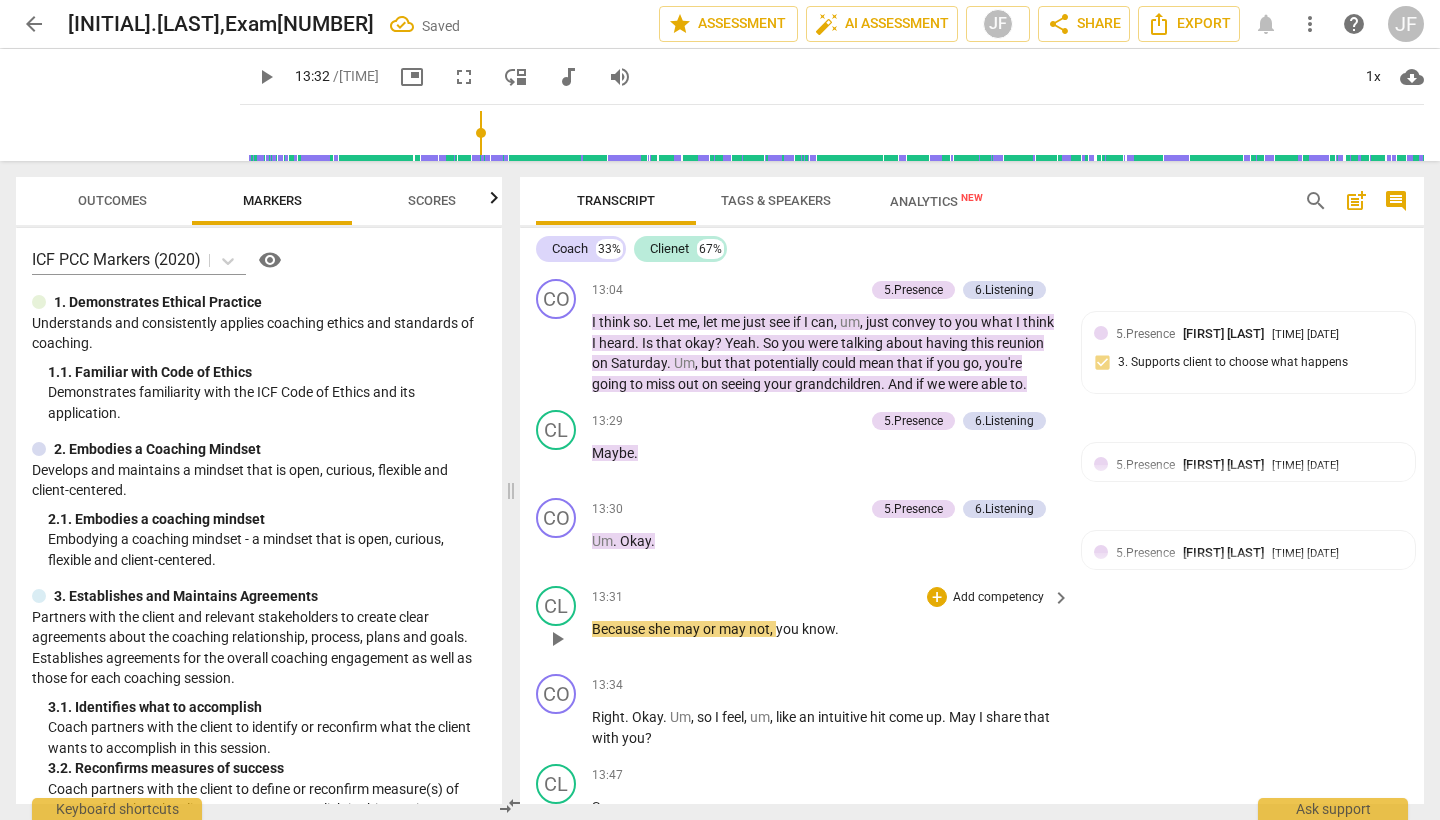 scroll, scrollTop: 4714, scrollLeft: 0, axis: vertical 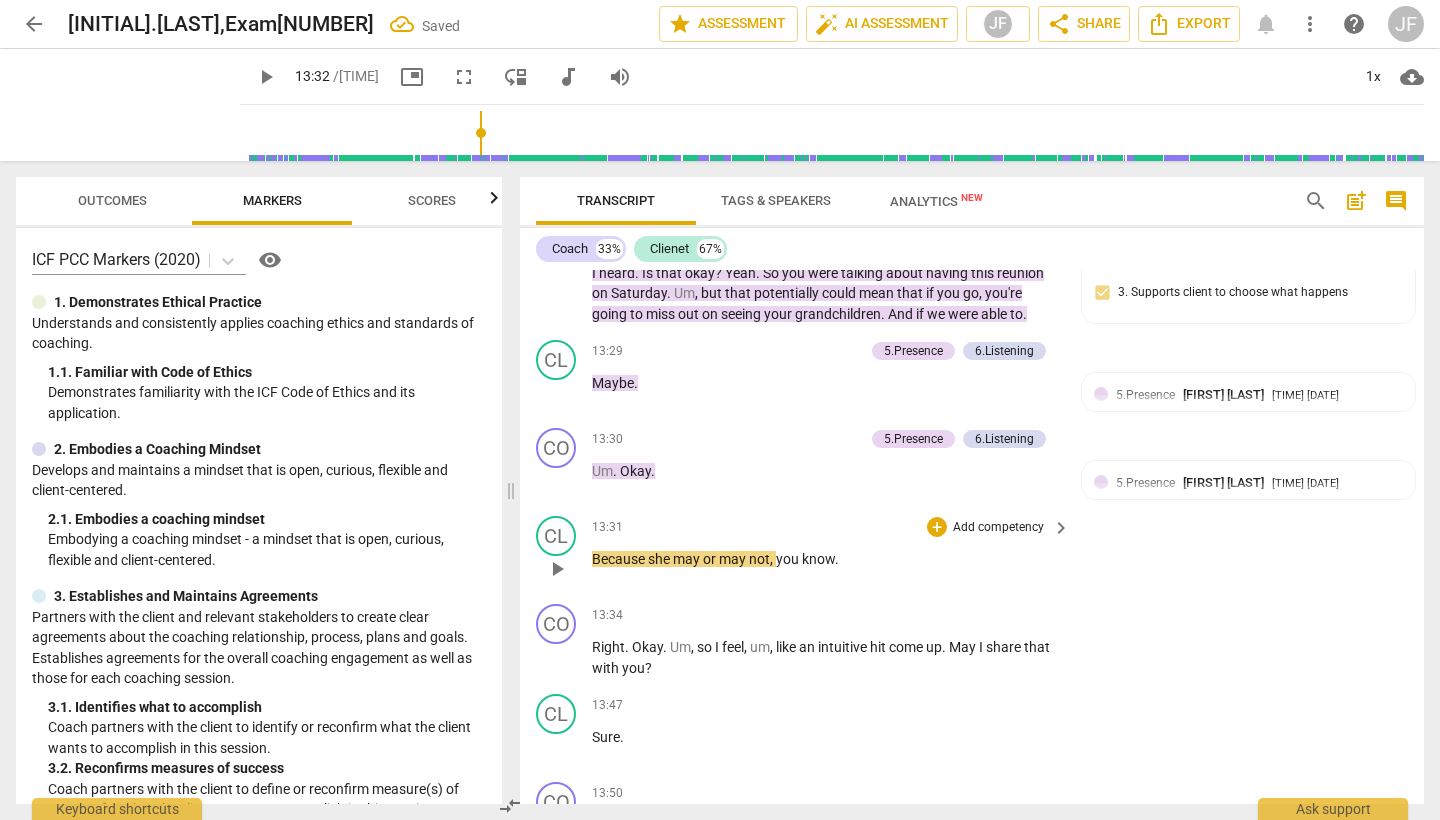 click on "play_arrow" at bounding box center (557, 569) 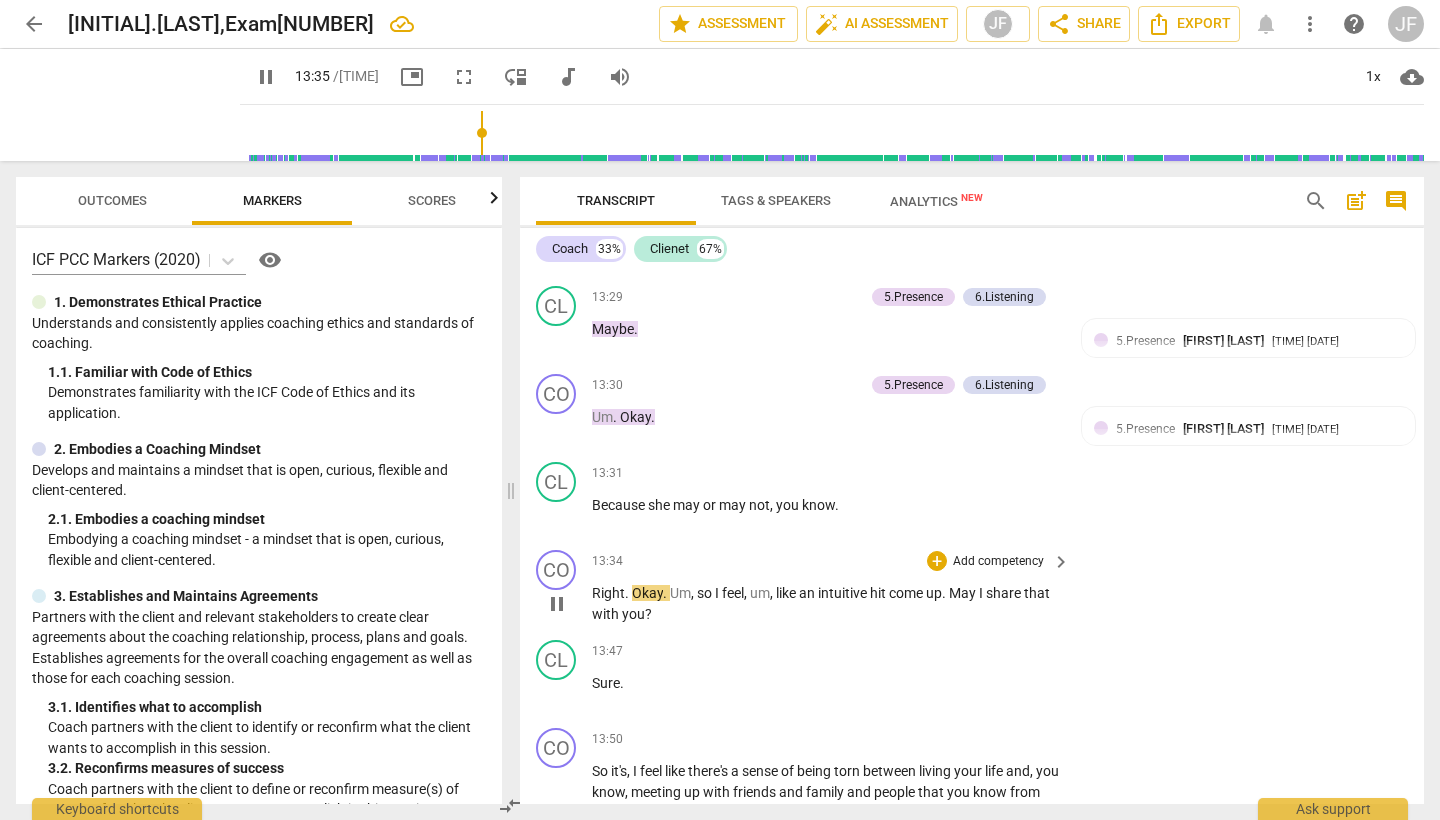 scroll, scrollTop: 4837, scrollLeft: 0, axis: vertical 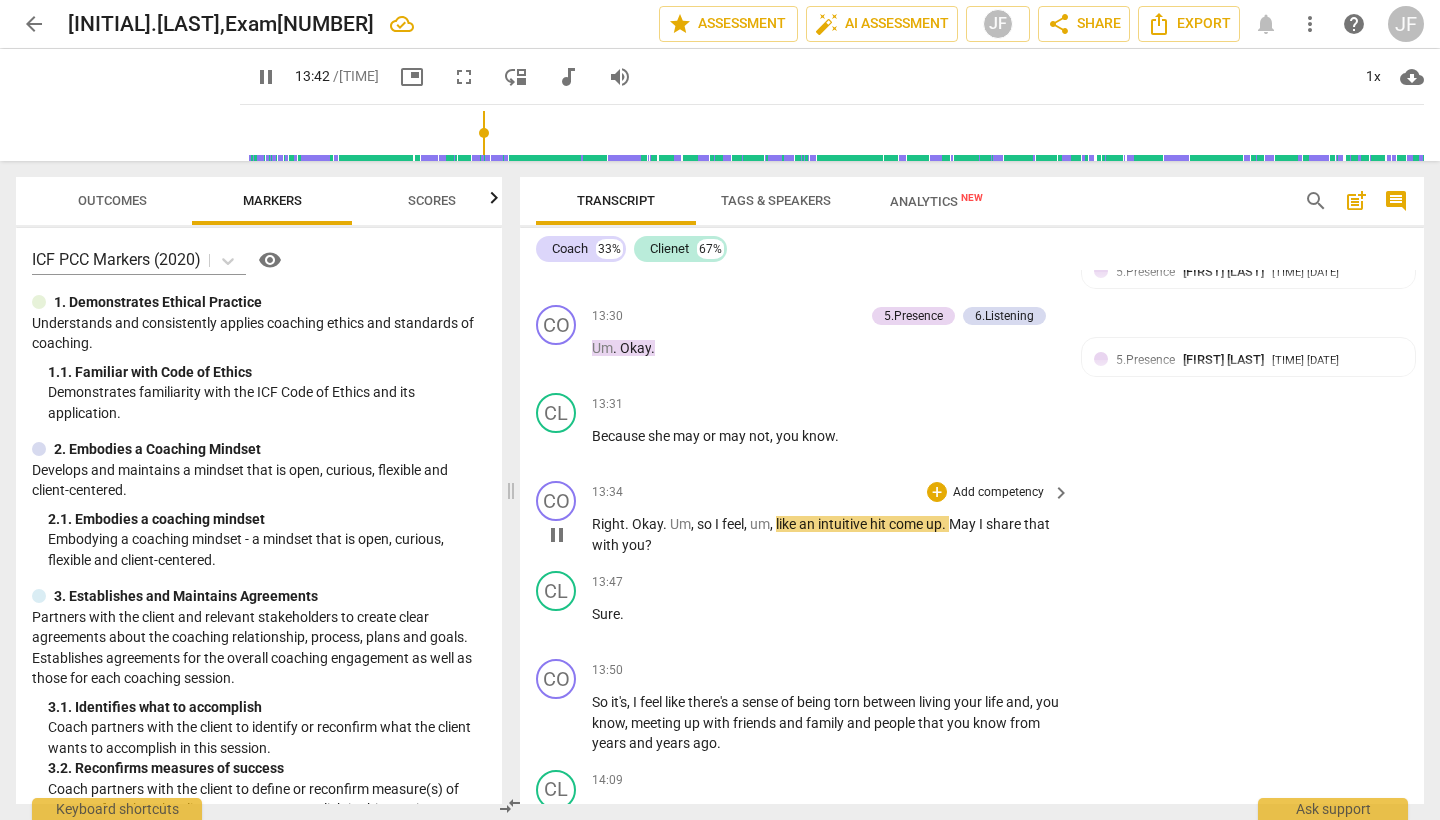click on "pause" at bounding box center (557, 535) 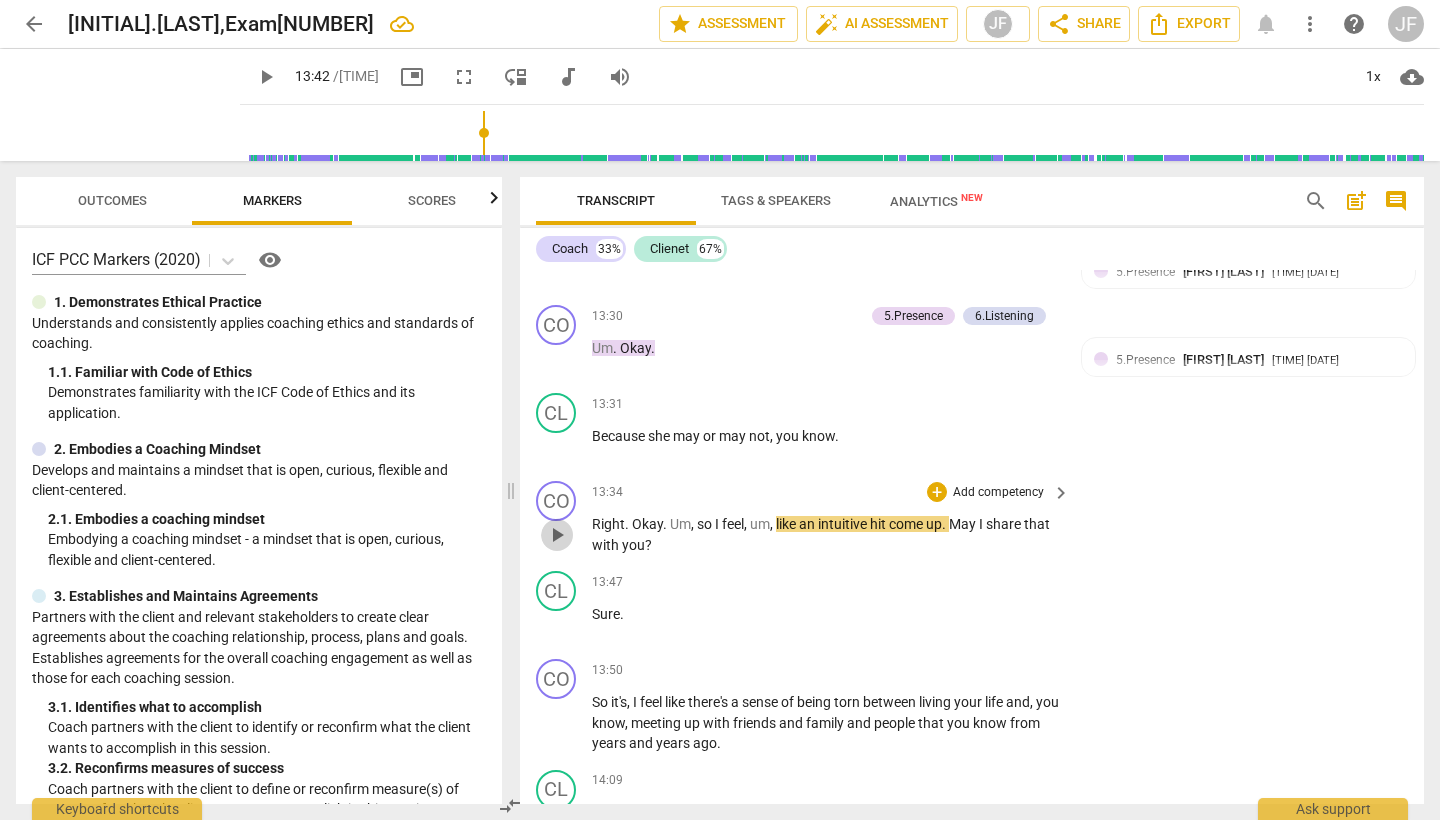 click on "play_arrow" at bounding box center (557, 535) 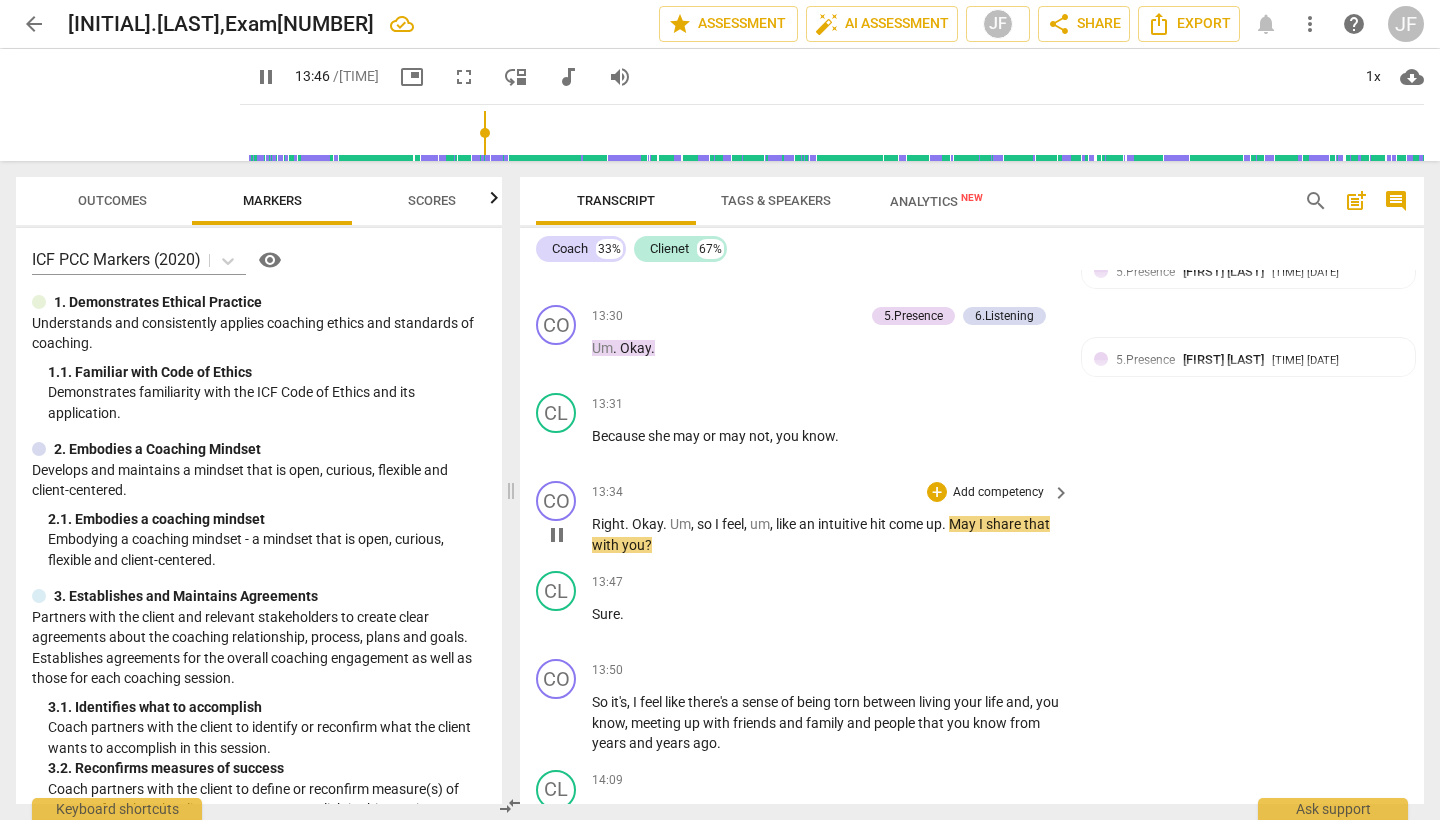 click on "pause" at bounding box center [557, 535] 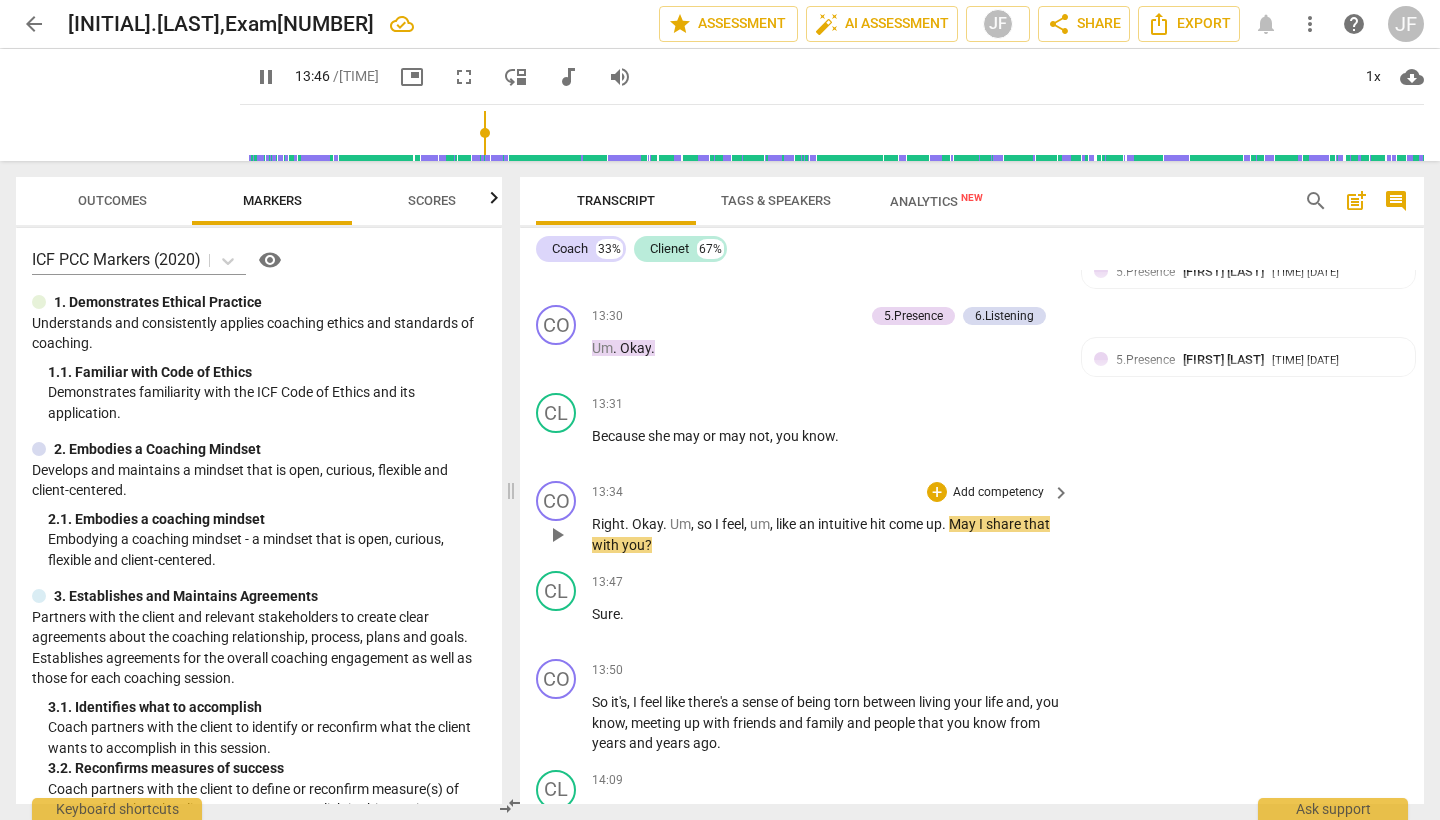 type on "827" 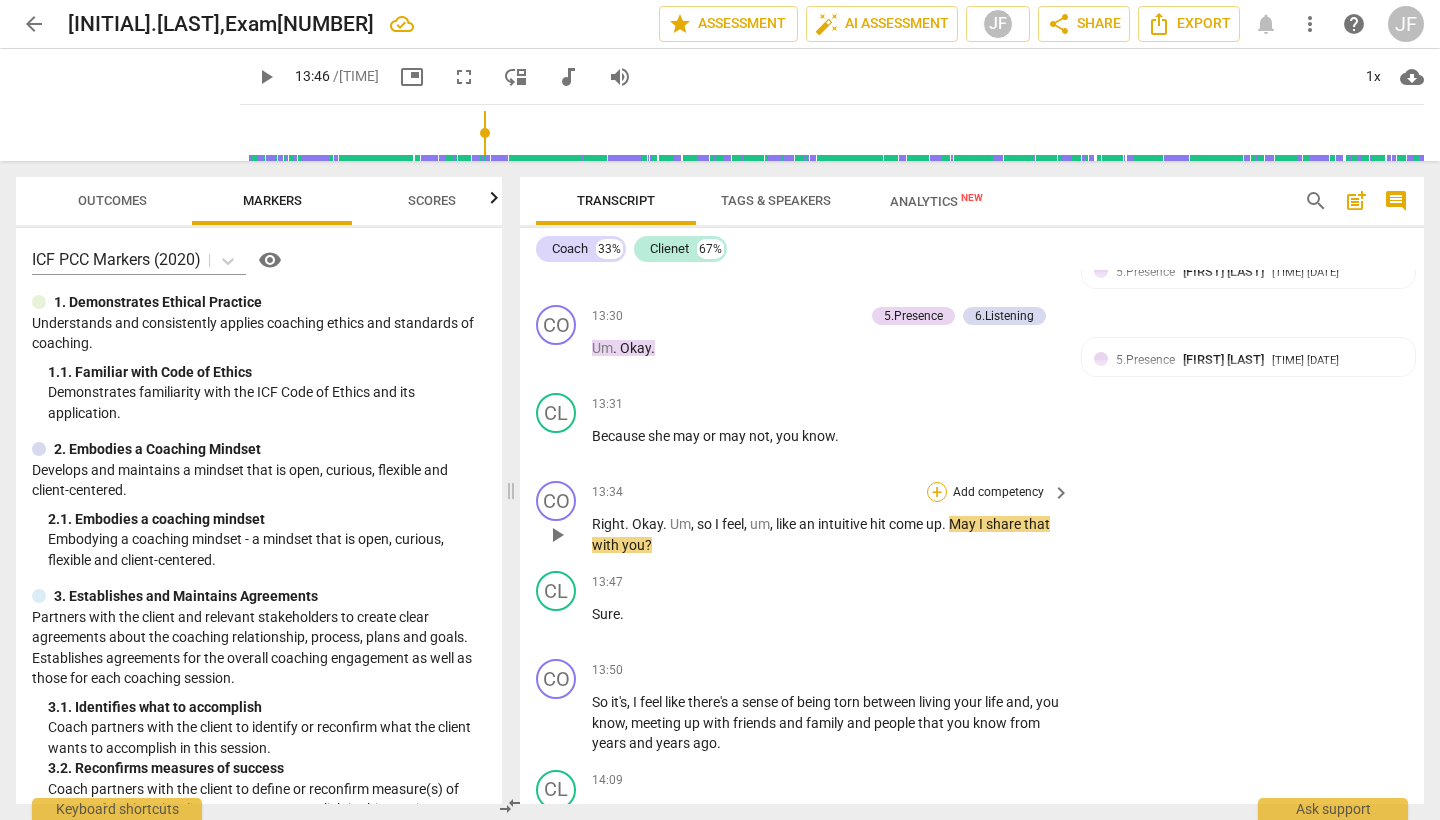 click on "+" at bounding box center [937, 492] 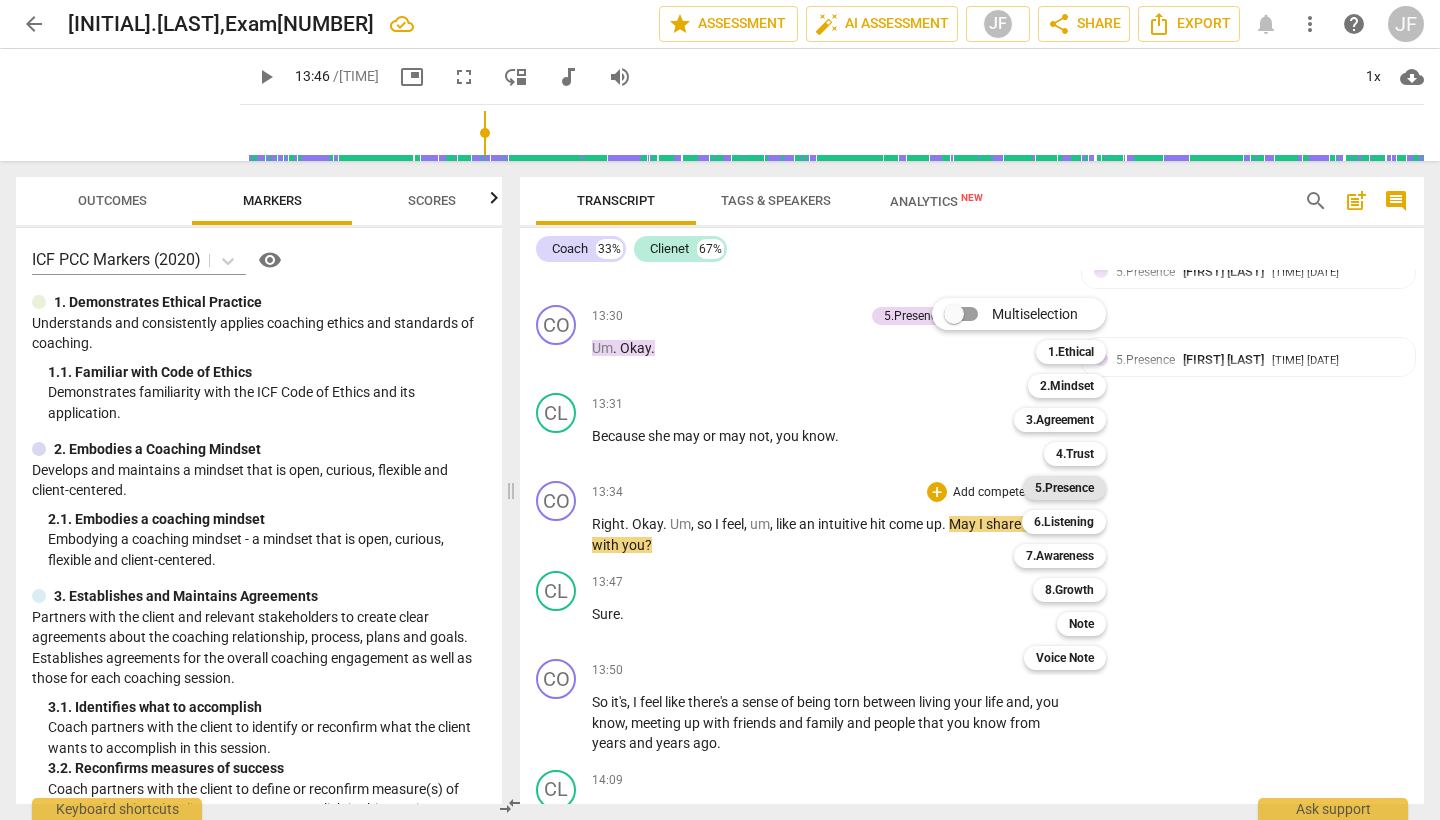 click on "5.Presence" at bounding box center (1064, 488) 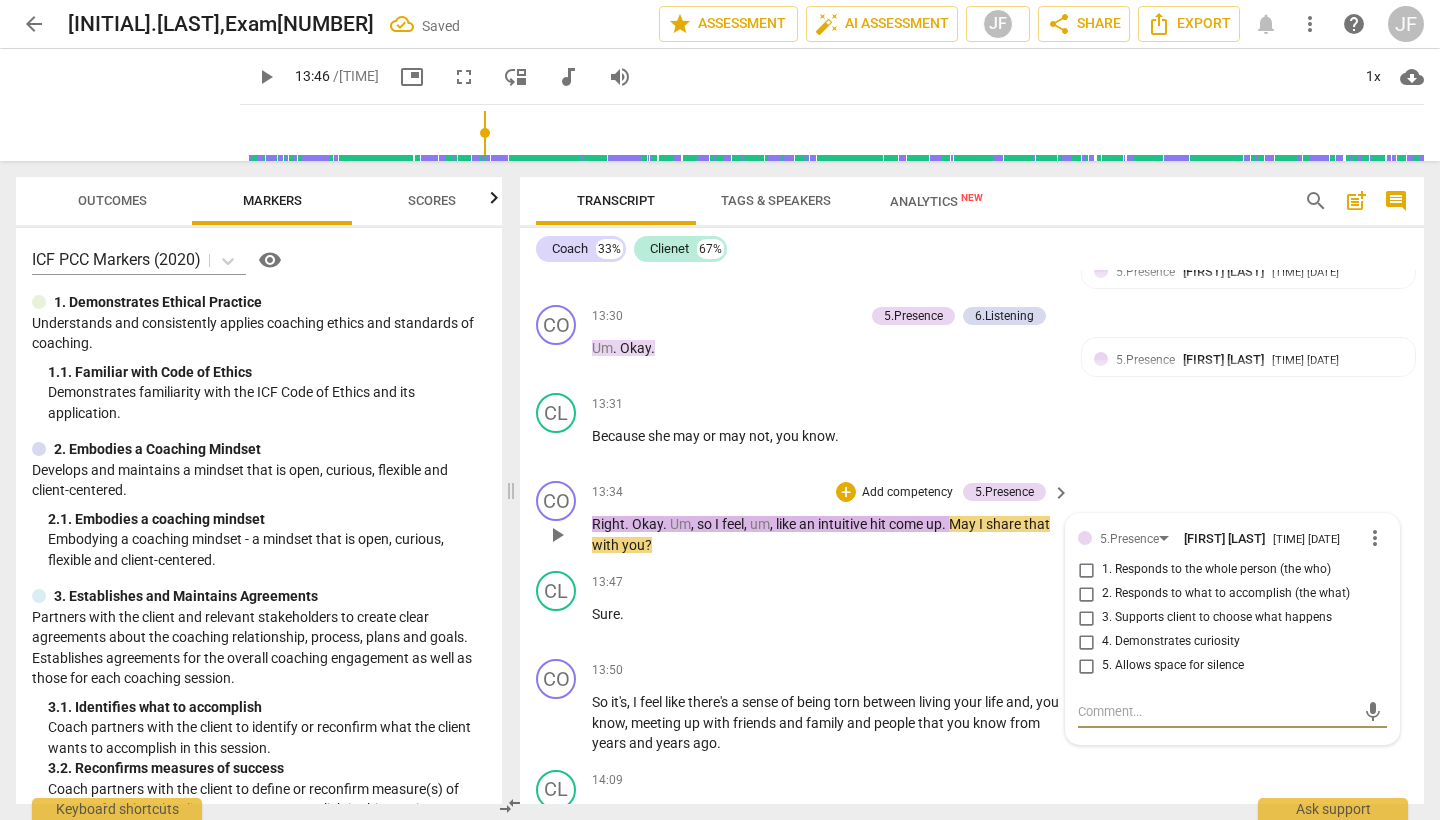 click on "3. Supports client to choose what happens" at bounding box center (1086, 618) 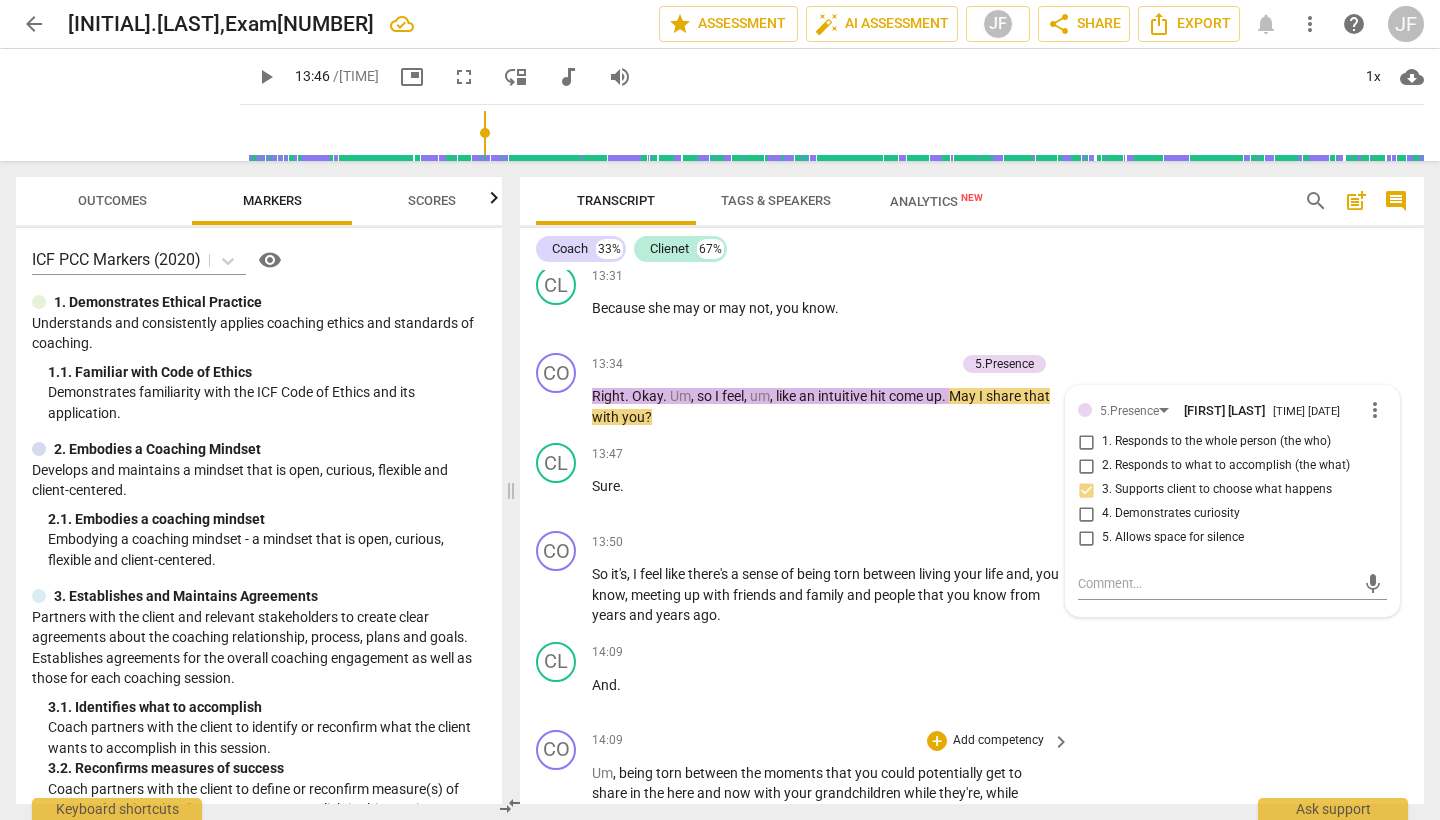 scroll, scrollTop: 4797, scrollLeft: 0, axis: vertical 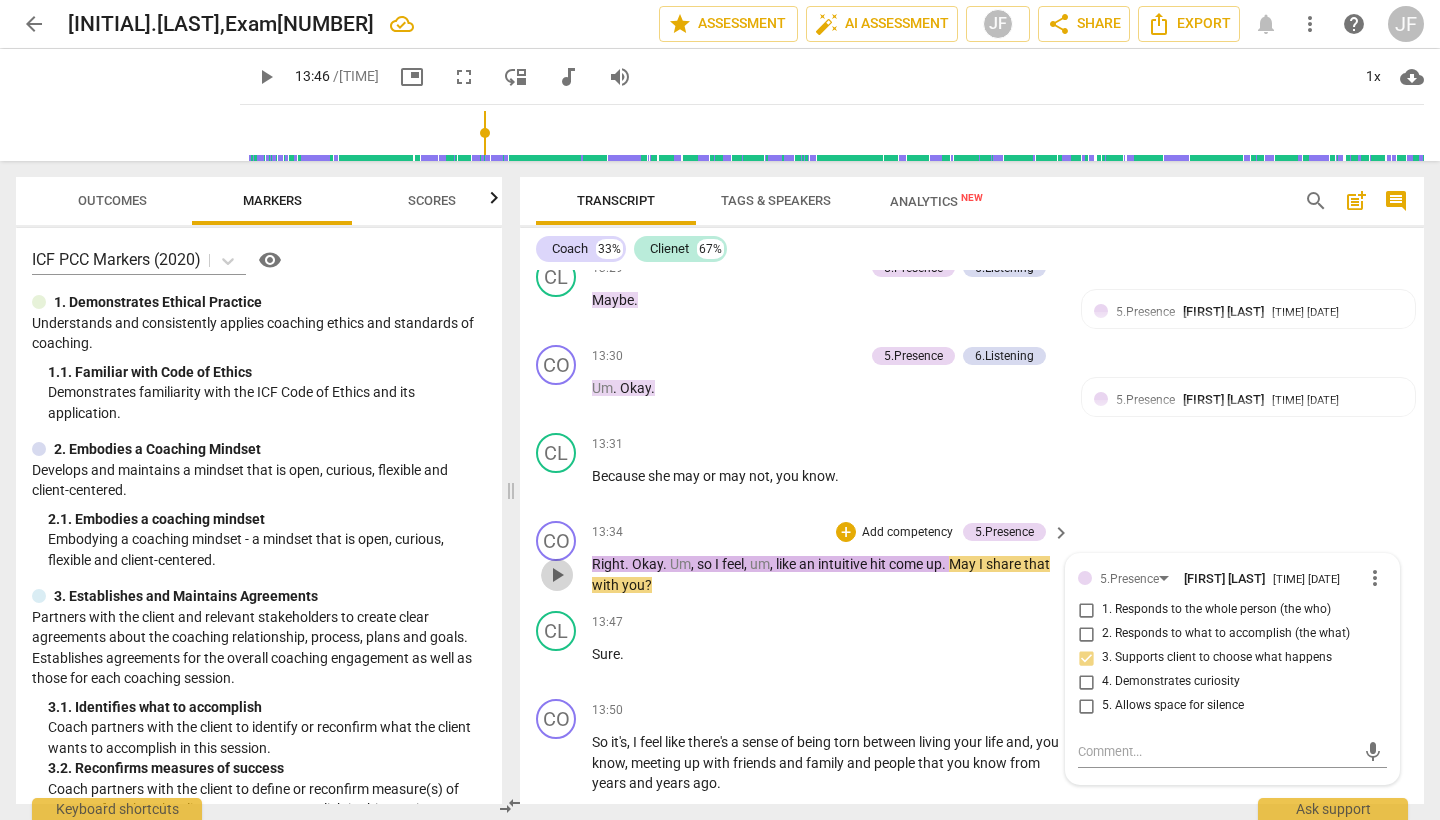 click on "play_arrow" at bounding box center [557, 575] 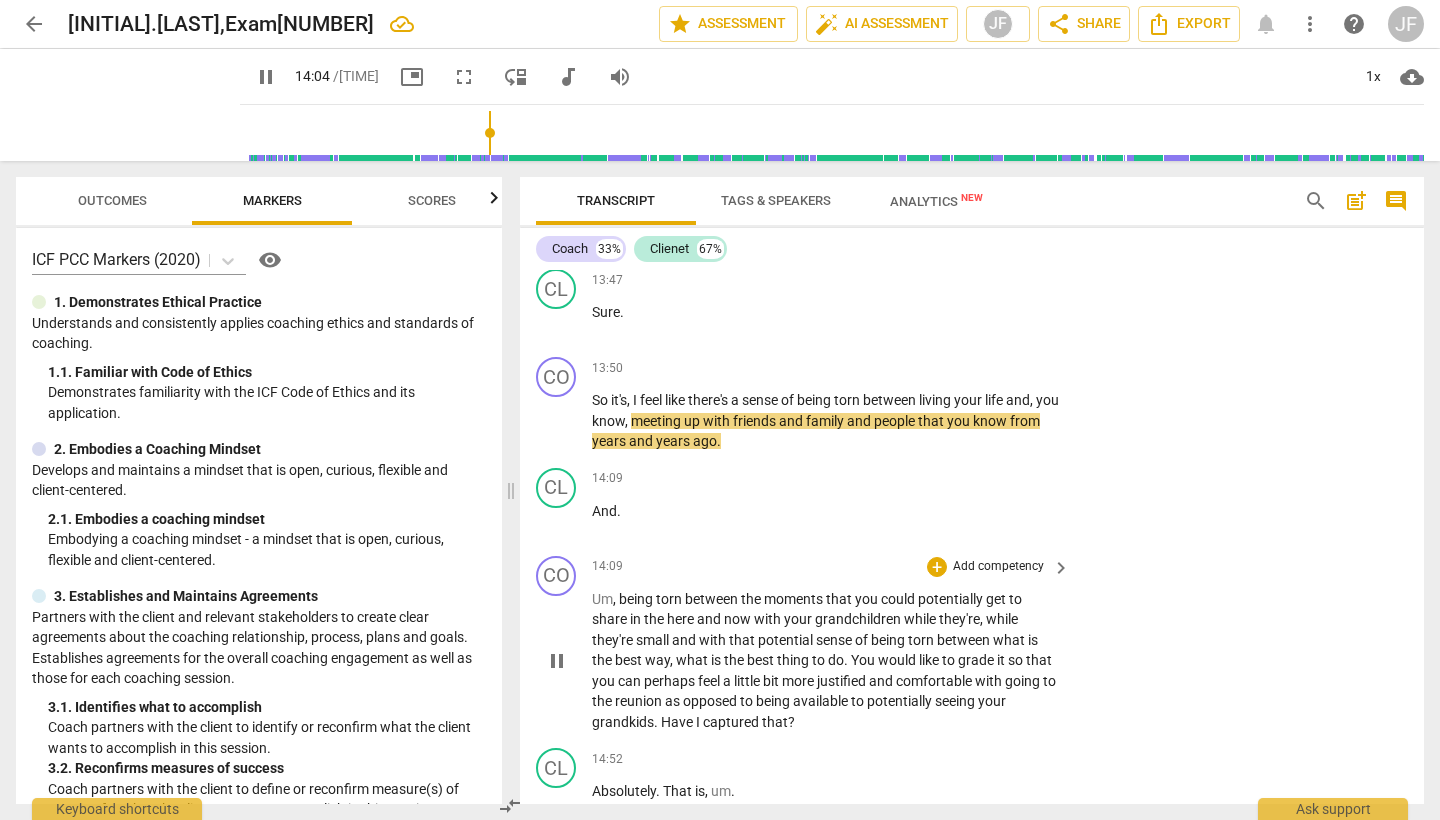 scroll, scrollTop: 5143, scrollLeft: 0, axis: vertical 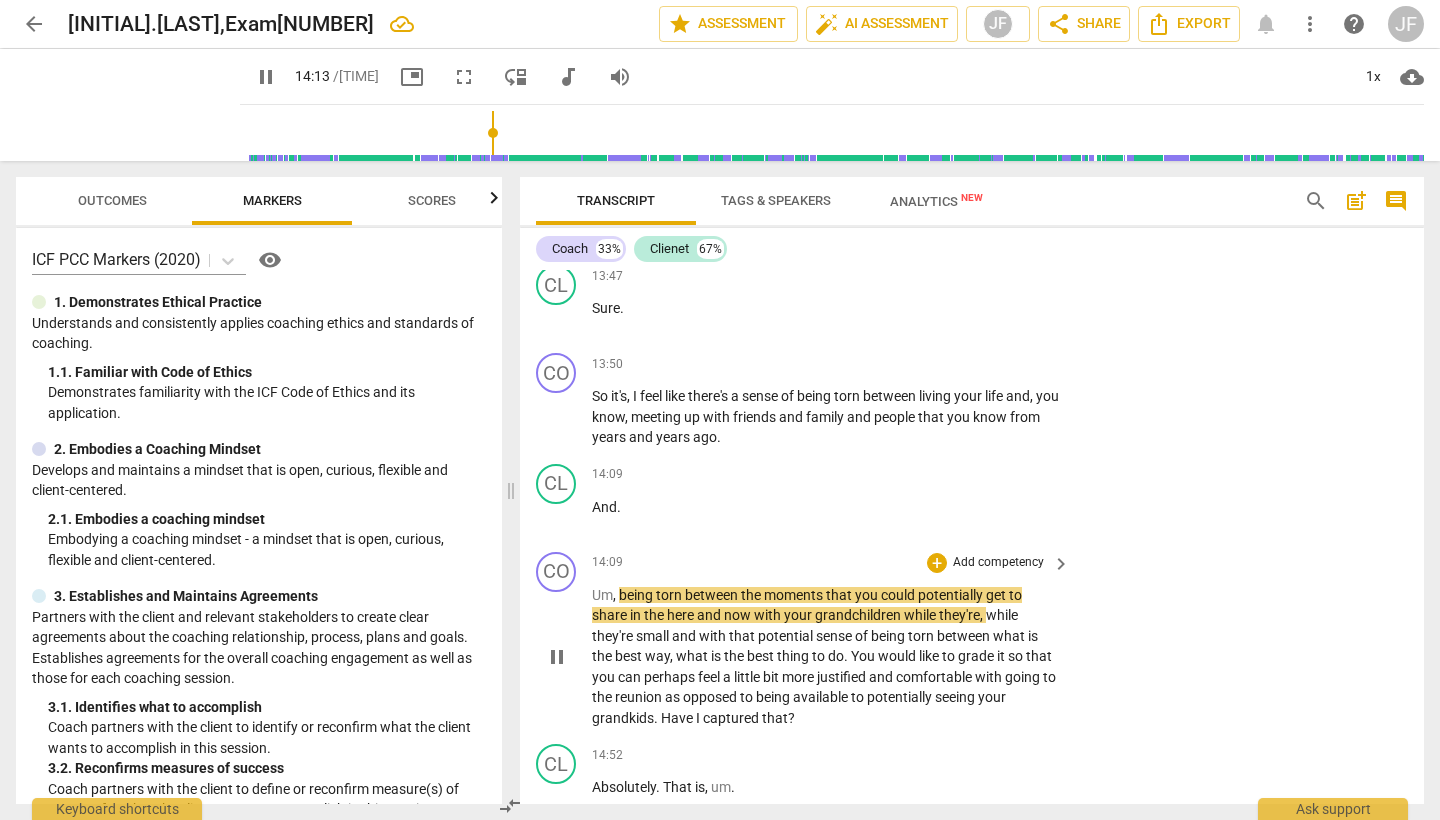 click on "pause" at bounding box center [557, 657] 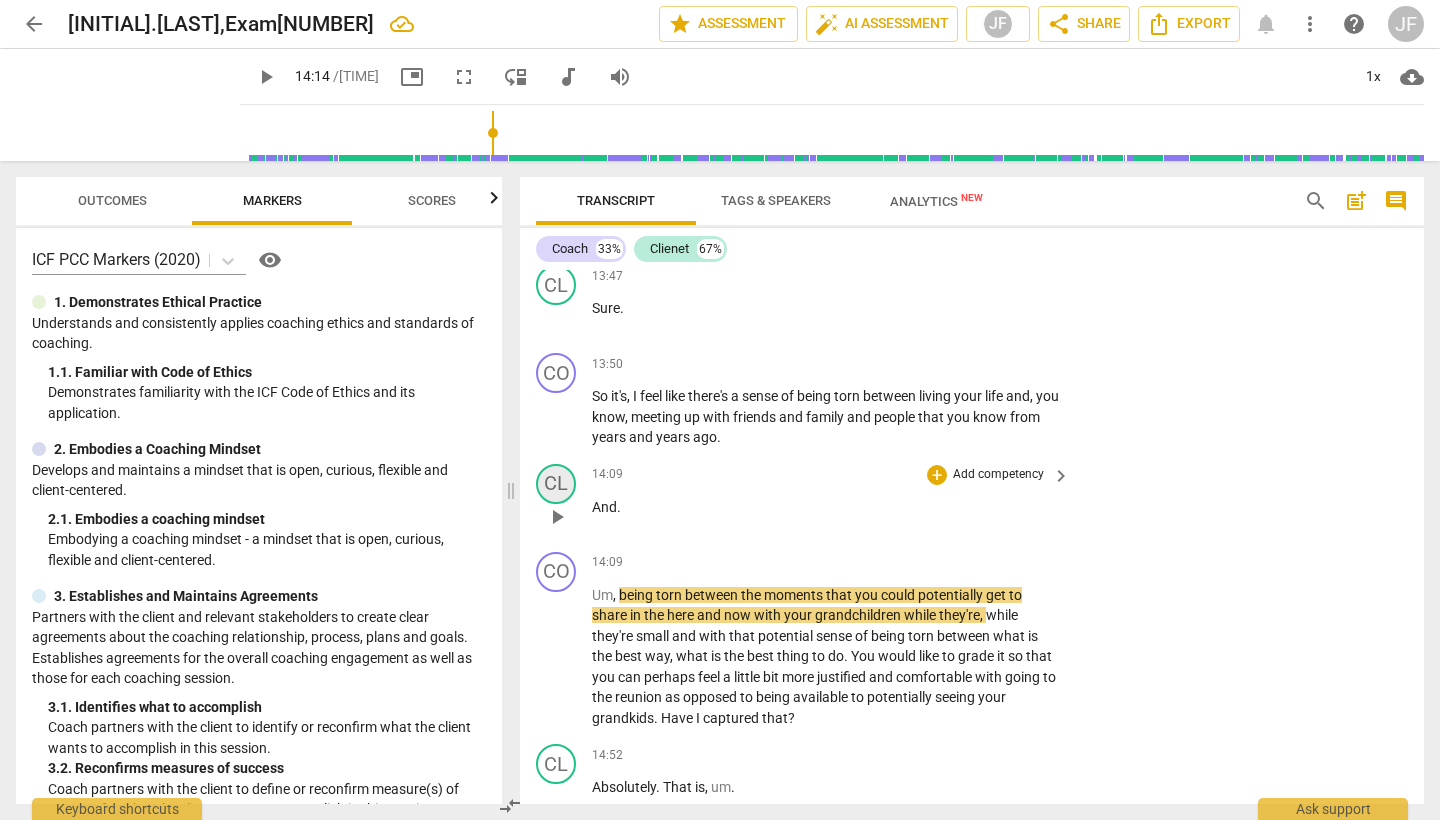 click on "CL" at bounding box center (556, 484) 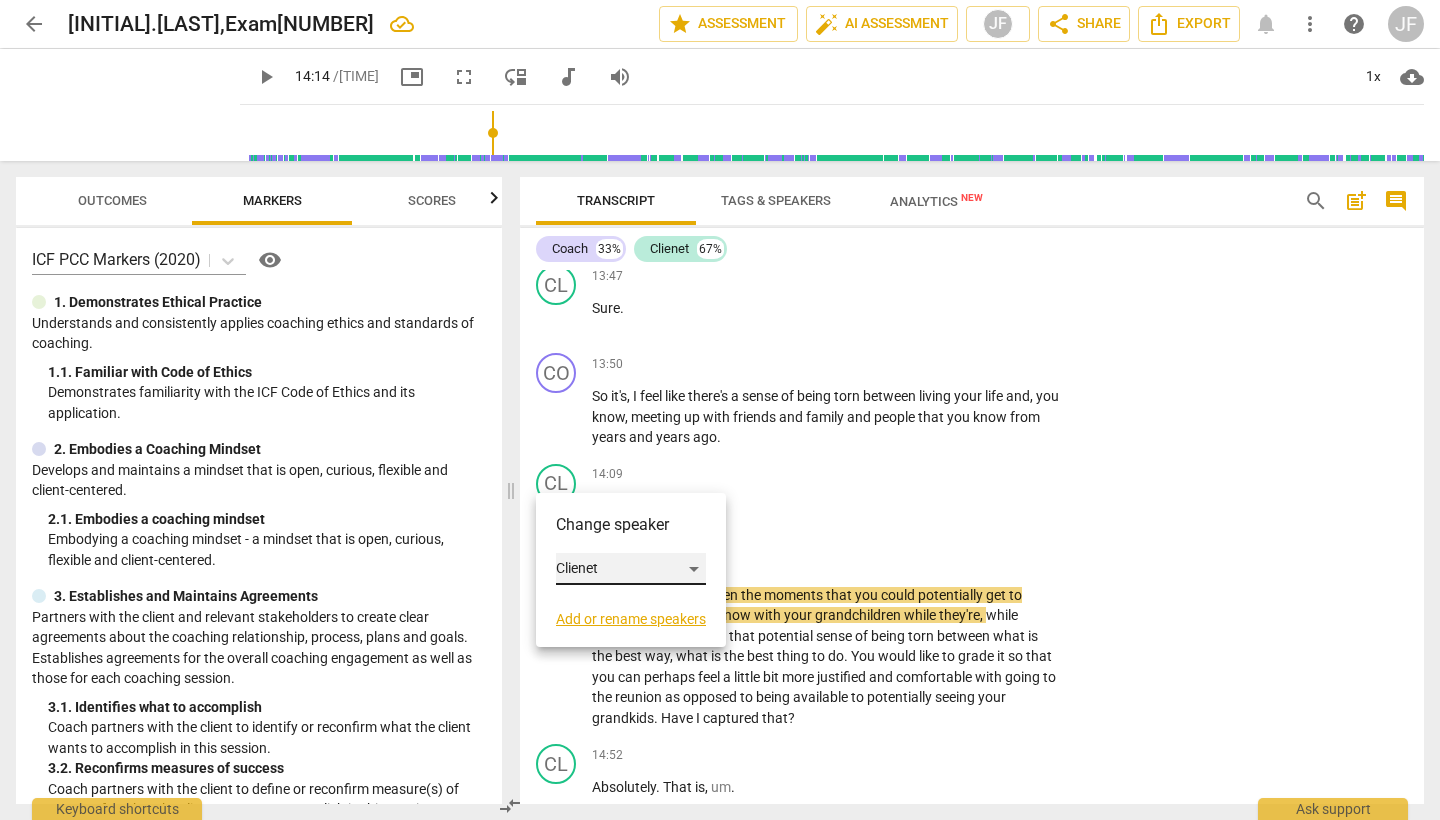 click on "Clienet" at bounding box center [631, 569] 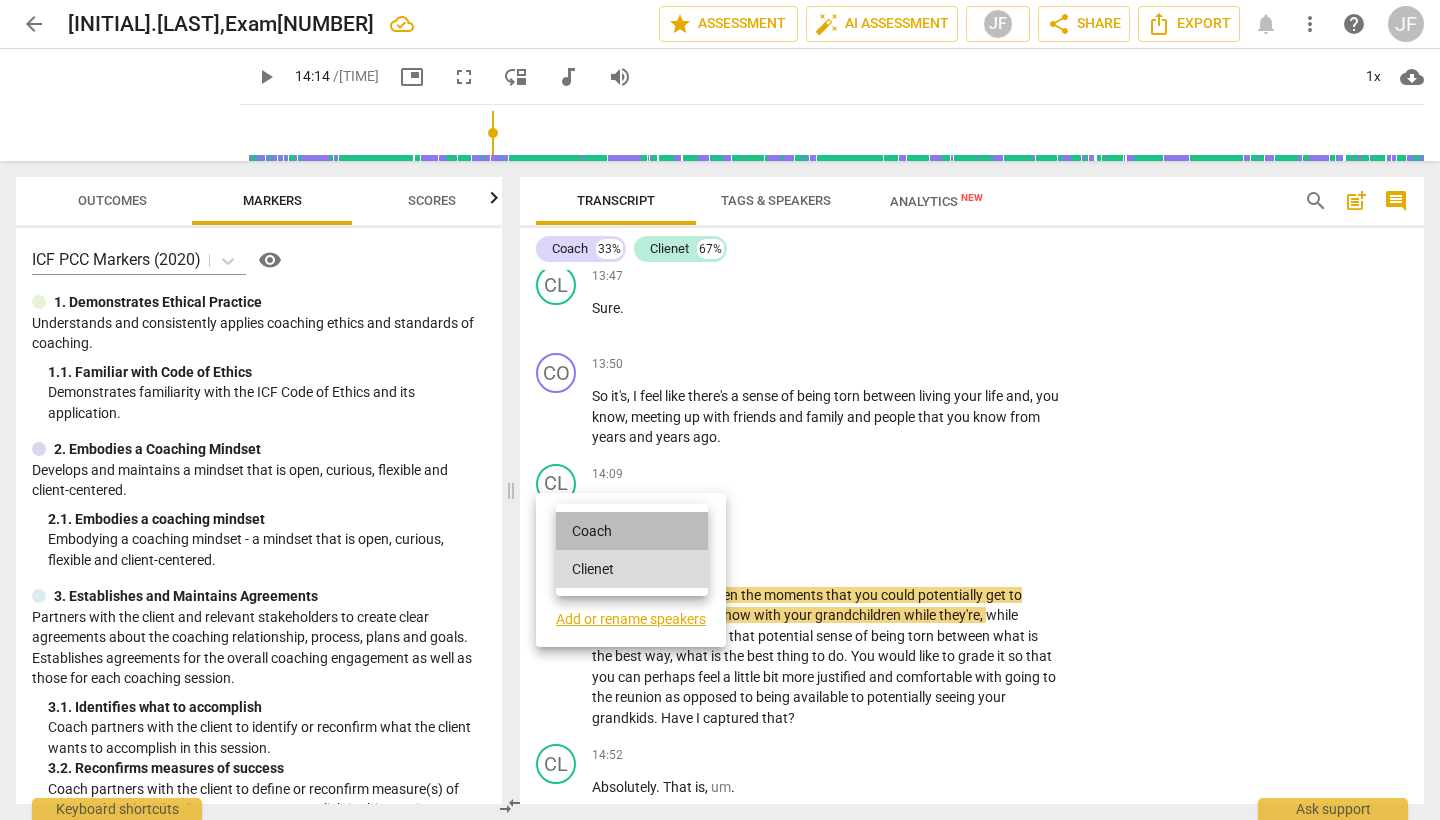 click on "Coach" at bounding box center [632, 531] 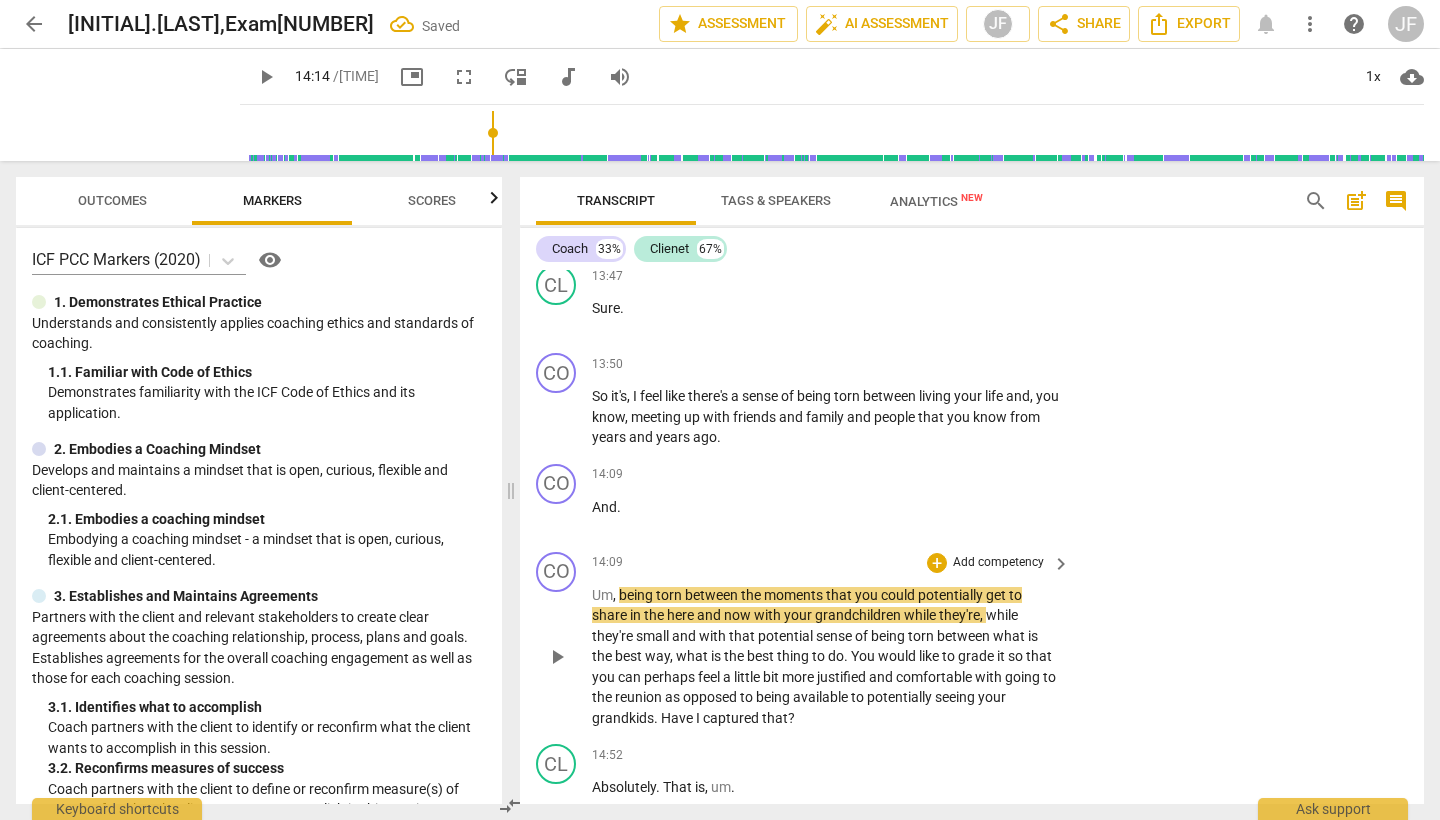 scroll, scrollTop: 5205, scrollLeft: 0, axis: vertical 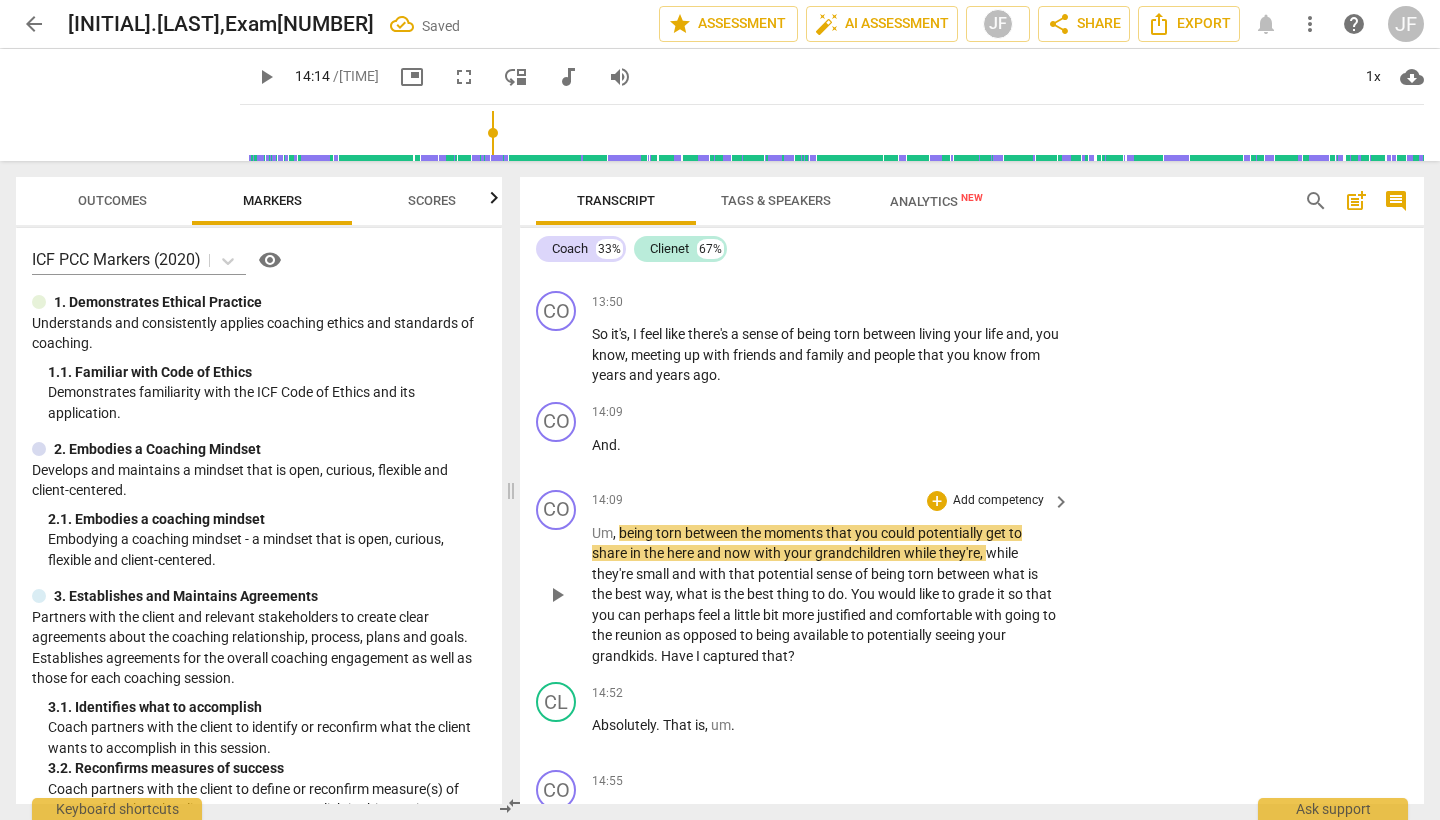 click on "play_arrow" at bounding box center (557, 595) 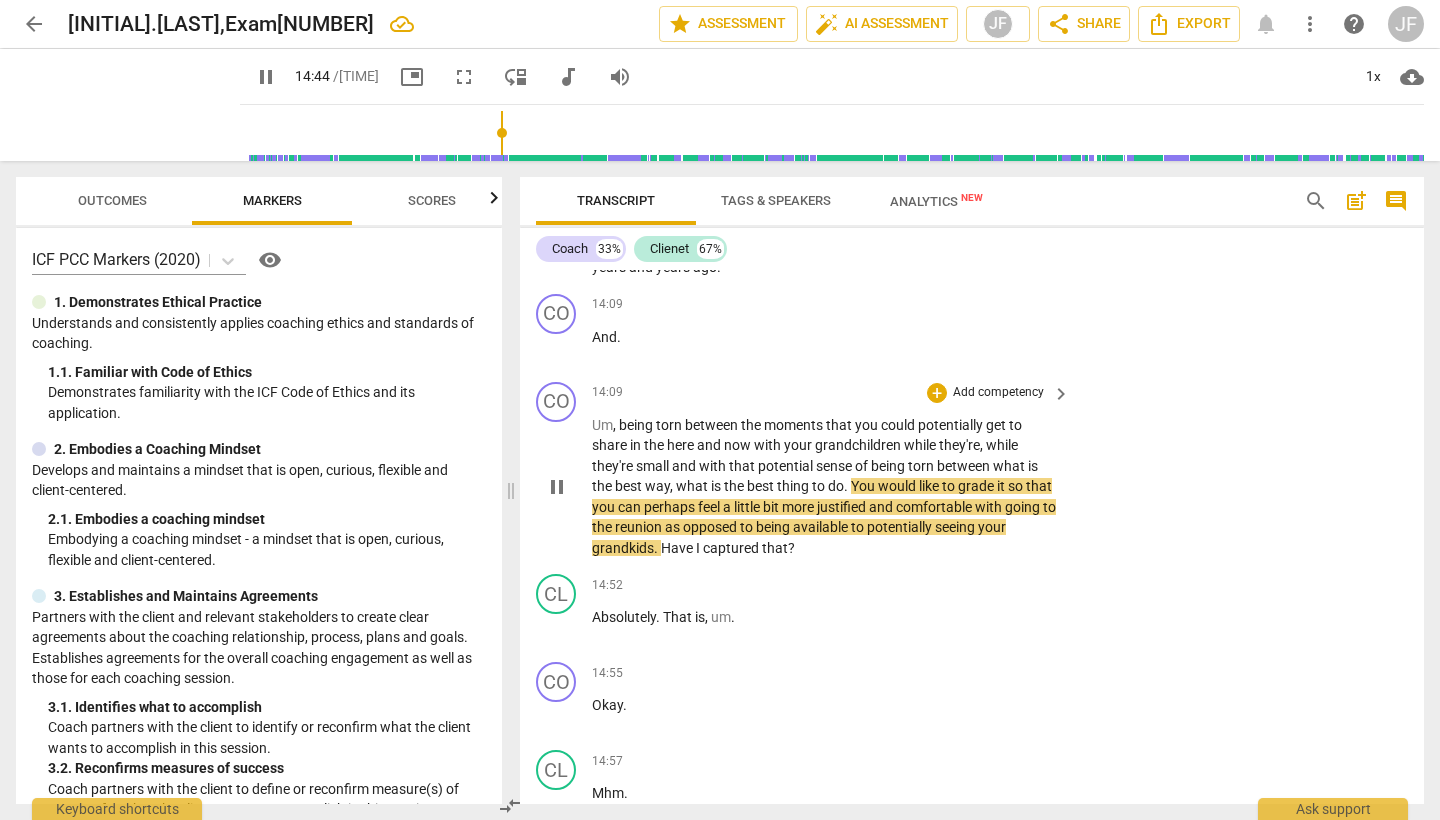 scroll, scrollTop: 5356, scrollLeft: 0, axis: vertical 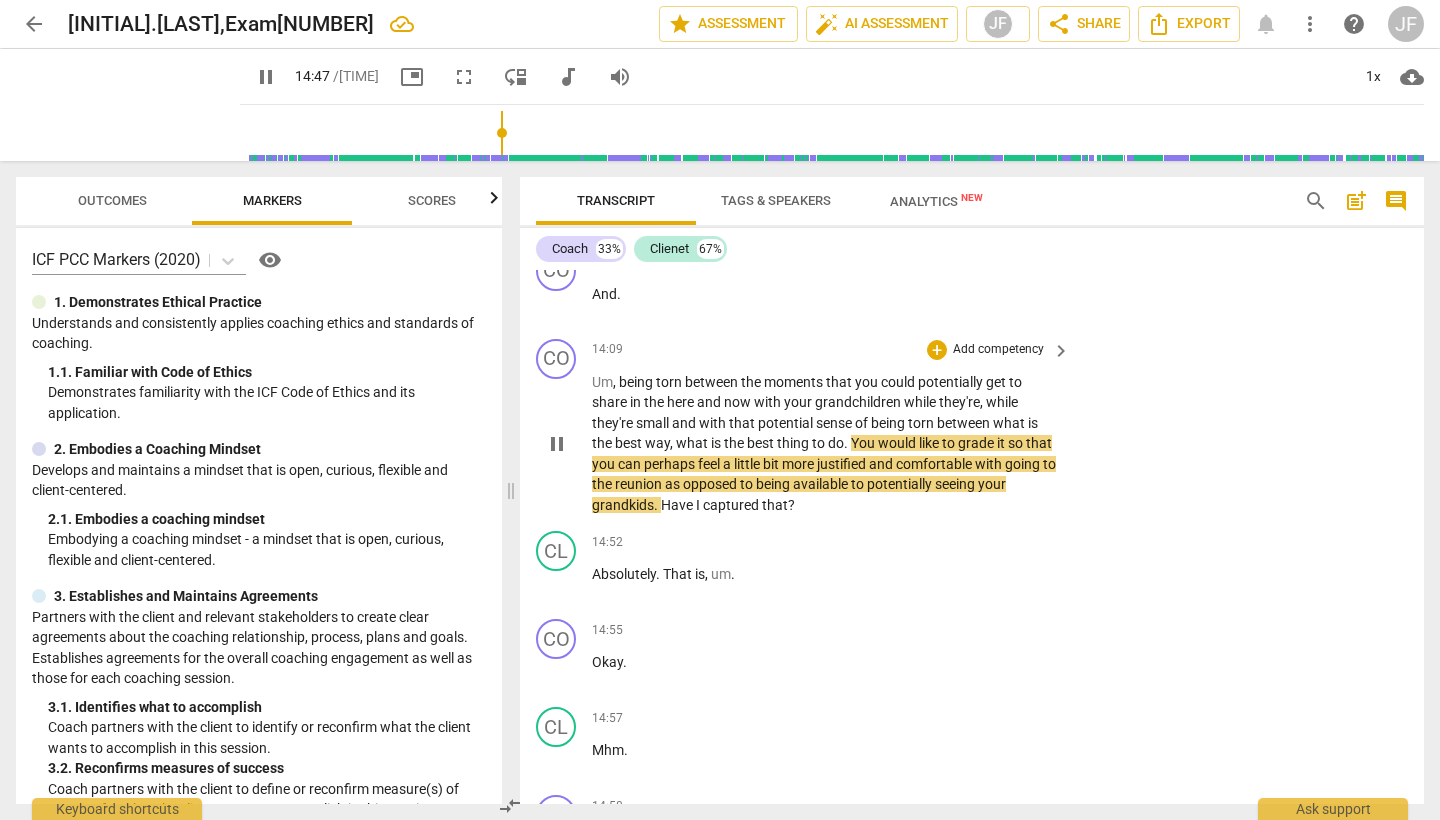 click on "pause" at bounding box center (557, 444) 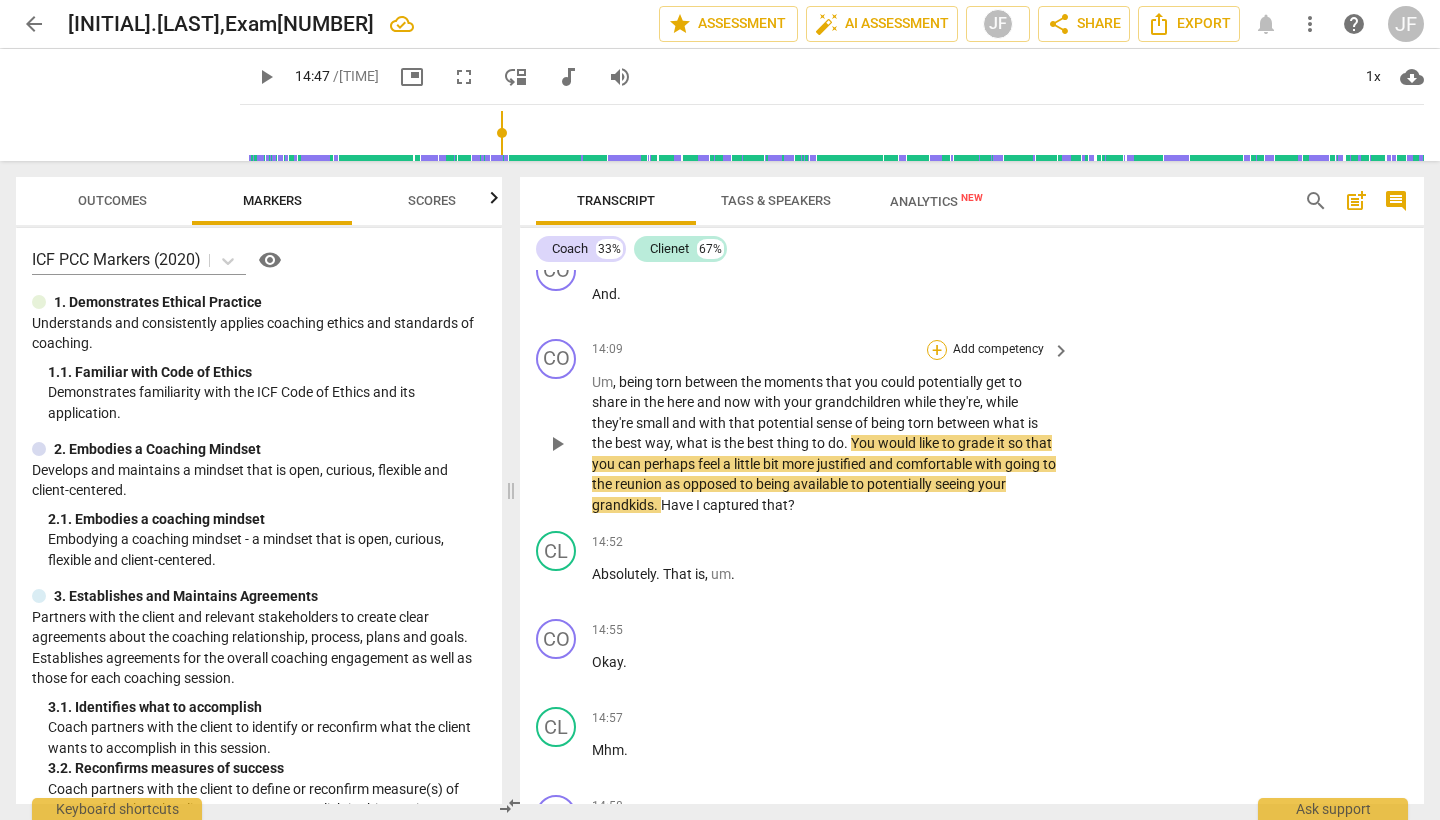 click on "+" at bounding box center [937, 350] 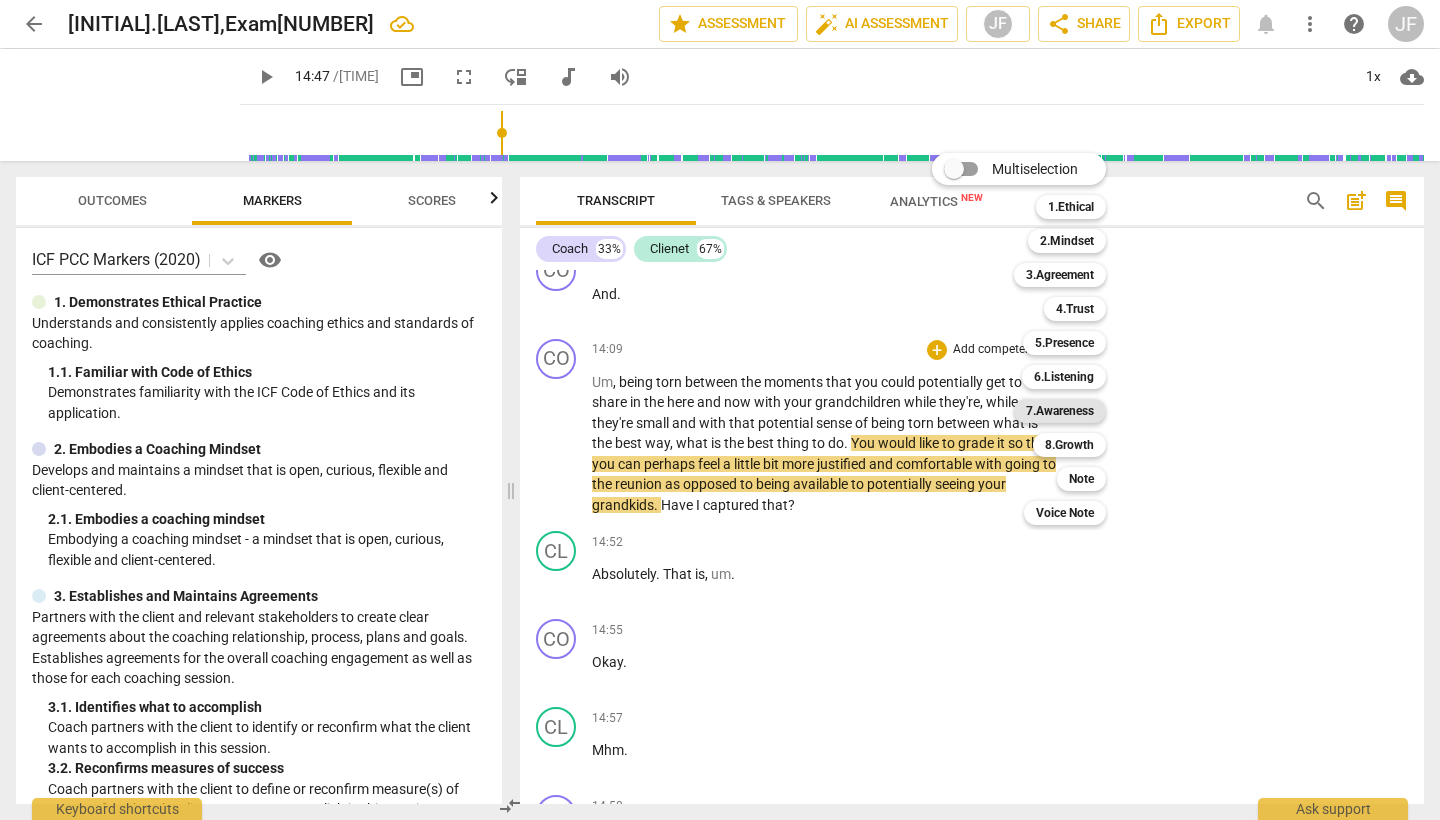 click on "7.Awareness" at bounding box center (1060, 411) 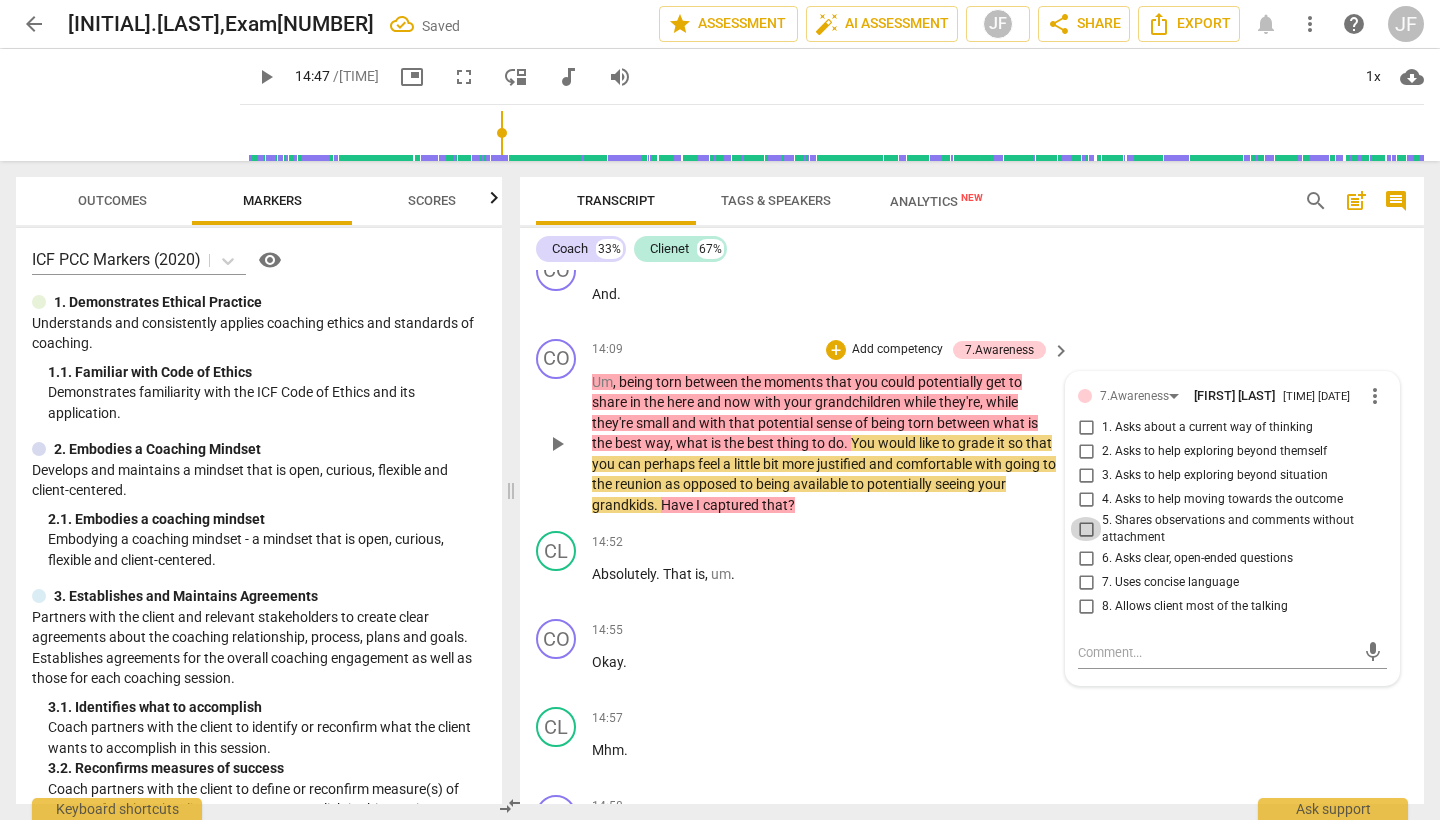 click on "5. Shares observations and comments without attachment" at bounding box center [1086, 529] 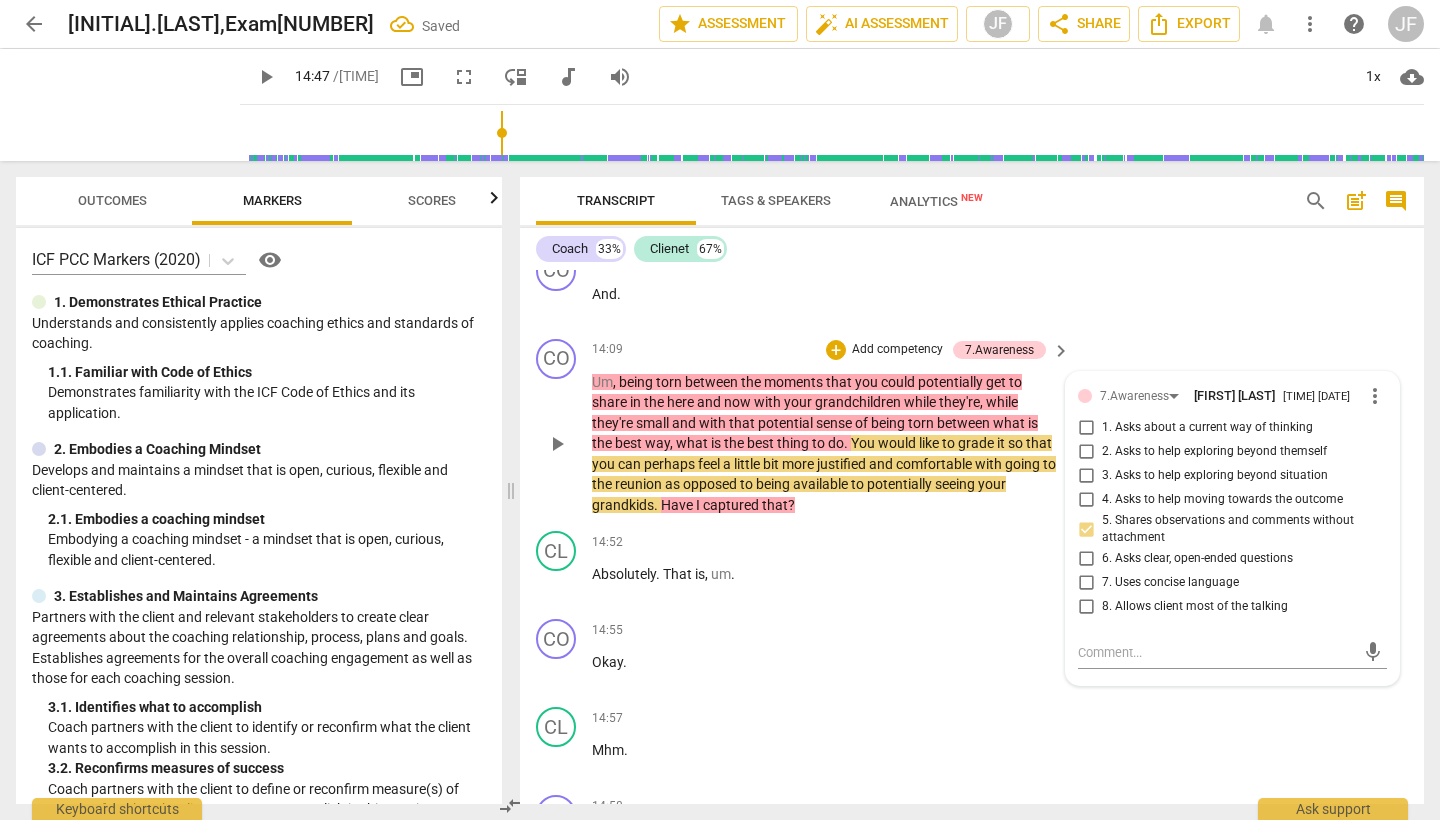 click on "play_arrow" at bounding box center (557, 444) 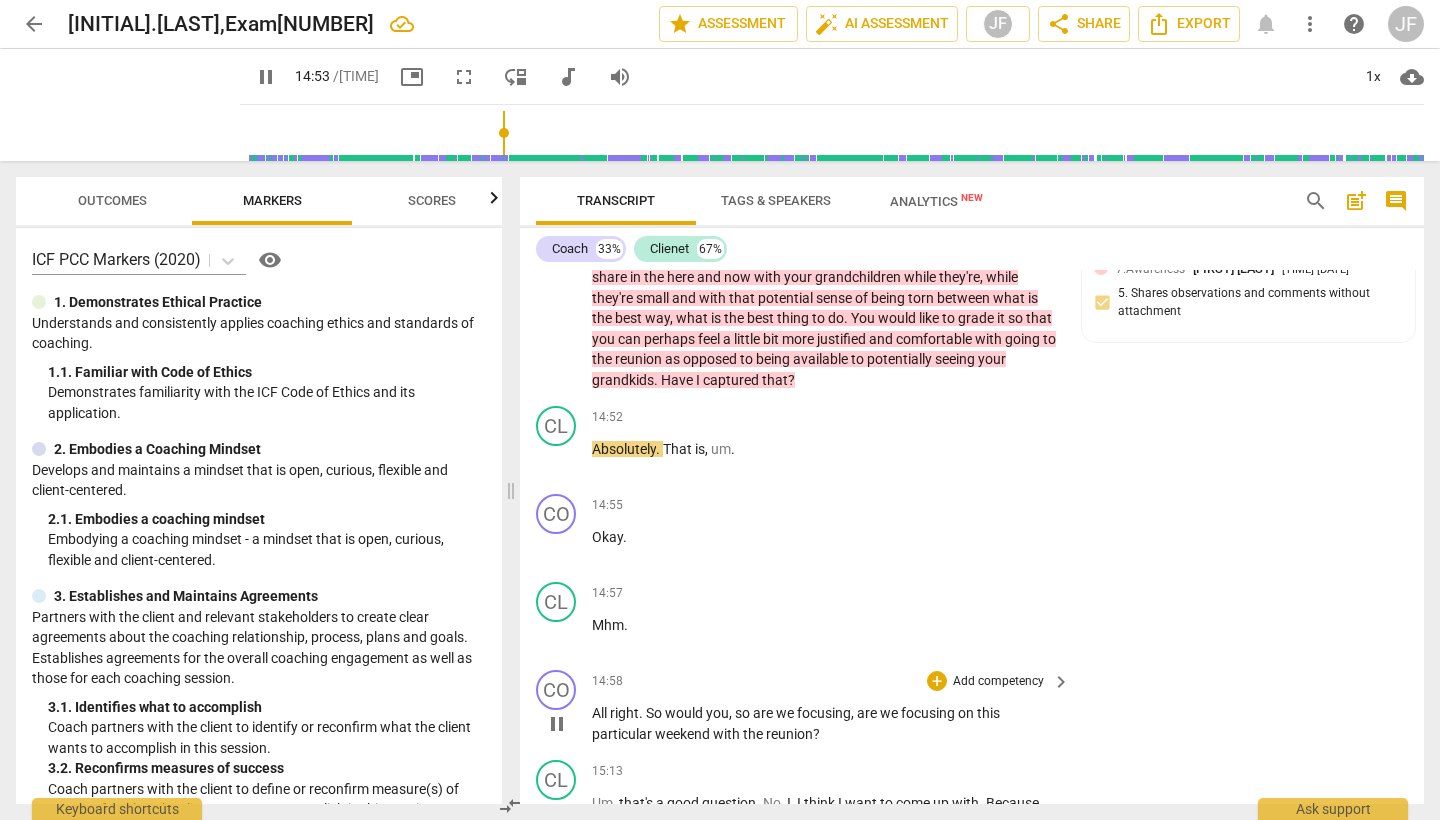 scroll, scrollTop: 5551, scrollLeft: 0, axis: vertical 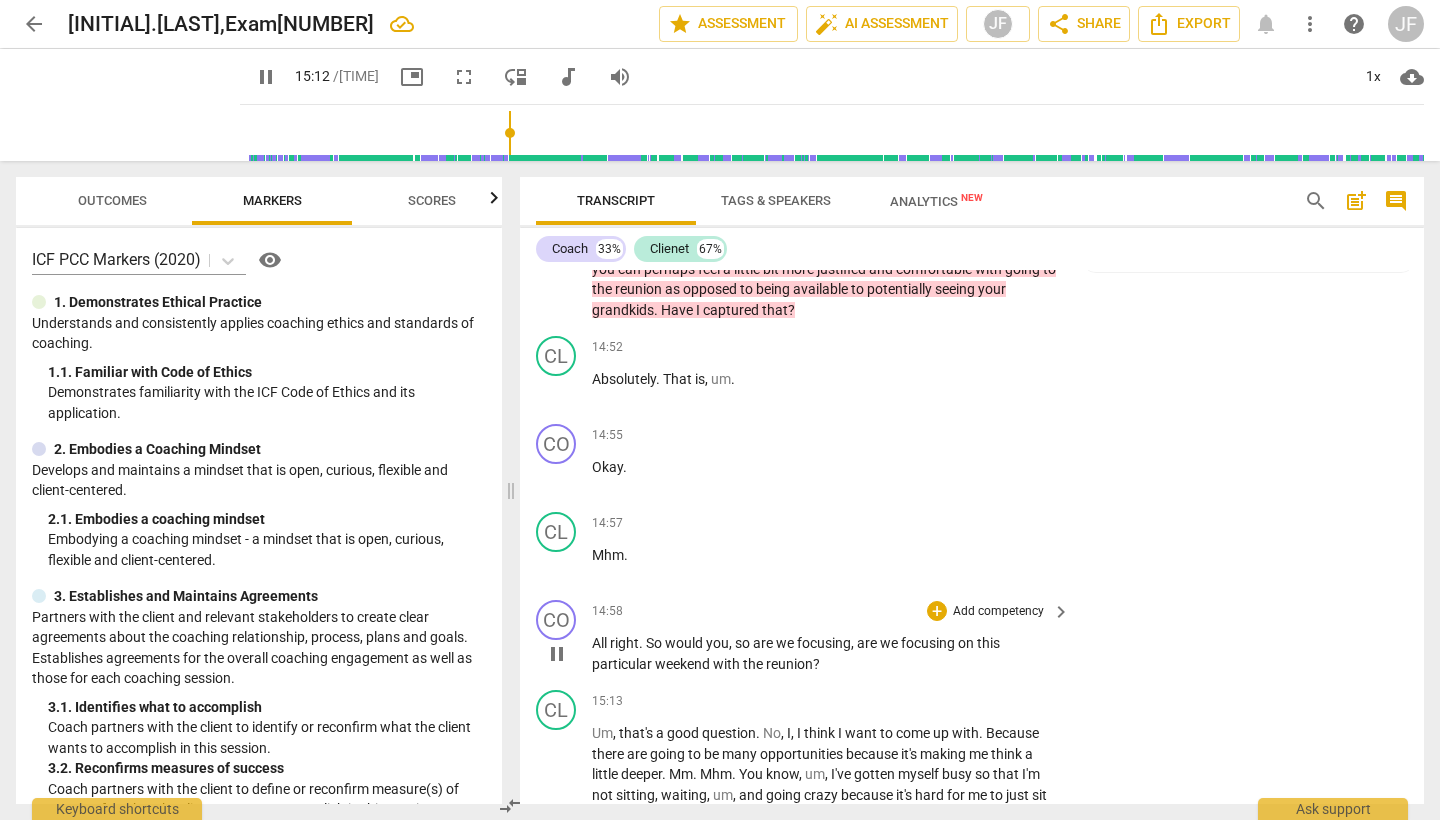 click on "pause" at bounding box center (557, 654) 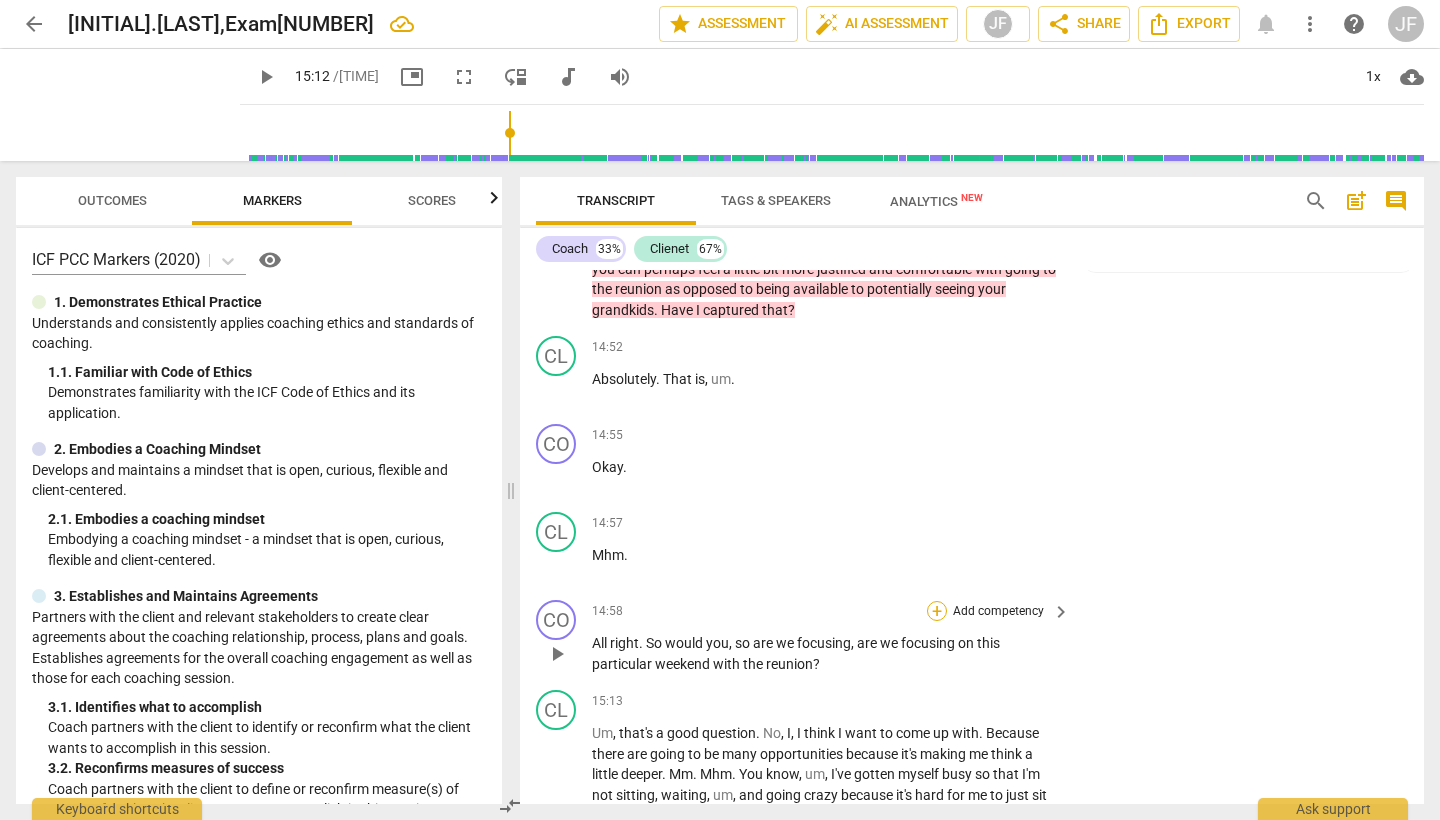 click on "+" at bounding box center [937, 611] 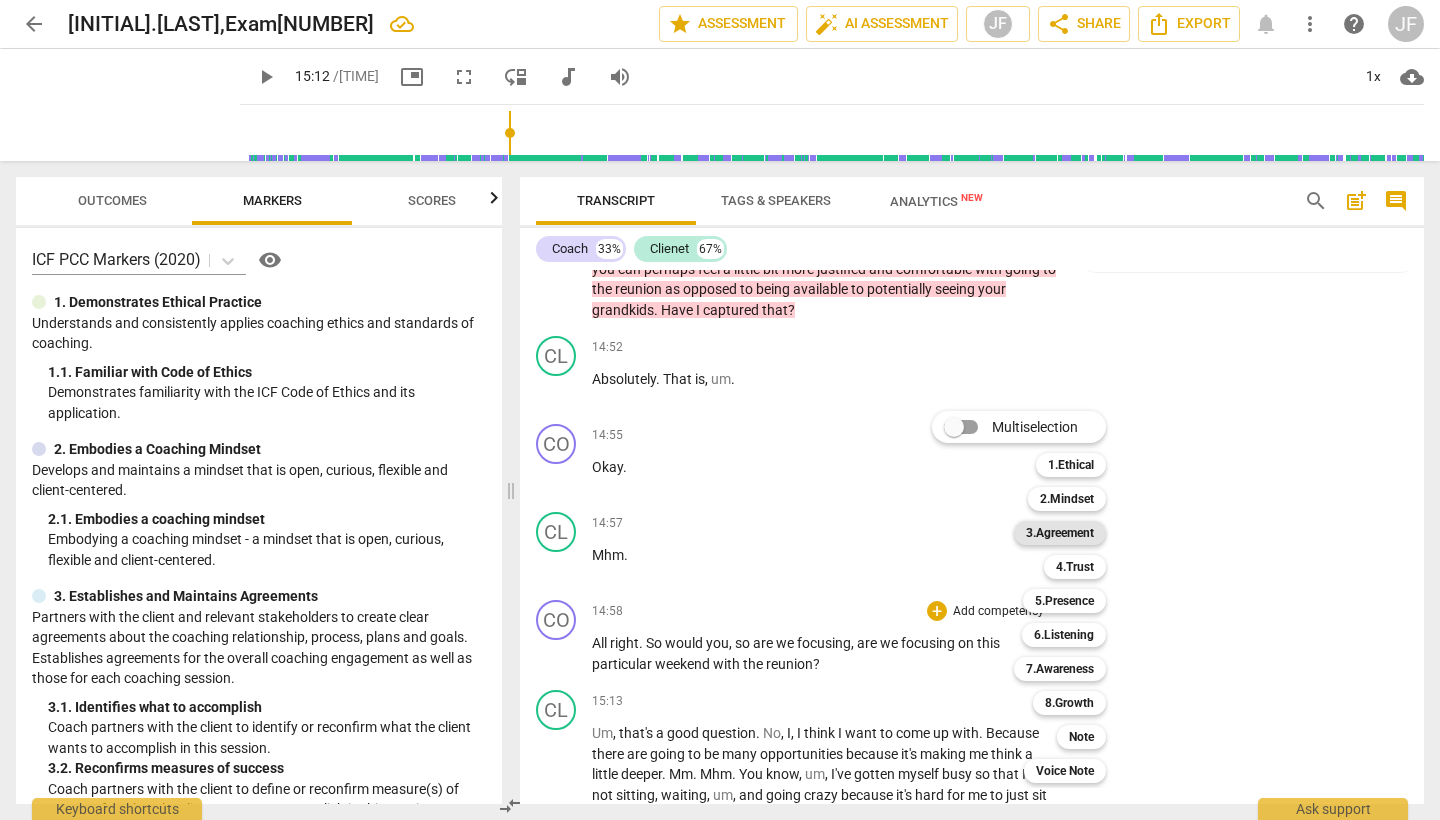 click on "3.Agreement" at bounding box center [1060, 533] 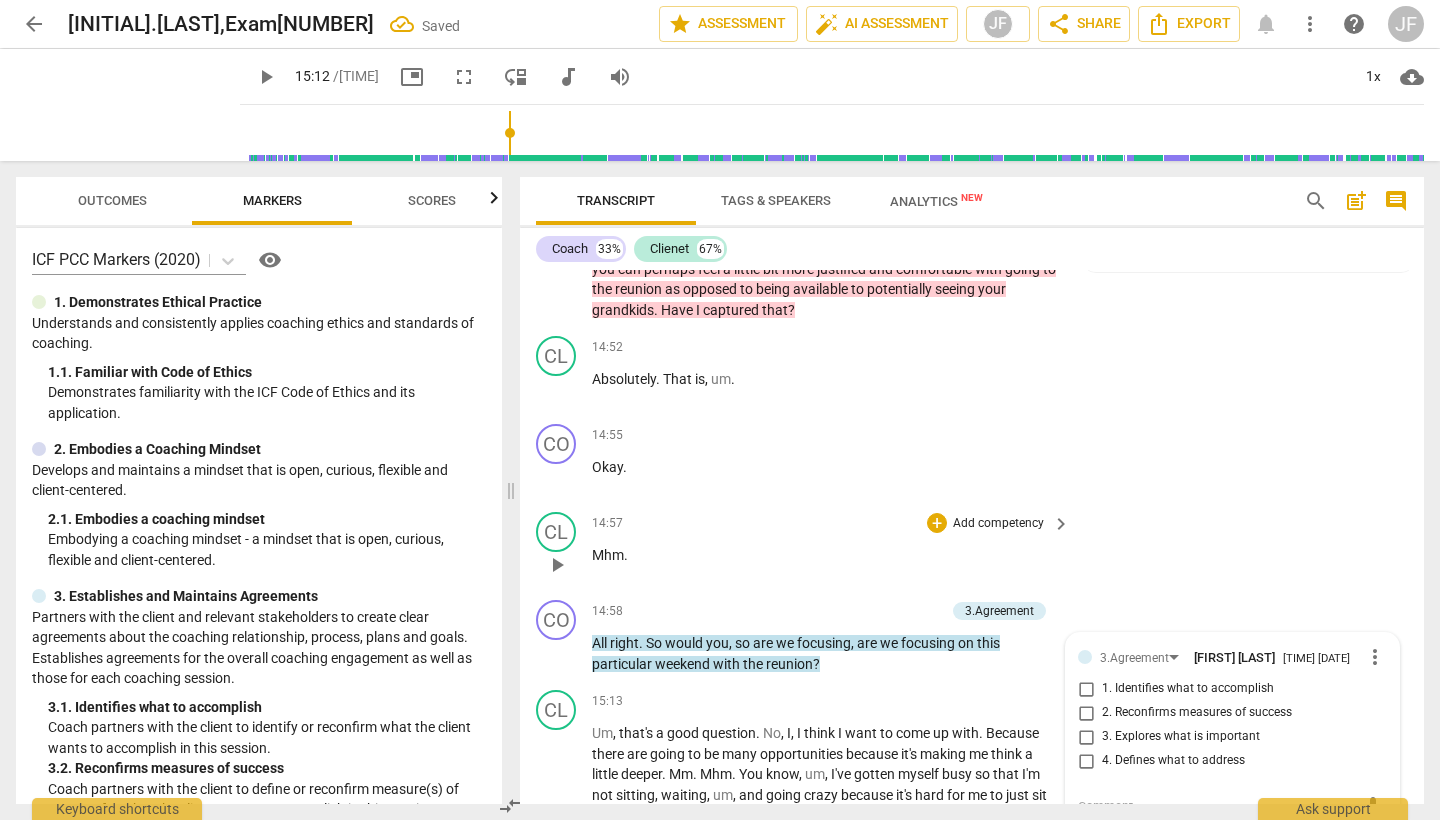 scroll, scrollTop: 5553, scrollLeft: 0, axis: vertical 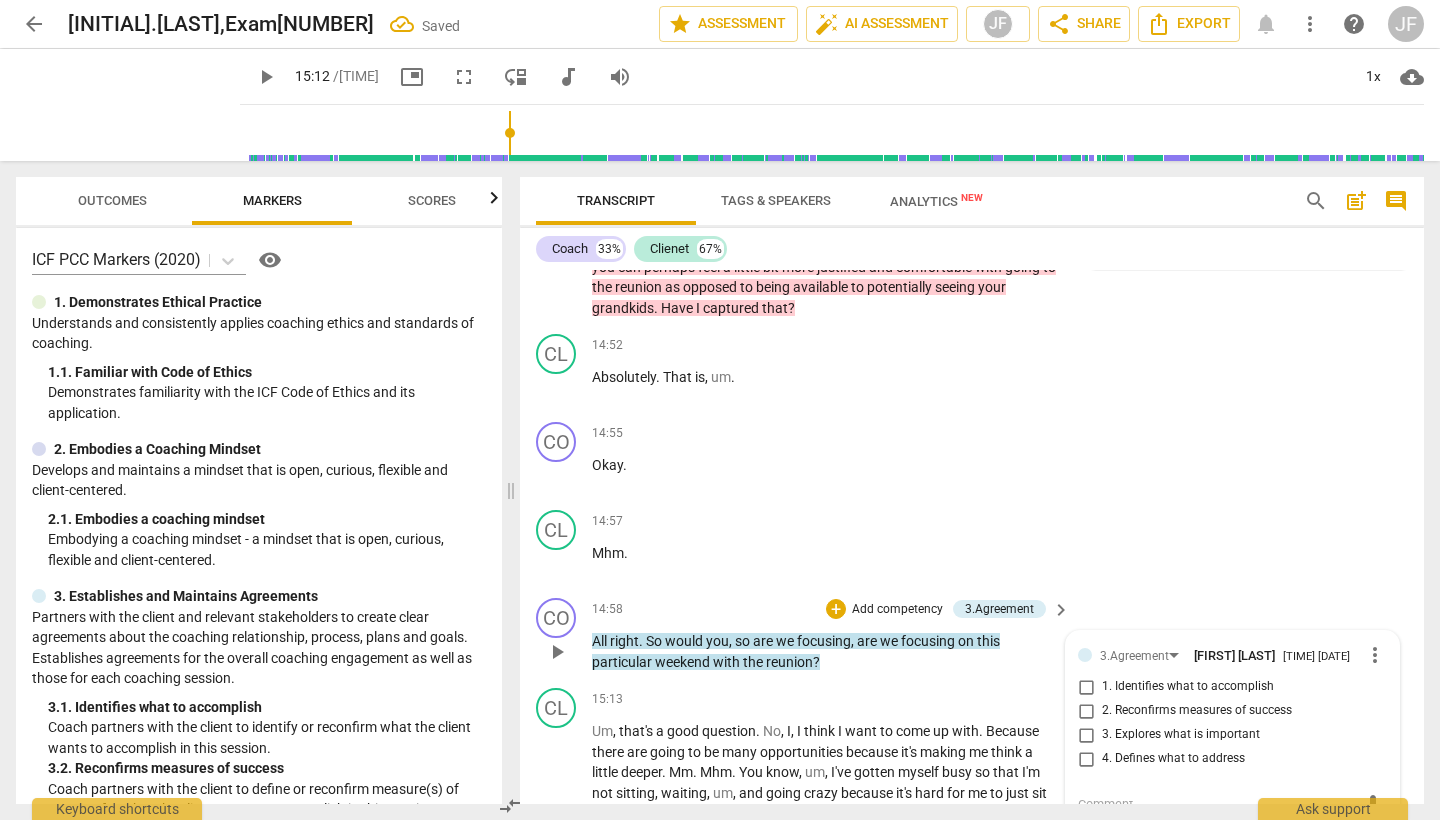 click on "1. Identifies what to accomplish" at bounding box center [1086, 687] 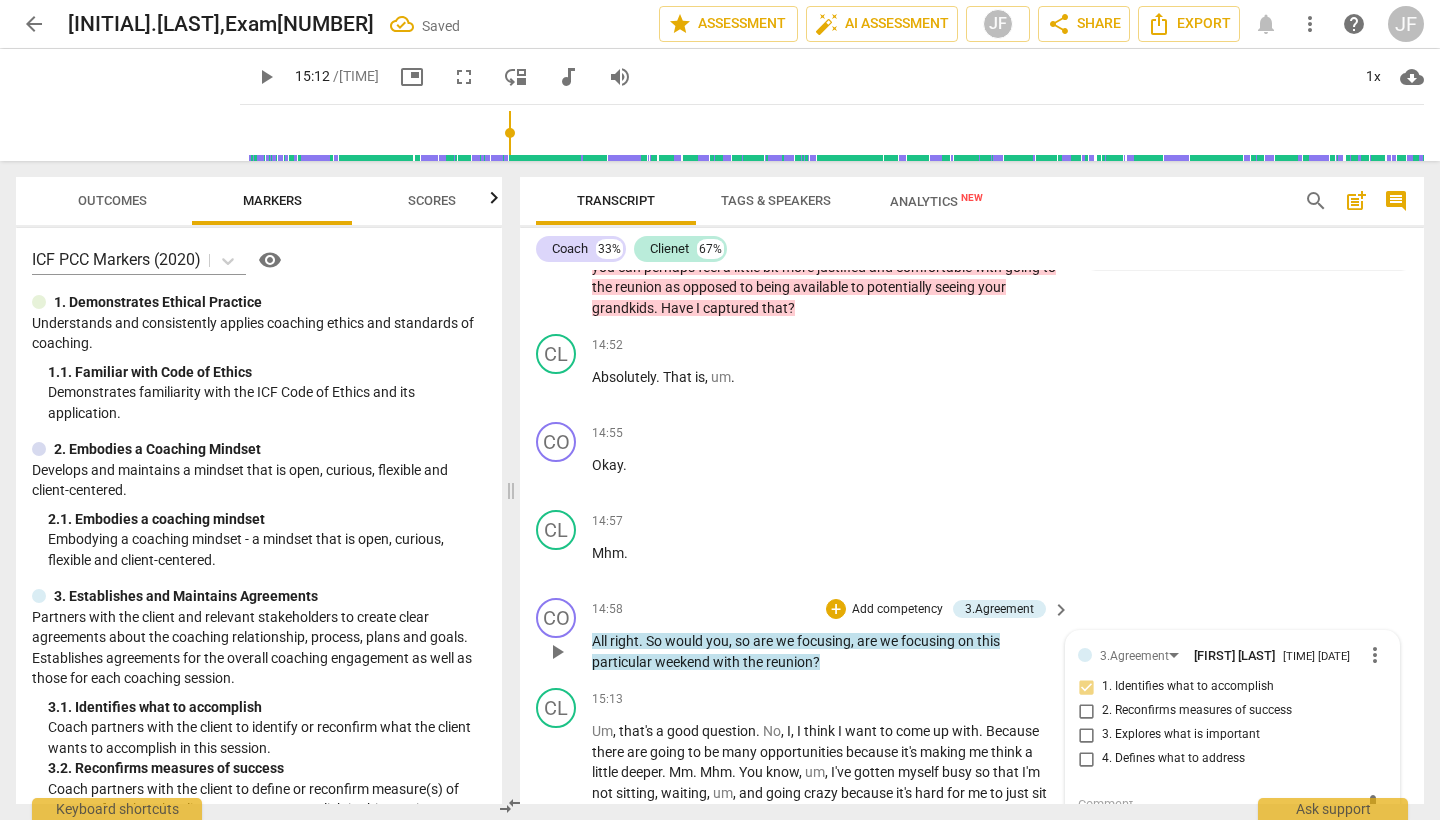 click on "play_arrow" at bounding box center [557, 652] 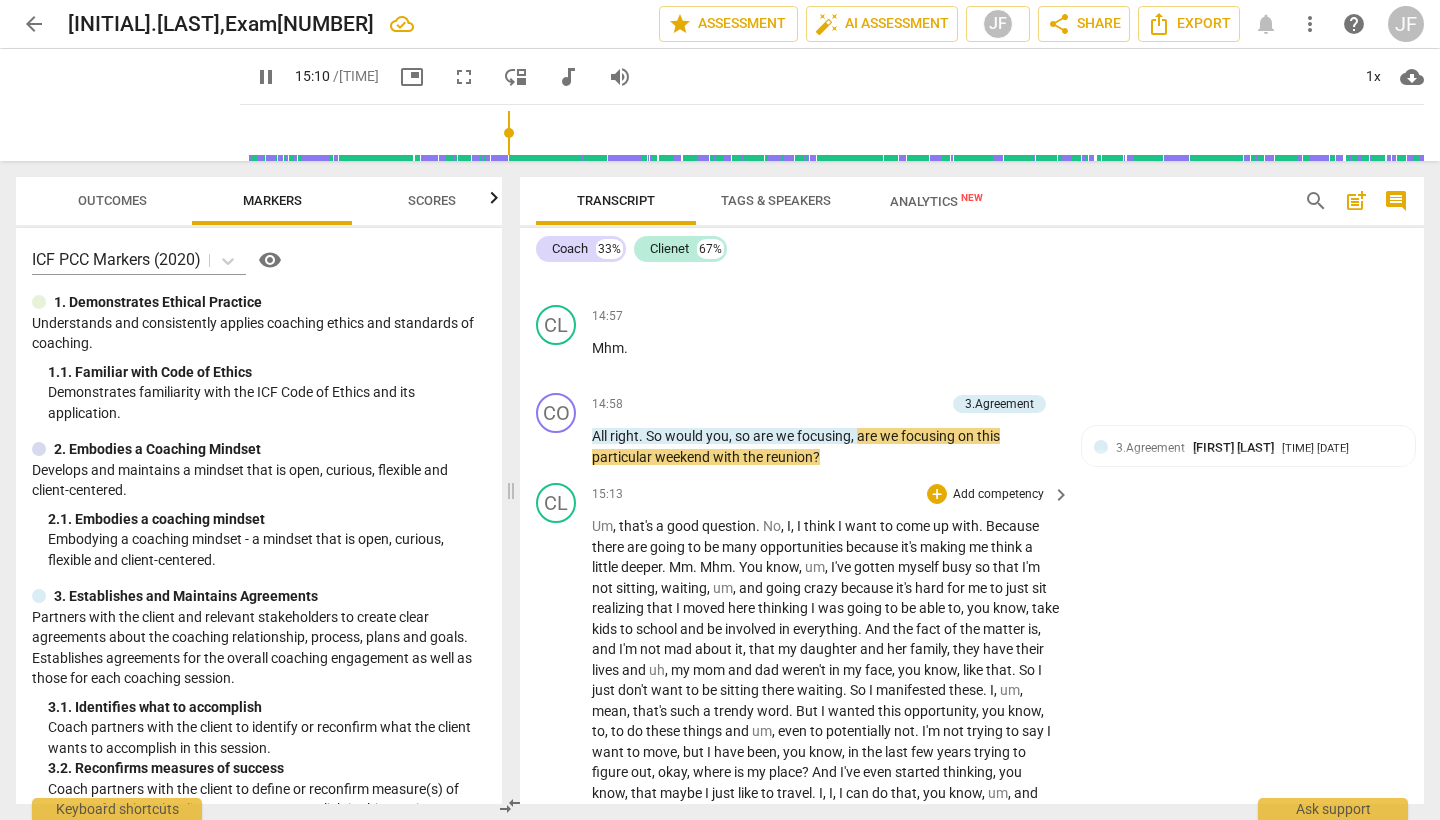 scroll, scrollTop: 5833, scrollLeft: 0, axis: vertical 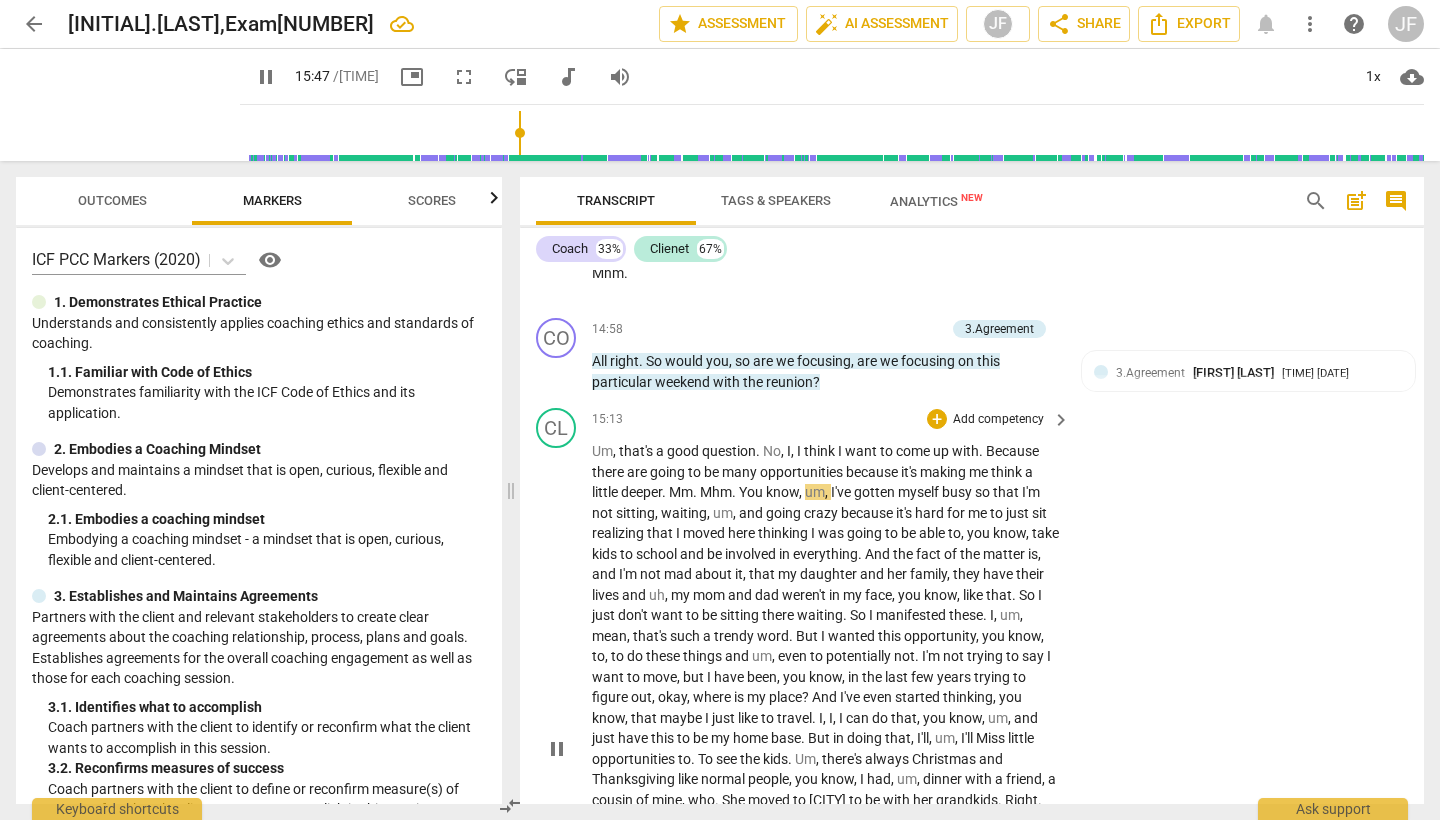 click on "pause" at bounding box center [557, 749] 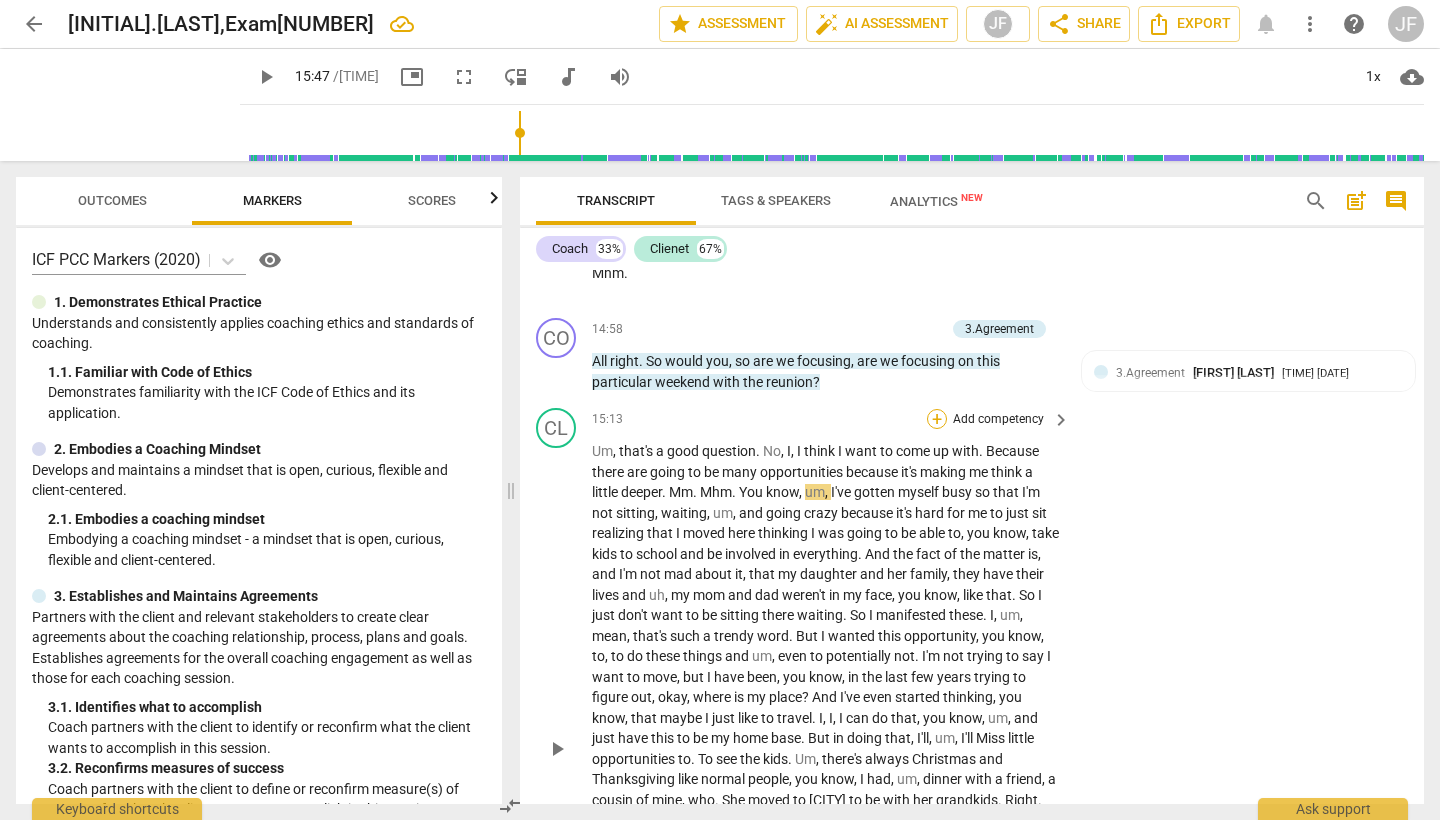 click on "+" at bounding box center [937, 419] 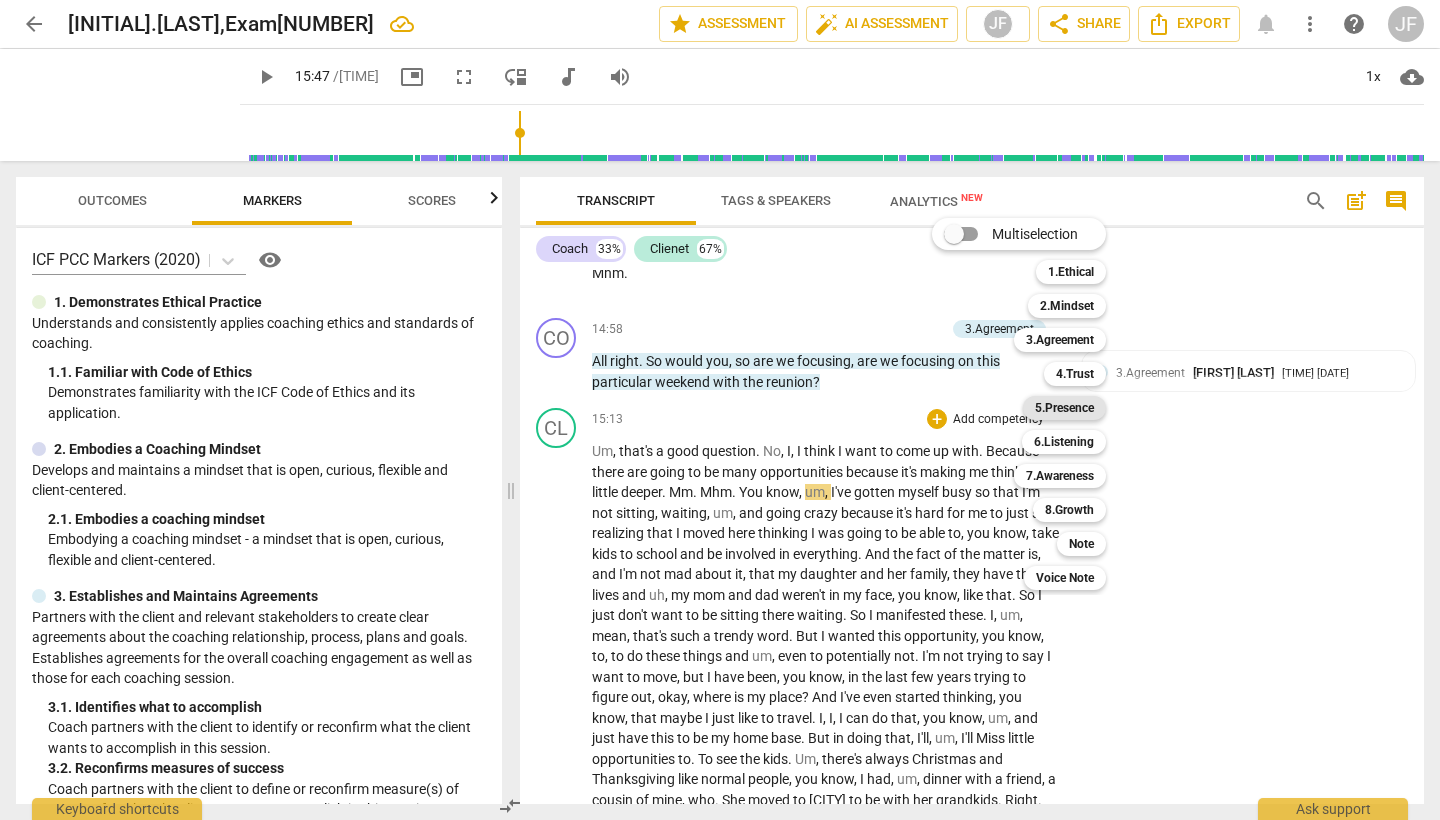 click on "5.Presence" at bounding box center [1064, 408] 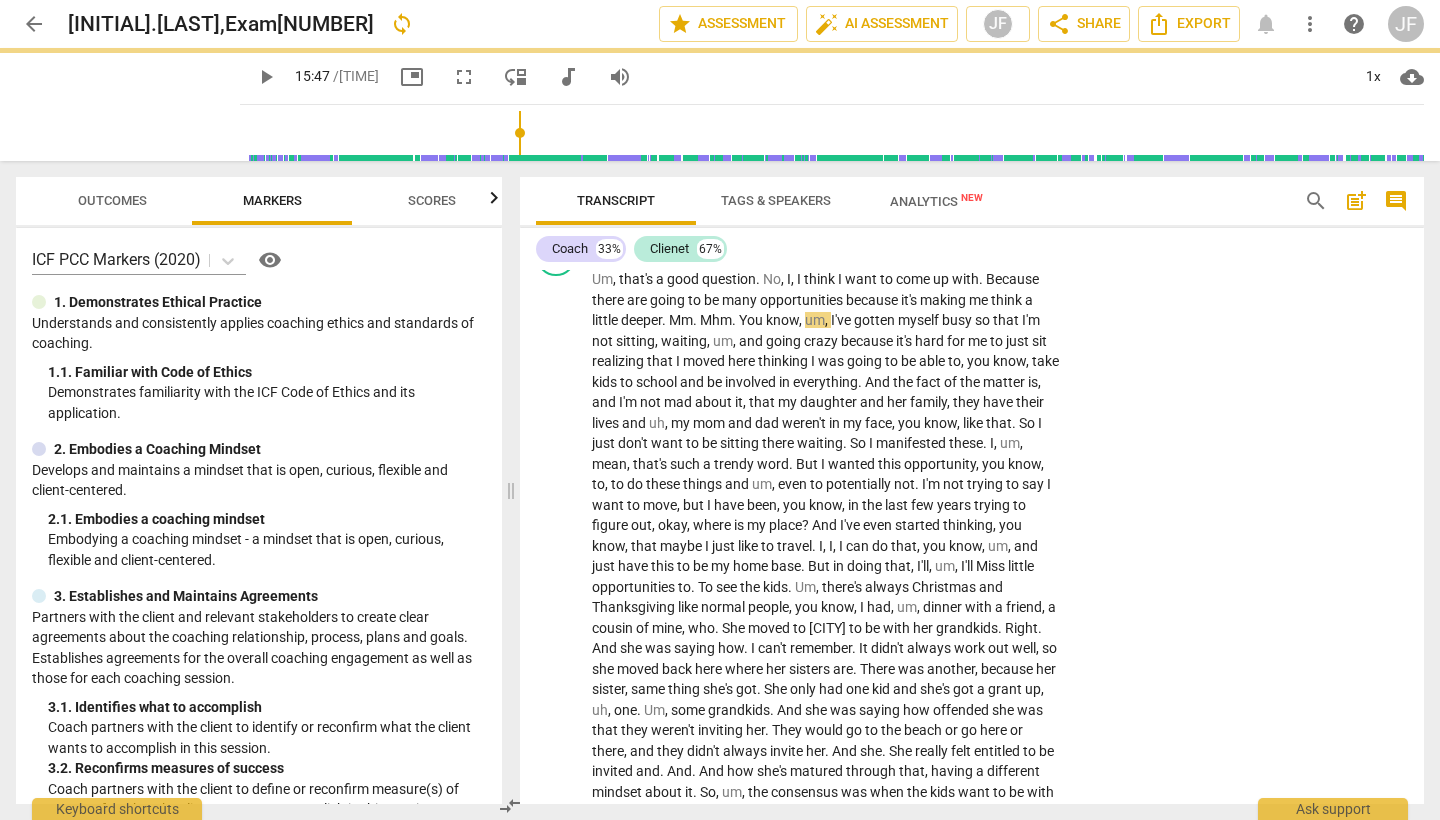 scroll, scrollTop: 6006, scrollLeft: 0, axis: vertical 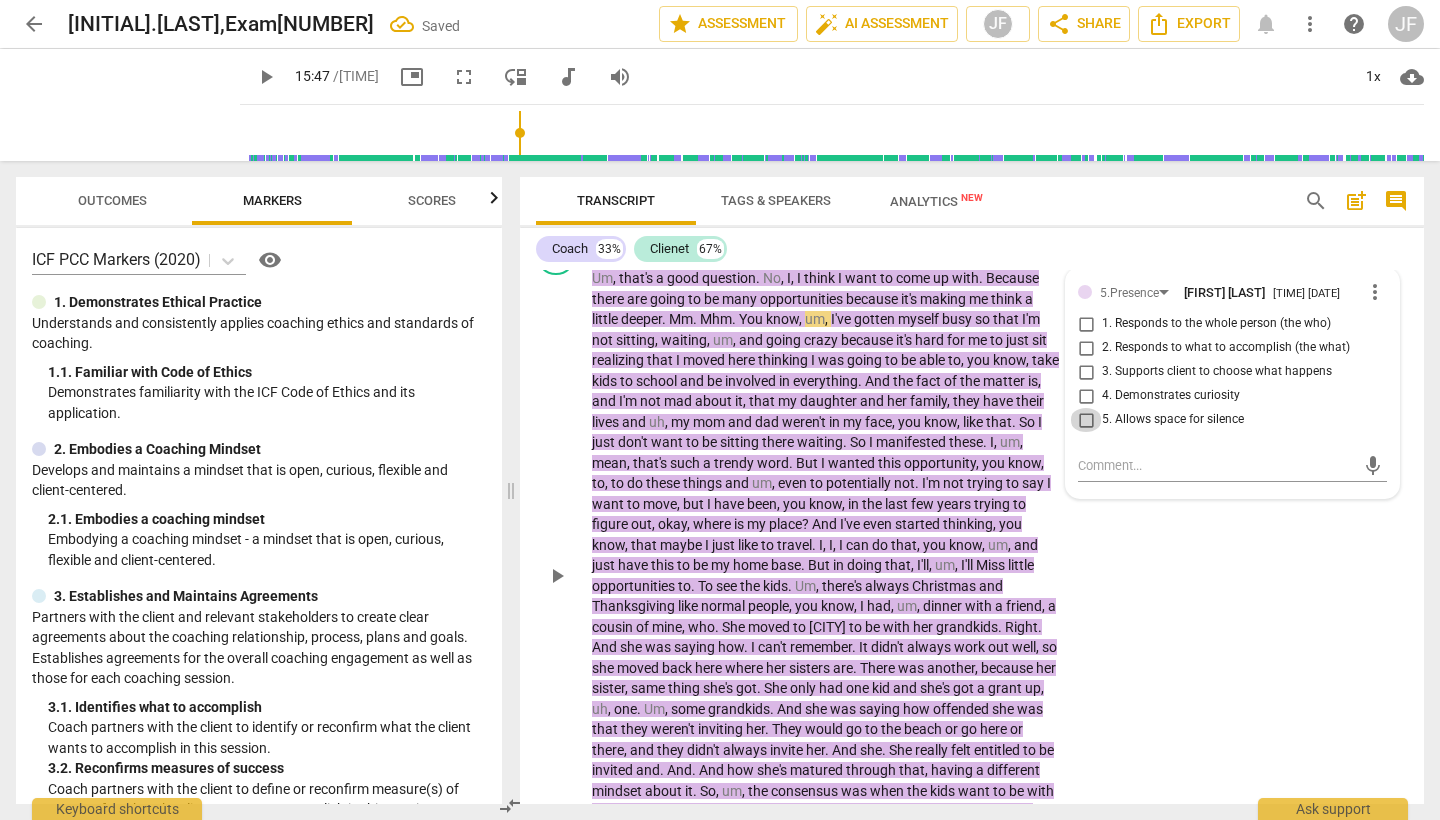 click on "5. Allows space for silence" at bounding box center (1086, 420) 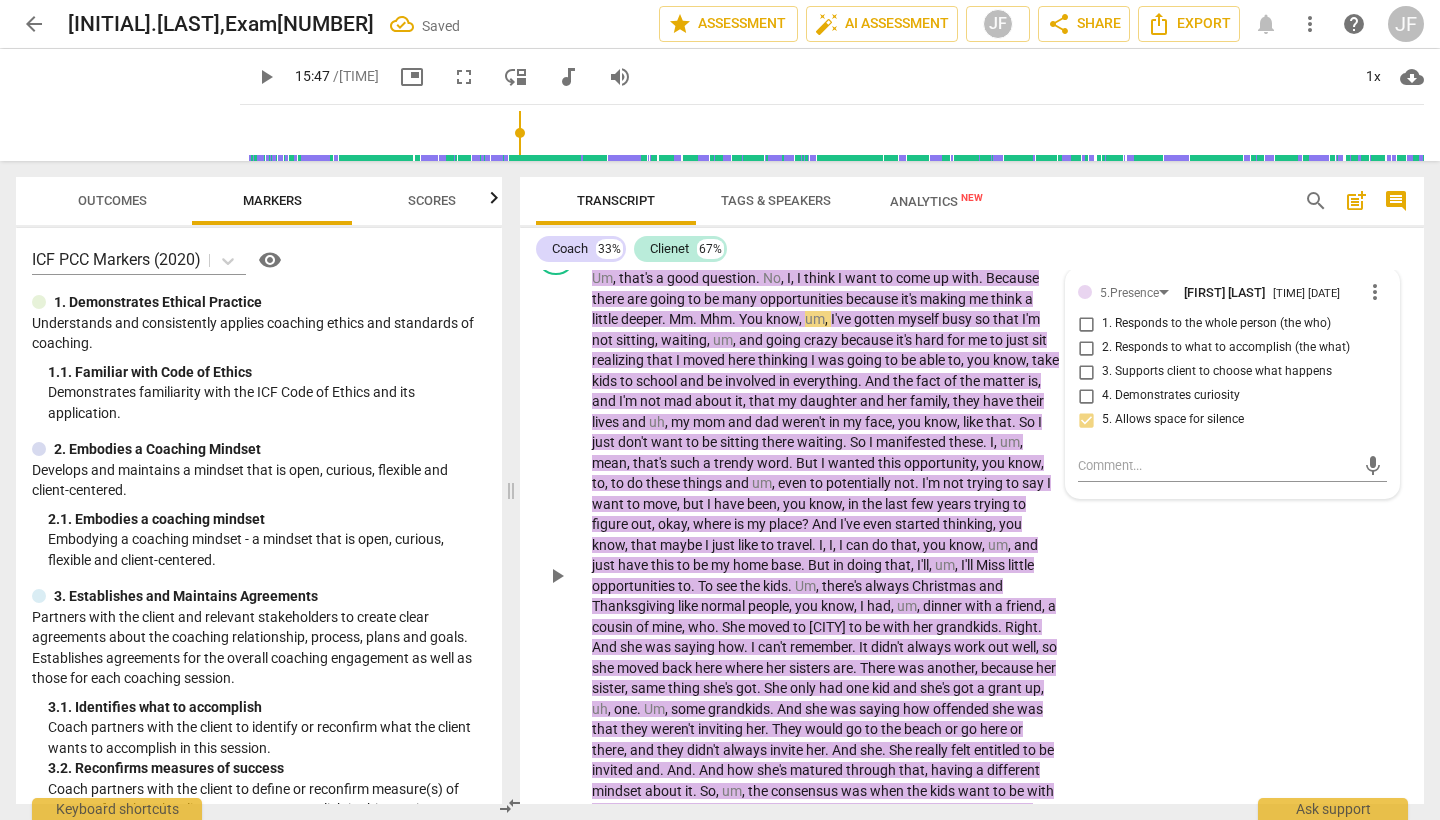 click on "play_arrow" at bounding box center (557, 576) 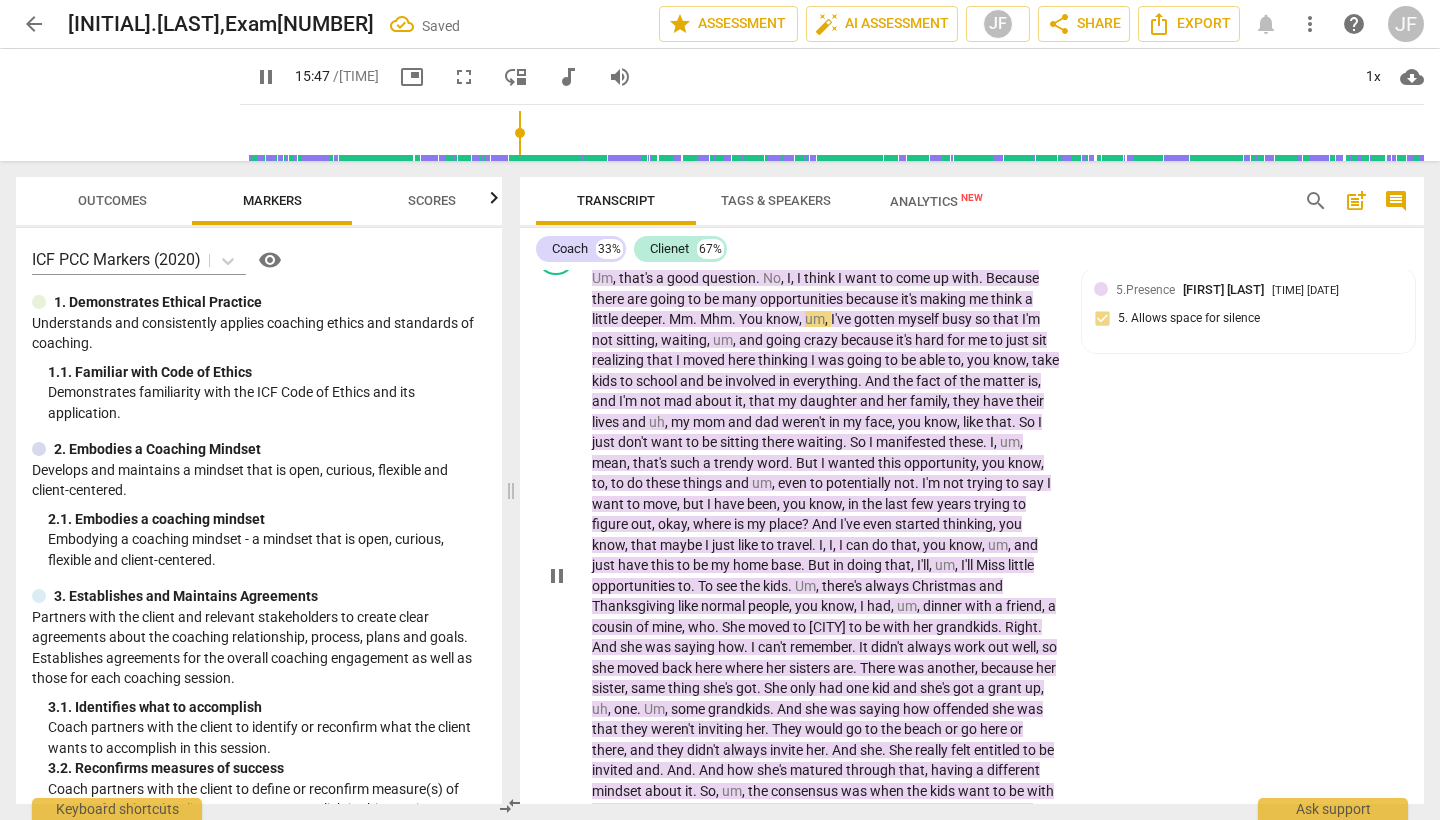 scroll, scrollTop: 5982, scrollLeft: 0, axis: vertical 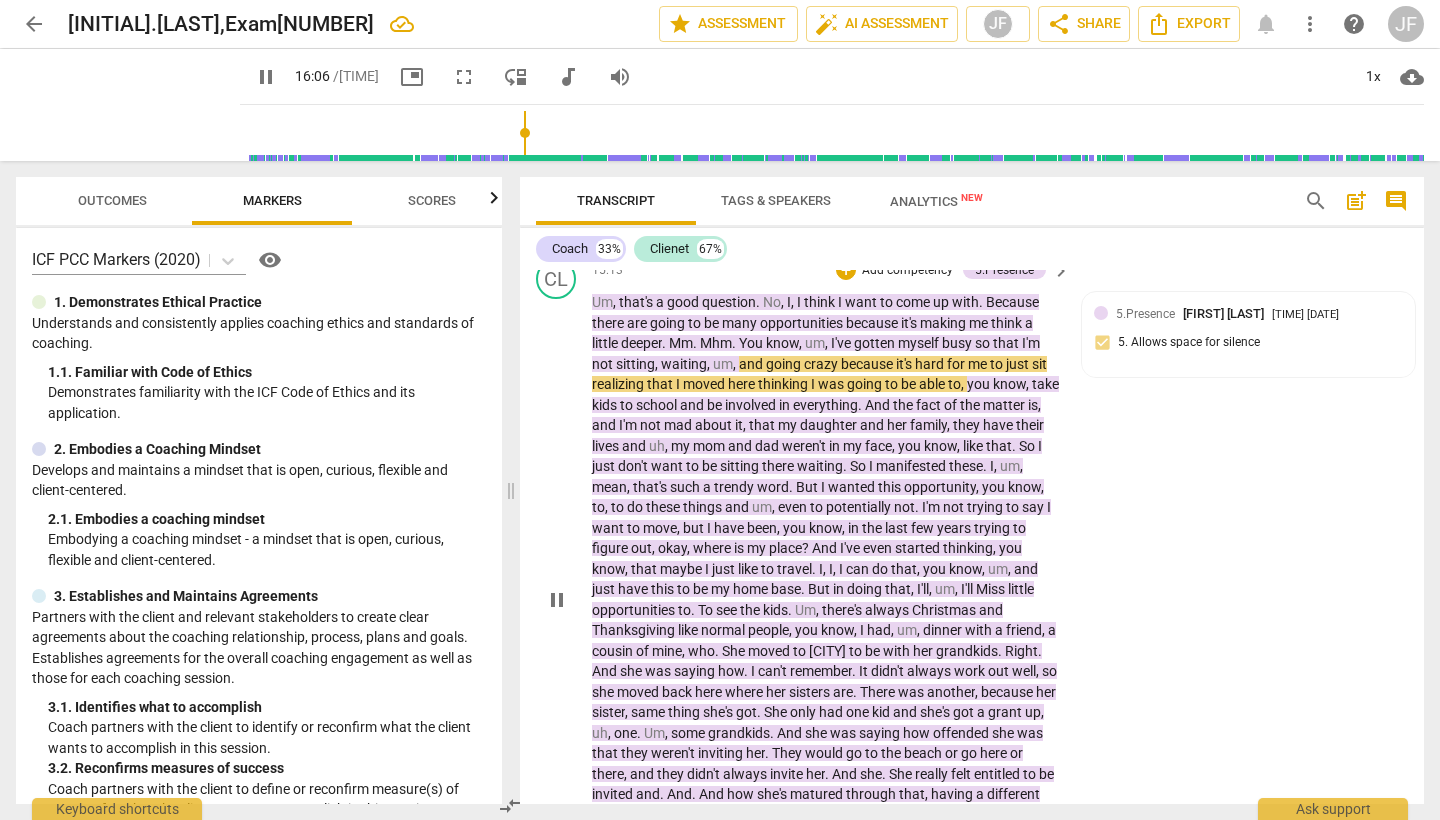 click on "I've" at bounding box center (842, 343) 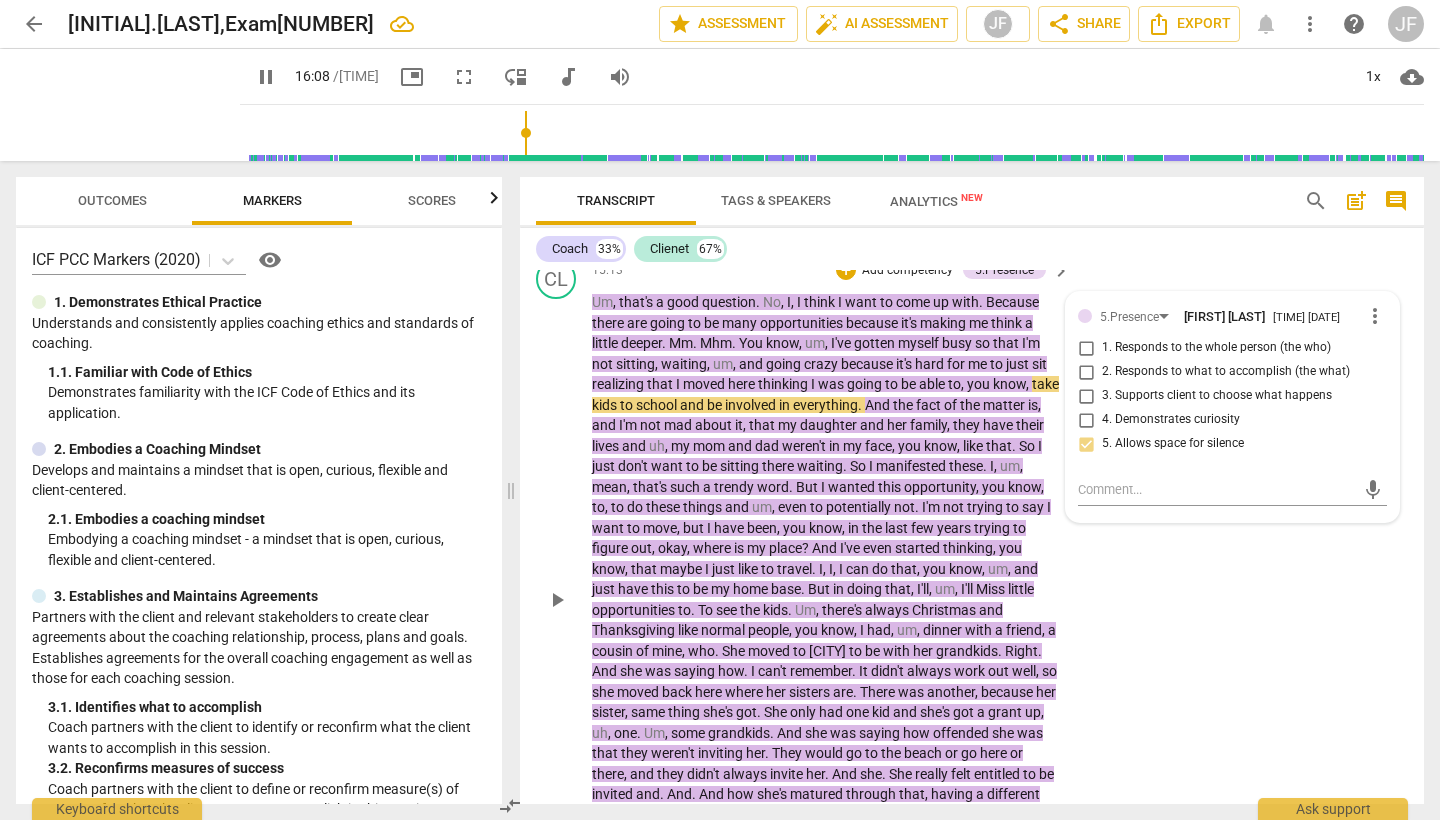 click on "Um , that's a good question . No , I , I think I want to come up with . Because there are going to be many opportunities because it's making me think a little deeper . Mm . Mhm . You know , um , I've gotten myself busy so that I'm not sitting , waiting , um , and going crazy because it's hard for me to just sit realizing that I moved here thinking I was going to be able to , you know , take kids to school and be involved in everything . And the fact of the matter is , and I'm not mad about it , that my daughter and her family , they have their lives and uh , my mom and dad weren't in my face , you know , like that . So I just don't want to be sitting there waiting . So I manifested these . I , um , mean , that's such a trendy word ." at bounding box center (826, 599) 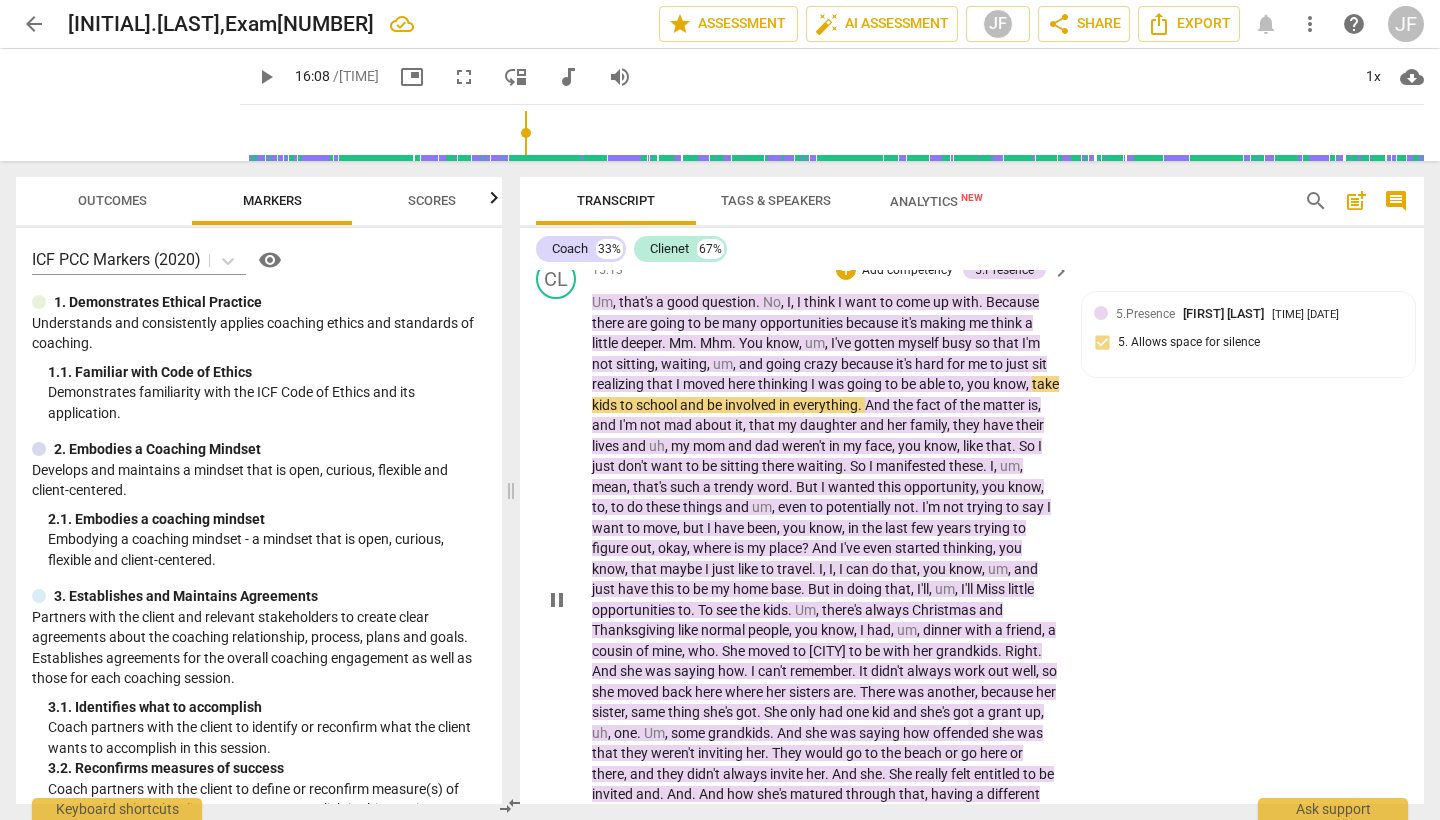 drag, startPoint x: 837, startPoint y: 325, endPoint x: 891, endPoint y: 330, distance: 54.230988 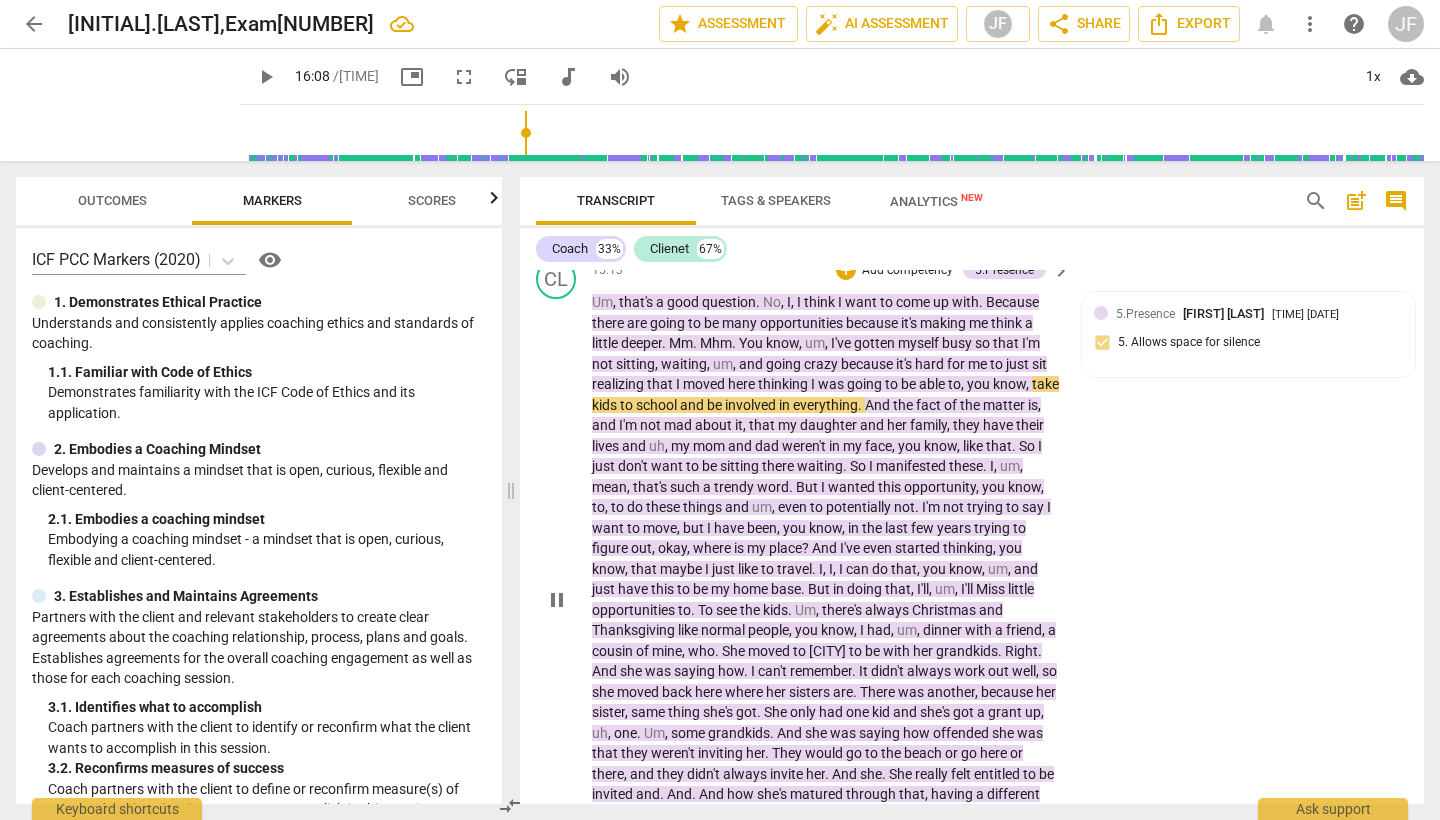 click on "Um , that's a good question . No , I , I think I want to come up with . Because there are going to be many opportunities because it's making me think a little deeper . Mm . Mhm . You know , um , I've gotten myself busy so that I'm not sitting , waiting , um , and going crazy because it's hard for me to just sit realizing that I moved here thinking I was going to be able to , you know , take kids to school and be involved in everything . And the fact of the matter is , and I'm not mad about it , that my daughter and her family , they have their lives and uh , my mom and dad weren't in my face , you know , like that . So I just don't want to be sitting there waiting . So I manifested these . I , um , mean , that's such a trendy word ." at bounding box center [826, 599] 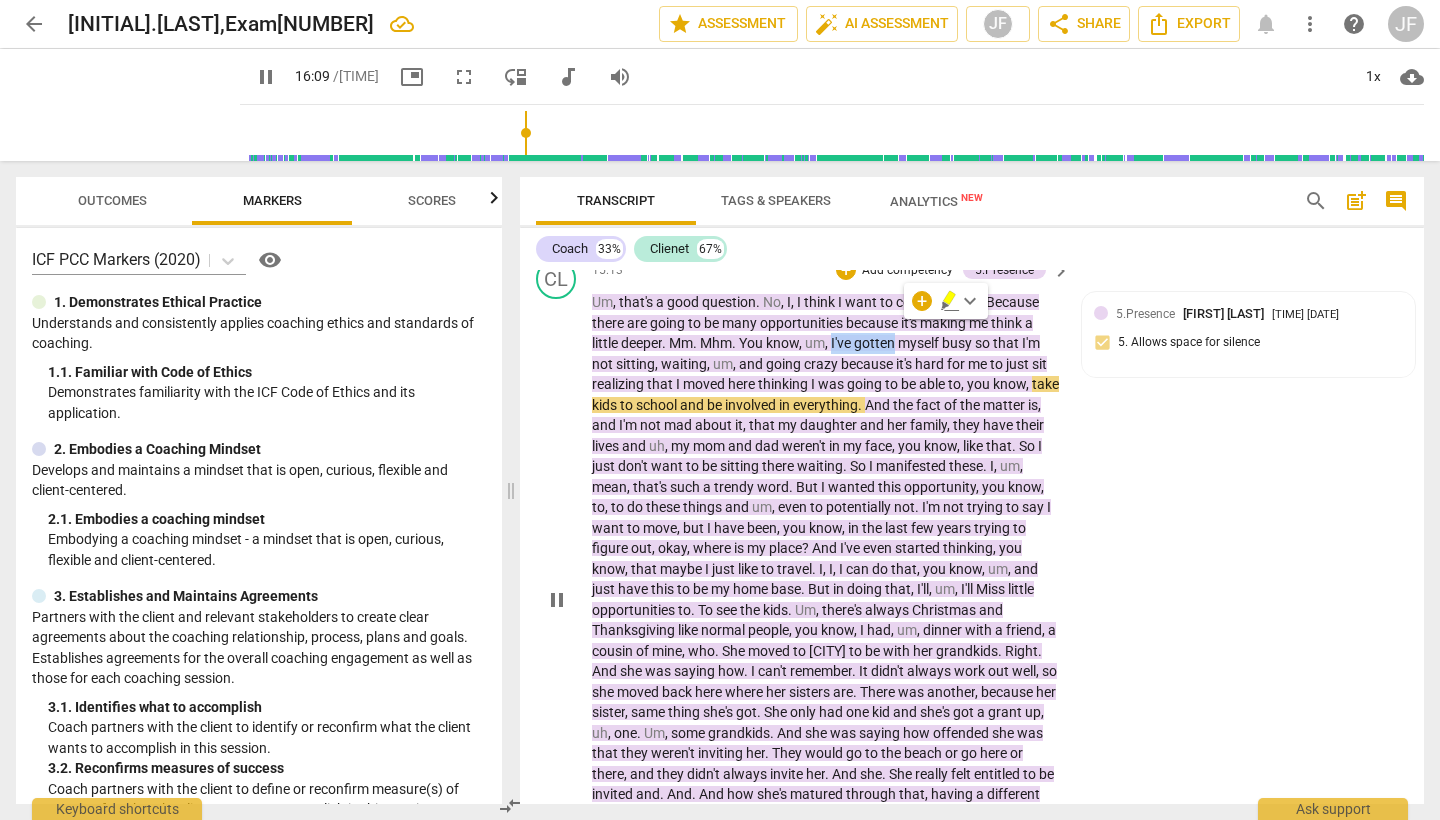 drag, startPoint x: 838, startPoint y: 324, endPoint x: 946, endPoint y: 323, distance: 108.00463 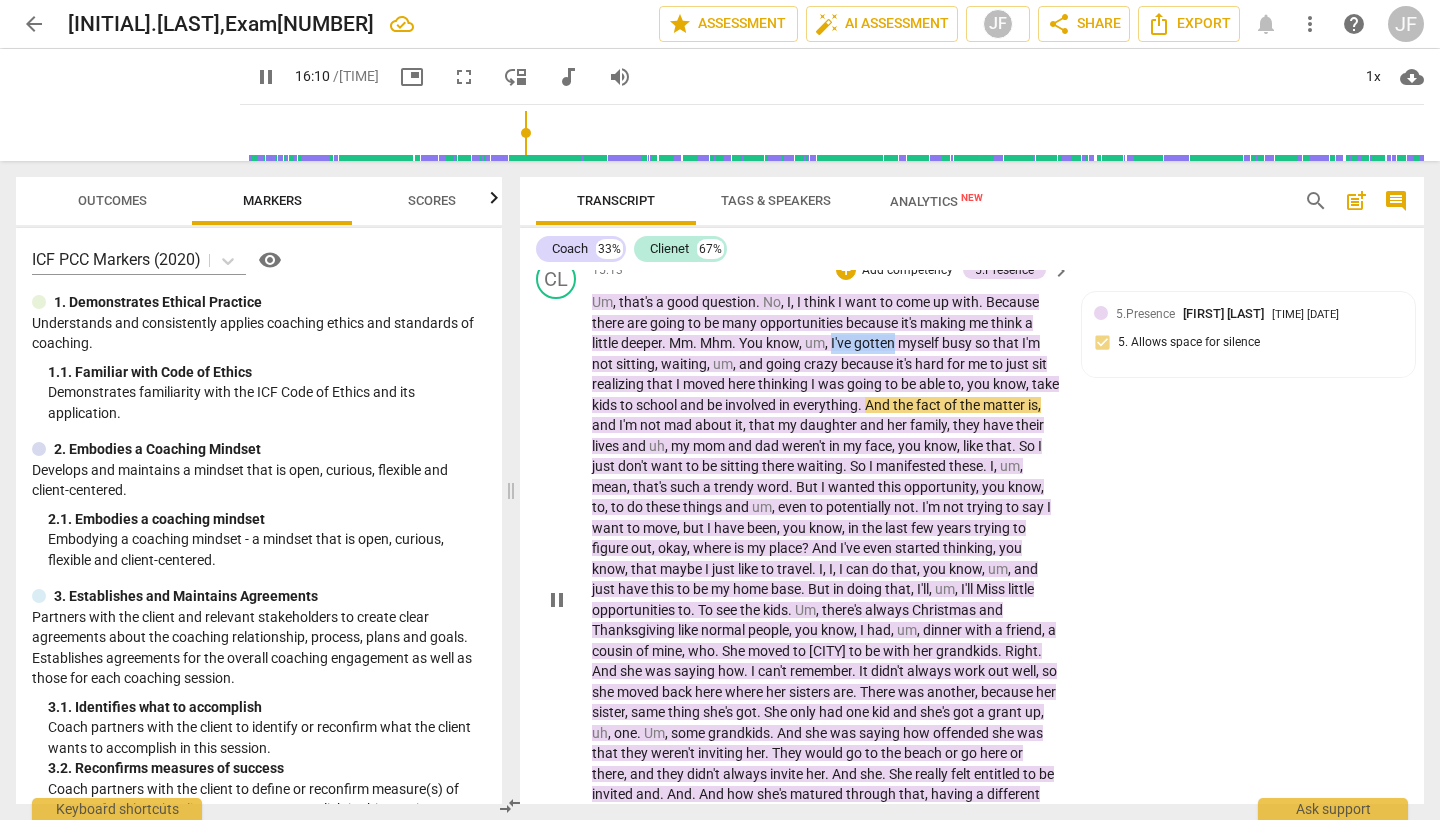 click on "myself" at bounding box center [920, 343] 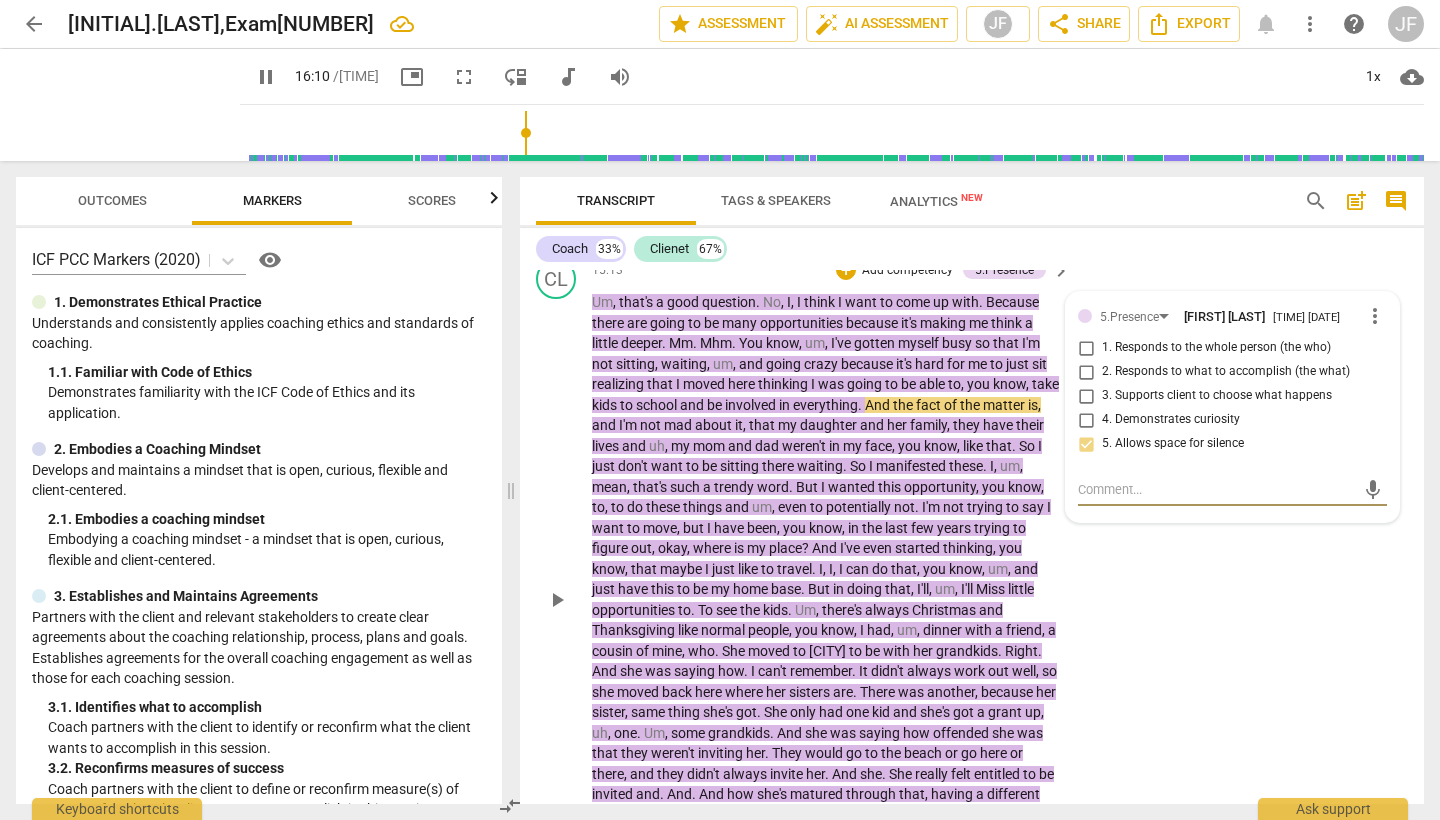 click on "play_arrow" at bounding box center (557, 600) 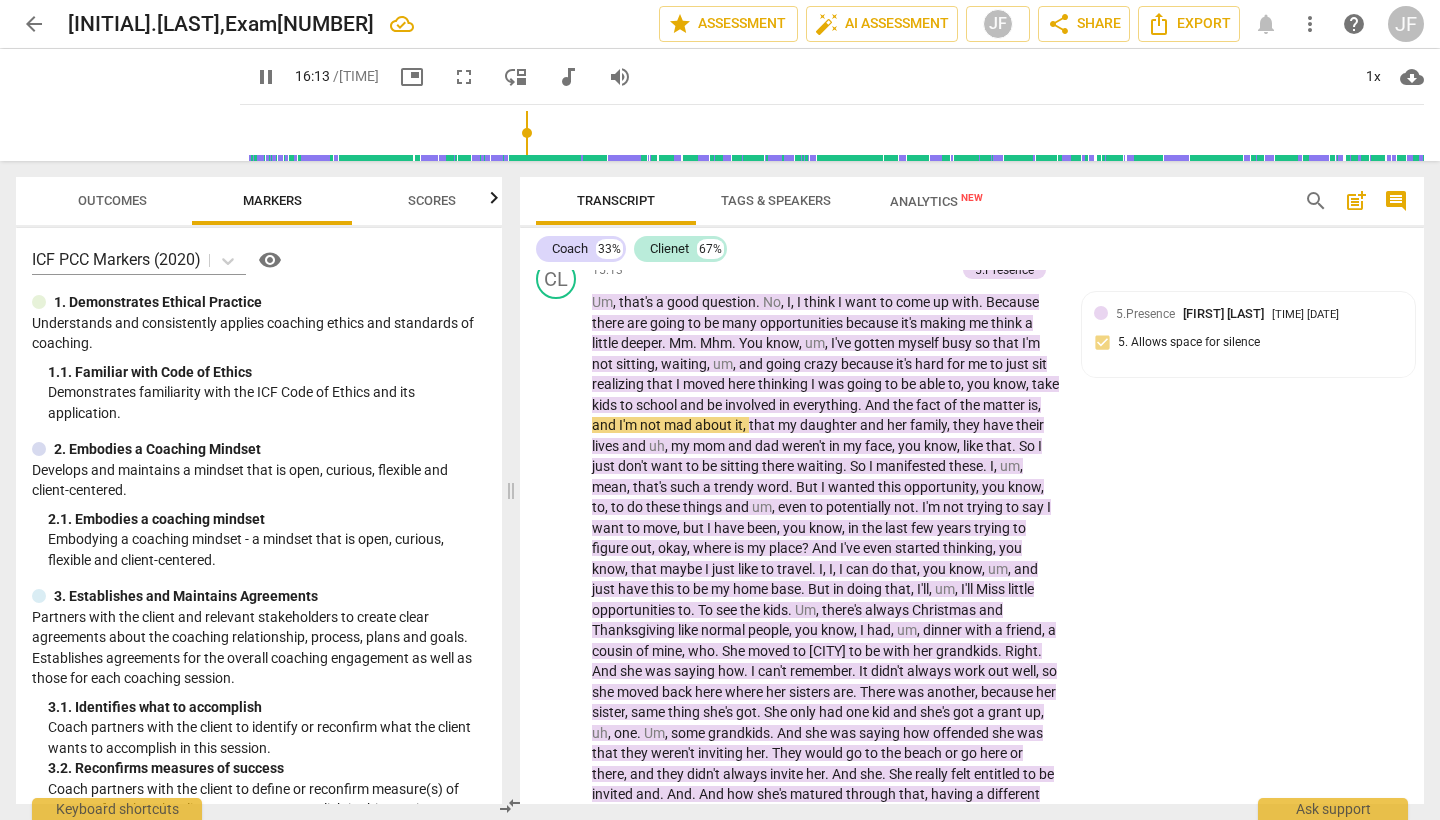 click on "pause" at bounding box center (557, 600) 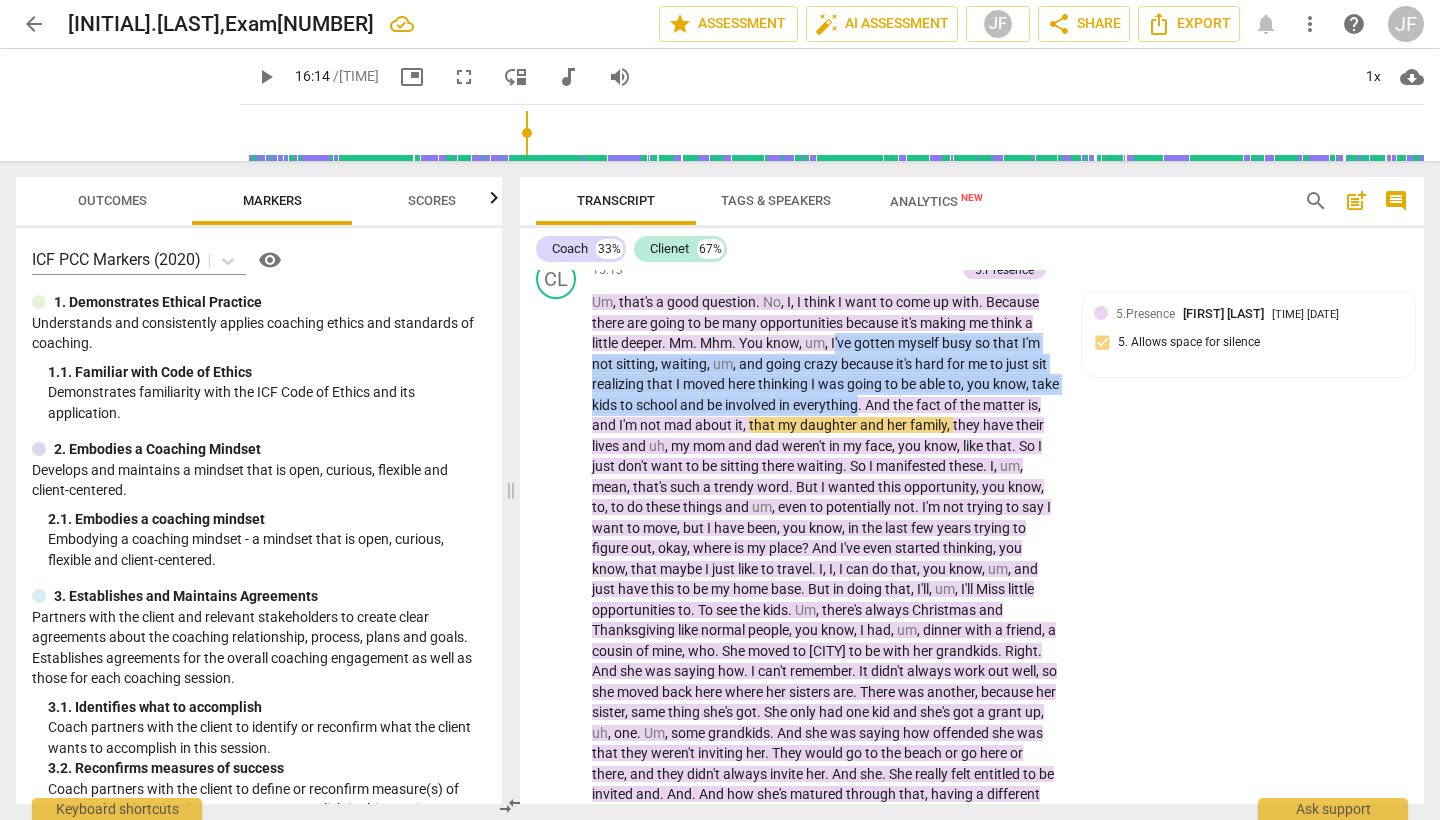 drag, startPoint x: 839, startPoint y: 333, endPoint x: 893, endPoint y: 381, distance: 72.249565 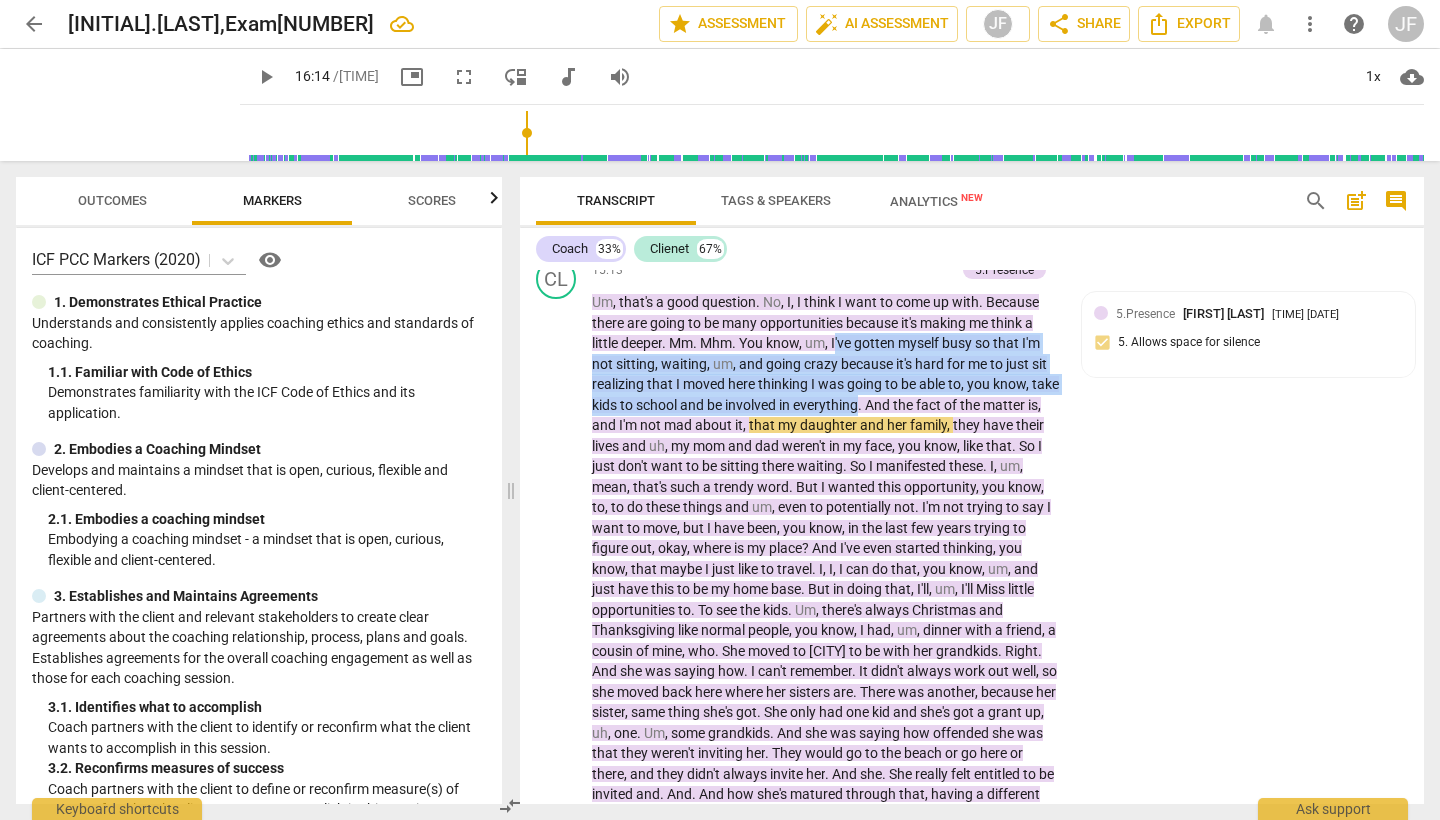 click on "Um , that's a good question . No , I , I think I want to come up with . Because there are going to be many opportunities because it's making me think a little deeper . Mm . Mhm . You know , um , I've gotten myself busy so that I'm not sitting , waiting , um , and going crazy because it's hard for me to just sit realizing that I moved here thinking I was going to be able to , you know , take kids to school and be involved in everything . And the fact of the matter is , and I'm not mad about it , that my daughter and her family , they have their lives and uh , my mom and dad weren't in my face , you know , like that . So I just don't want to be sitting there waiting . So I manifested these . I , um , mean , that's such a trendy word ." at bounding box center (826, 599) 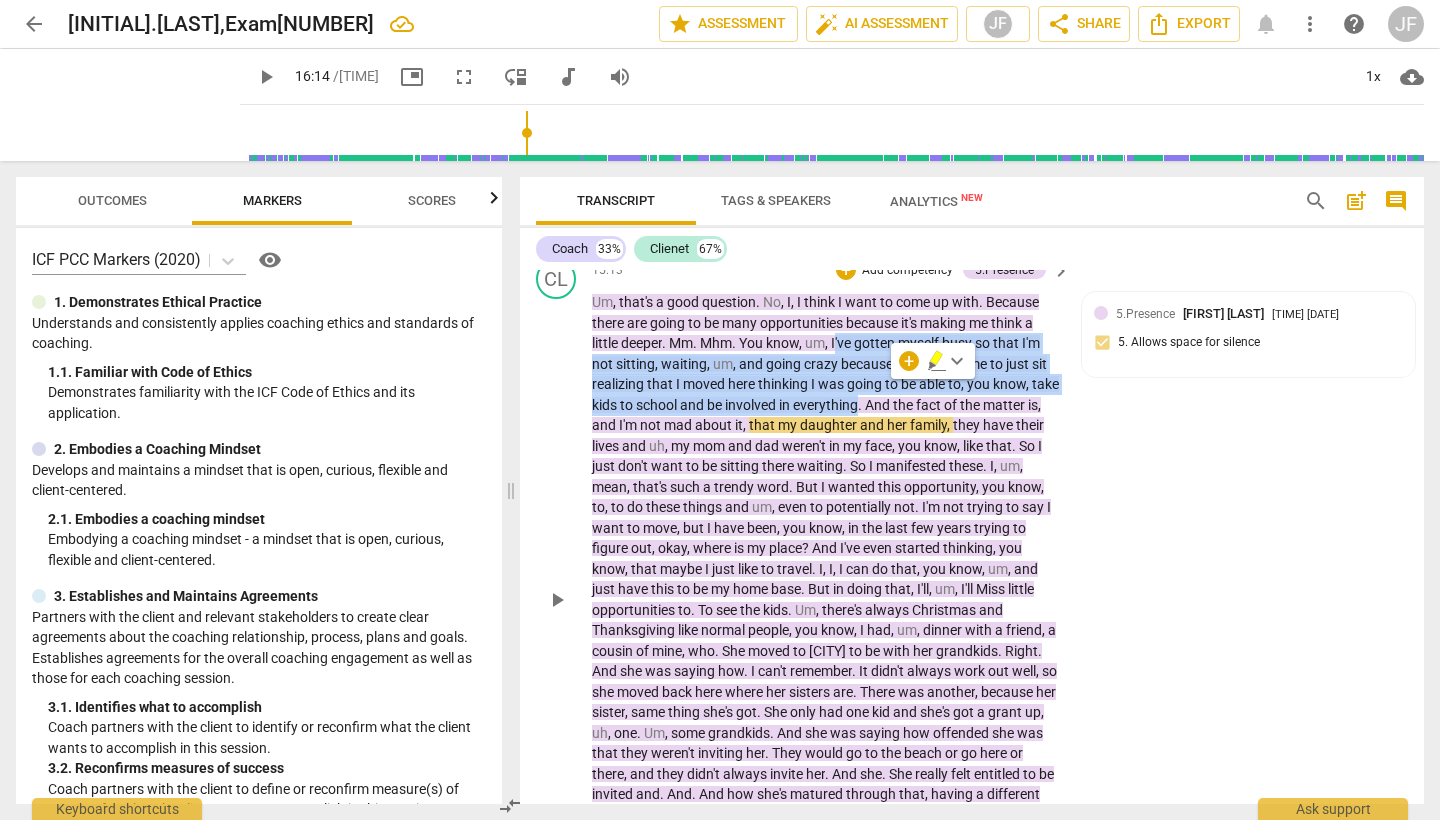 drag, startPoint x: 940, startPoint y: 359, endPoint x: 1001, endPoint y: 497, distance: 150.88075 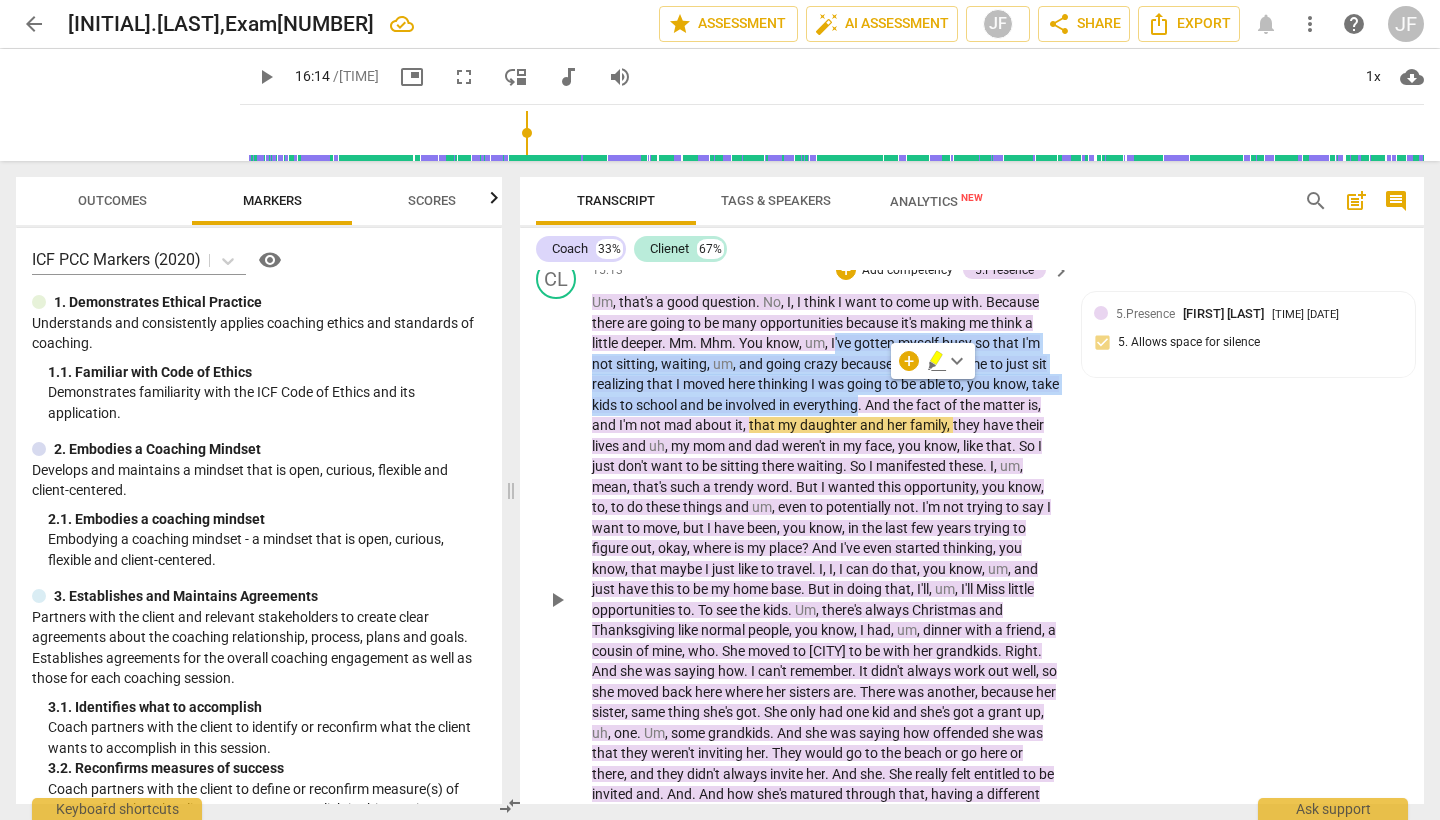 click 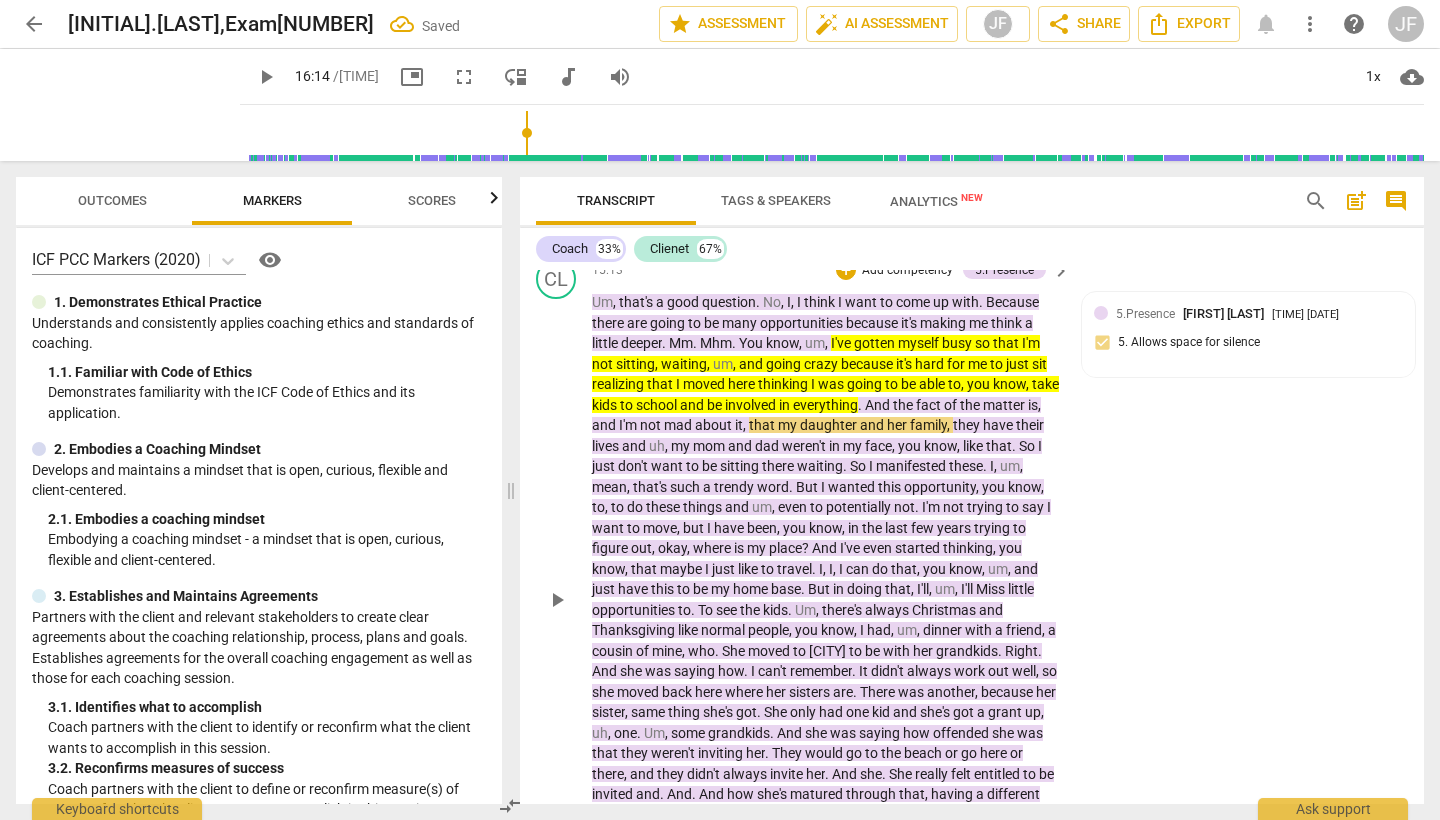 scroll, scrollTop: 6012, scrollLeft: 0, axis: vertical 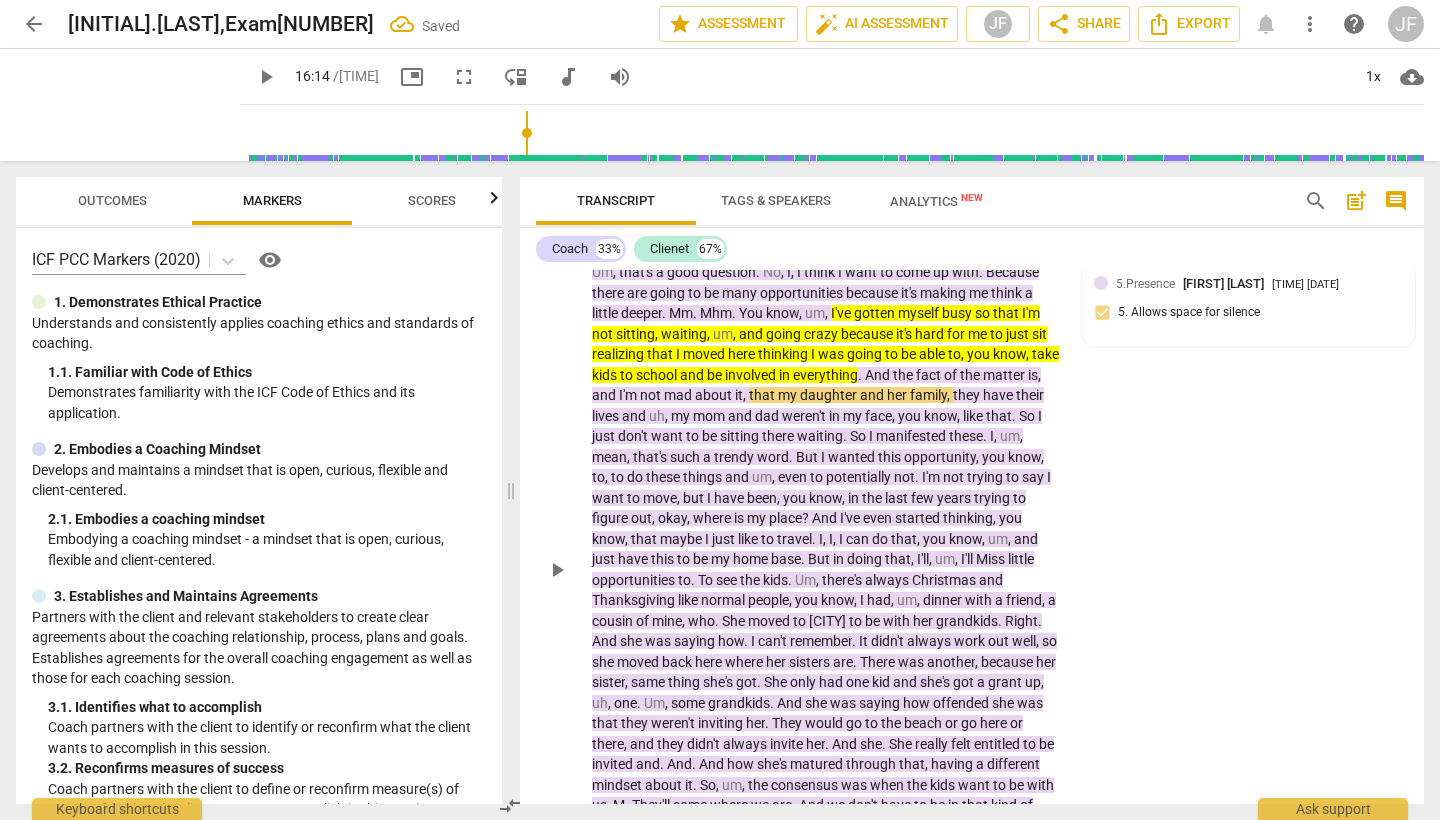 click on "play_arrow" at bounding box center (557, 570) 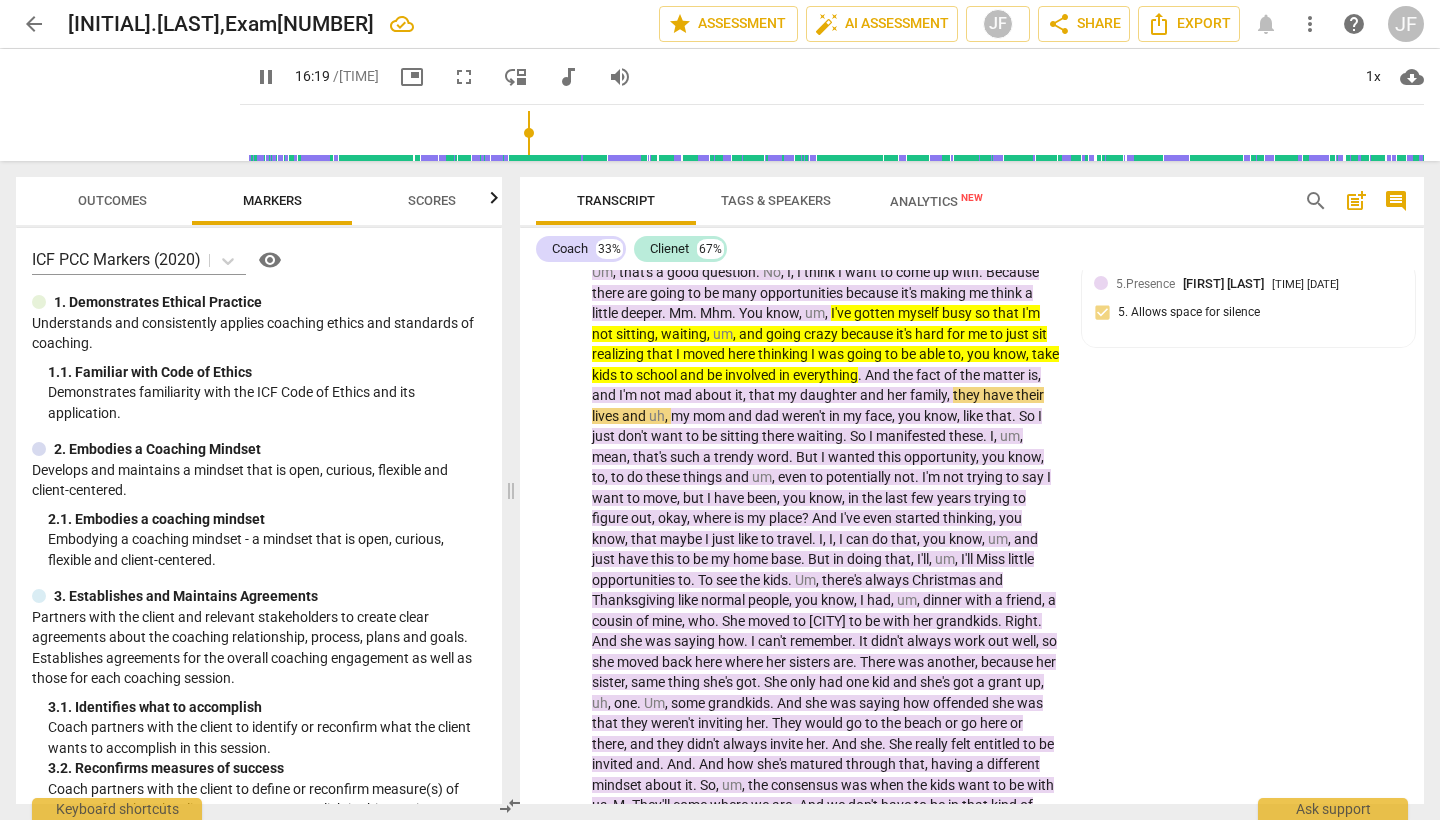 scroll, scrollTop: 6097, scrollLeft: 0, axis: vertical 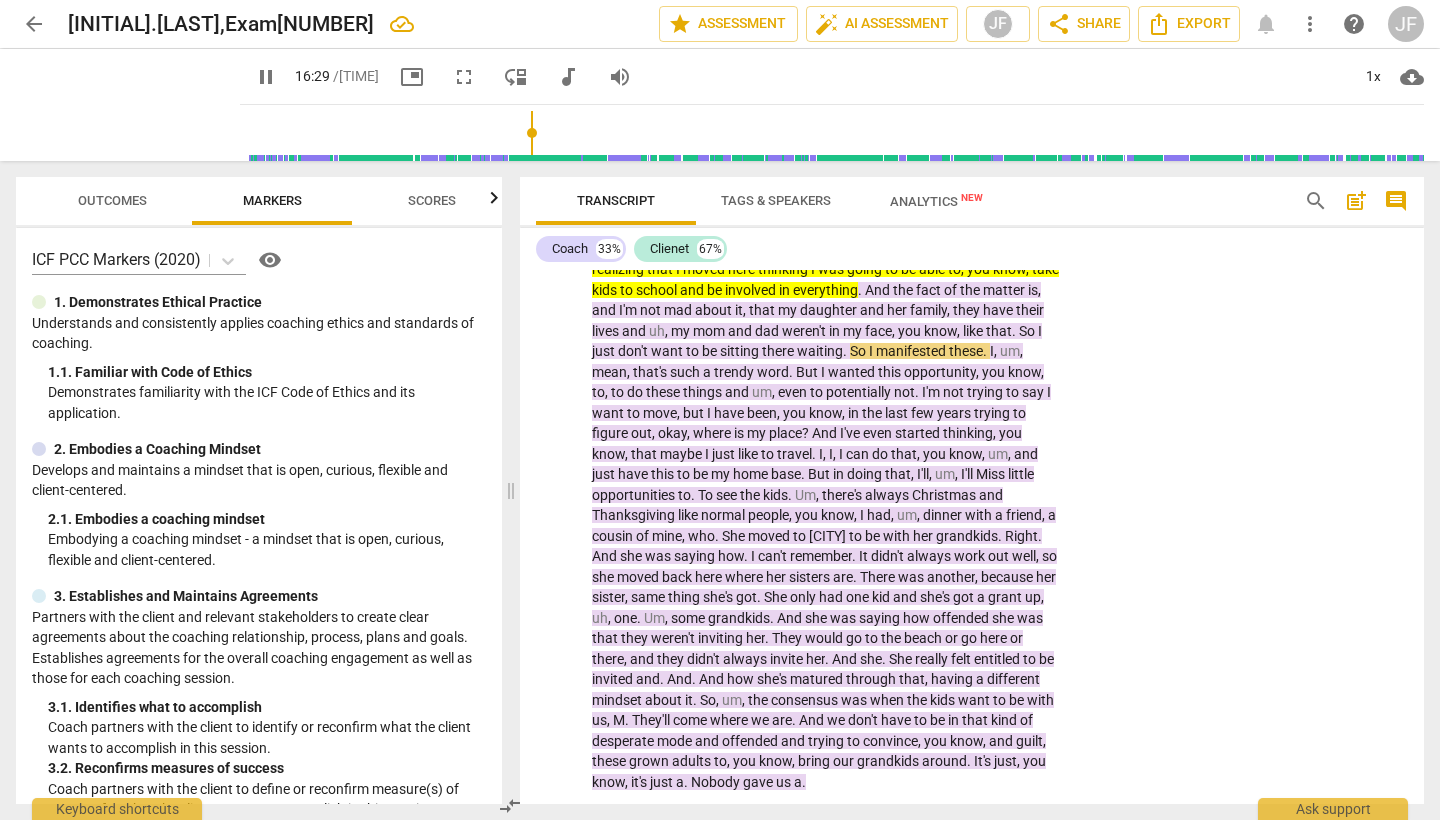 click on "pause" at bounding box center (557, 485) 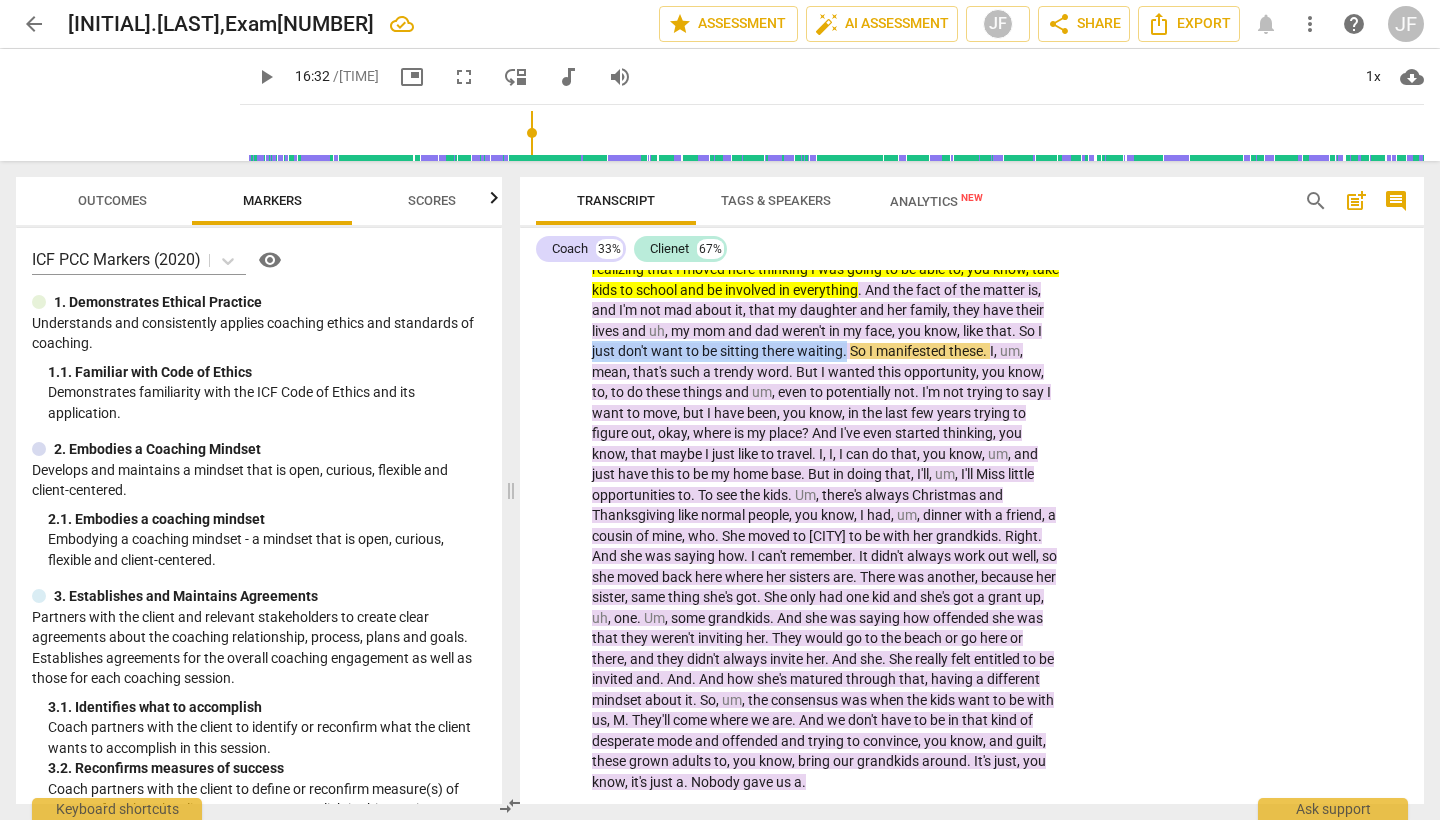 drag, startPoint x: 803, startPoint y: 327, endPoint x: 906, endPoint y: 329, distance: 103.01942 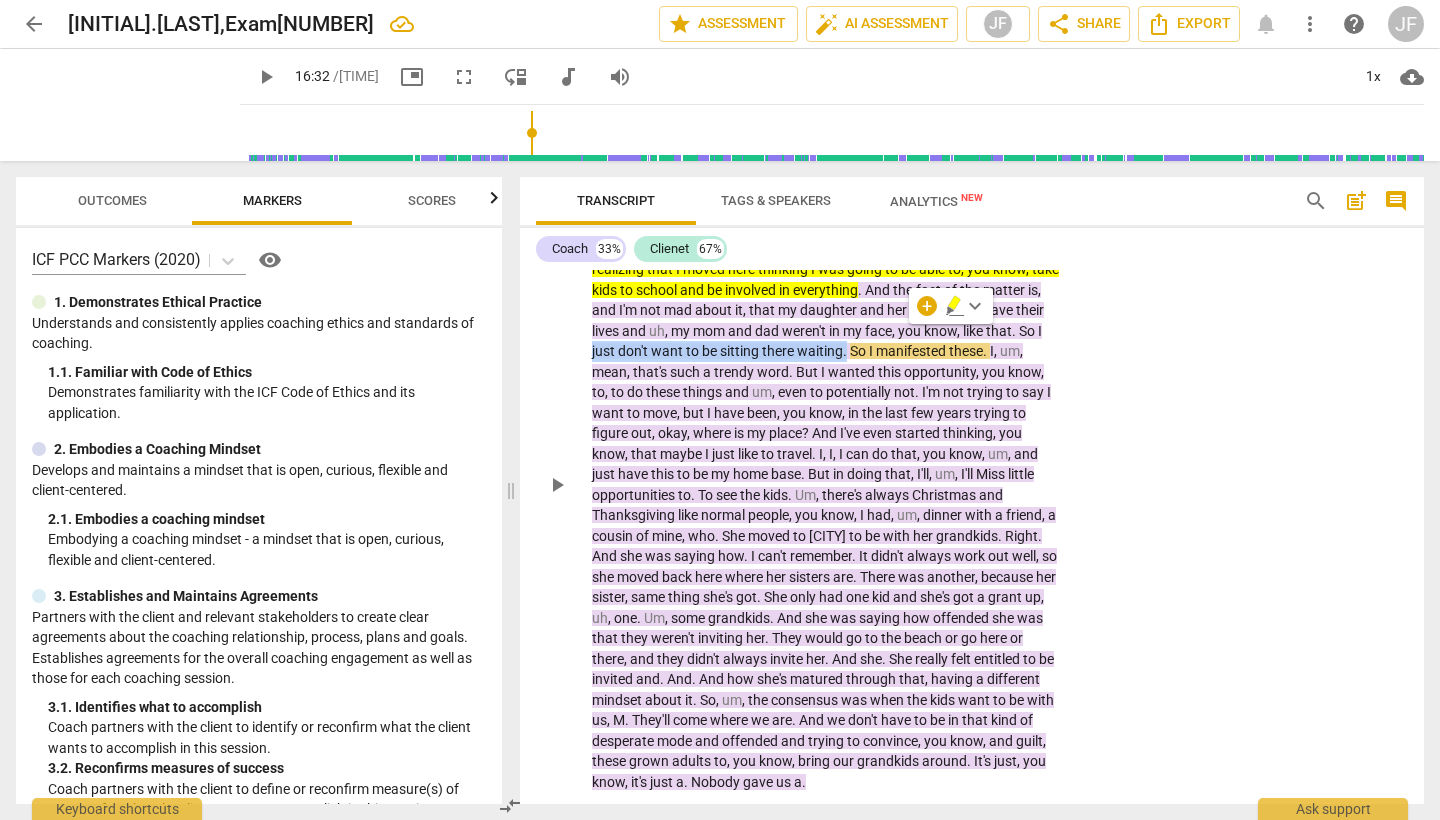 click 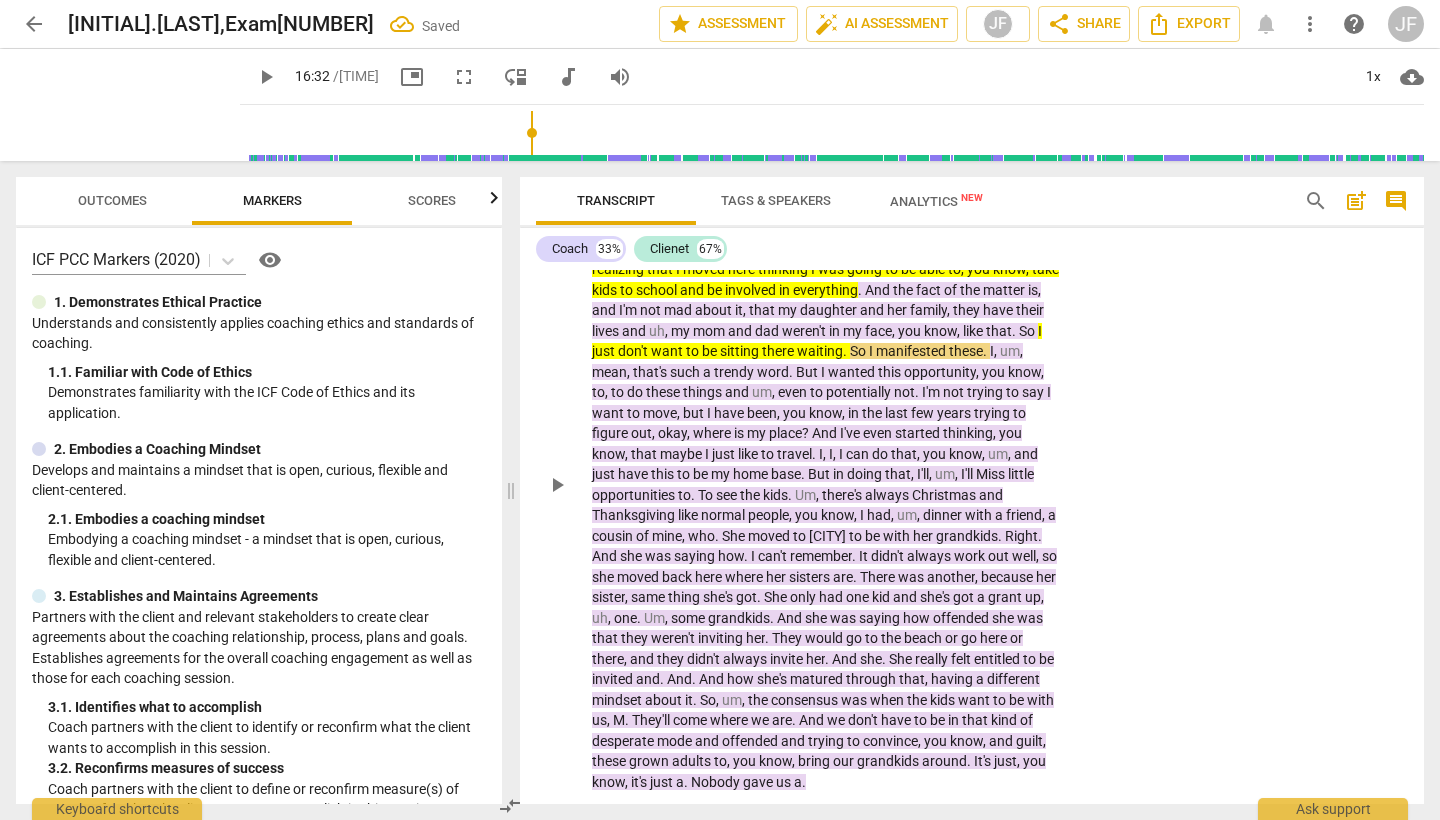 click on "play_arrow" at bounding box center [557, 485] 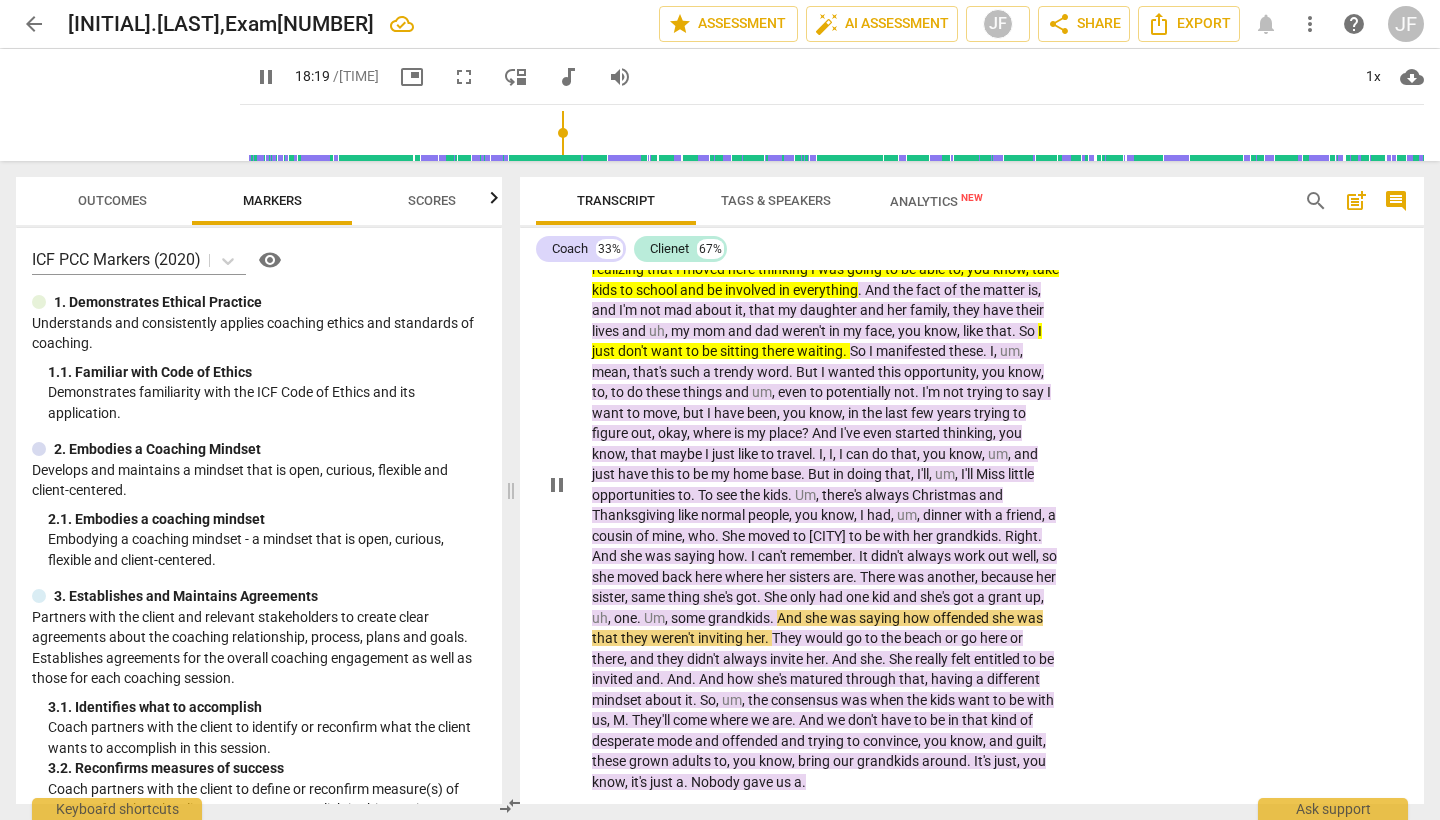 click on "pause" at bounding box center [557, 485] 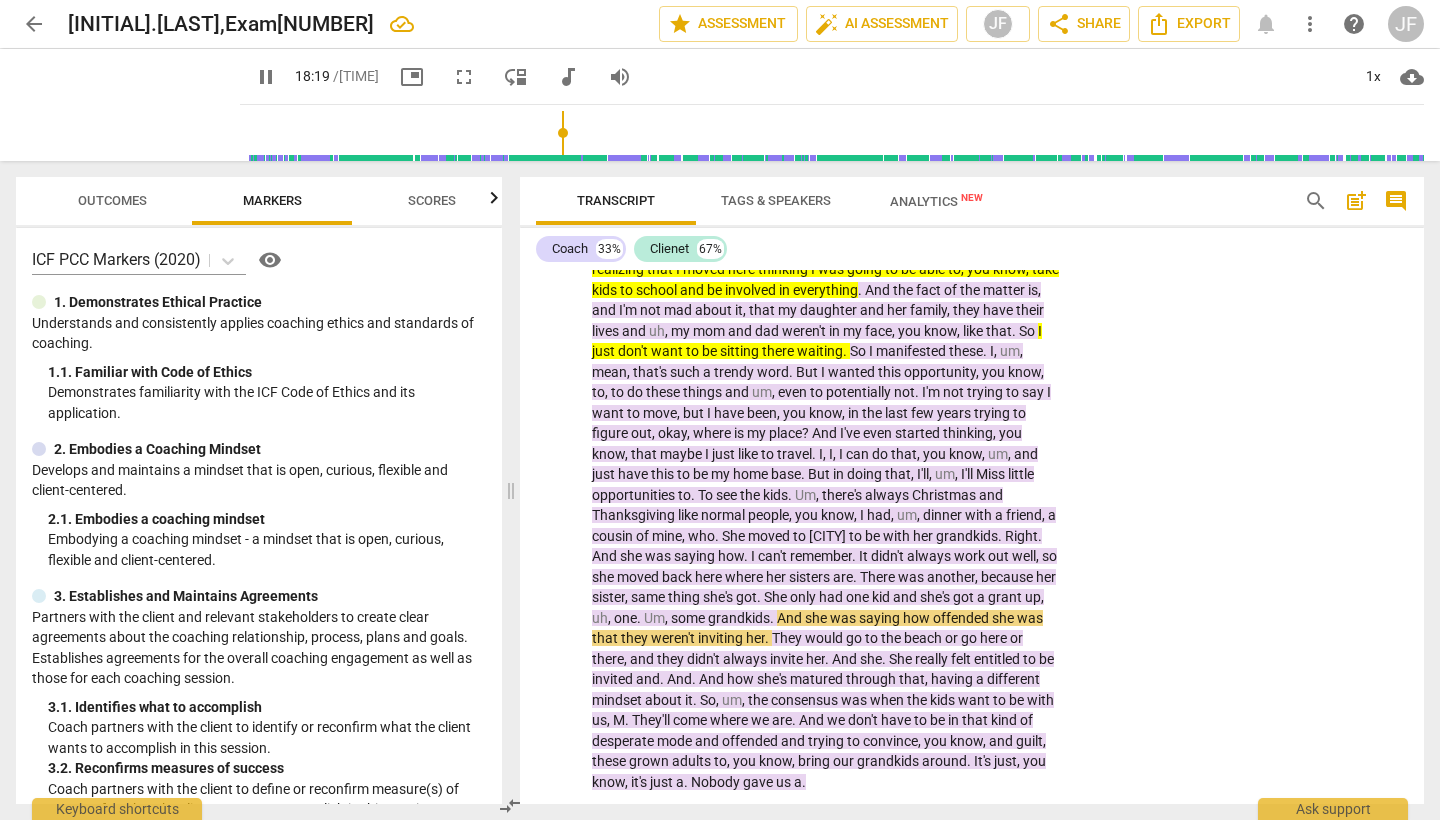 scroll, scrollTop: 6636, scrollLeft: 0, axis: vertical 